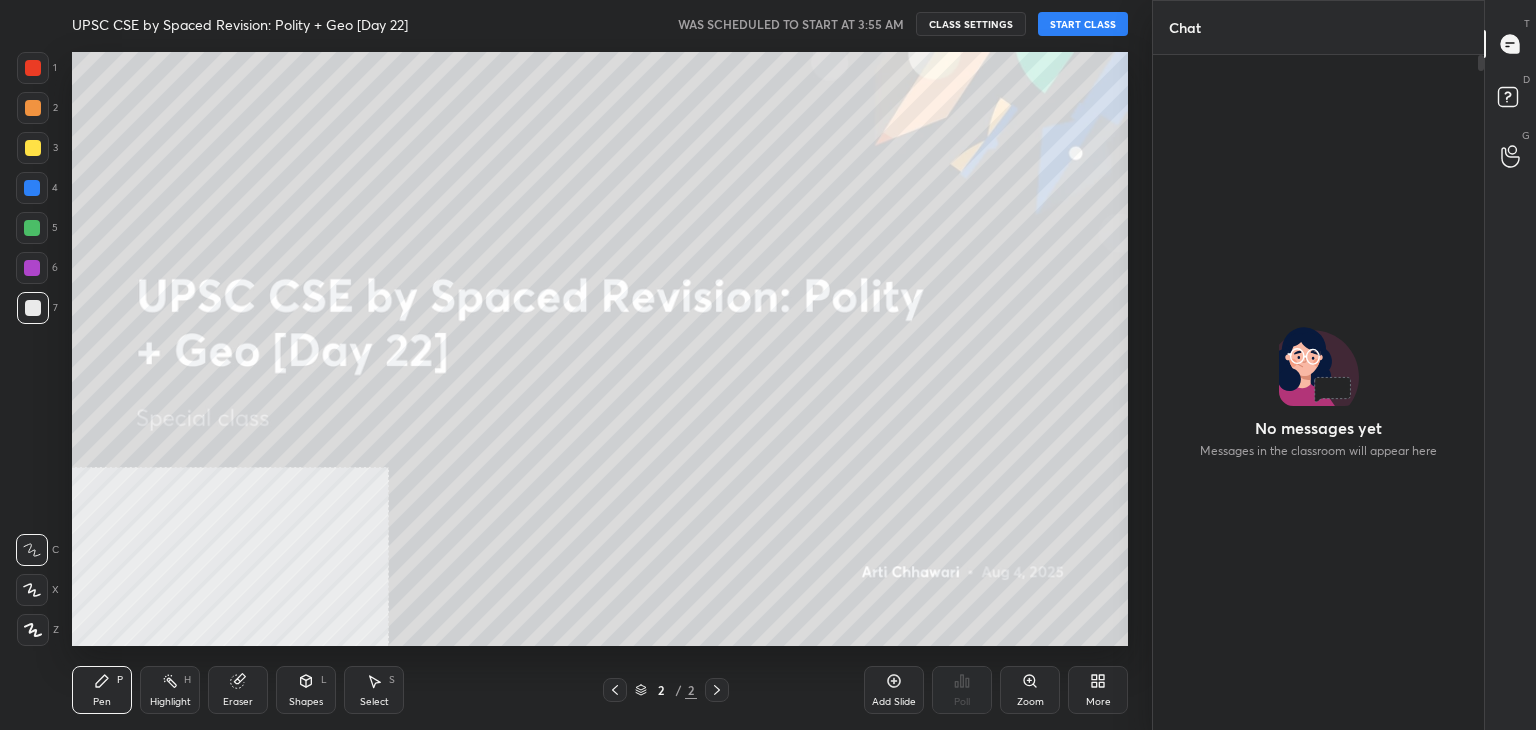 scroll, scrollTop: 0, scrollLeft: 0, axis: both 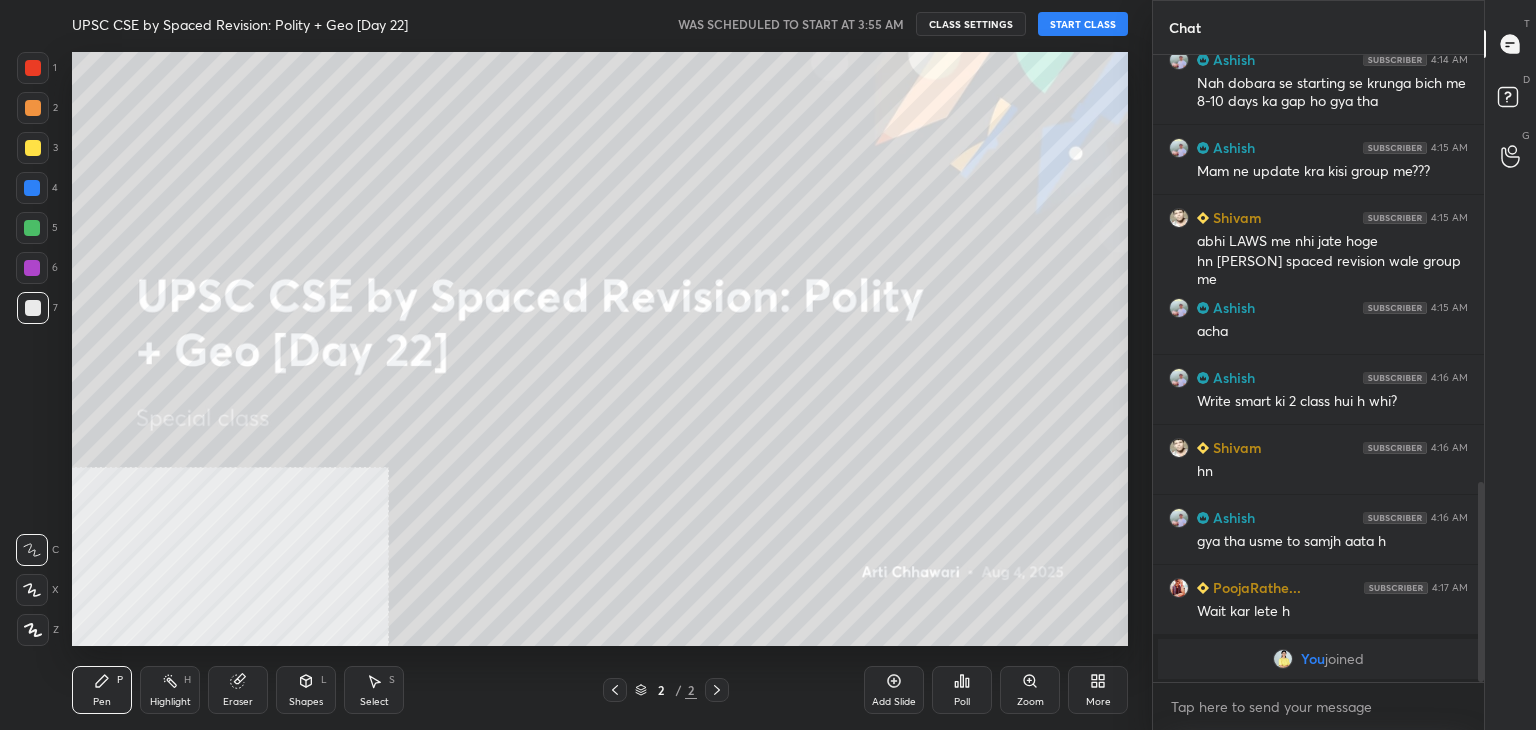 click on "CLASS SETTINGS" at bounding box center [971, 24] 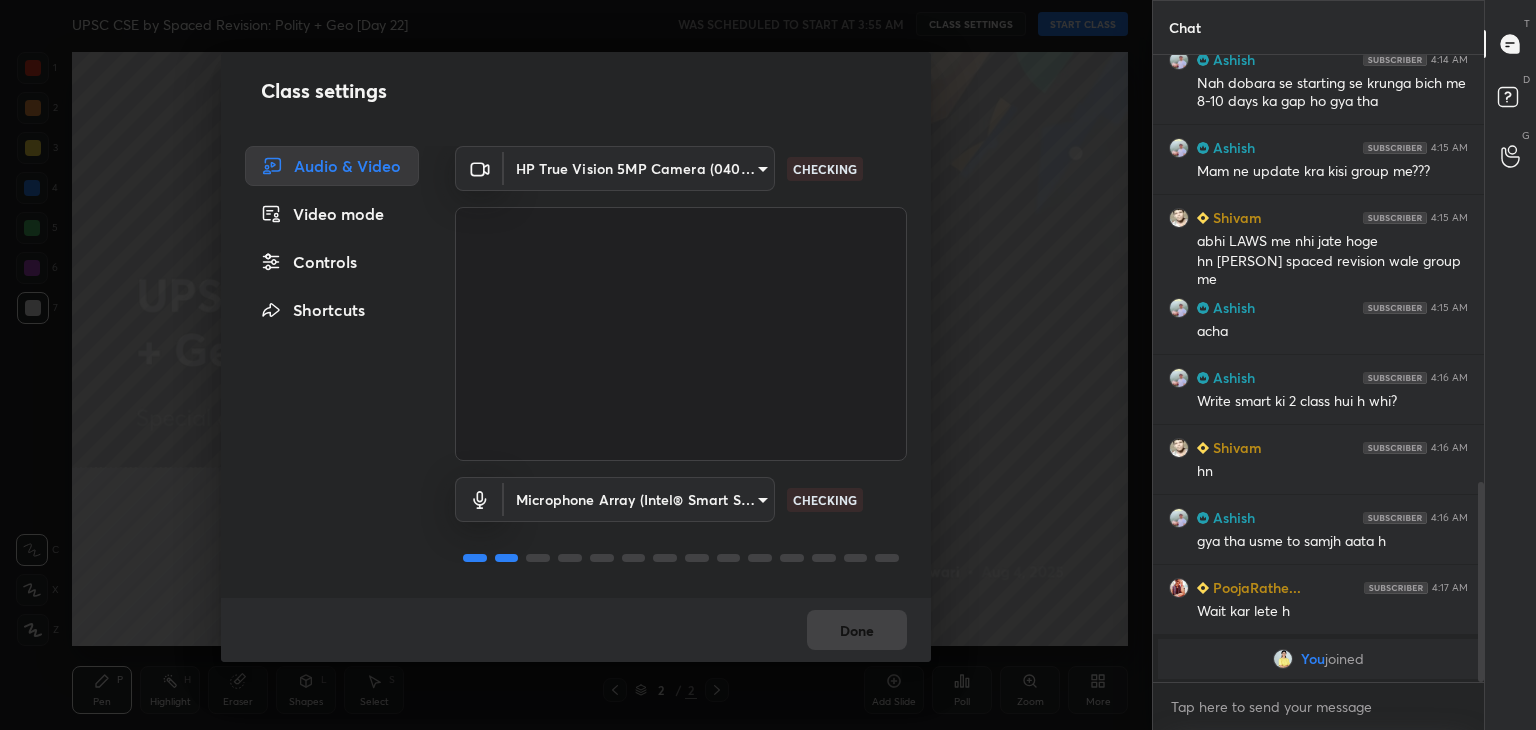 click on "Video mode" at bounding box center (332, 214) 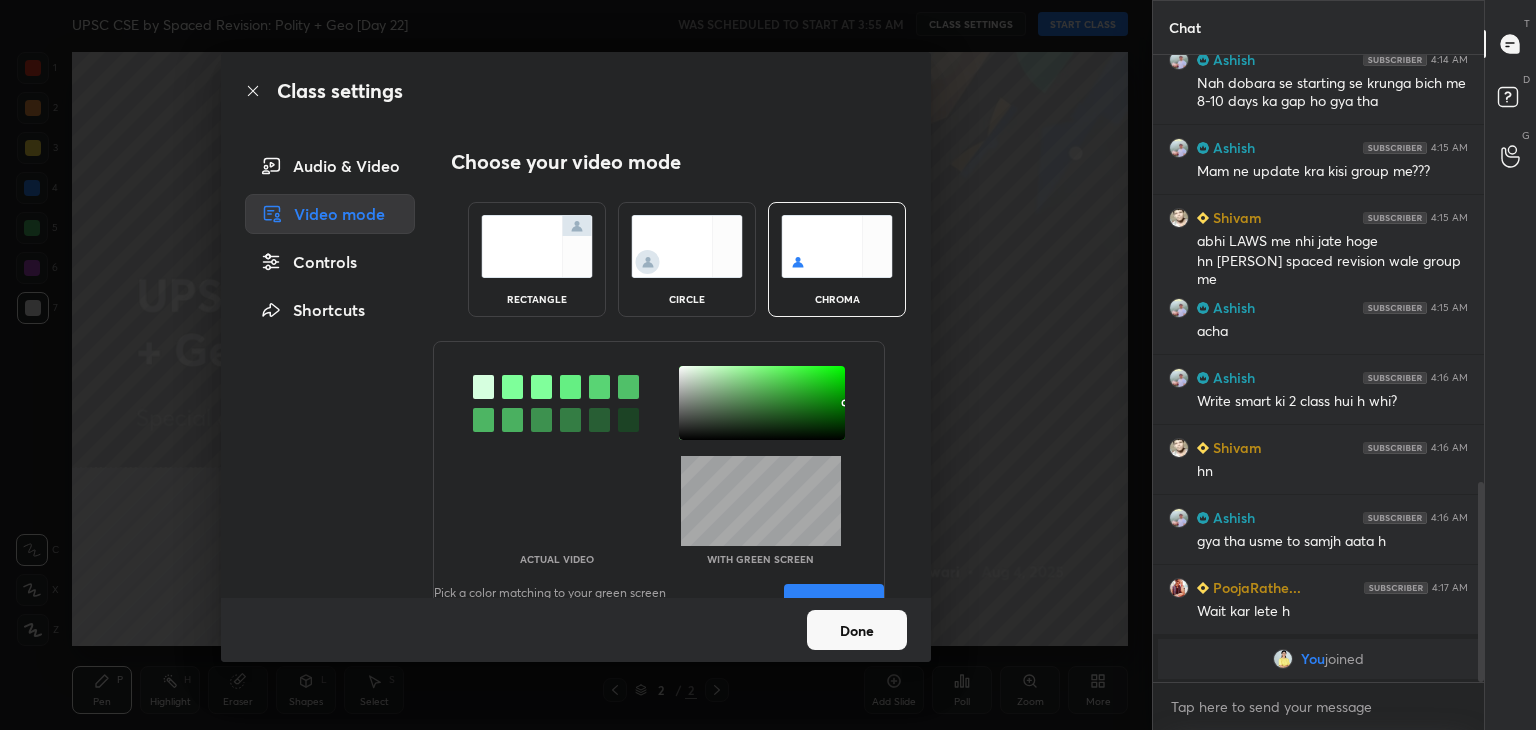 click at bounding box center [537, 246] 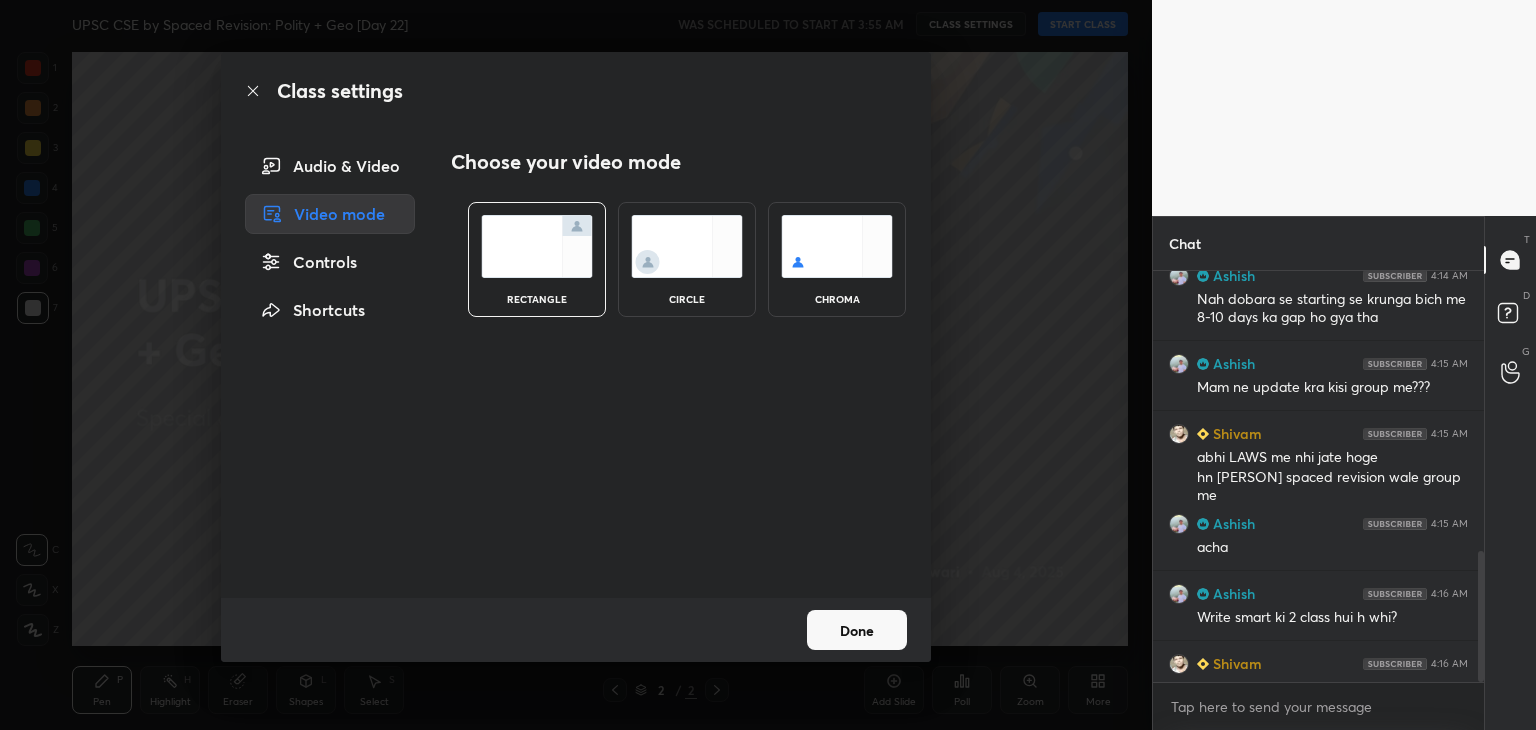 scroll, scrollTop: 405, scrollLeft: 325, axis: both 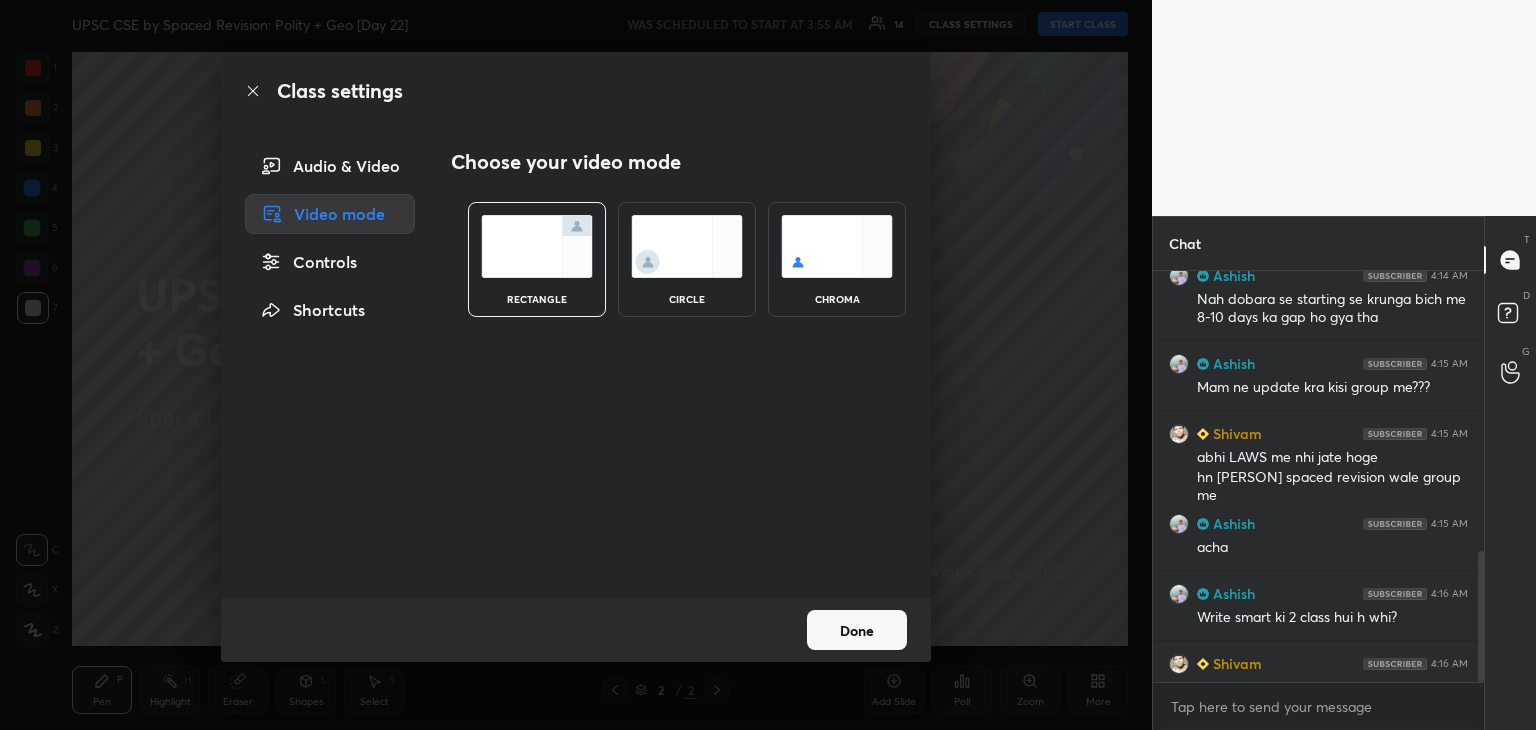 click on "Done" at bounding box center [857, 630] 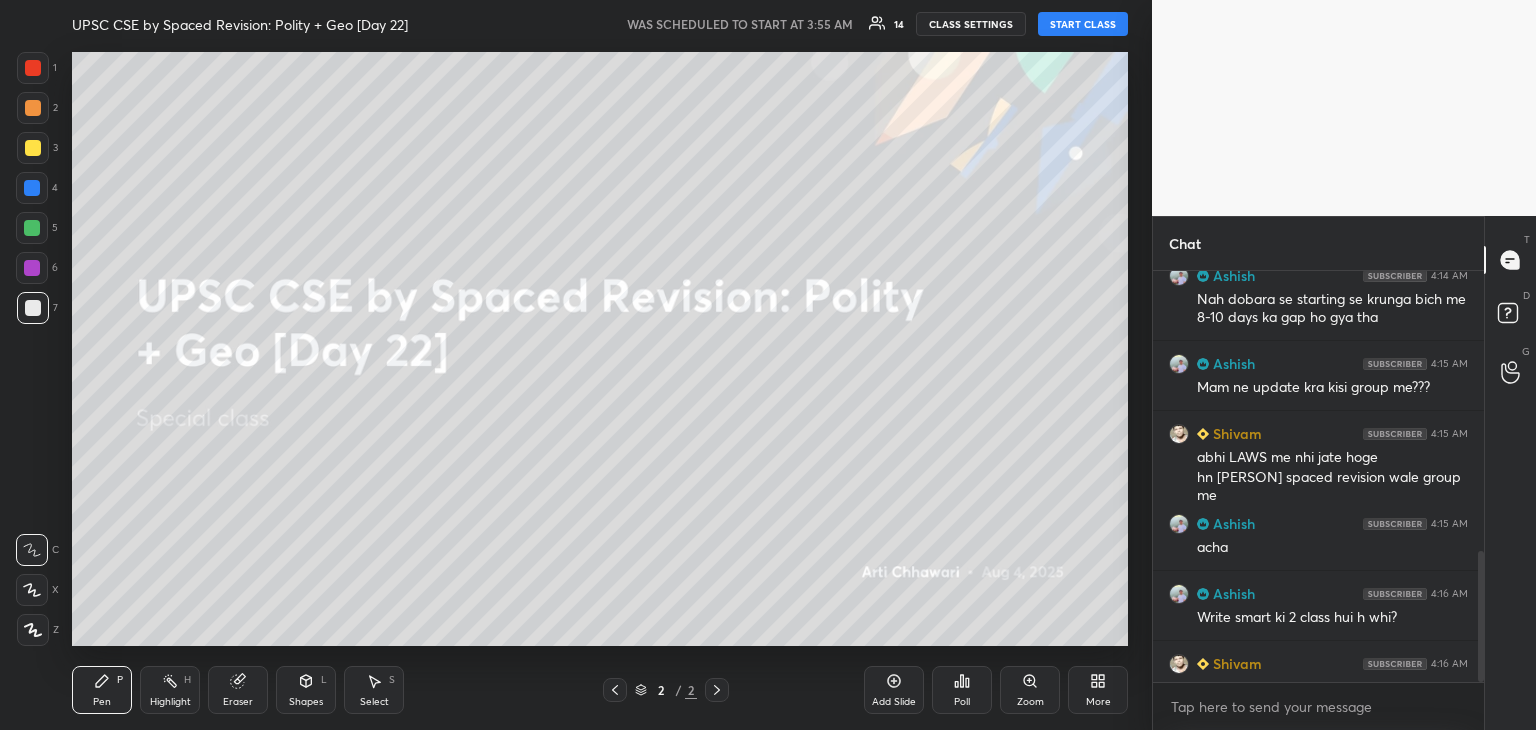 scroll, scrollTop: 1484, scrollLeft: 0, axis: vertical 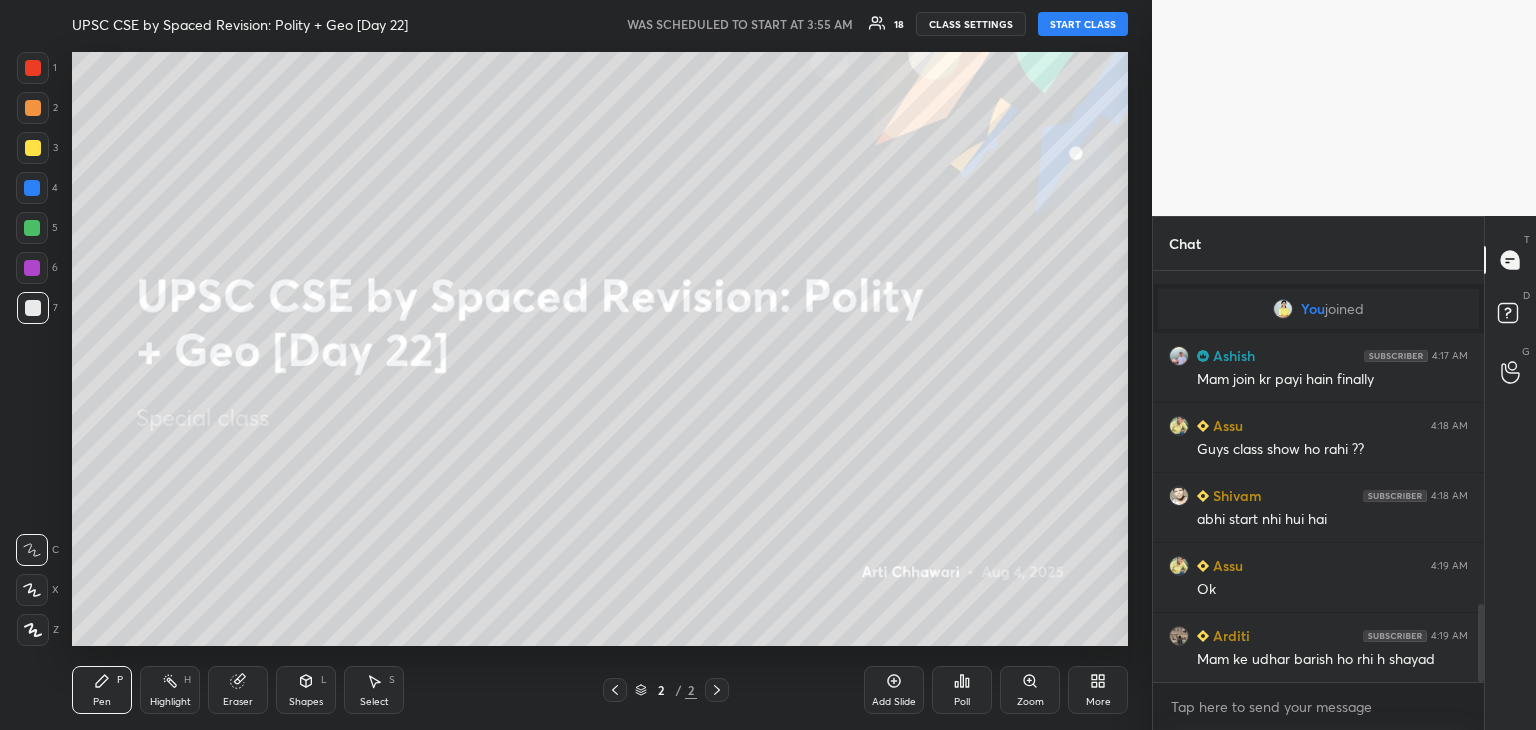 click on "START CLASS" at bounding box center (1083, 24) 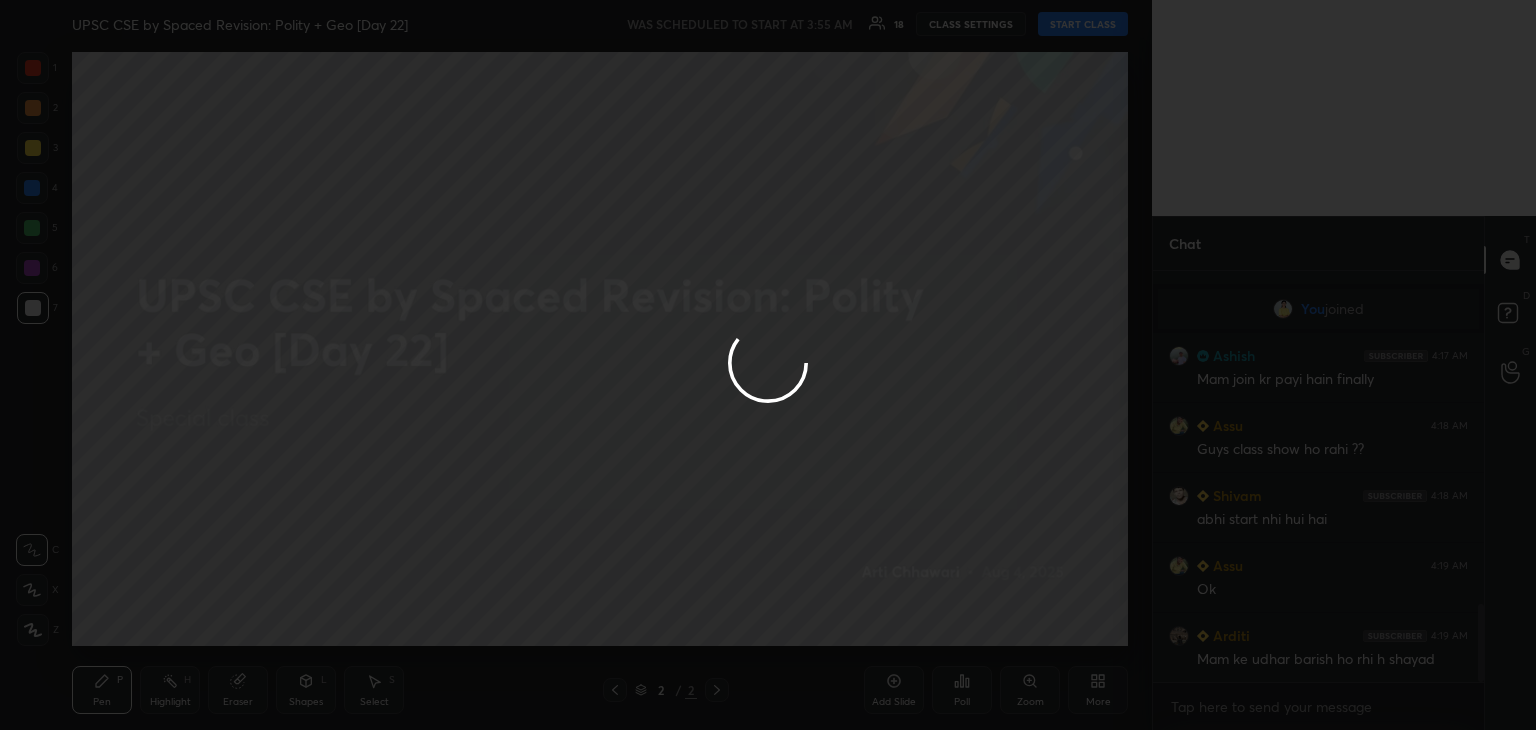 type on "x" 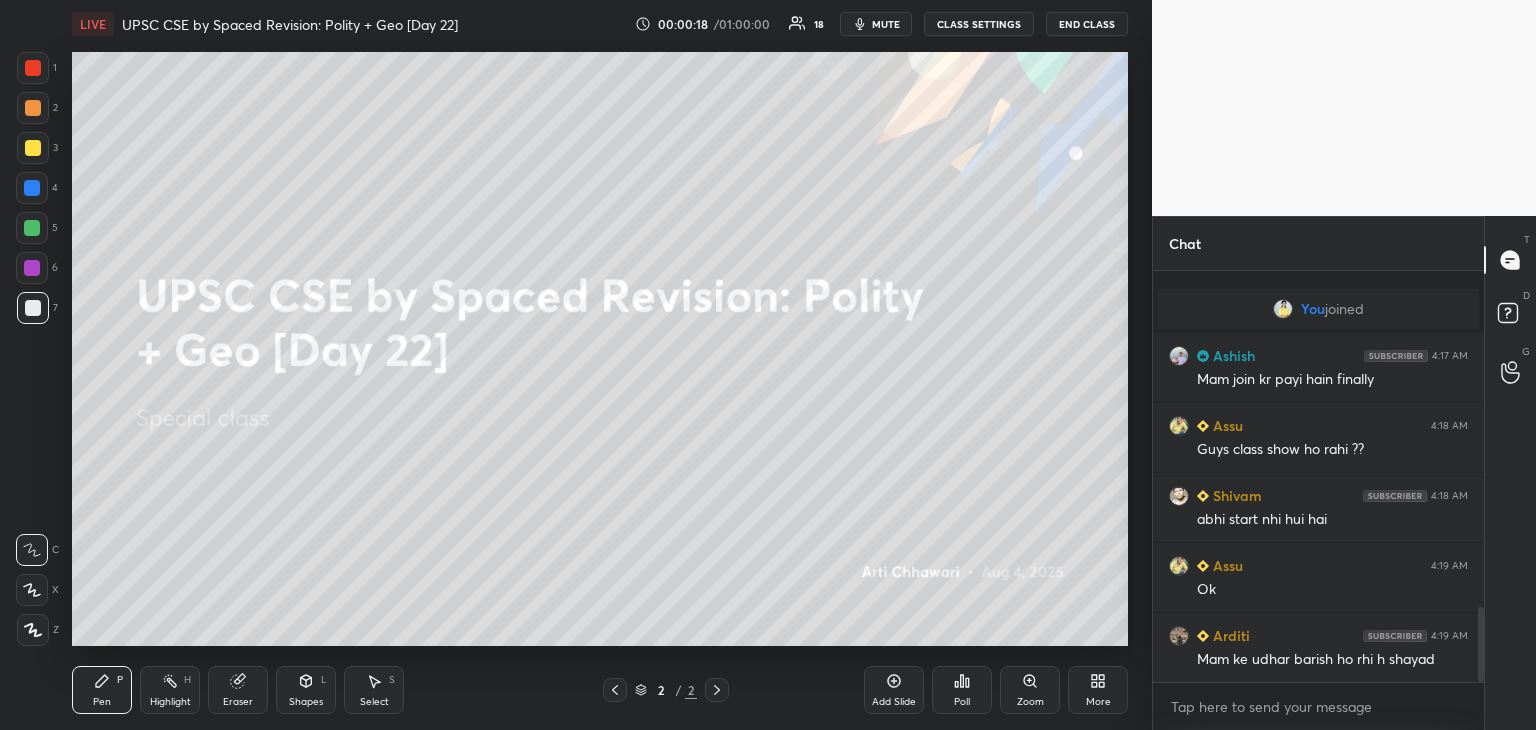scroll, scrollTop: 1834, scrollLeft: 0, axis: vertical 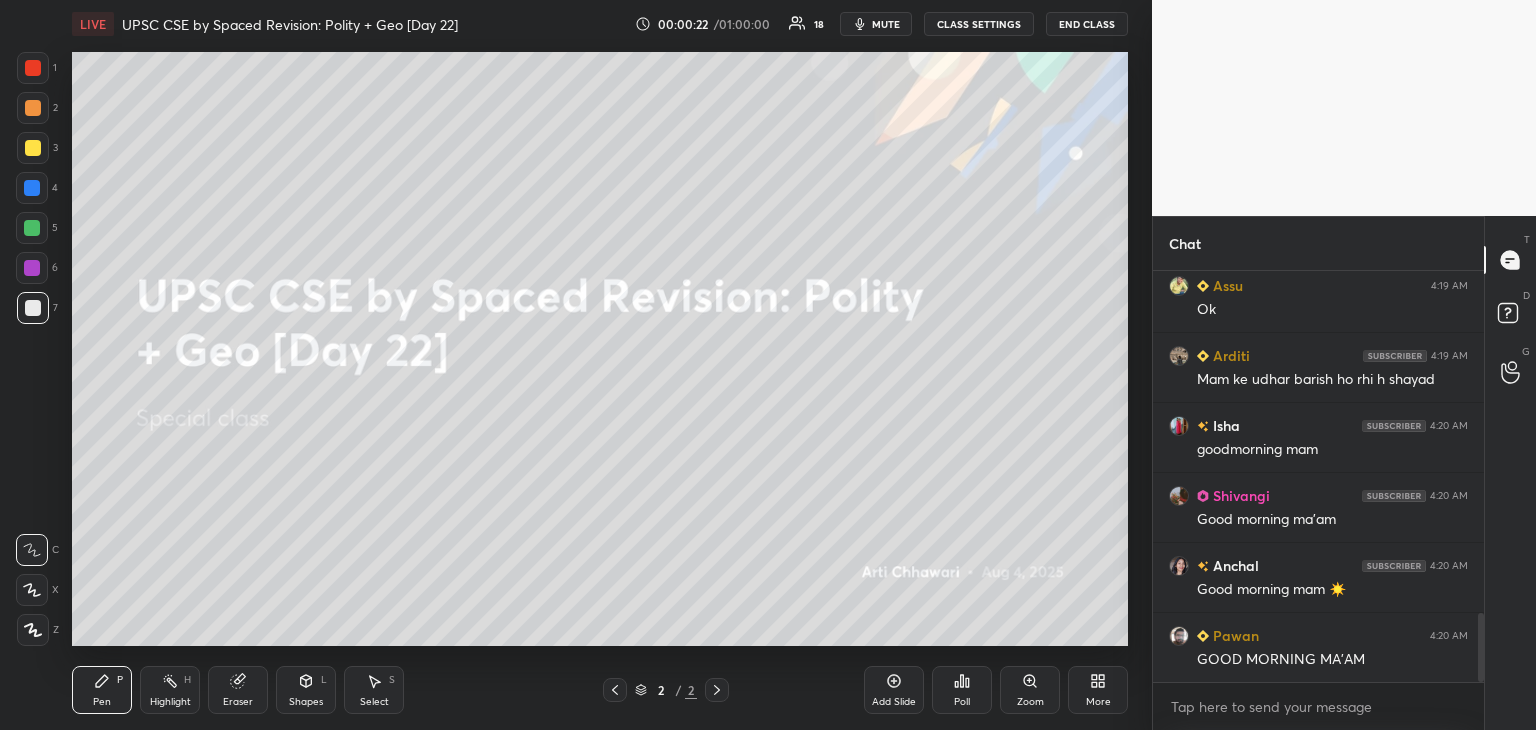 type 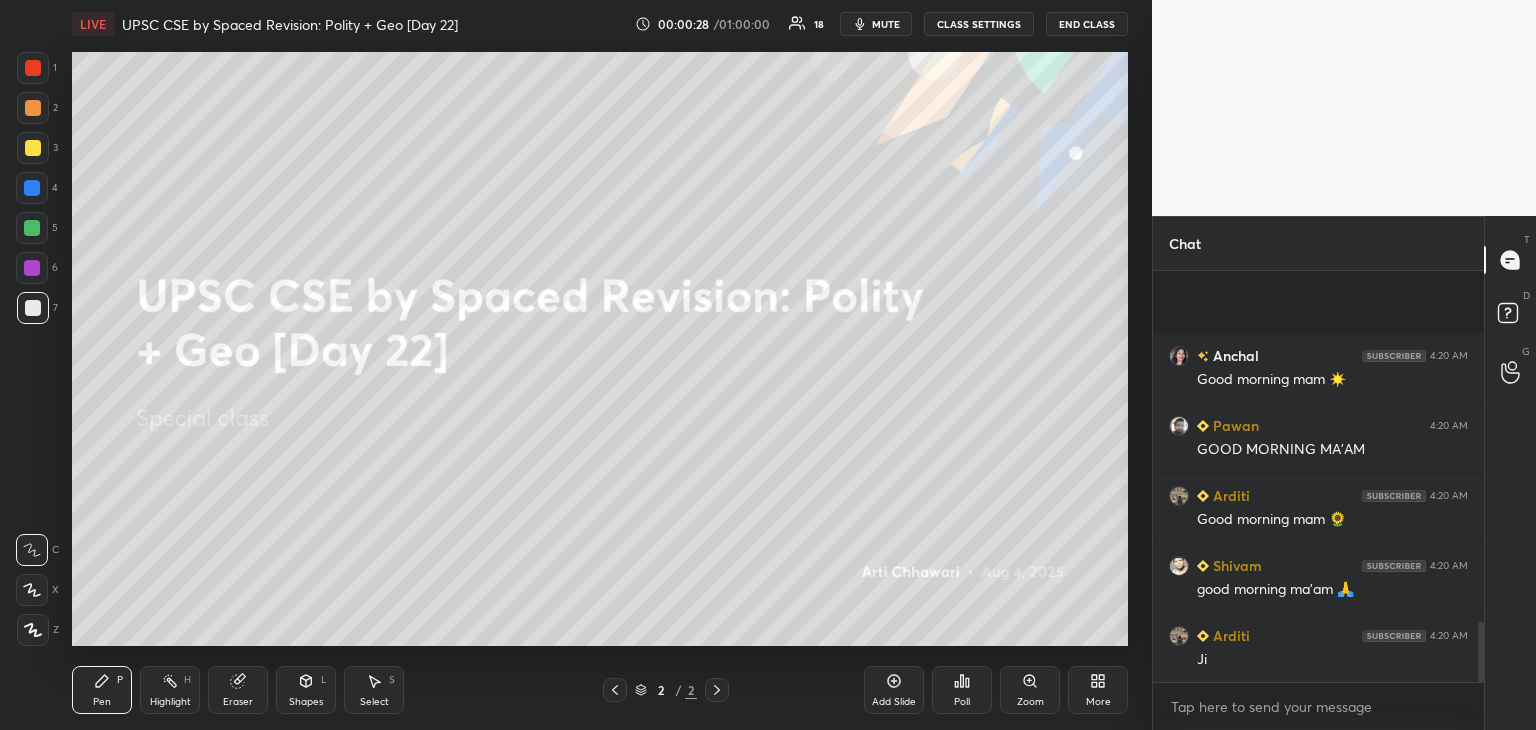 scroll, scrollTop: 2394, scrollLeft: 0, axis: vertical 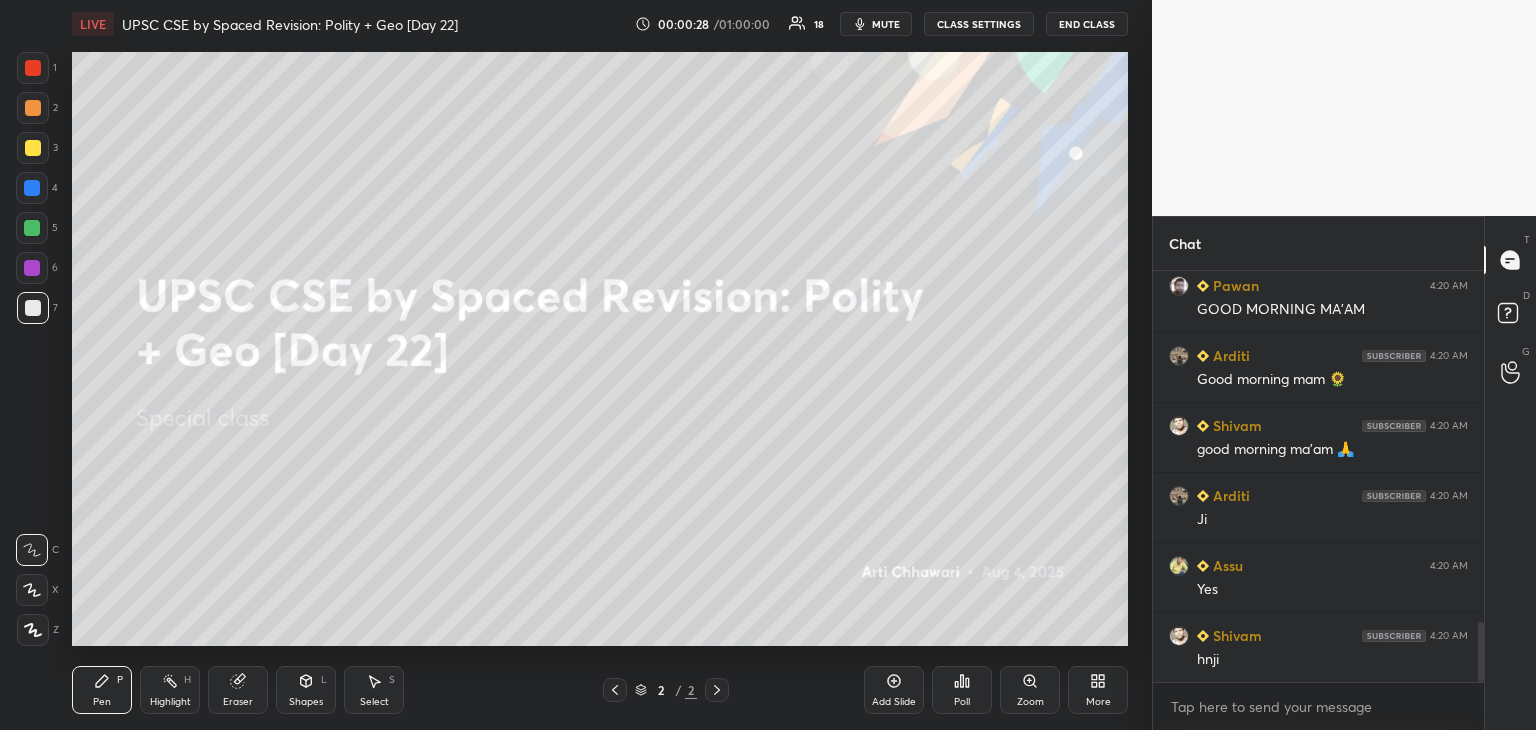 click at bounding box center [32, 188] 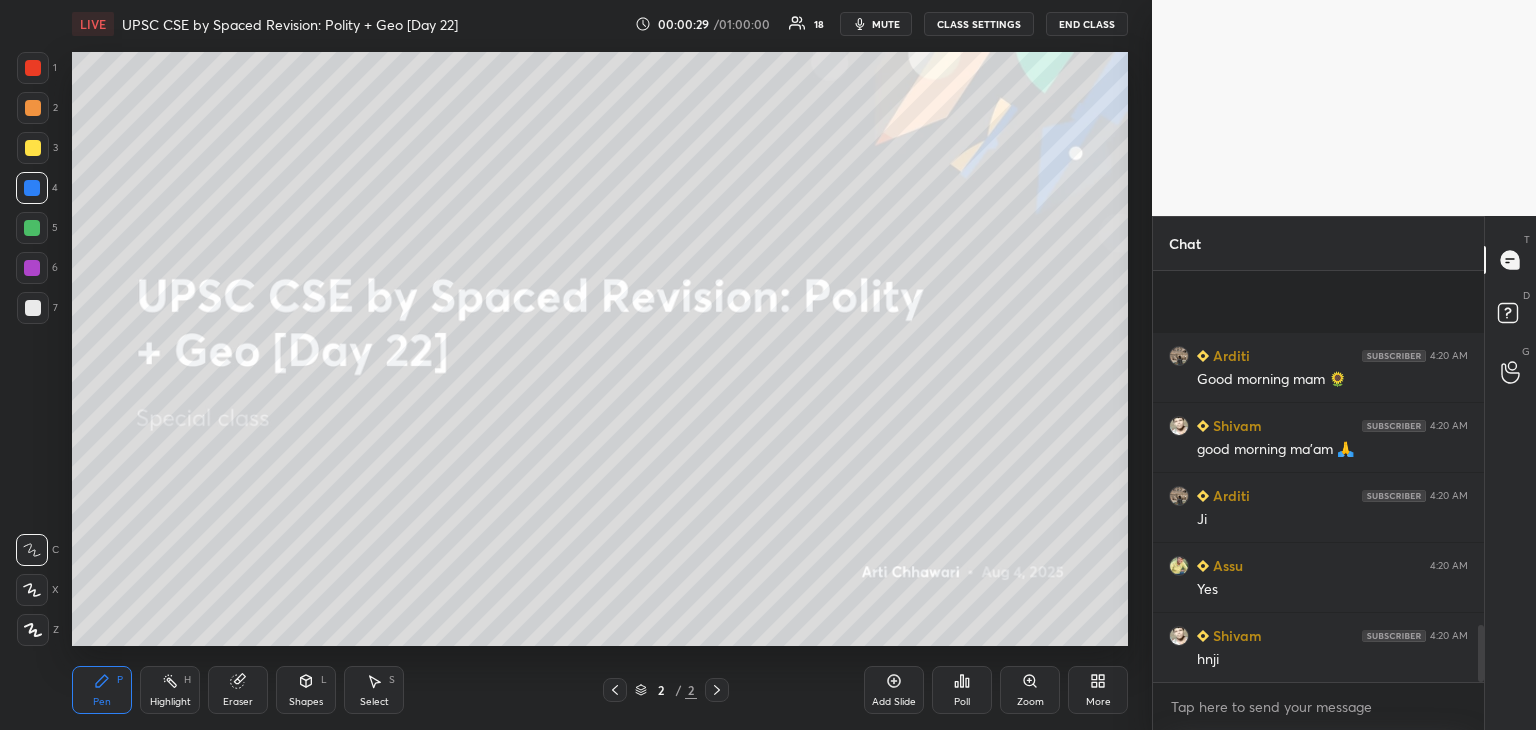 click at bounding box center (33, 68) 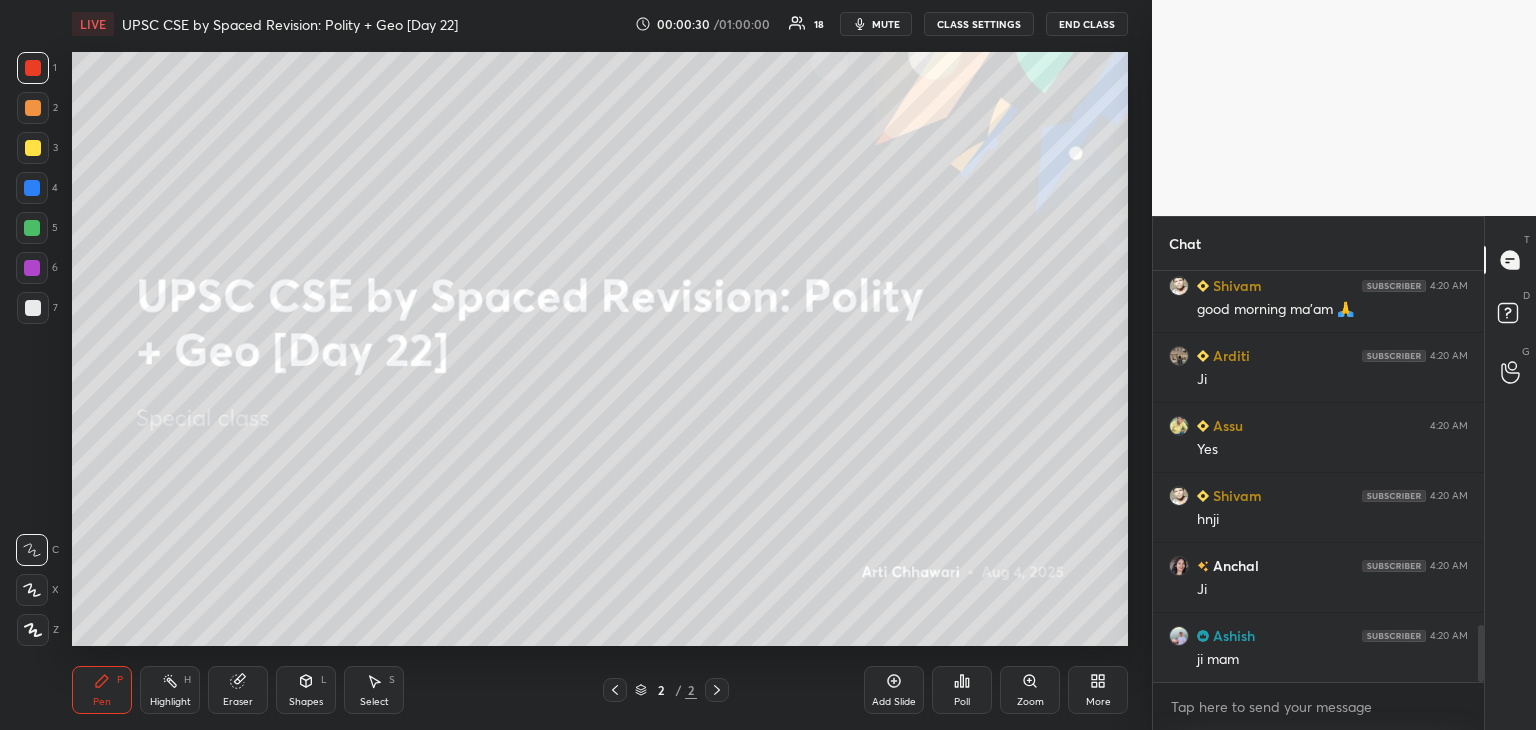 scroll, scrollTop: 2604, scrollLeft: 0, axis: vertical 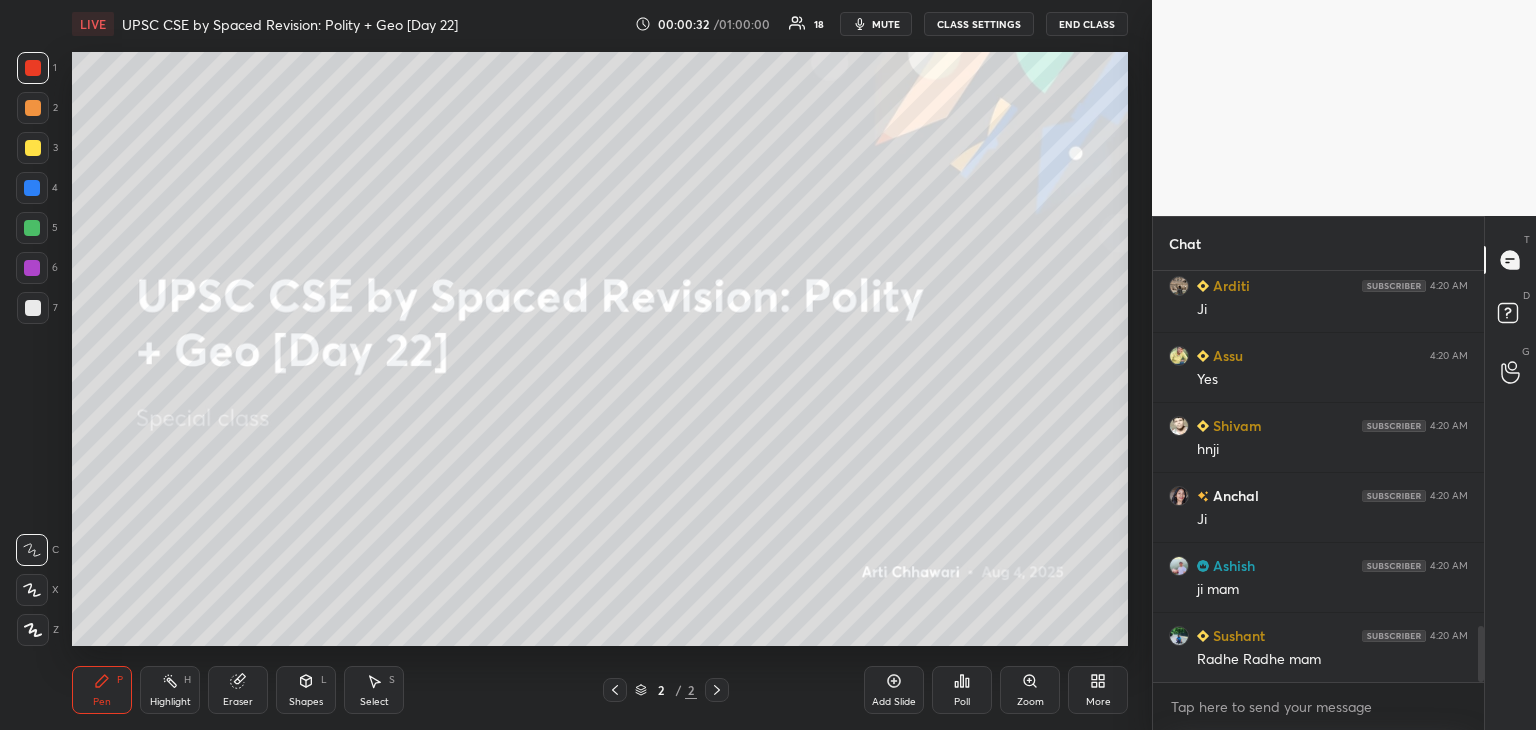 click on "More" at bounding box center (1098, 690) 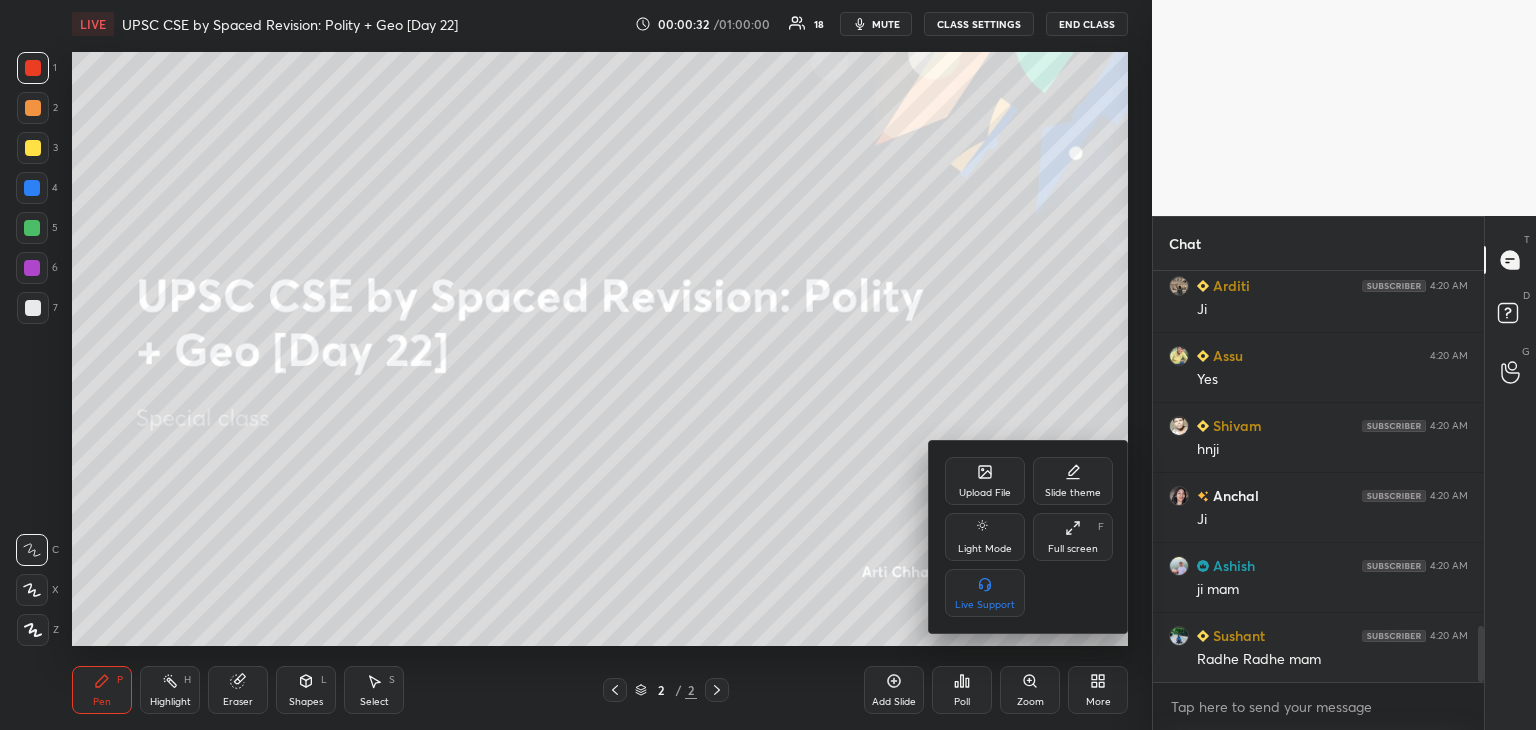click on "Upload File" at bounding box center (985, 481) 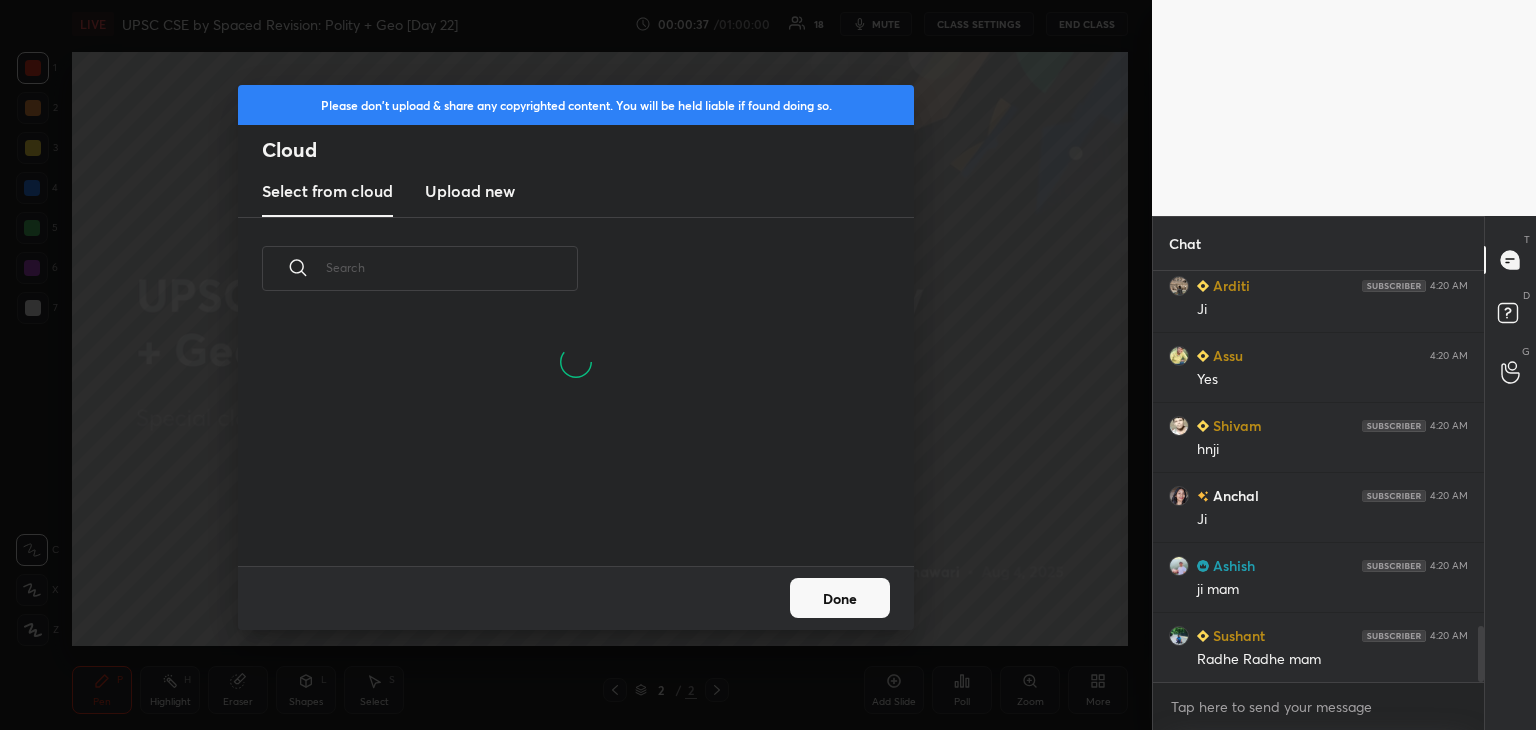 click on "Done" at bounding box center (840, 598) 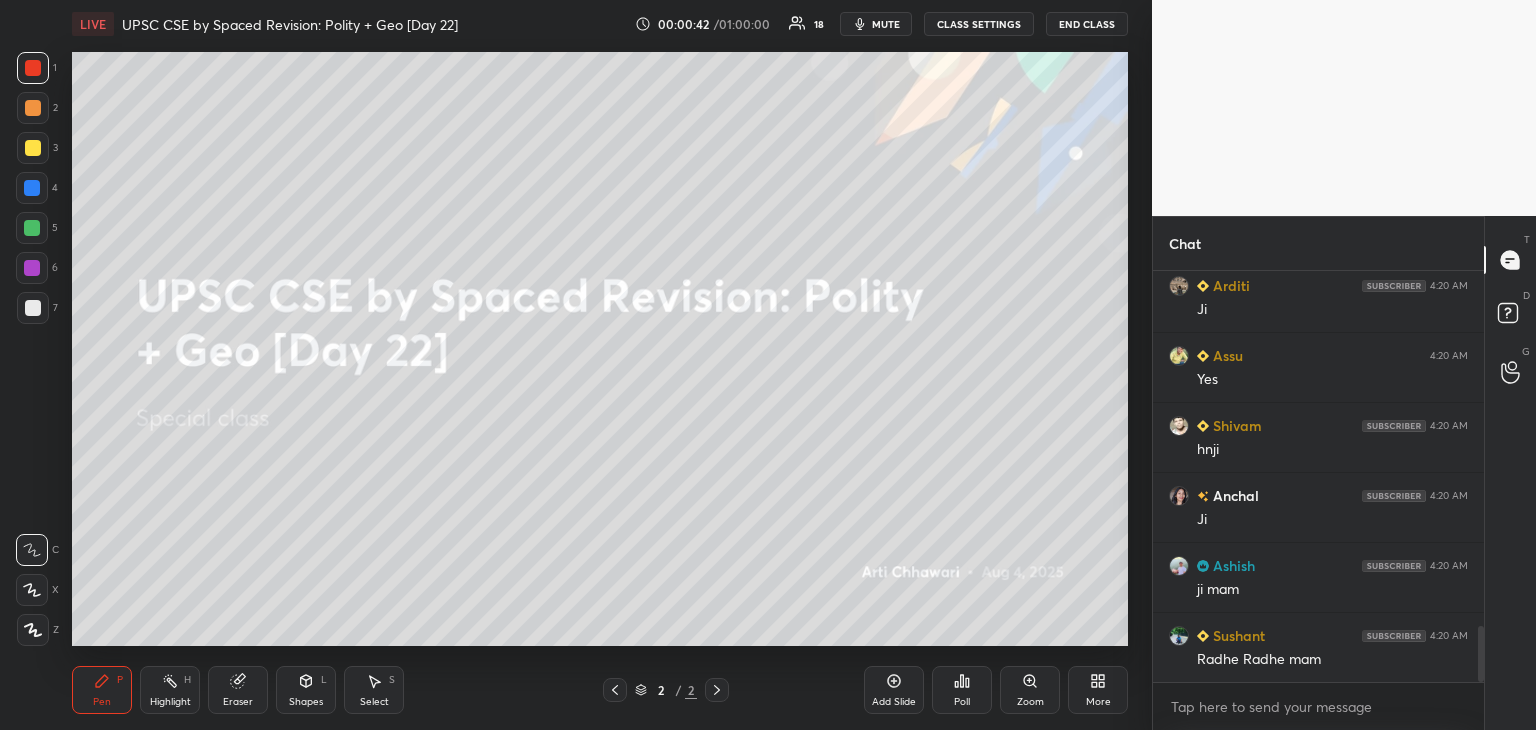 click at bounding box center (33, 308) 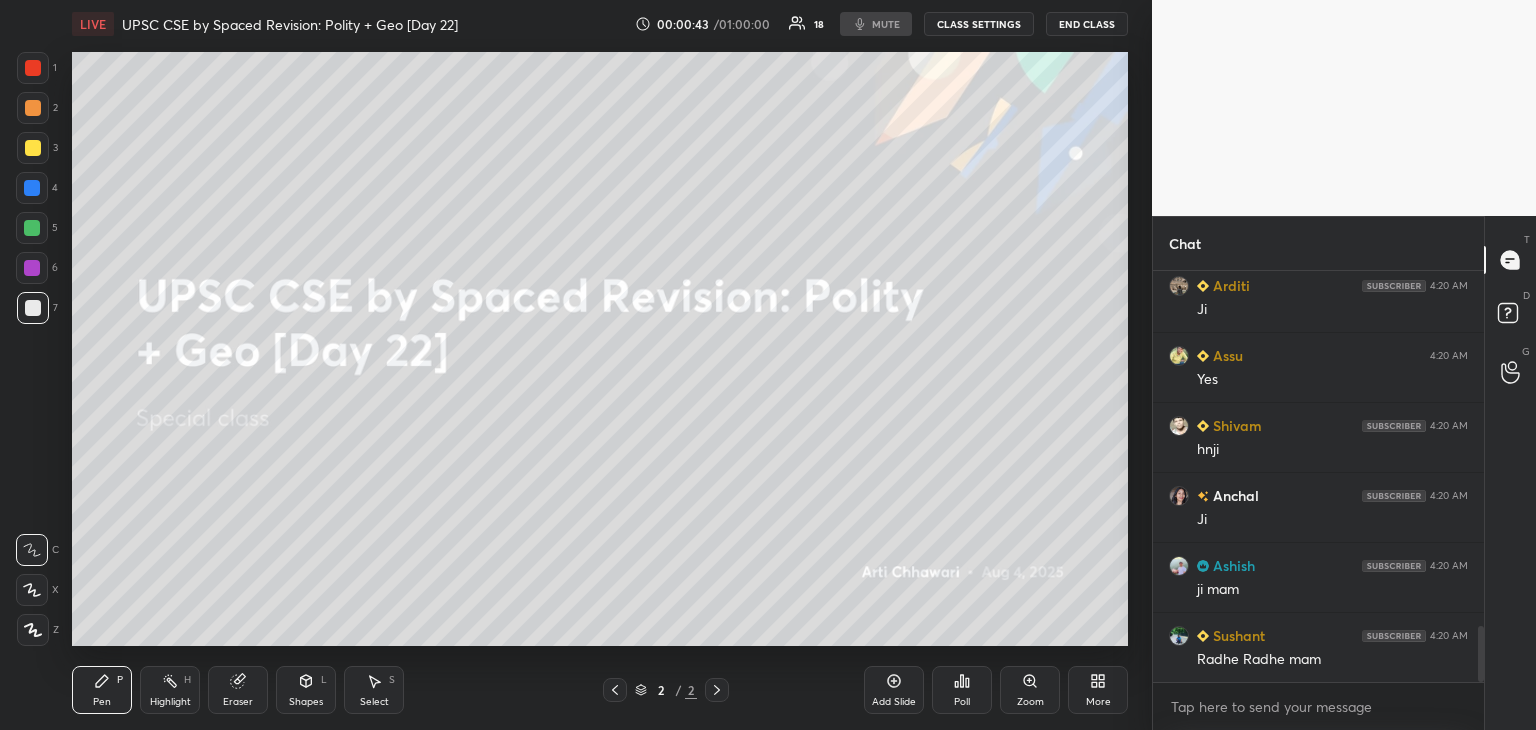 click 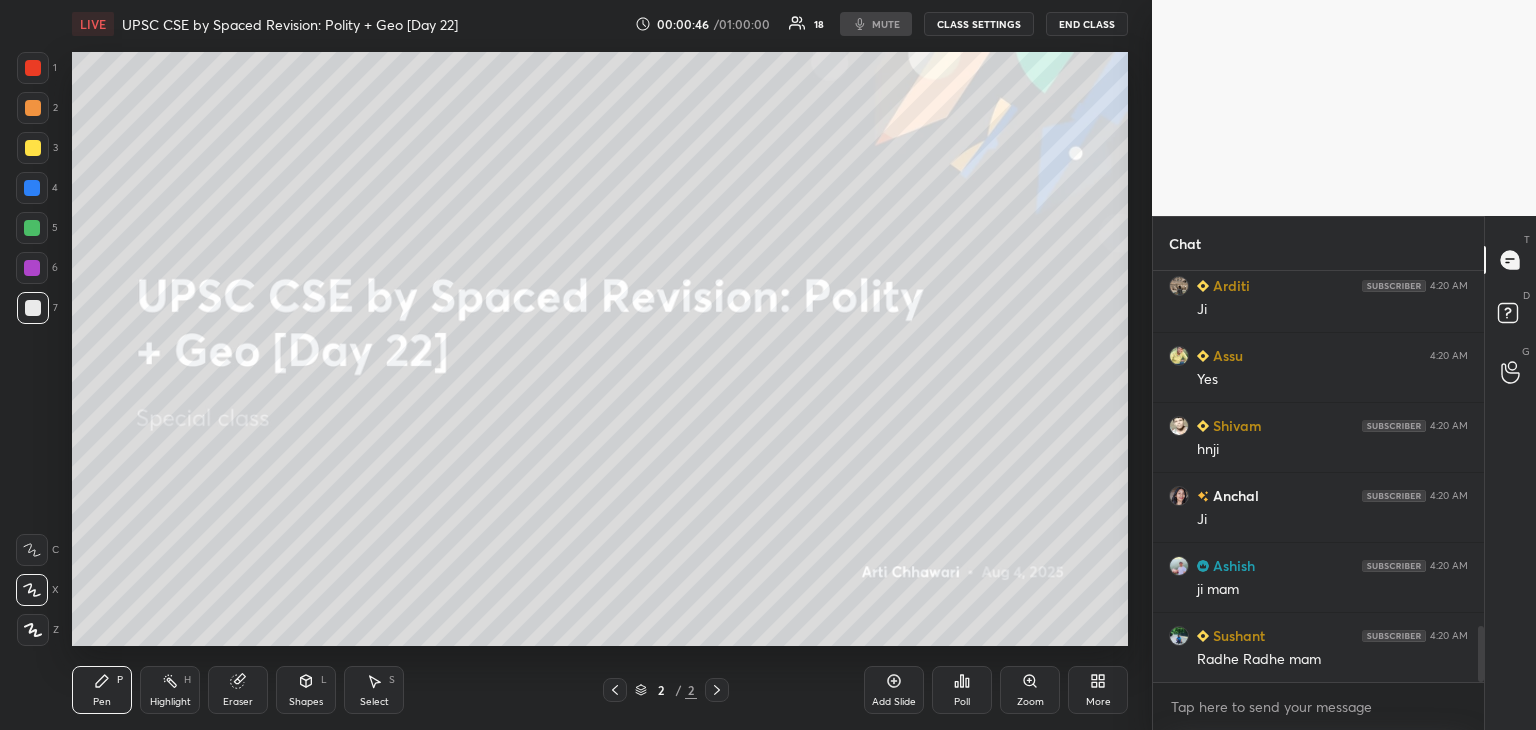 scroll, scrollTop: 2674, scrollLeft: 0, axis: vertical 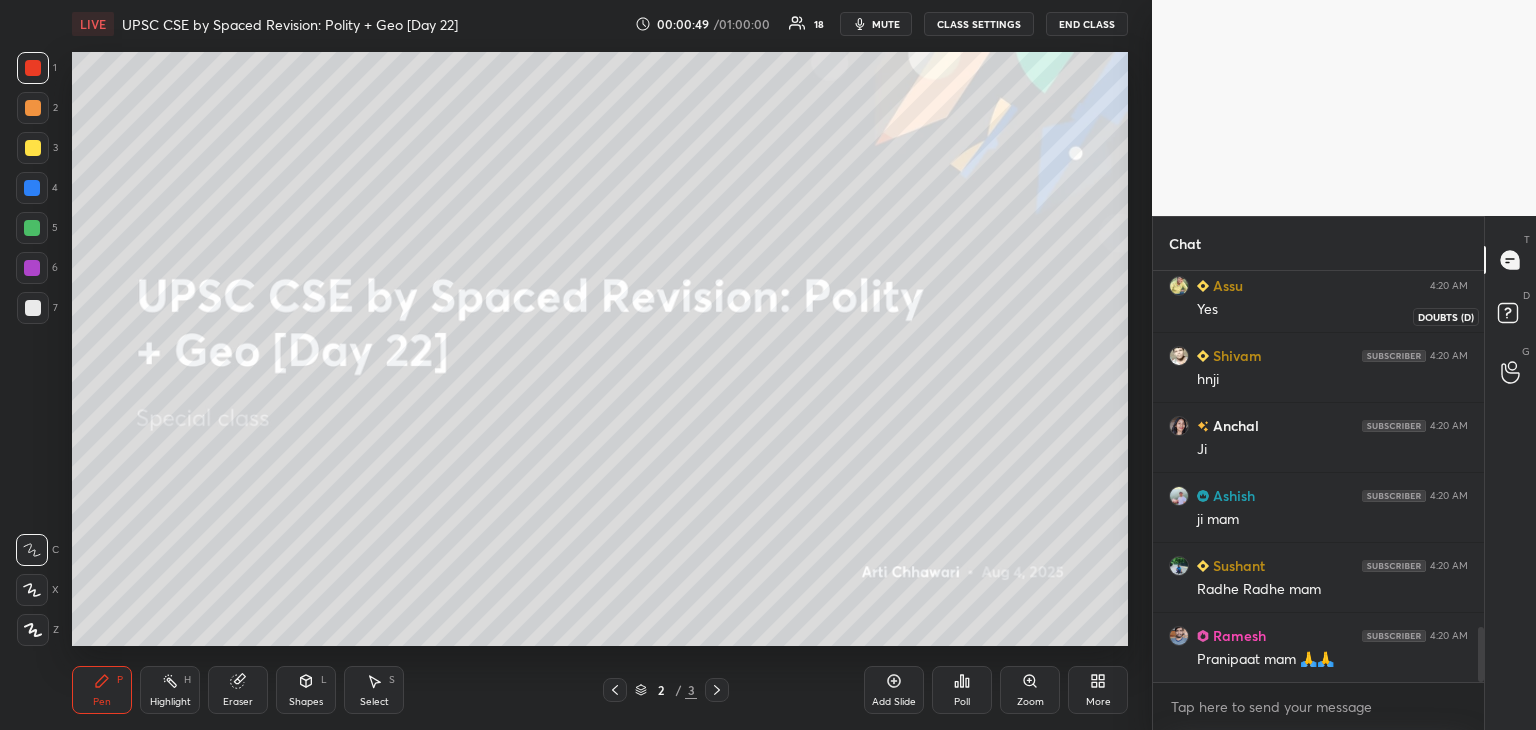 click 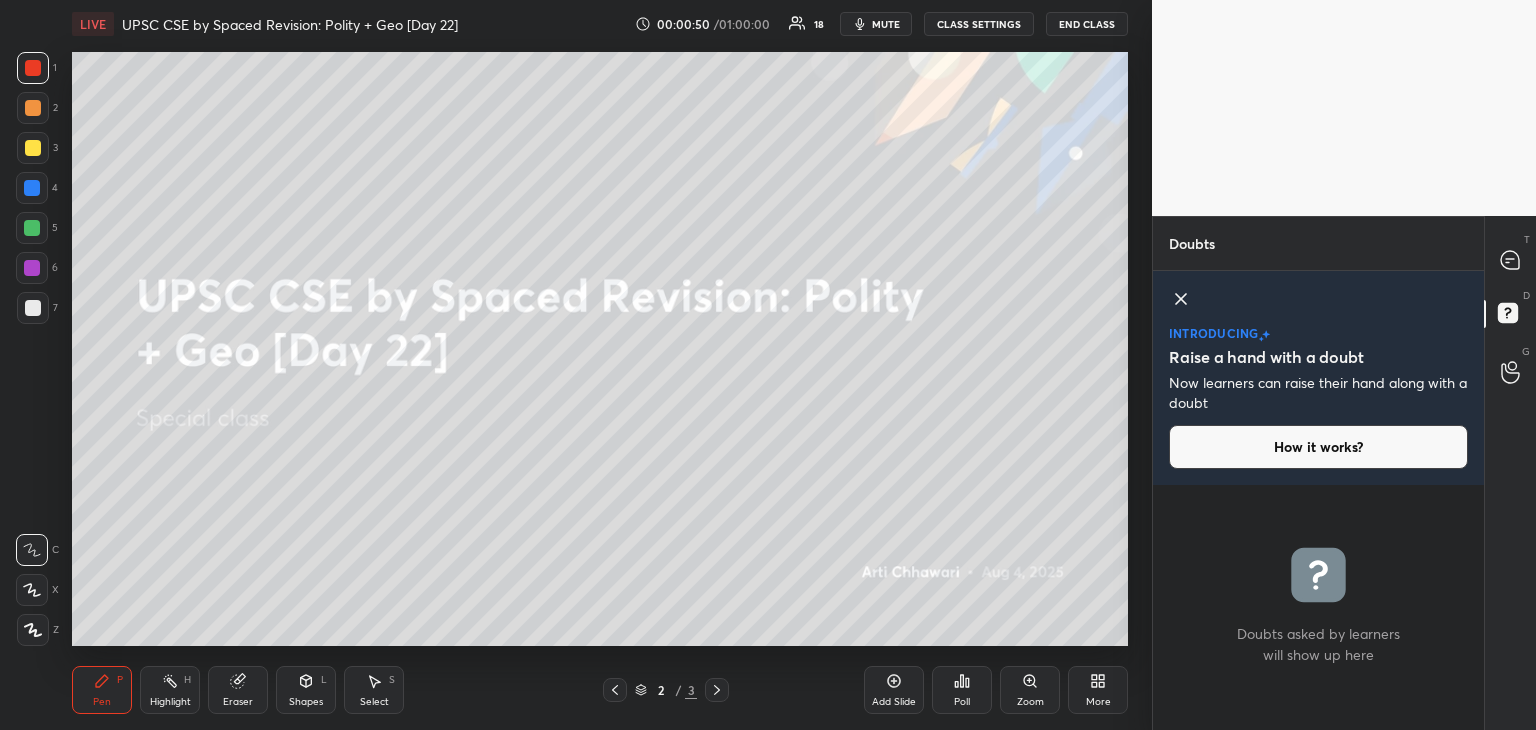 drag, startPoint x: 1188, startPoint y: 293, endPoint x: 1251, endPoint y: 272, distance: 66.40783 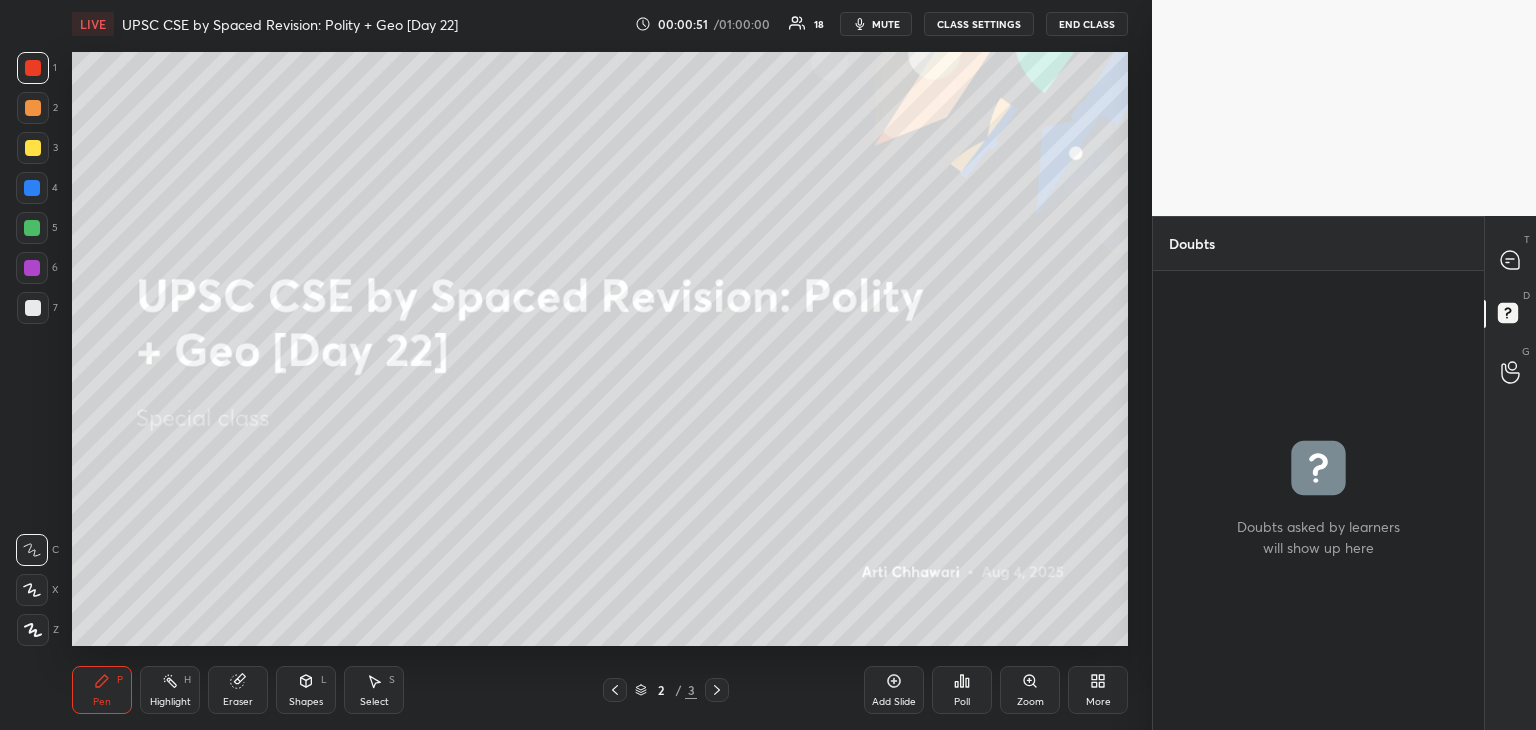 click 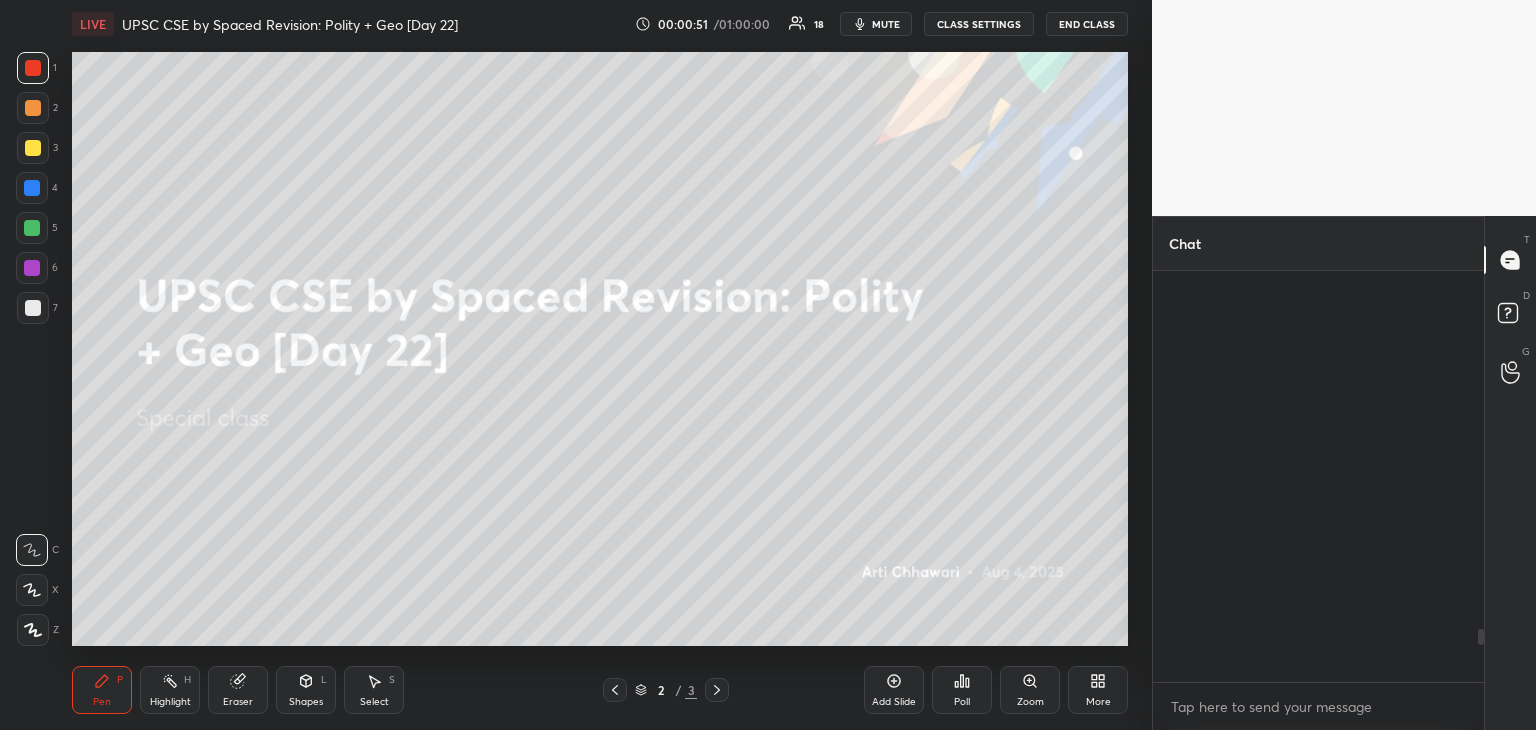 scroll, scrollTop: 2812, scrollLeft: 0, axis: vertical 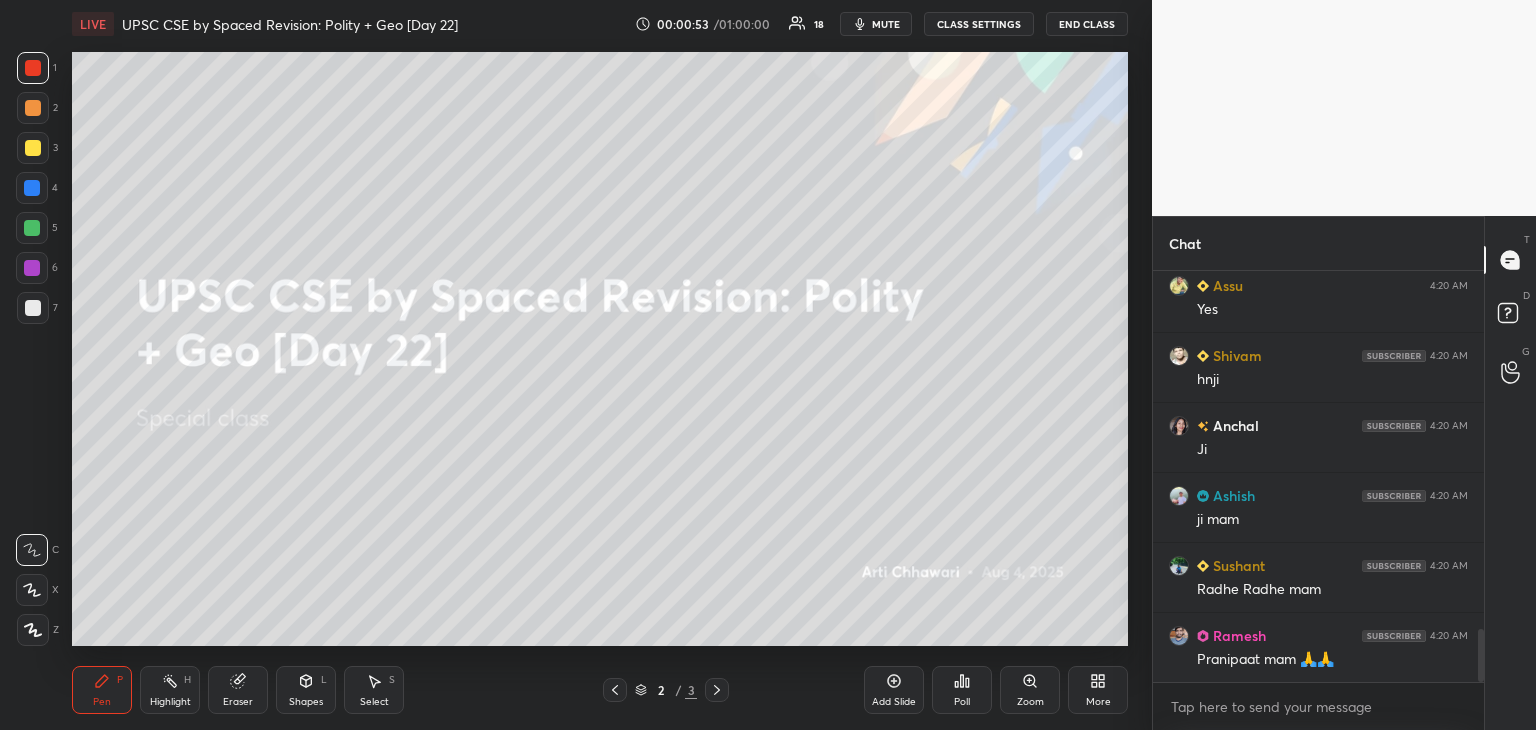 drag, startPoint x: 1480, startPoint y: 638, endPoint x: 1484, endPoint y: 701, distance: 63.126858 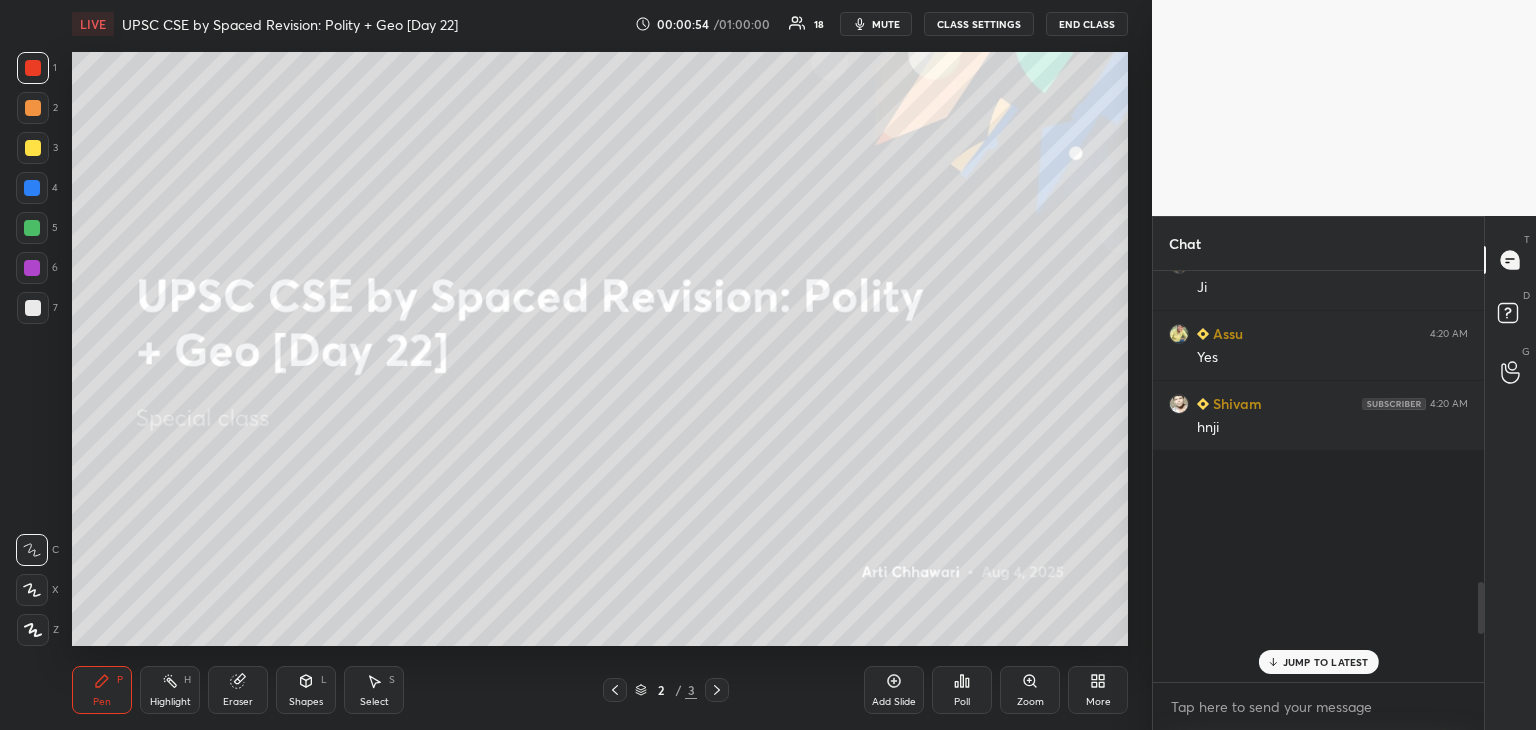 scroll, scrollTop: 2812, scrollLeft: 0, axis: vertical 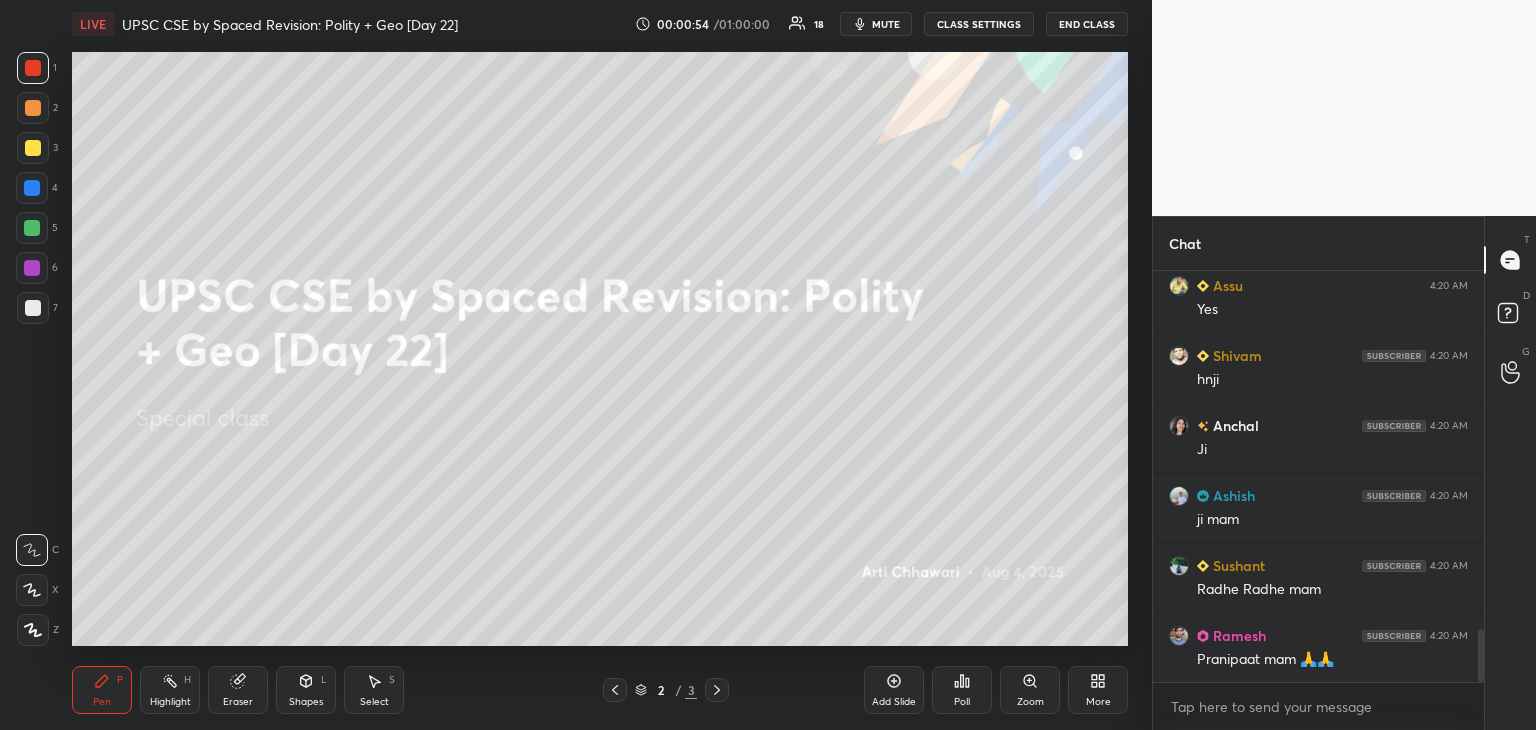 drag, startPoint x: 1481, startPoint y: 661, endPoint x: 1504, endPoint y: 696, distance: 41.880783 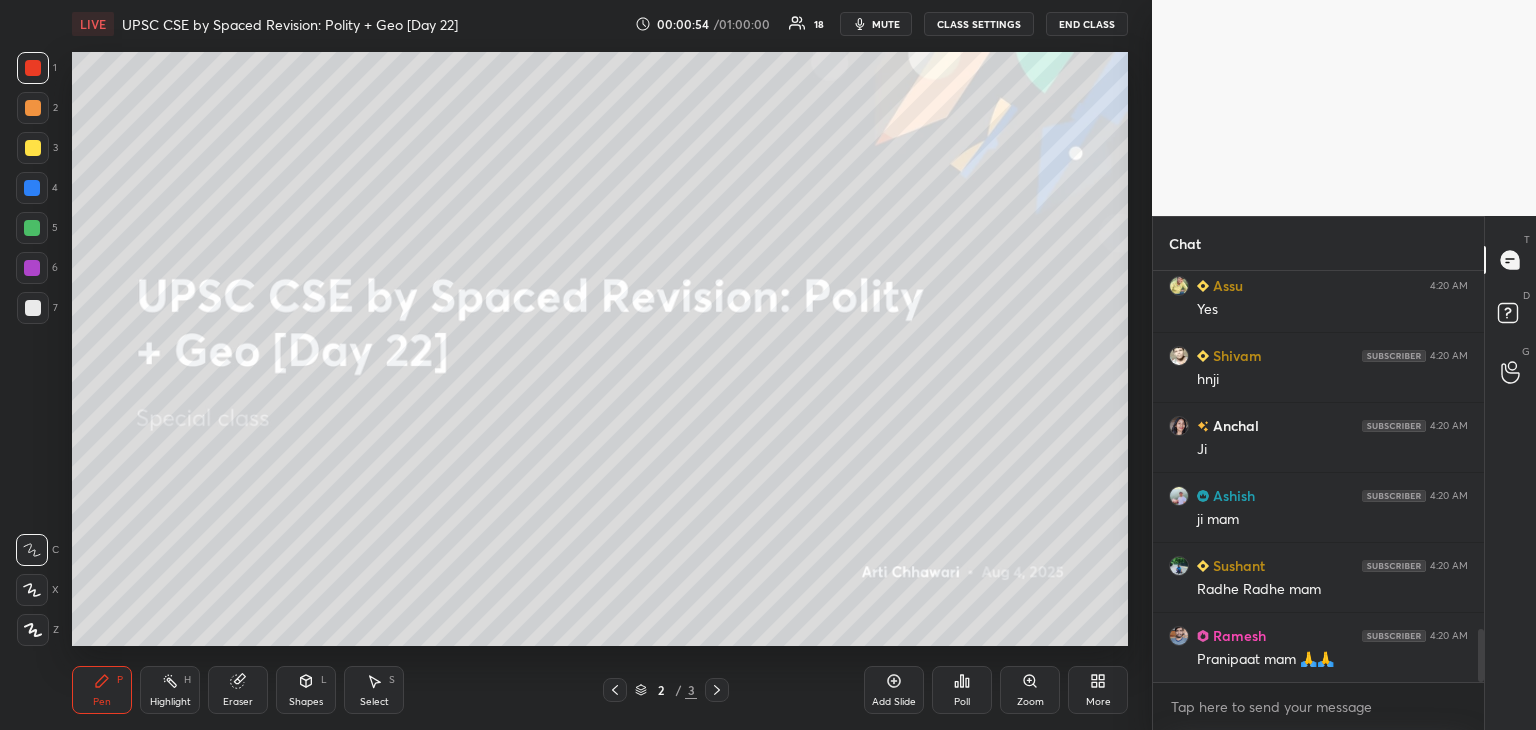 click on "[PERSON] 4:20 AM Ji [PERSON] 4:20 AM Yes [PERSON] 4:20 AM hnji [PERSON] 4:20 AM Ji [PERSON] 4:20 AM ji mam [PERSON] 4:20 AM Radhe Radhe mam [PERSON] 4:20 AM Pranipaat mam 🙏🙏 JUMP TO LATEST Enable hand raising Enable raise hand to speak to learners. Once enabled, chat will be turned off temporarily. Enable x" at bounding box center [1318, 500] 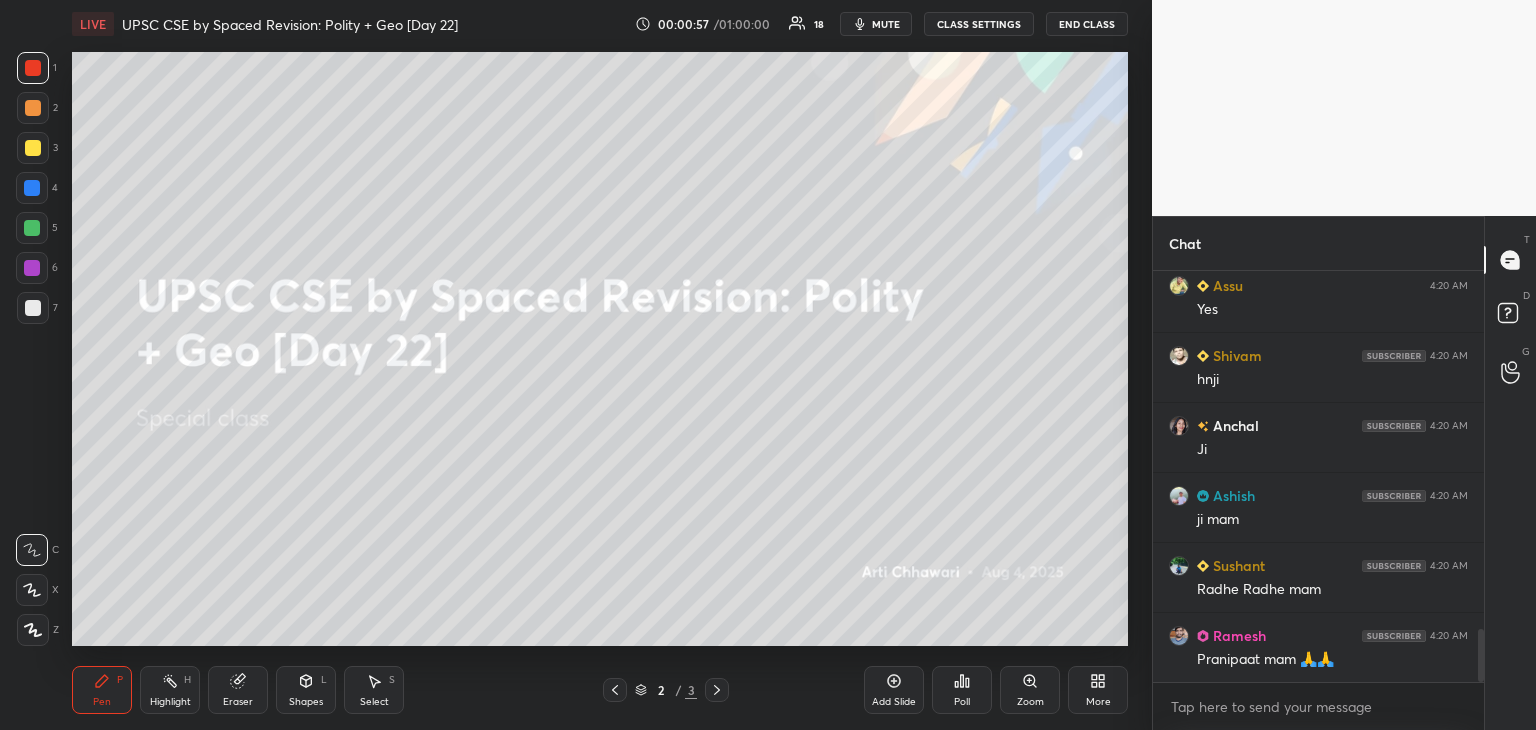 click at bounding box center [33, 308] 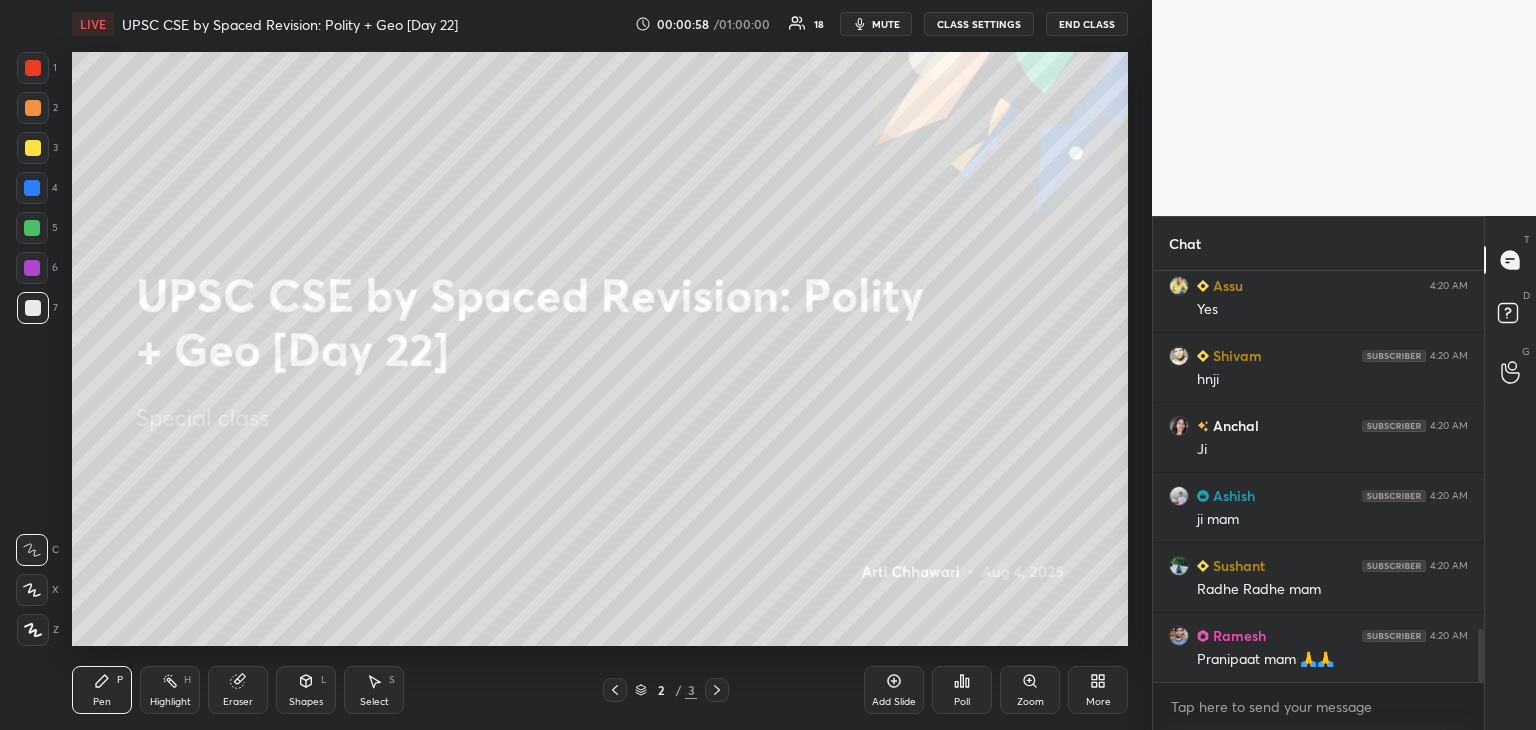 scroll, scrollTop: 2882, scrollLeft: 0, axis: vertical 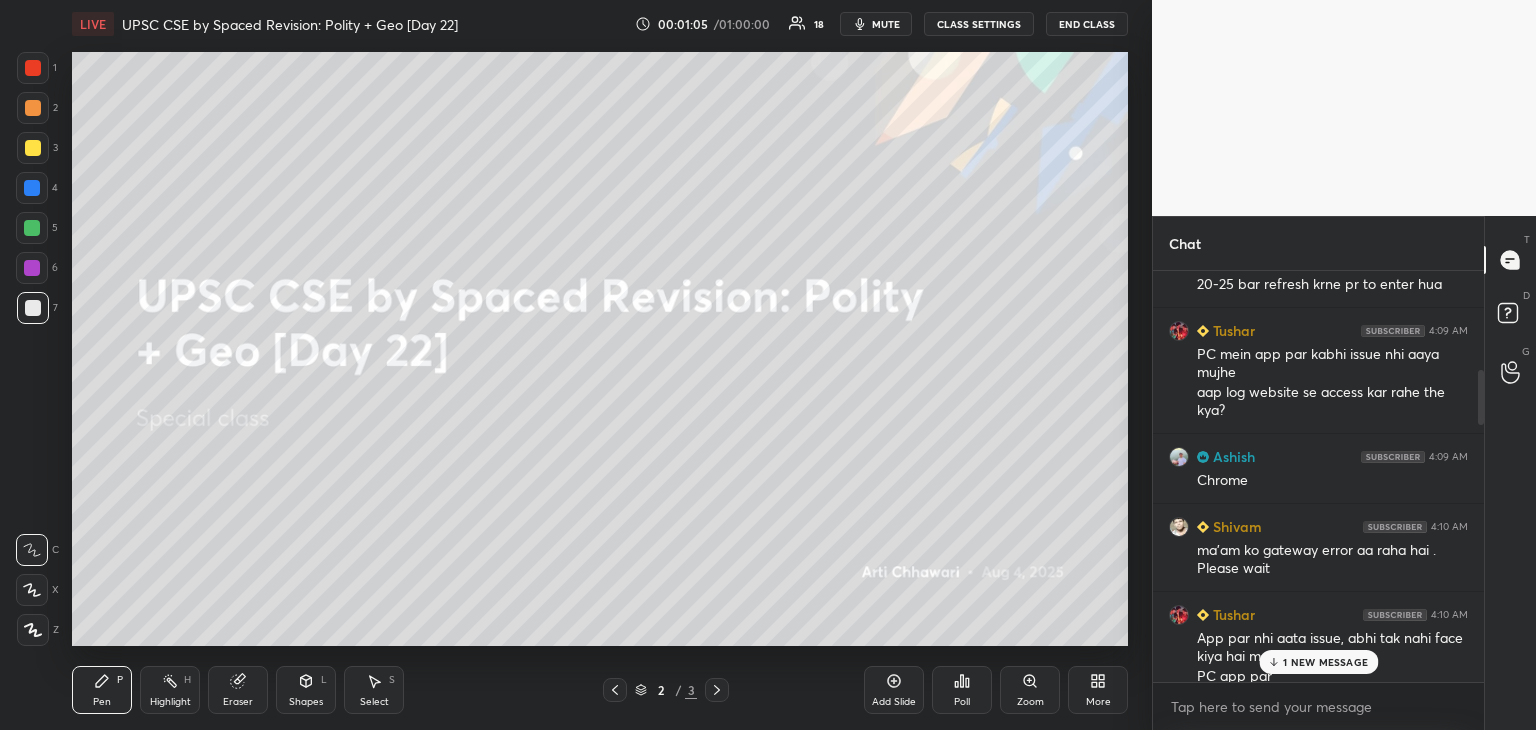drag, startPoint x: 1478, startPoint y: 658, endPoint x: 1478, endPoint y: 349, distance: 309 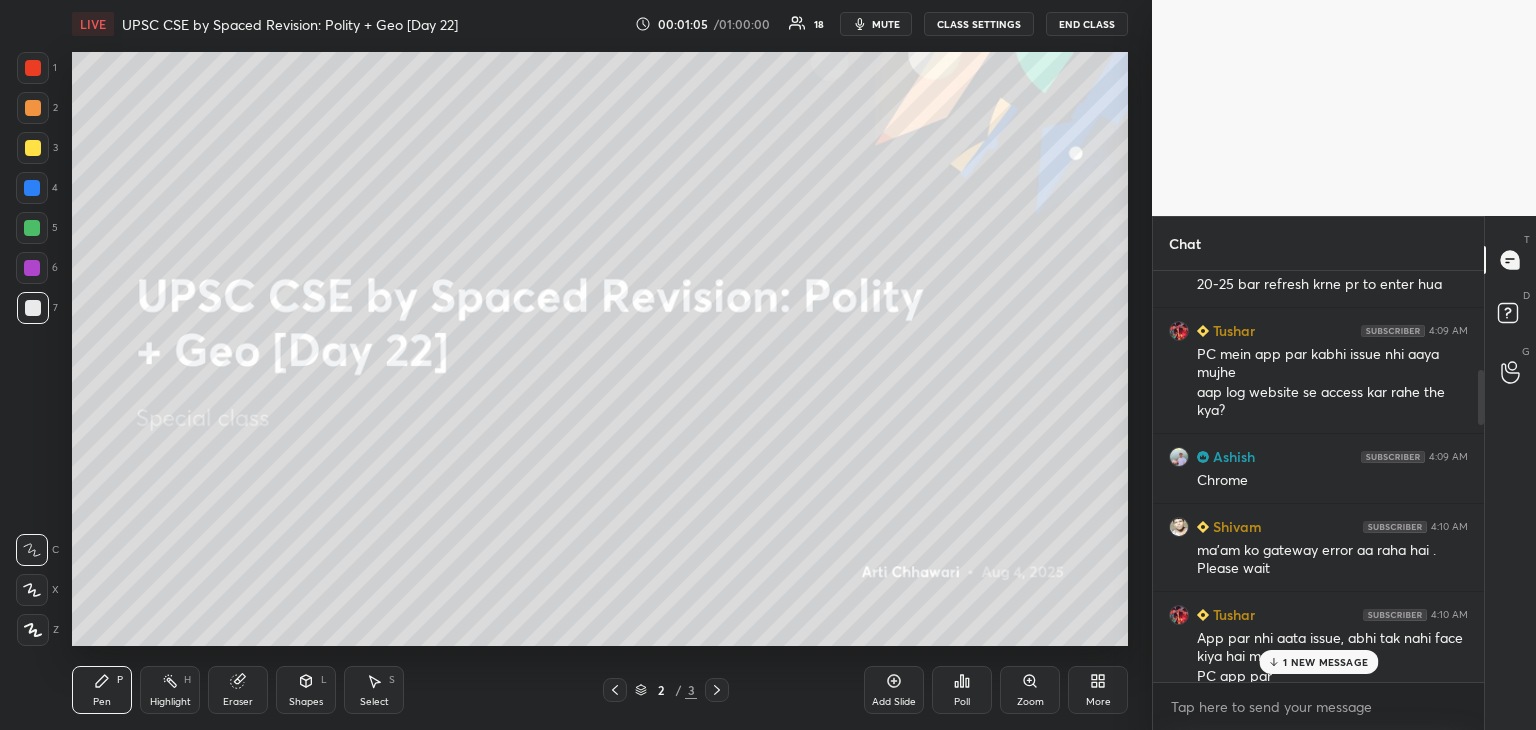 click at bounding box center (1481, 397) 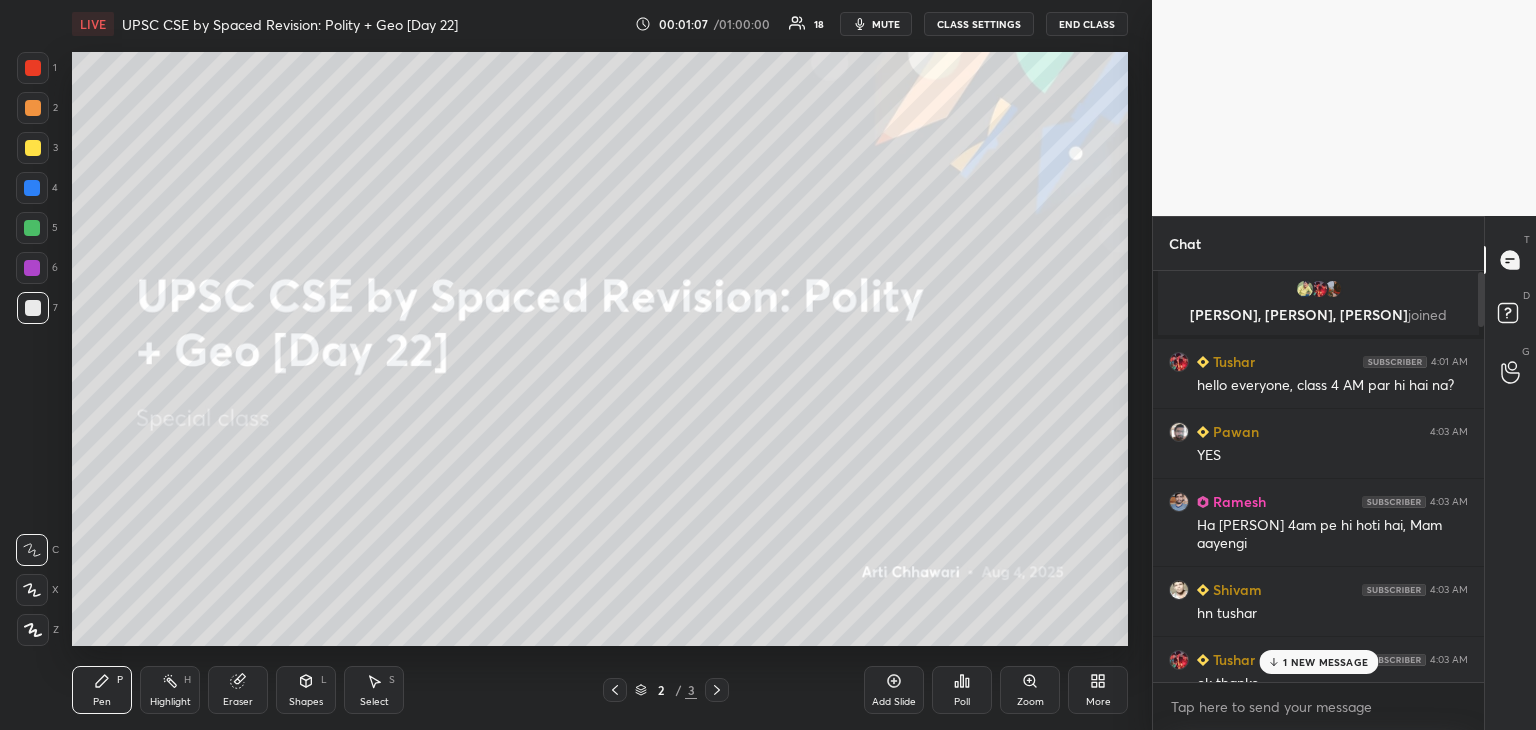scroll, scrollTop: 0, scrollLeft: 0, axis: both 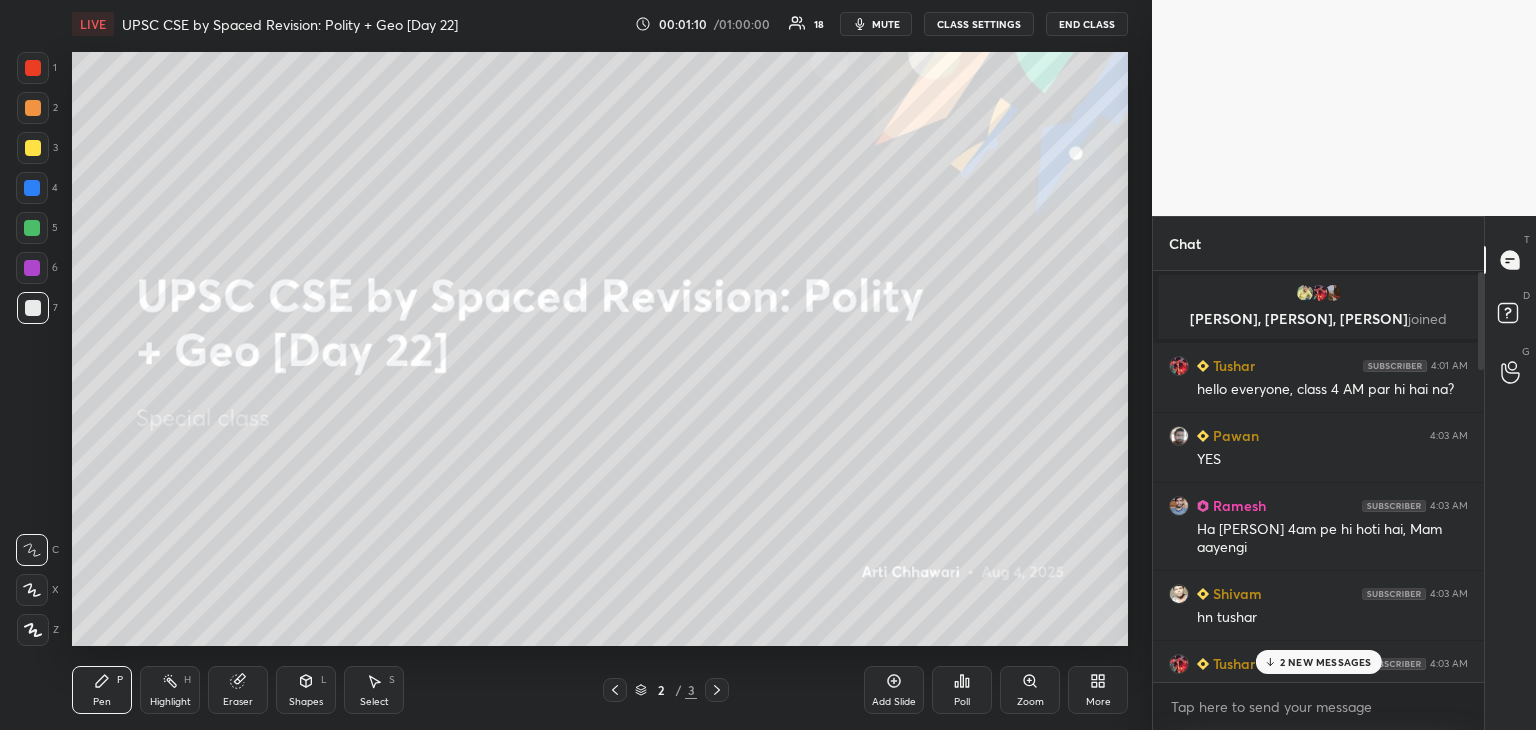 drag, startPoint x: 1478, startPoint y: 376, endPoint x: 1477, endPoint y: 284, distance: 92.00543 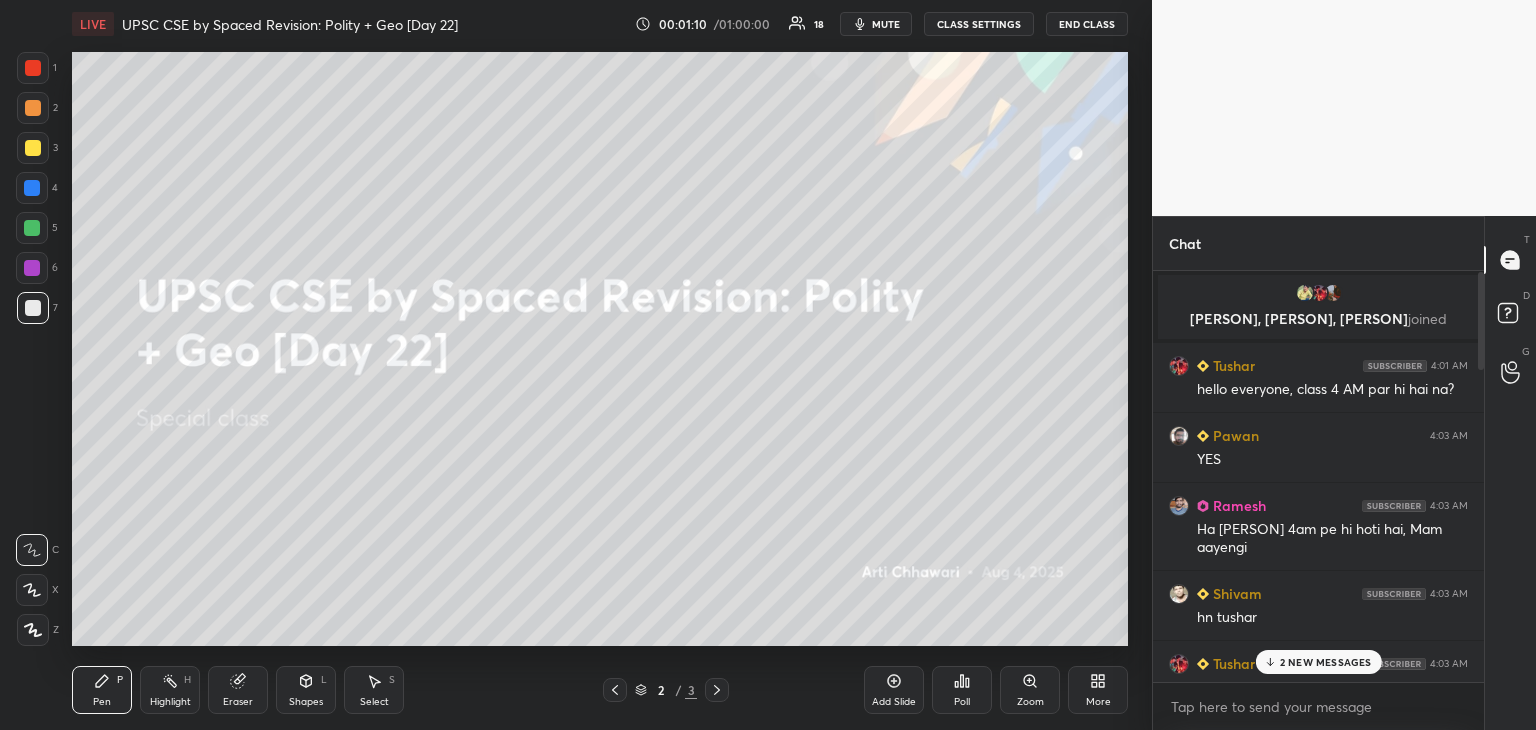 click at bounding box center (1481, 321) 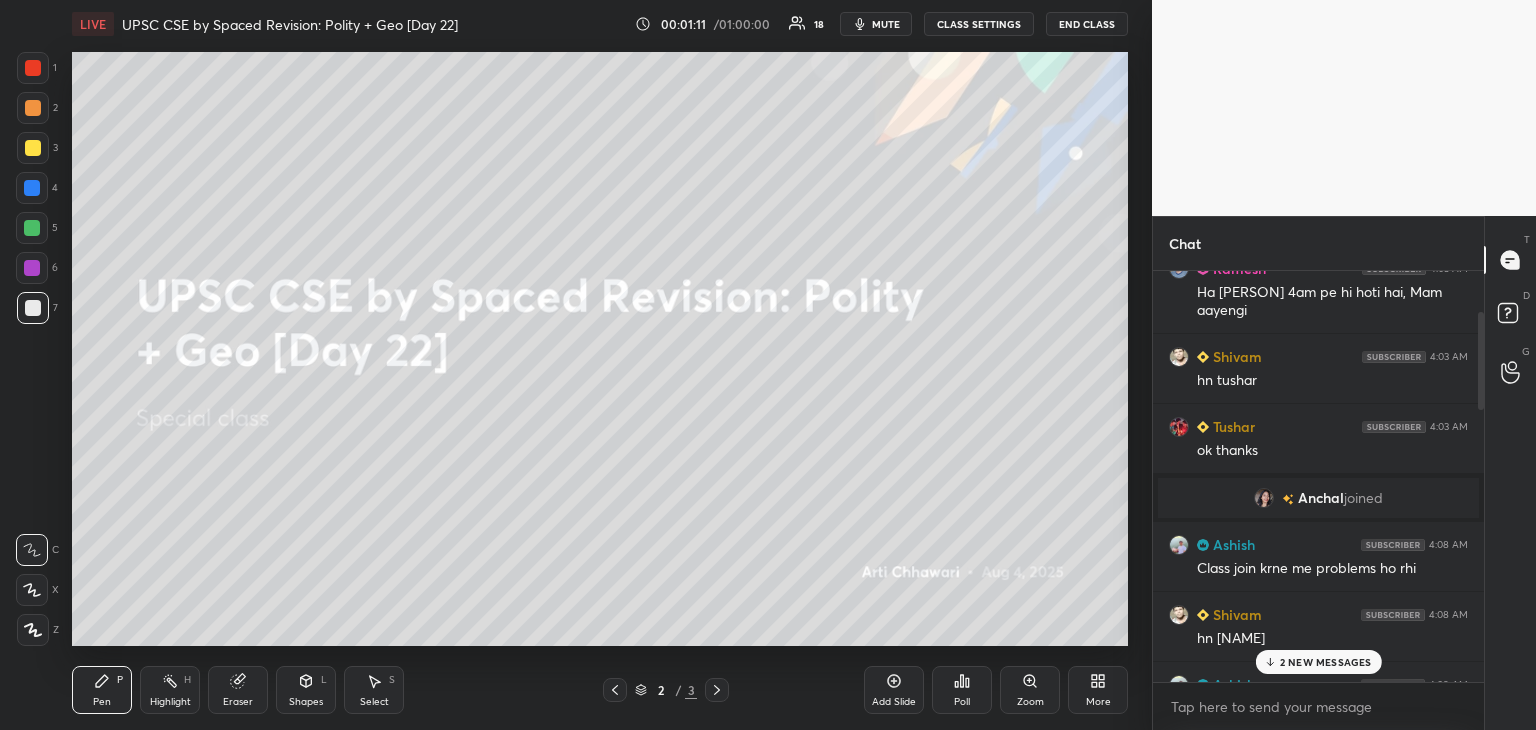 click on "2 NEW MESSAGES" at bounding box center [1326, 662] 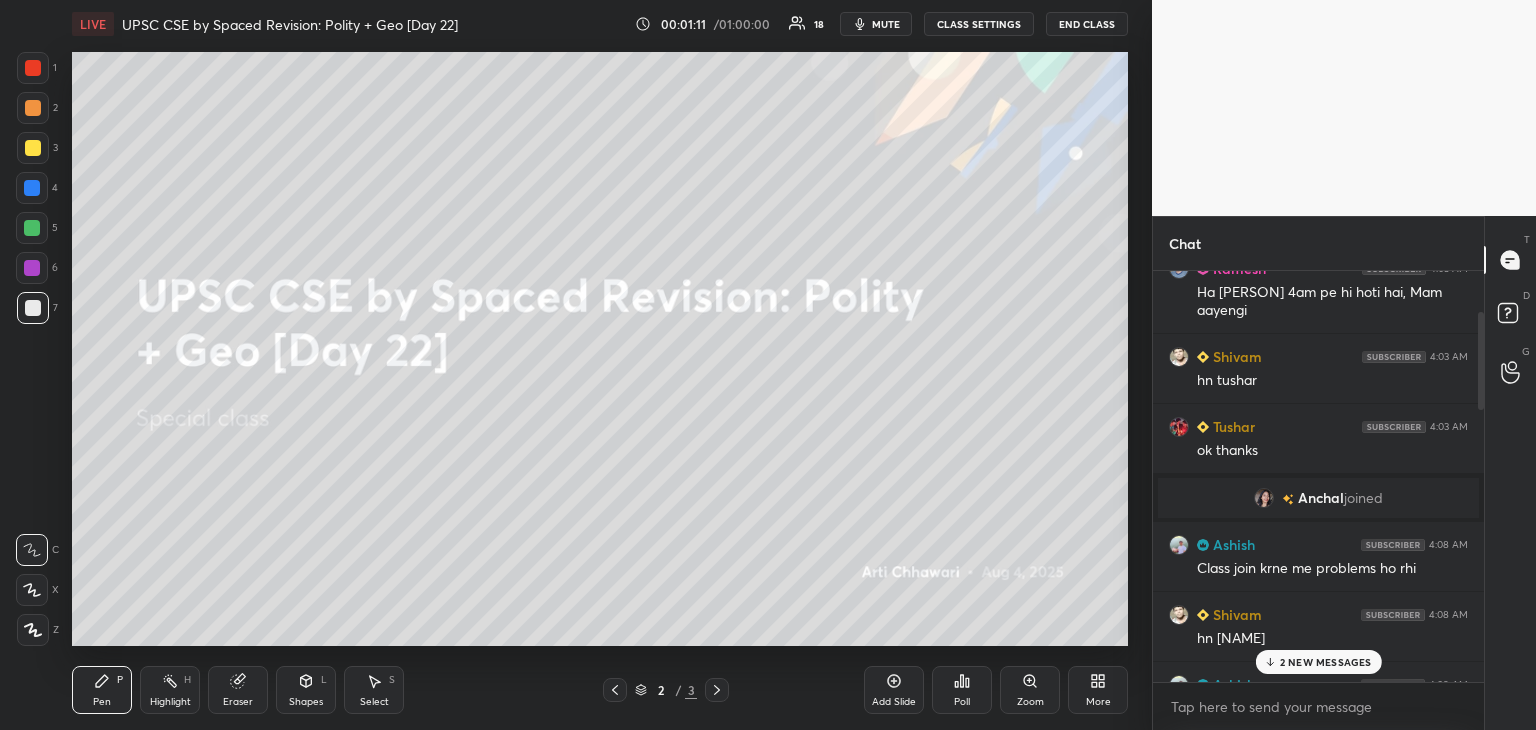 scroll, scrollTop: 3092, scrollLeft: 0, axis: vertical 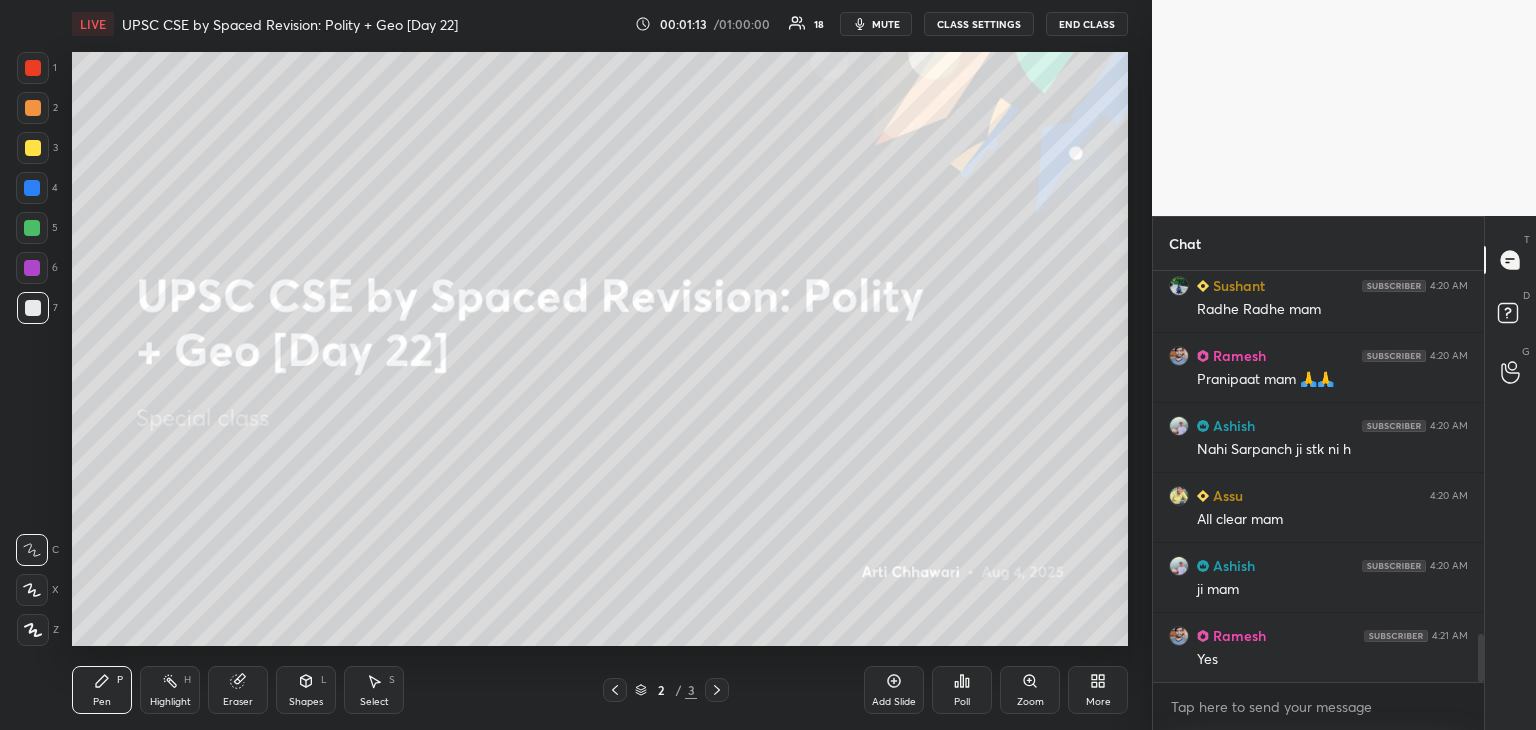 click at bounding box center [33, 148] 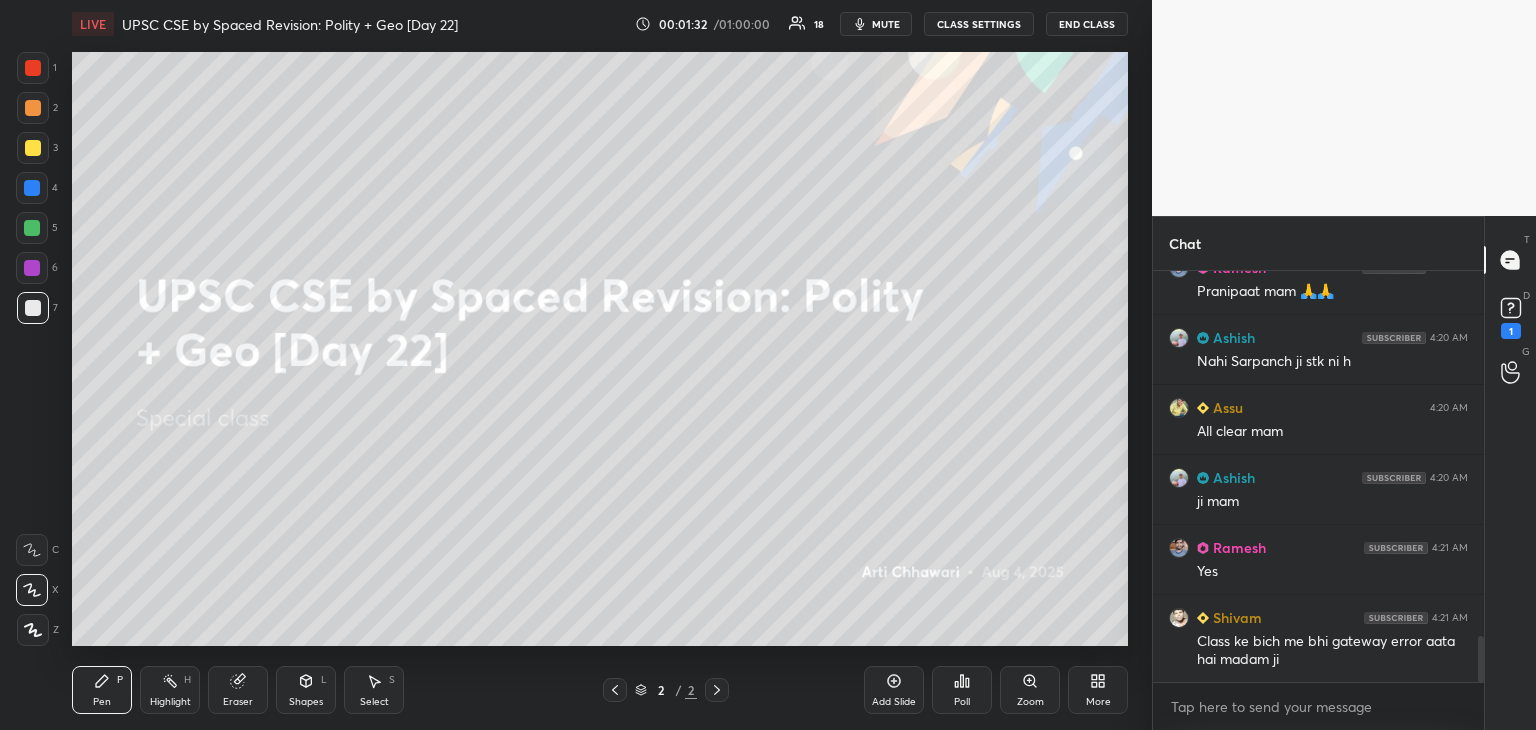 scroll, scrollTop: 3266, scrollLeft: 0, axis: vertical 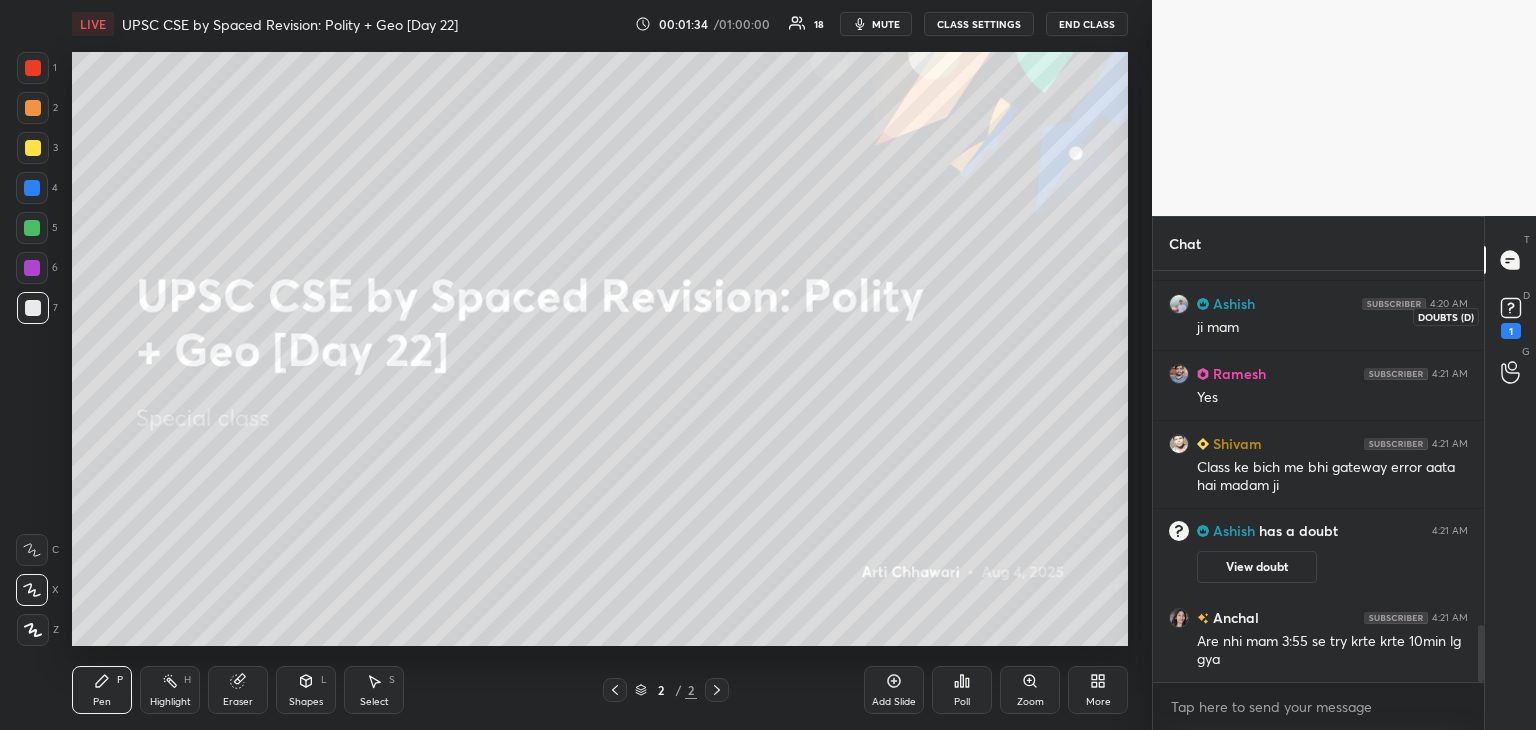 click 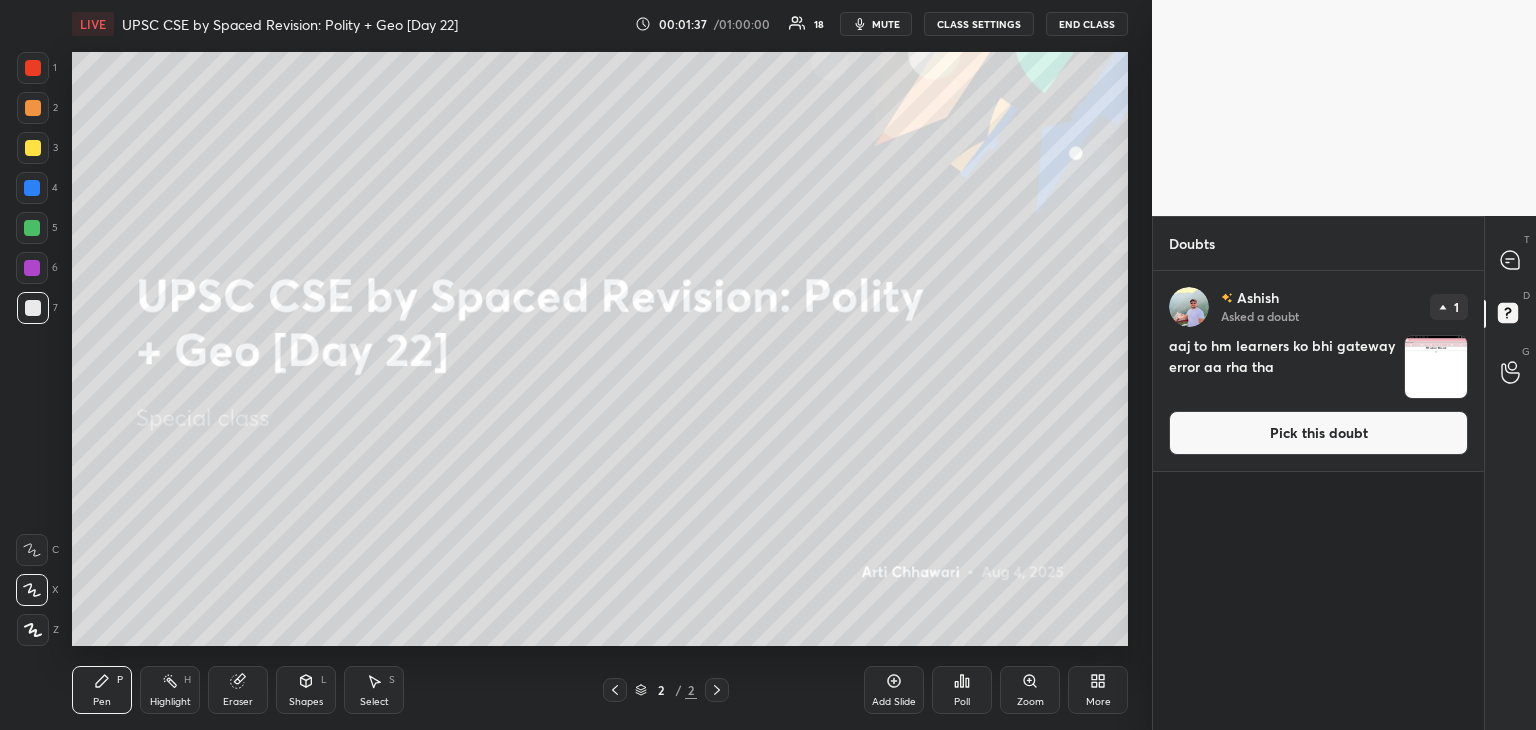 click on "Pick this doubt" at bounding box center [1318, 433] 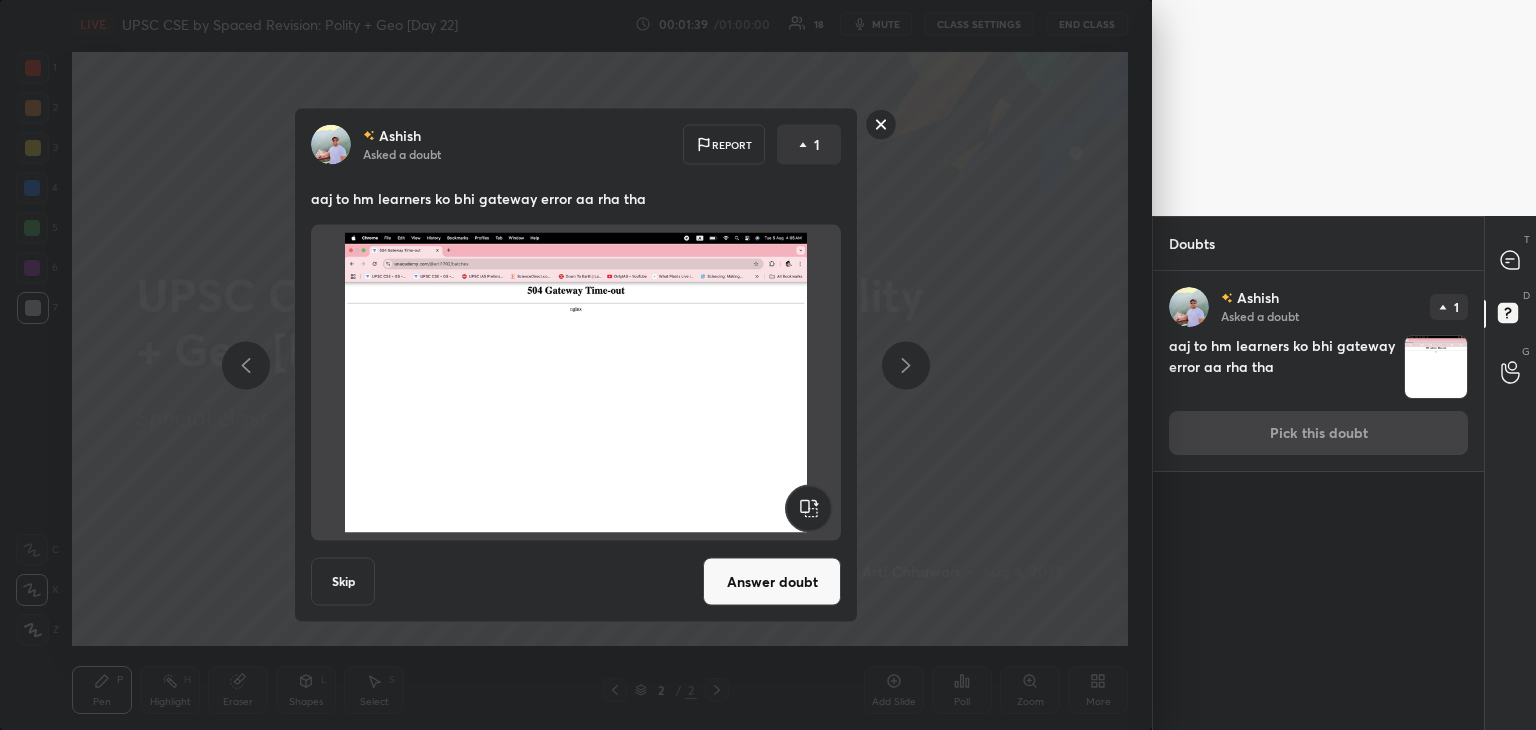 click 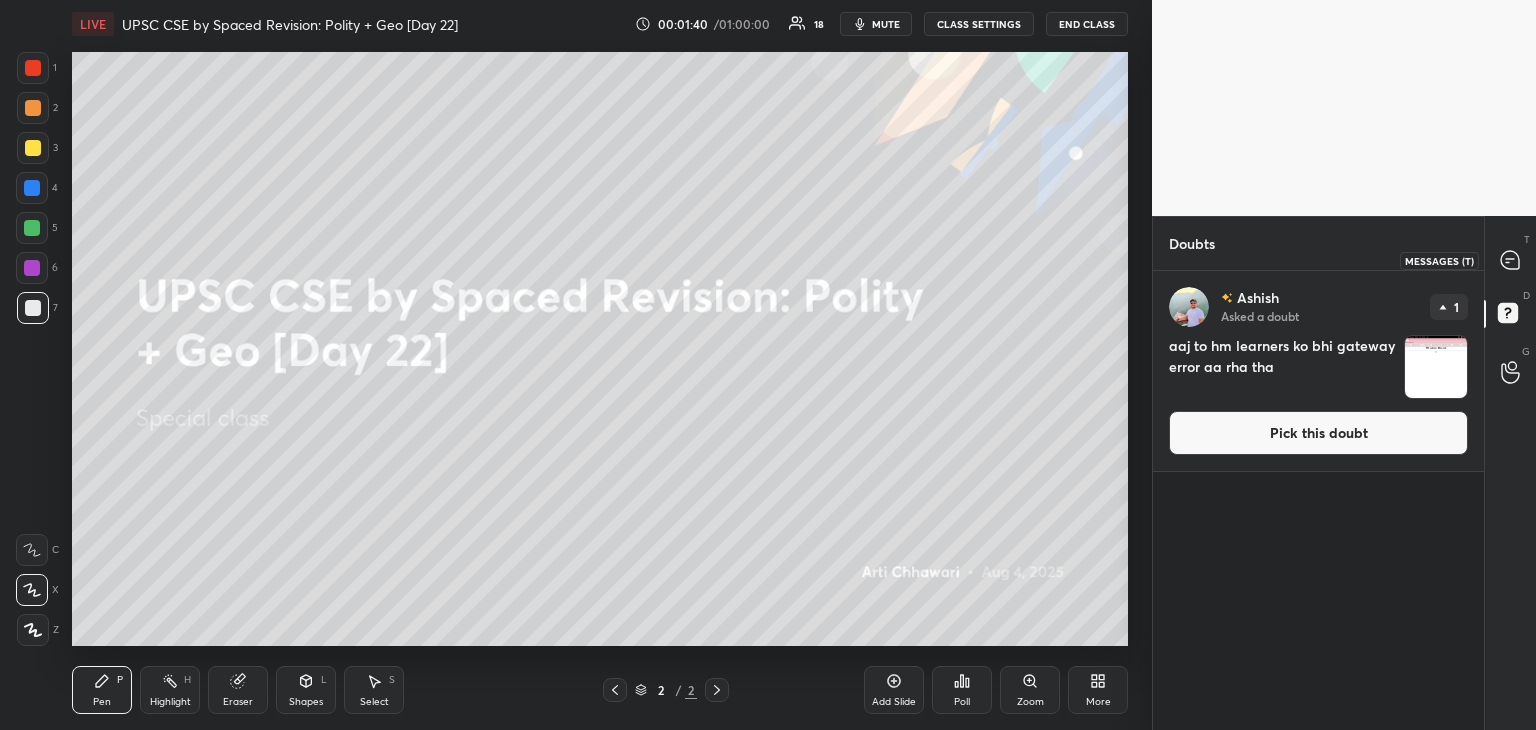 click 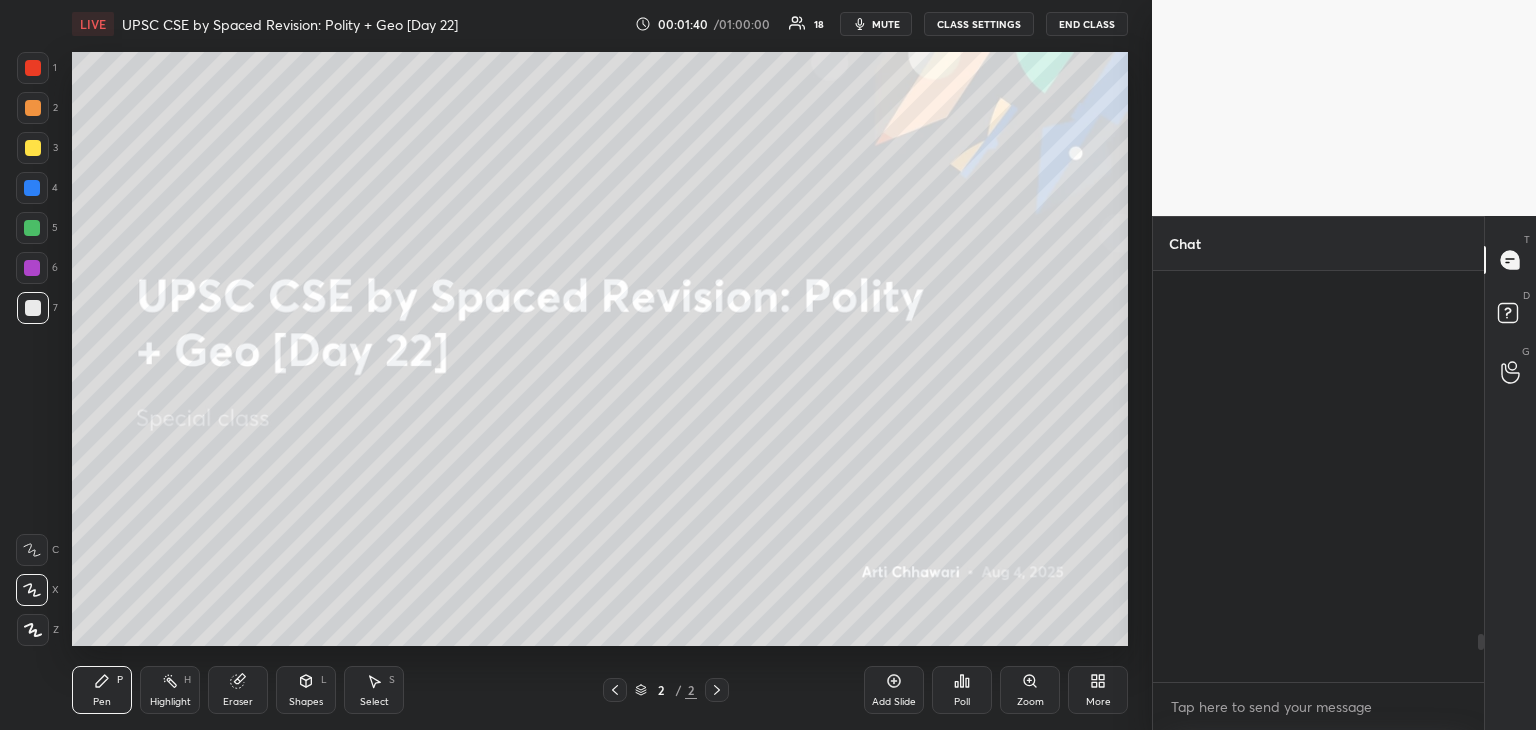 scroll, scrollTop: 3096, scrollLeft: 0, axis: vertical 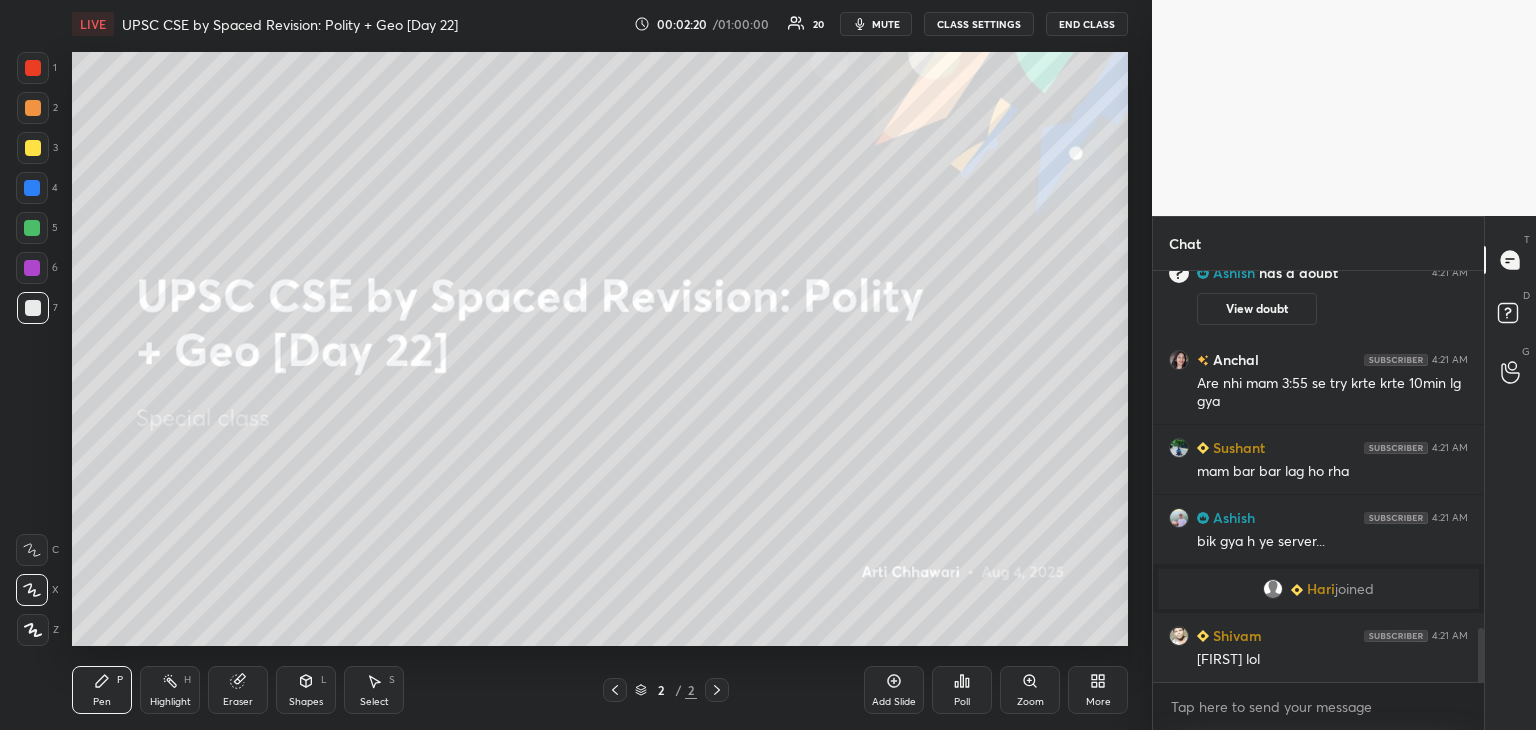 click 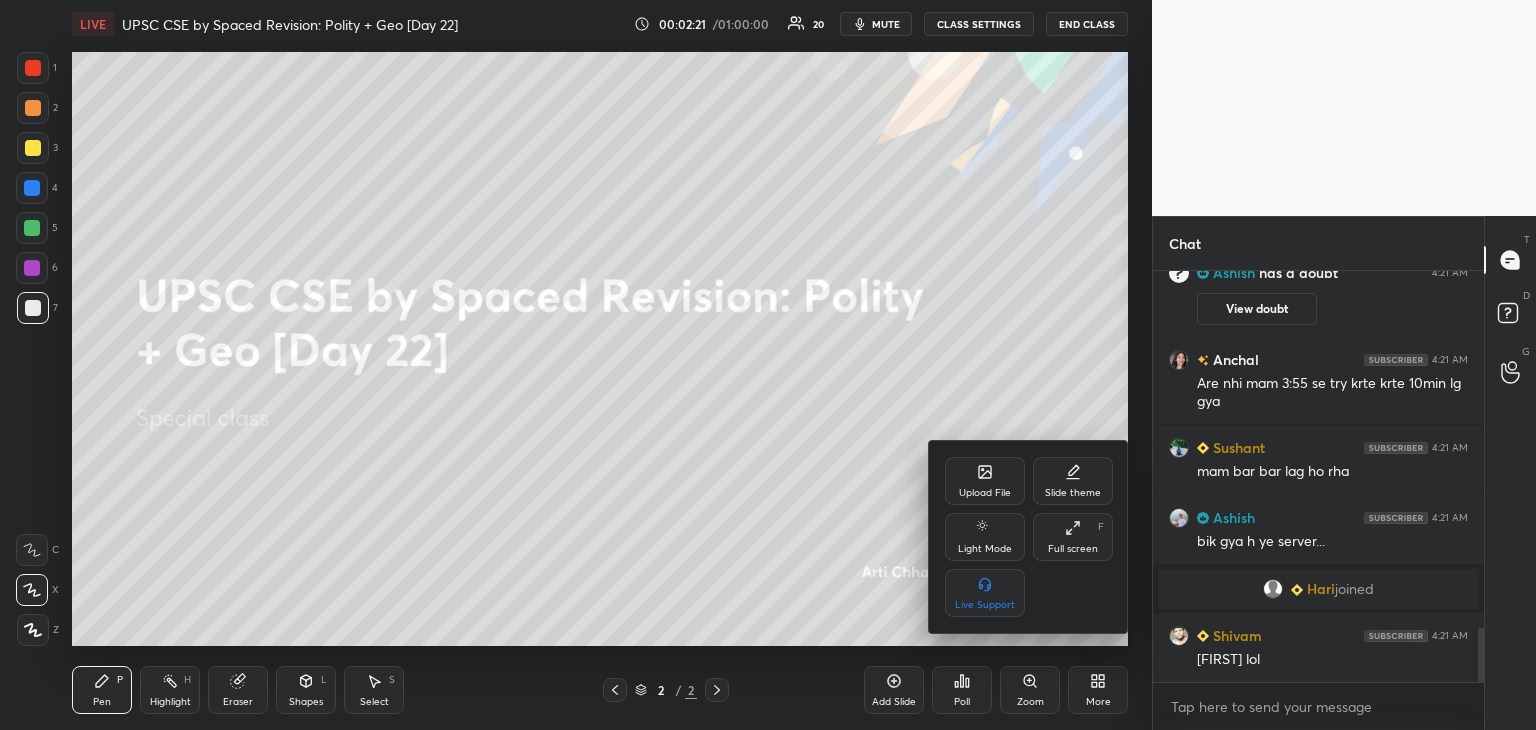 click on "Upload File" at bounding box center (985, 481) 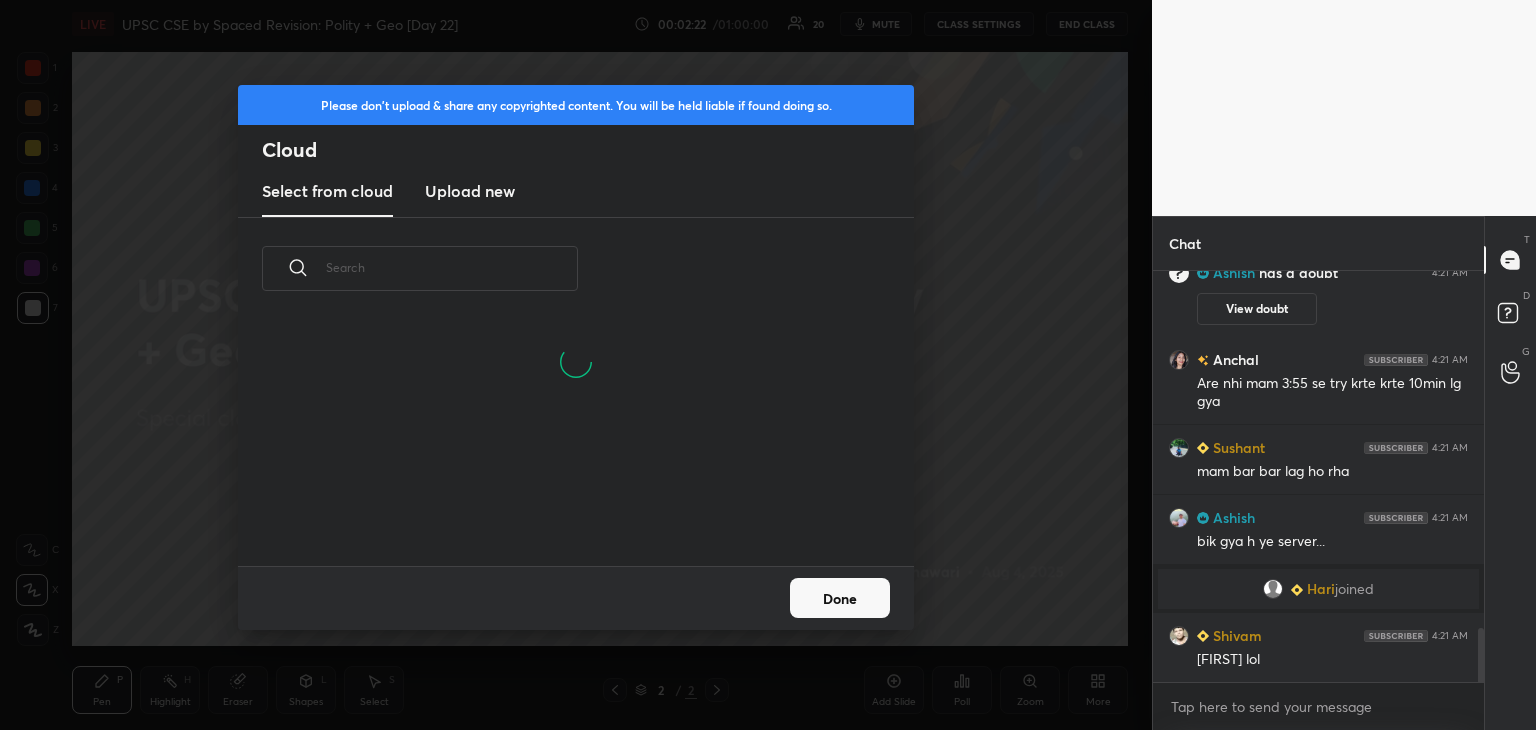 click on "Select from cloud Upload new" at bounding box center [576, 192] 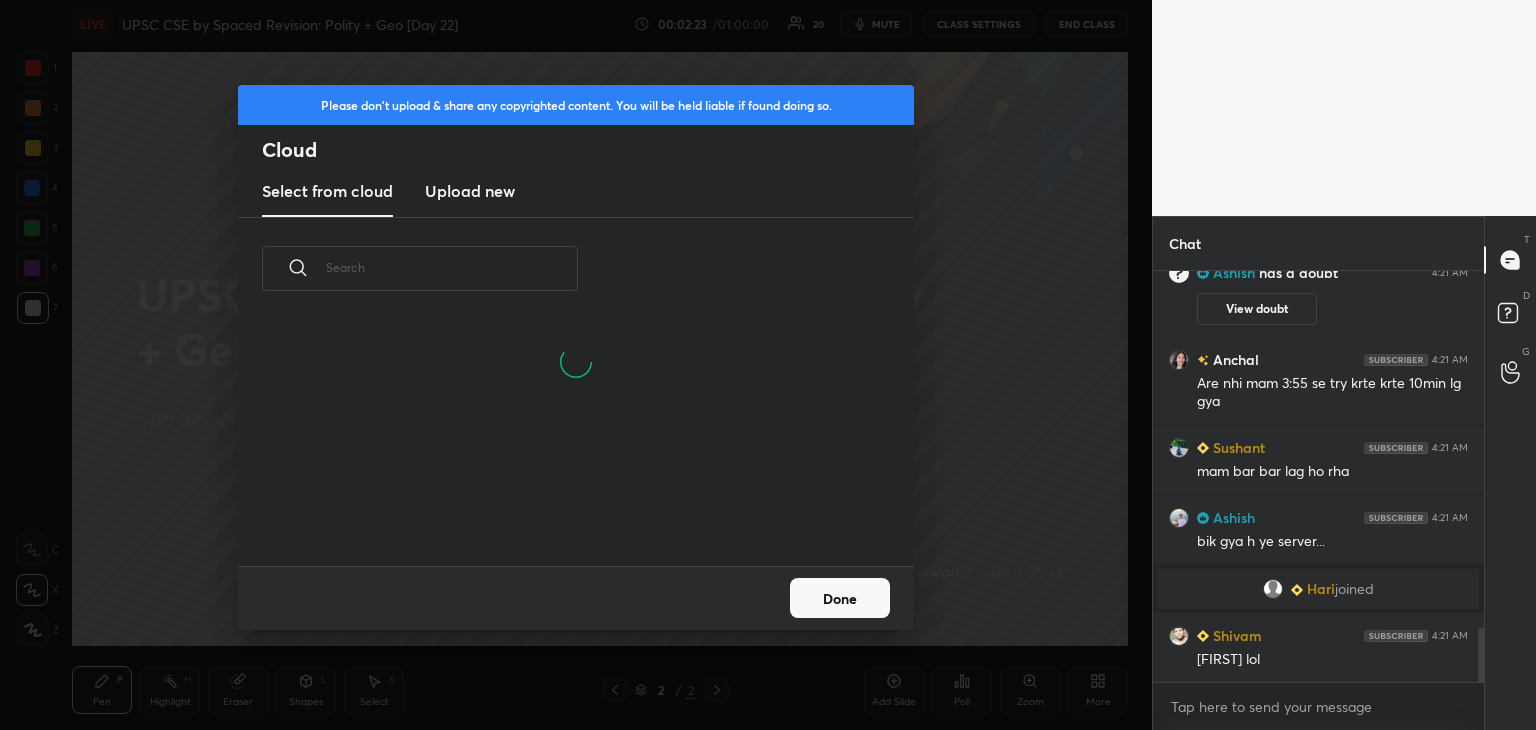 click on "Upload new" at bounding box center (470, 191) 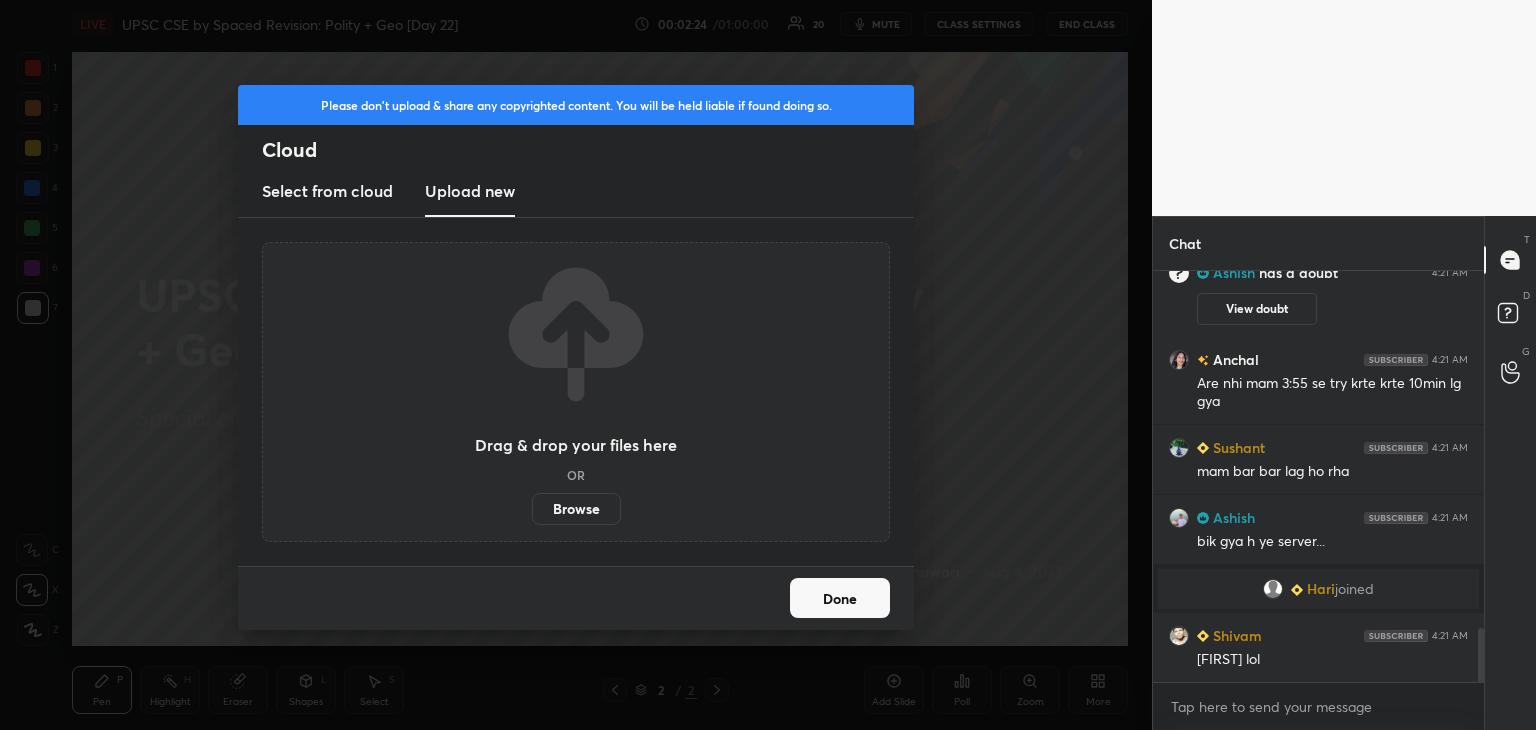 click on "Browse" at bounding box center (576, 509) 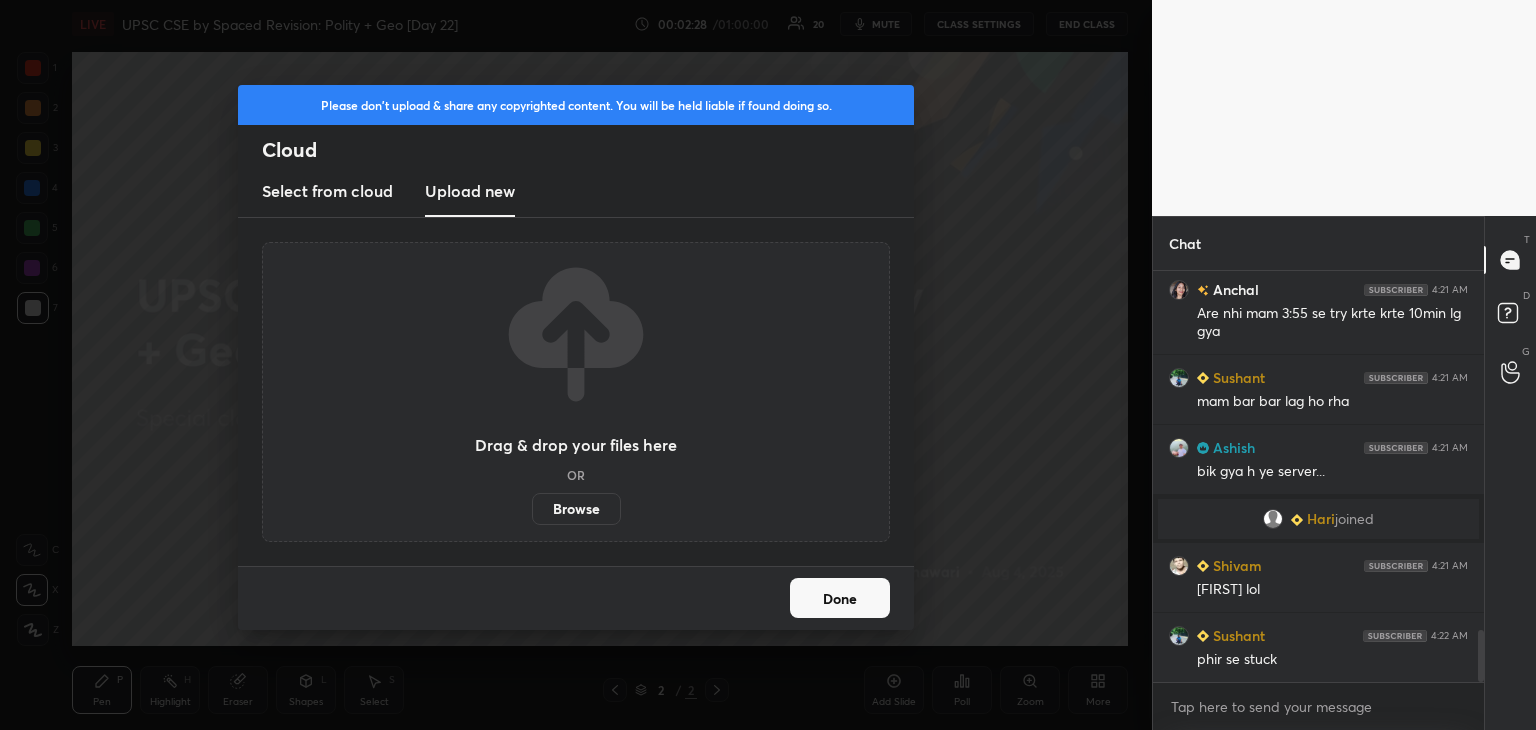 scroll, scrollTop: 2888, scrollLeft: 0, axis: vertical 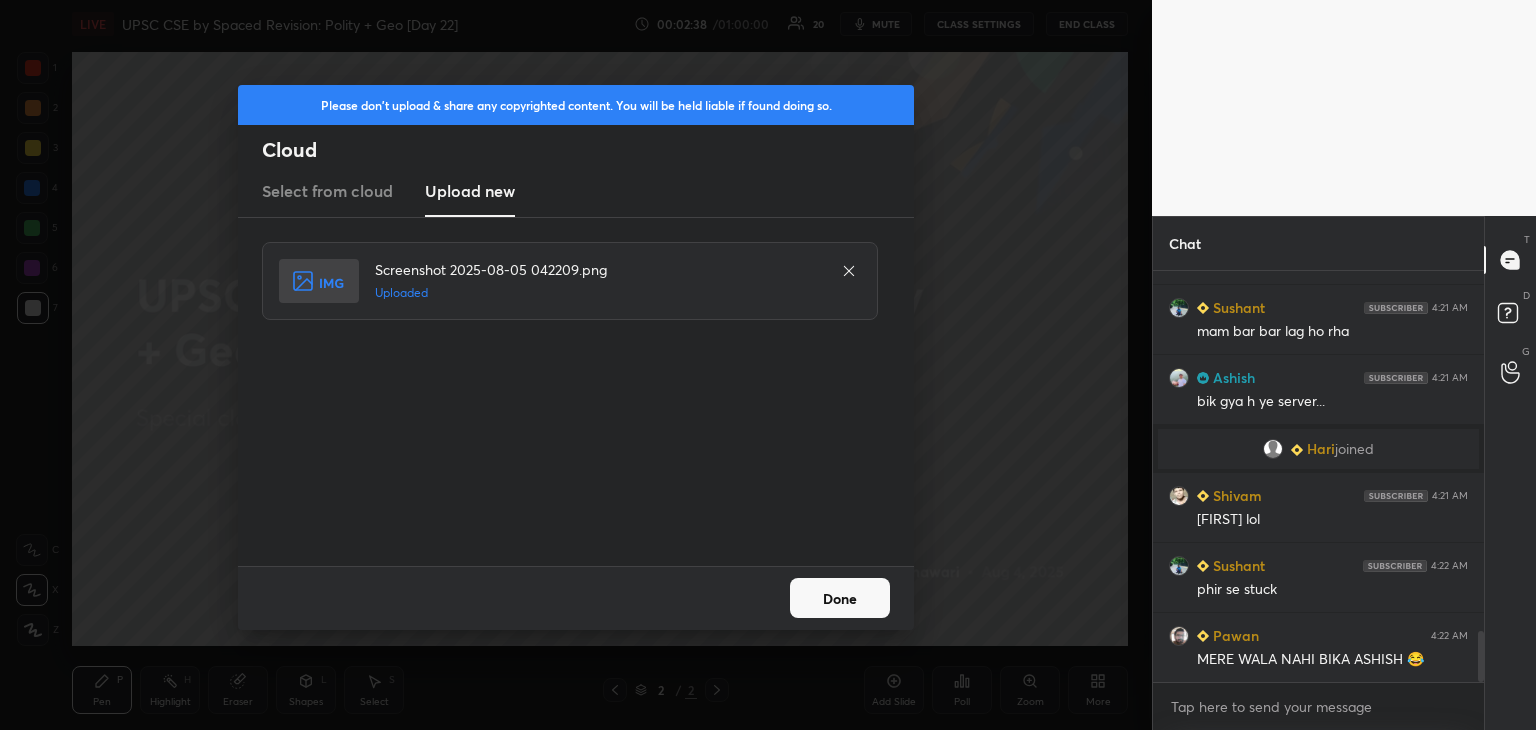 click on "Done" at bounding box center (840, 598) 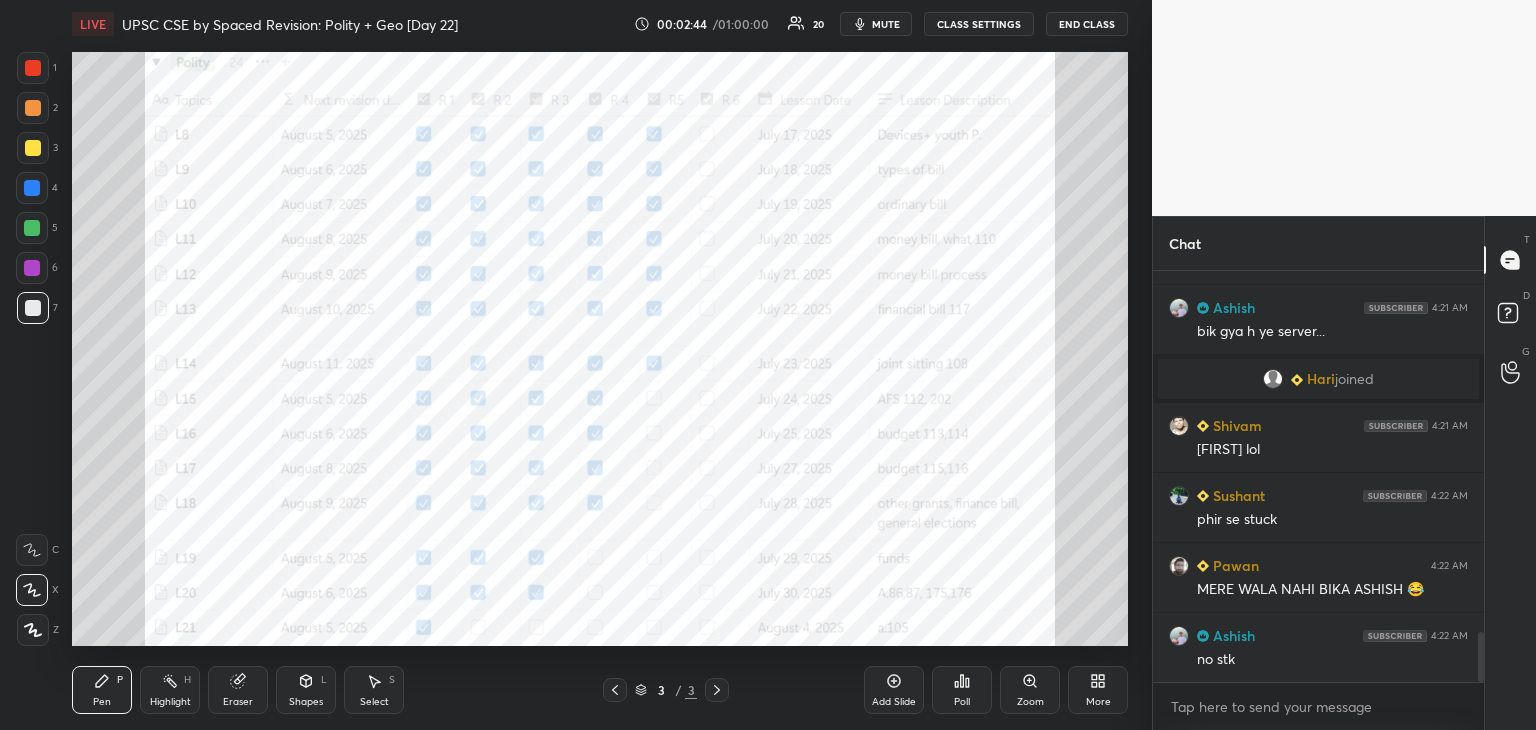 click on "Shapes L" at bounding box center (306, 690) 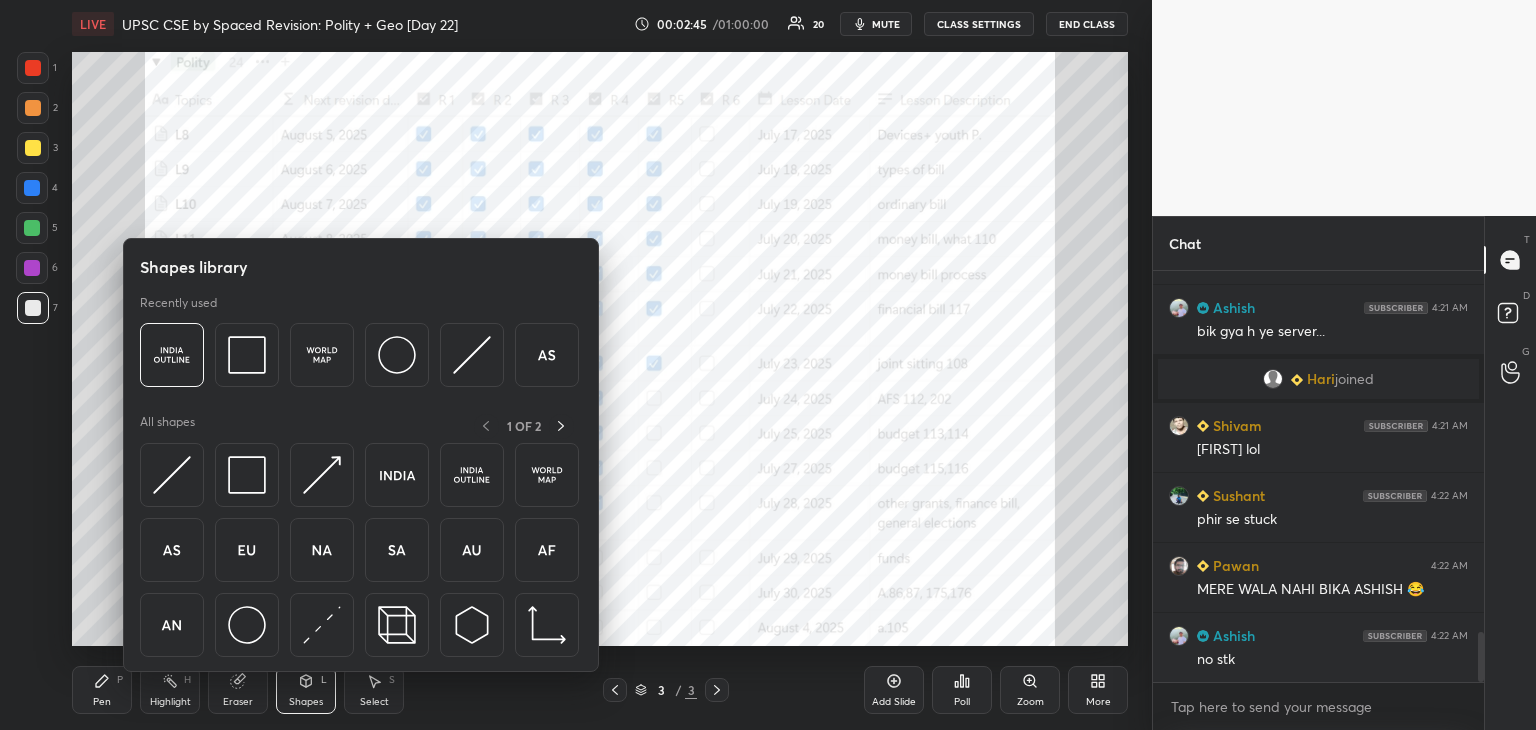 click on "Shapes L" at bounding box center (306, 690) 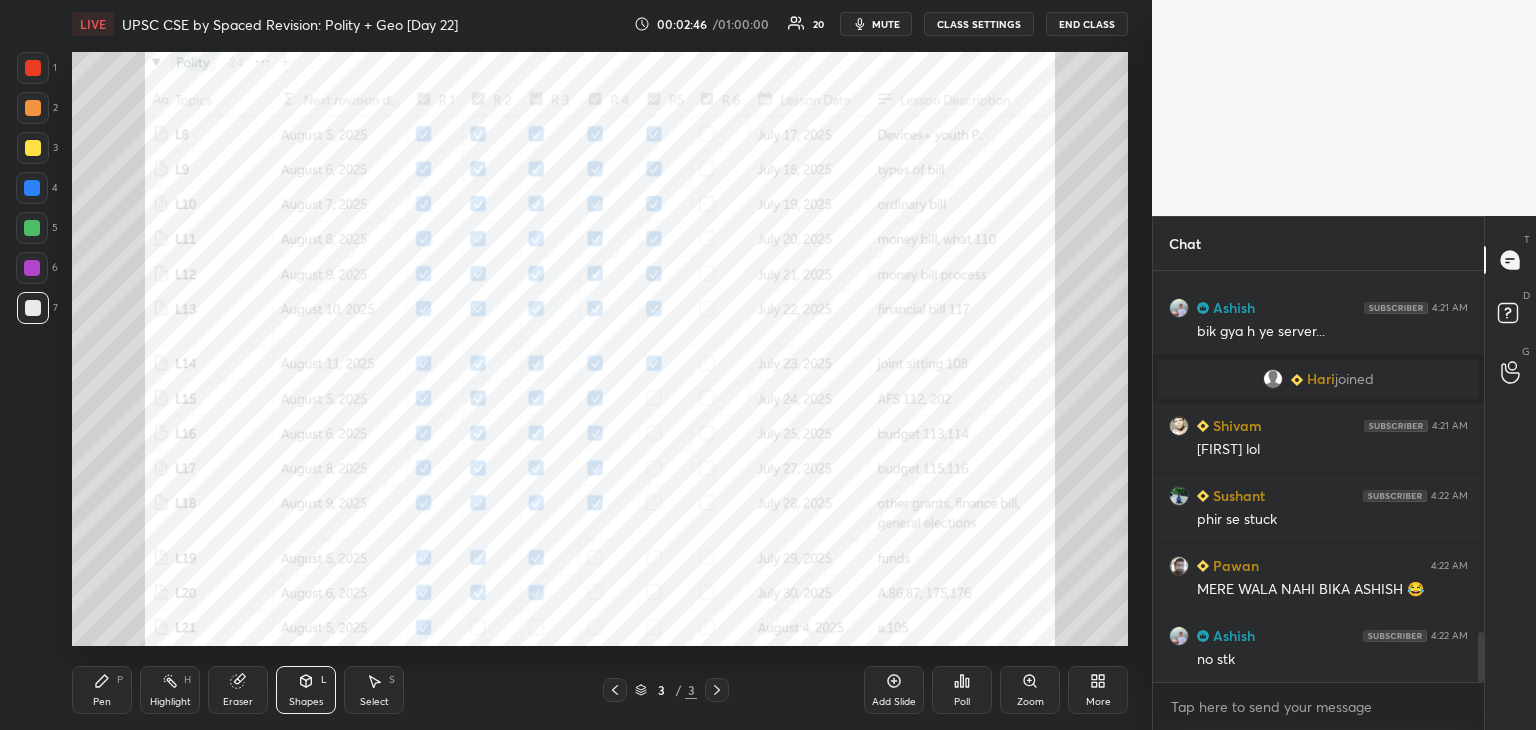 click 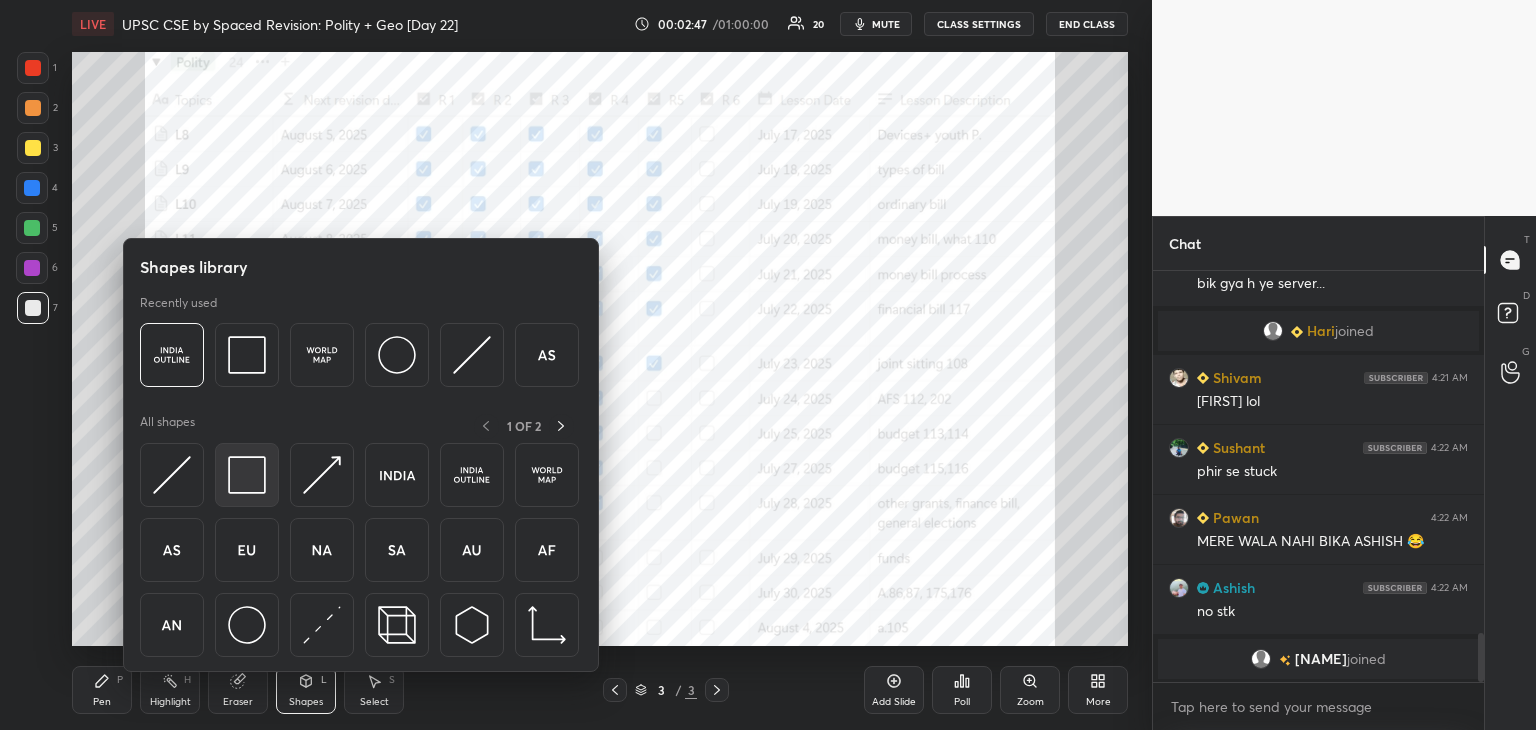 click at bounding box center (247, 475) 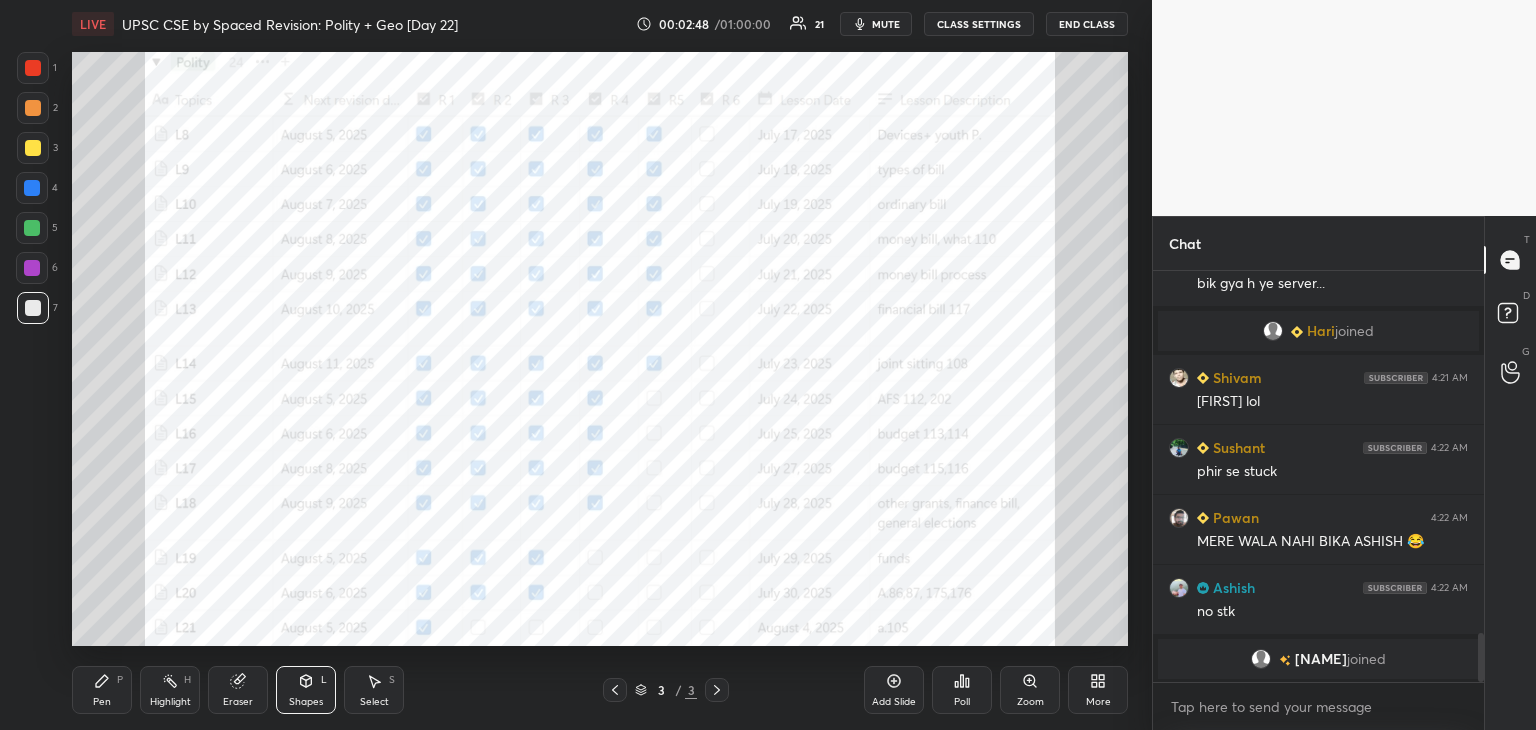 click 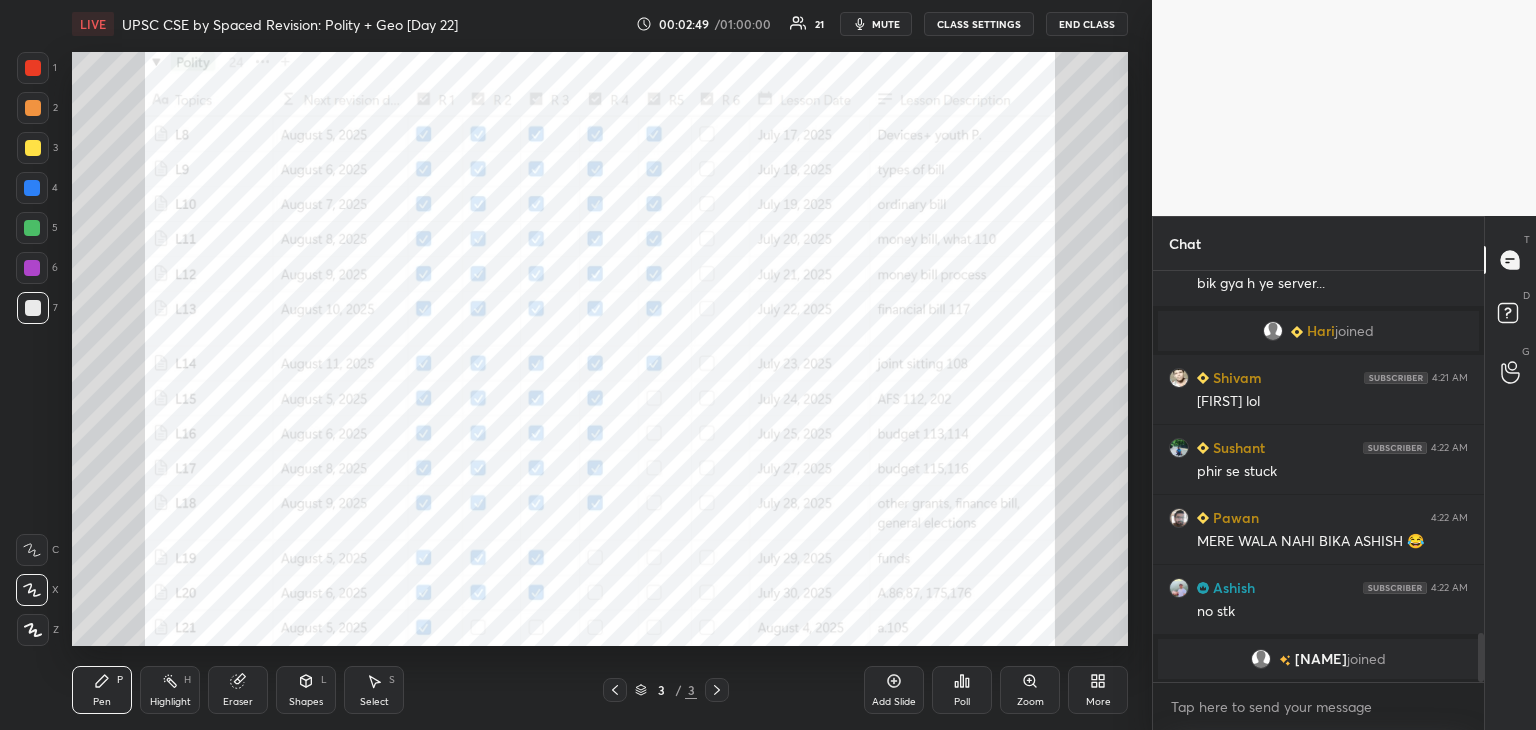 click at bounding box center [33, 68] 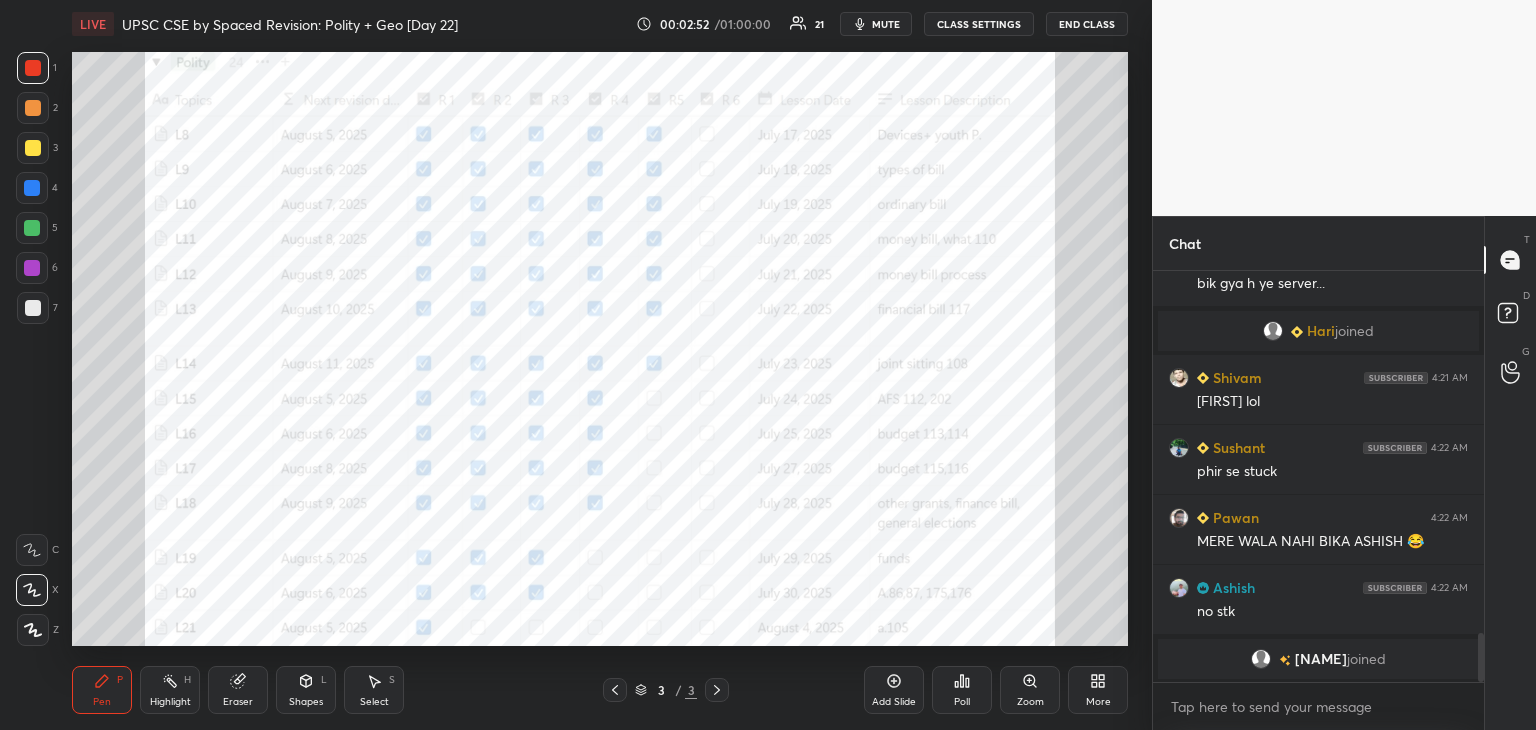 click 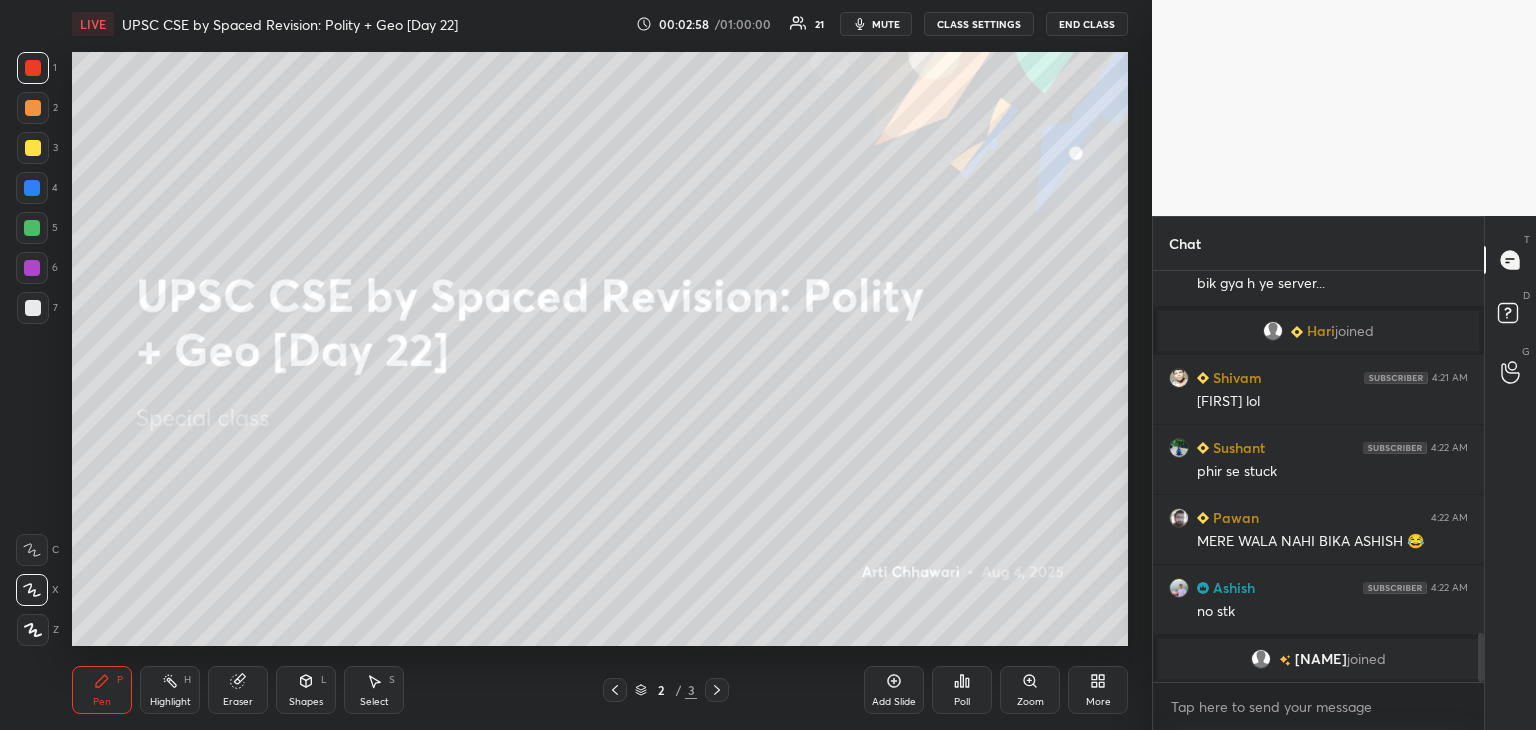 click at bounding box center [33, 308] 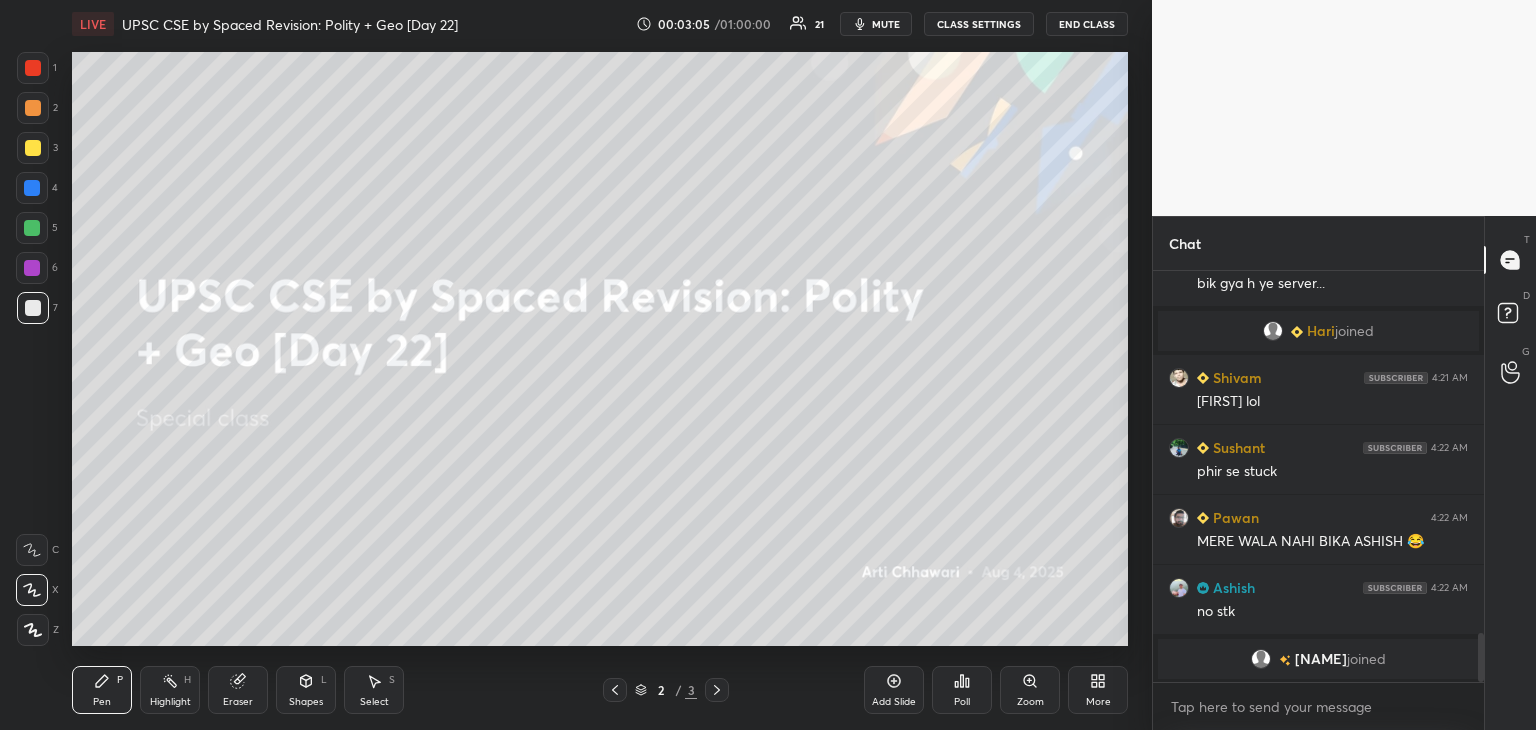 click 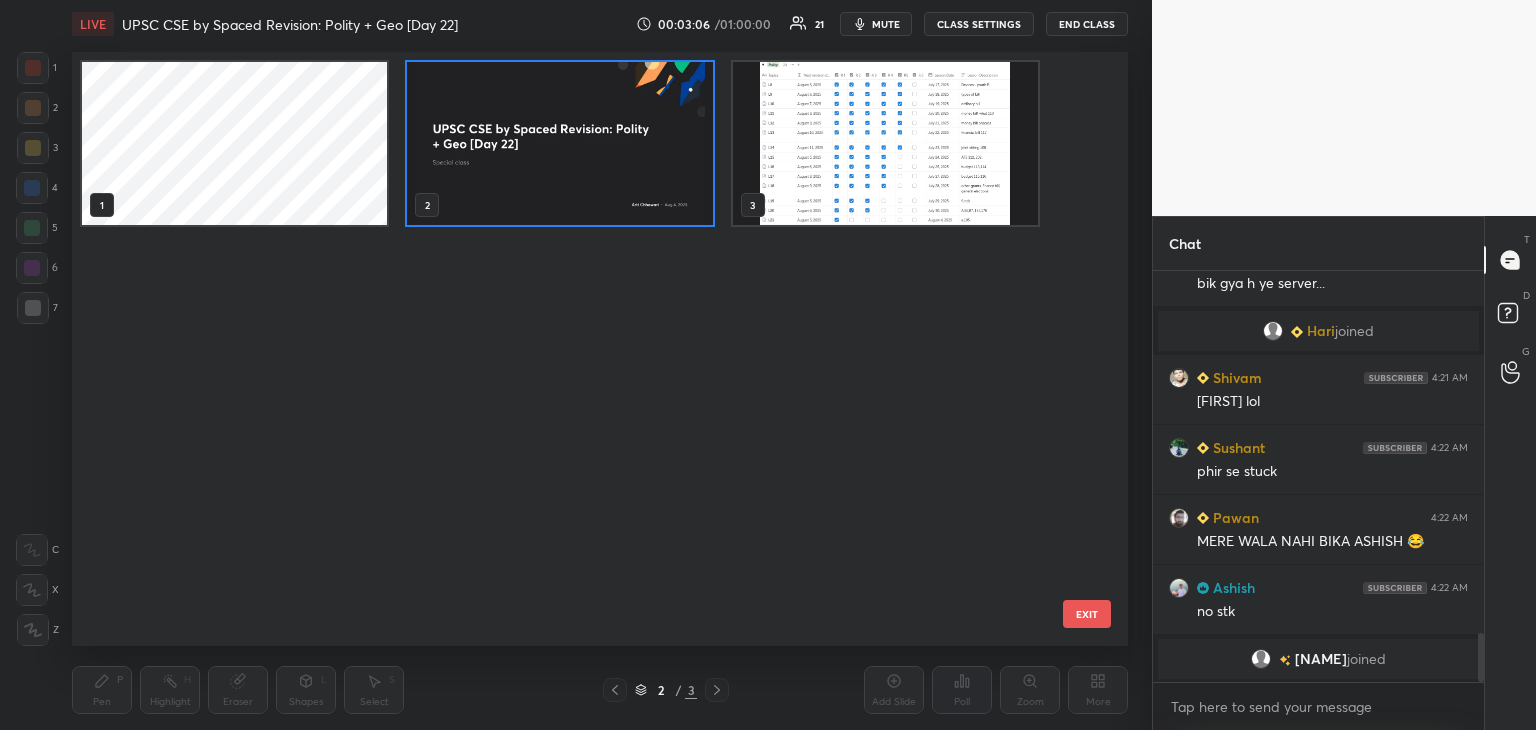 scroll, scrollTop: 6, scrollLeft: 10, axis: both 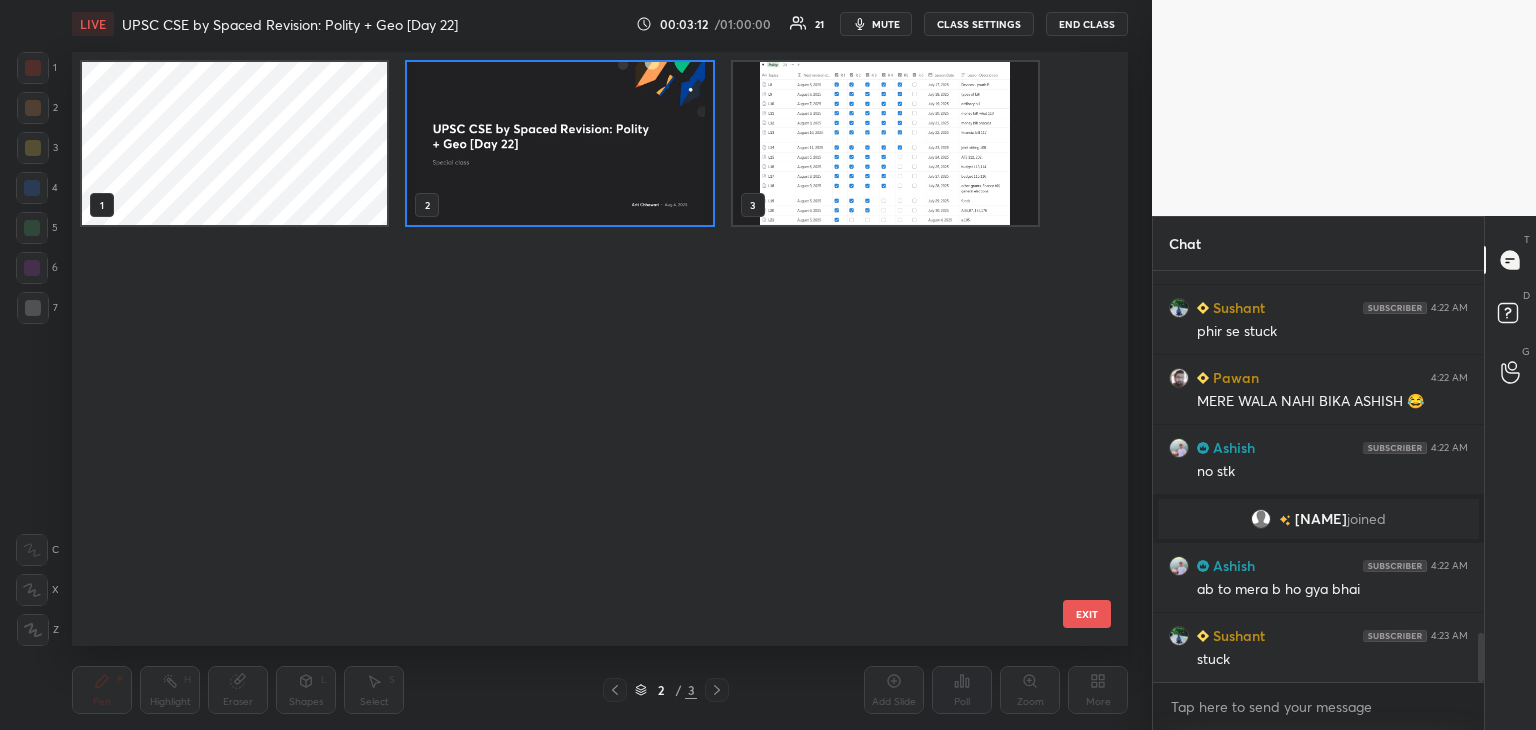 click at bounding box center [885, 143] 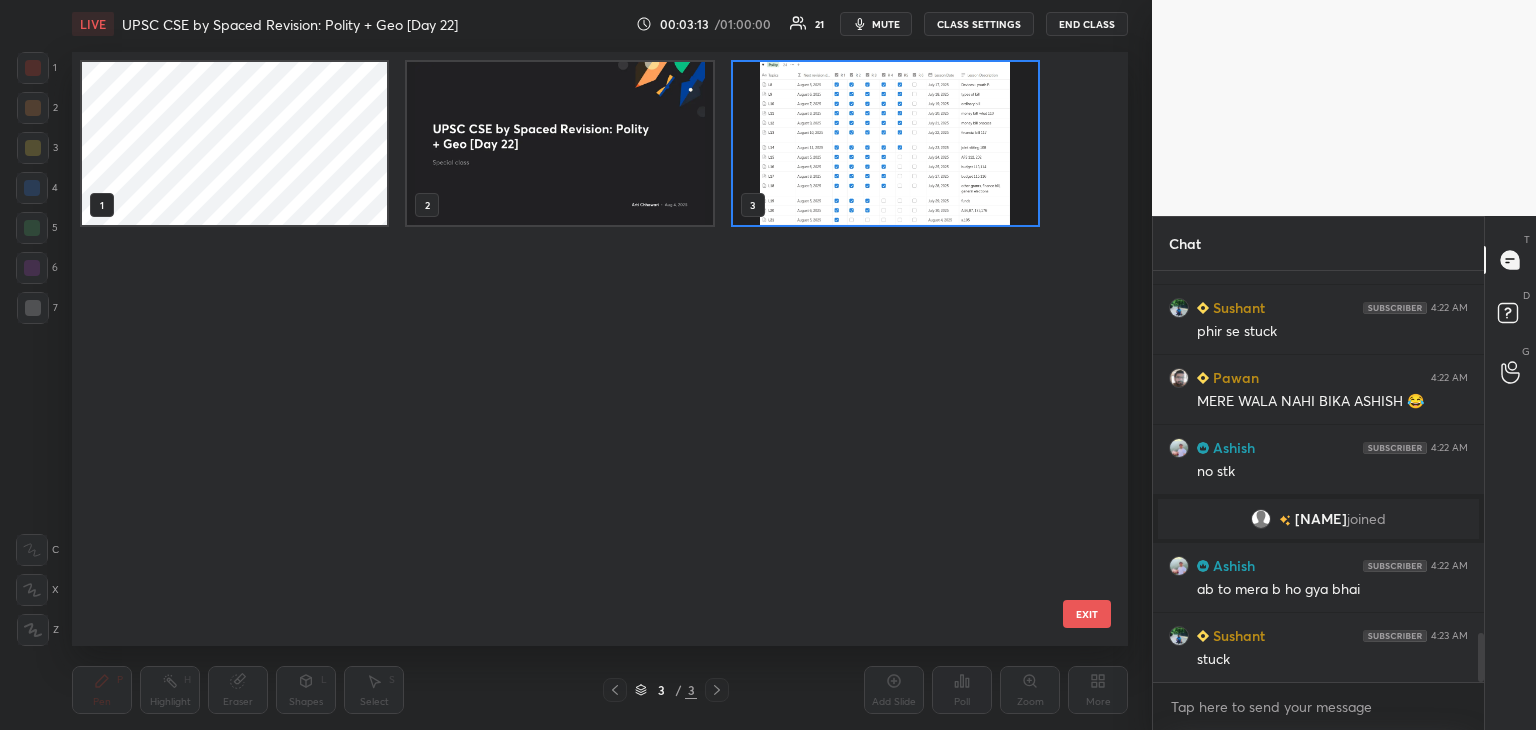 scroll, scrollTop: 3136, scrollLeft: 0, axis: vertical 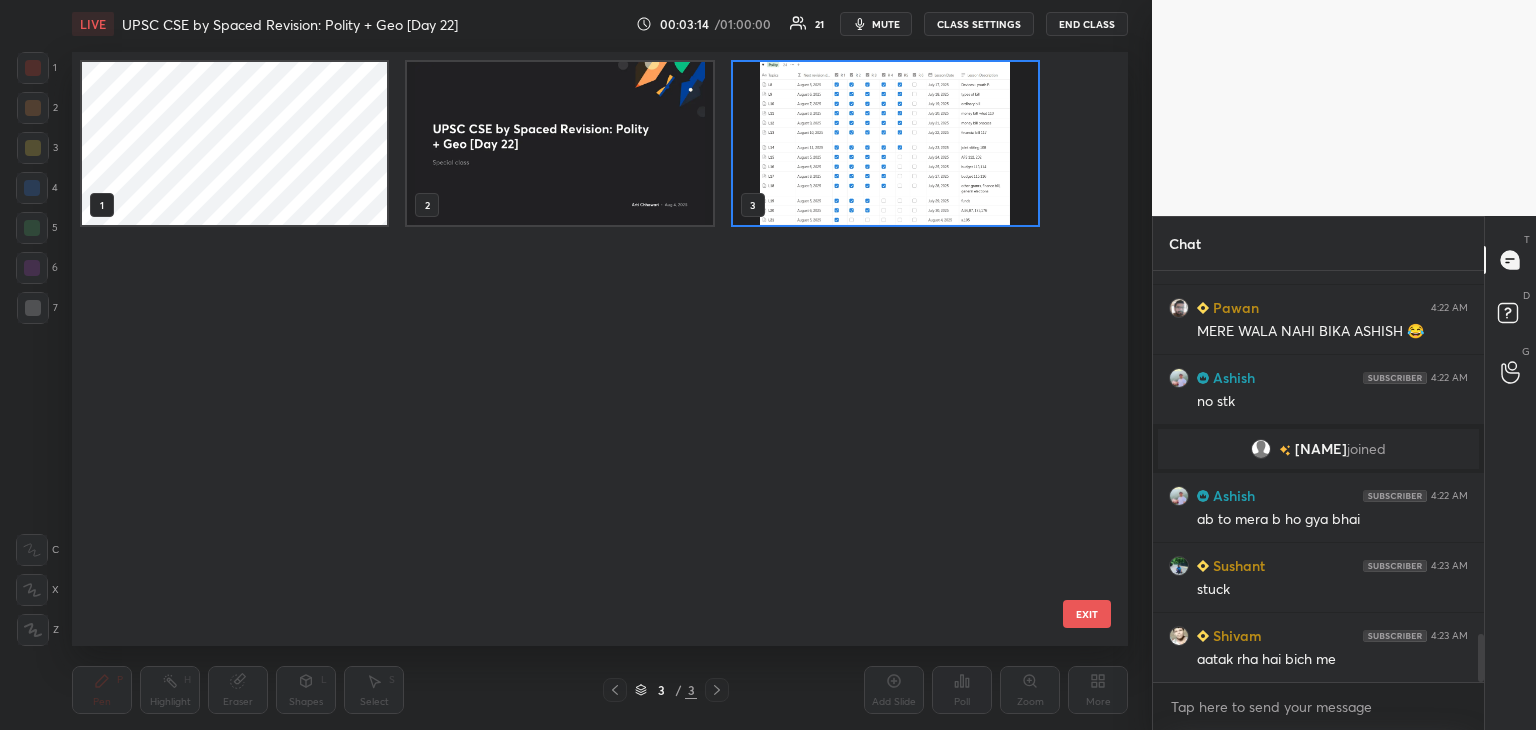 click 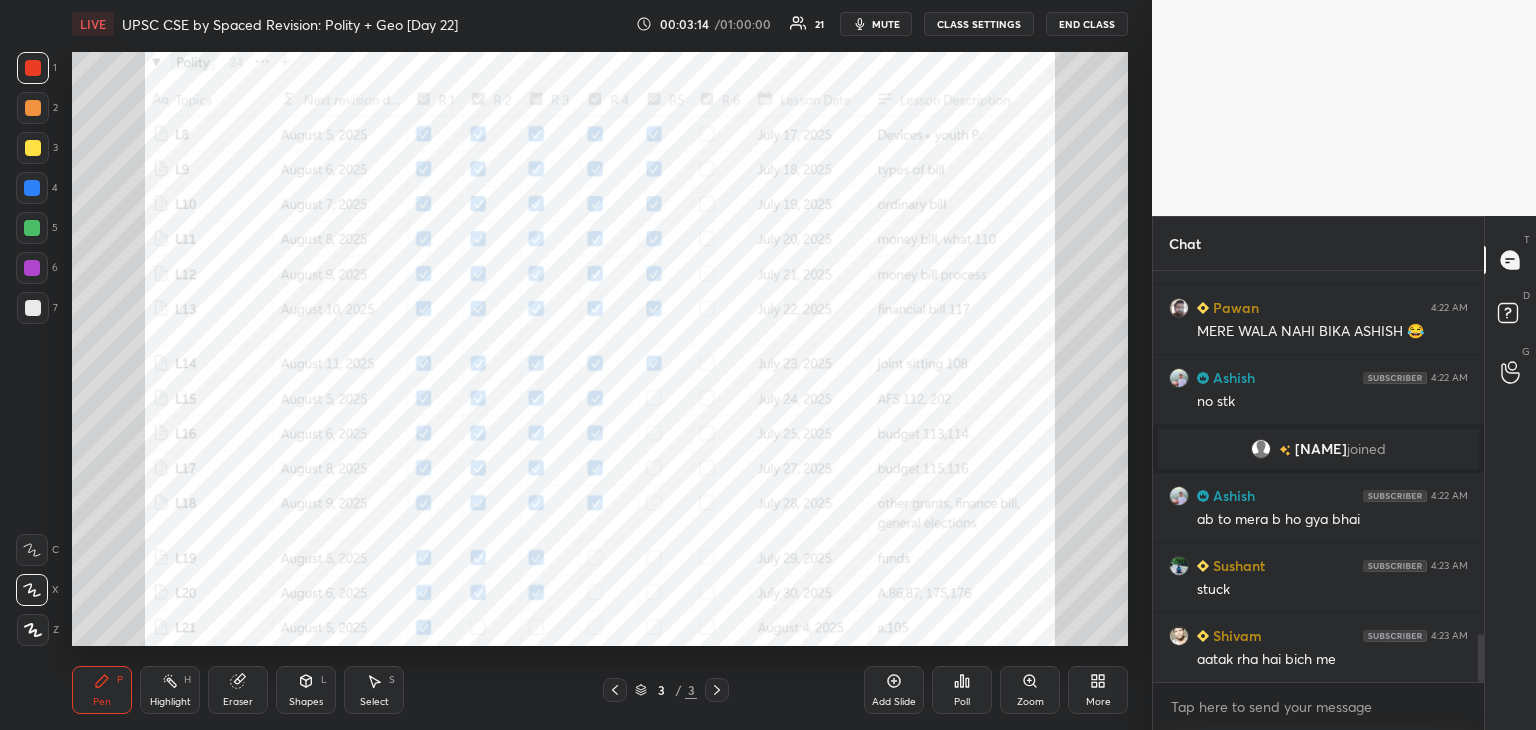 scroll, scrollTop: 3206, scrollLeft: 0, axis: vertical 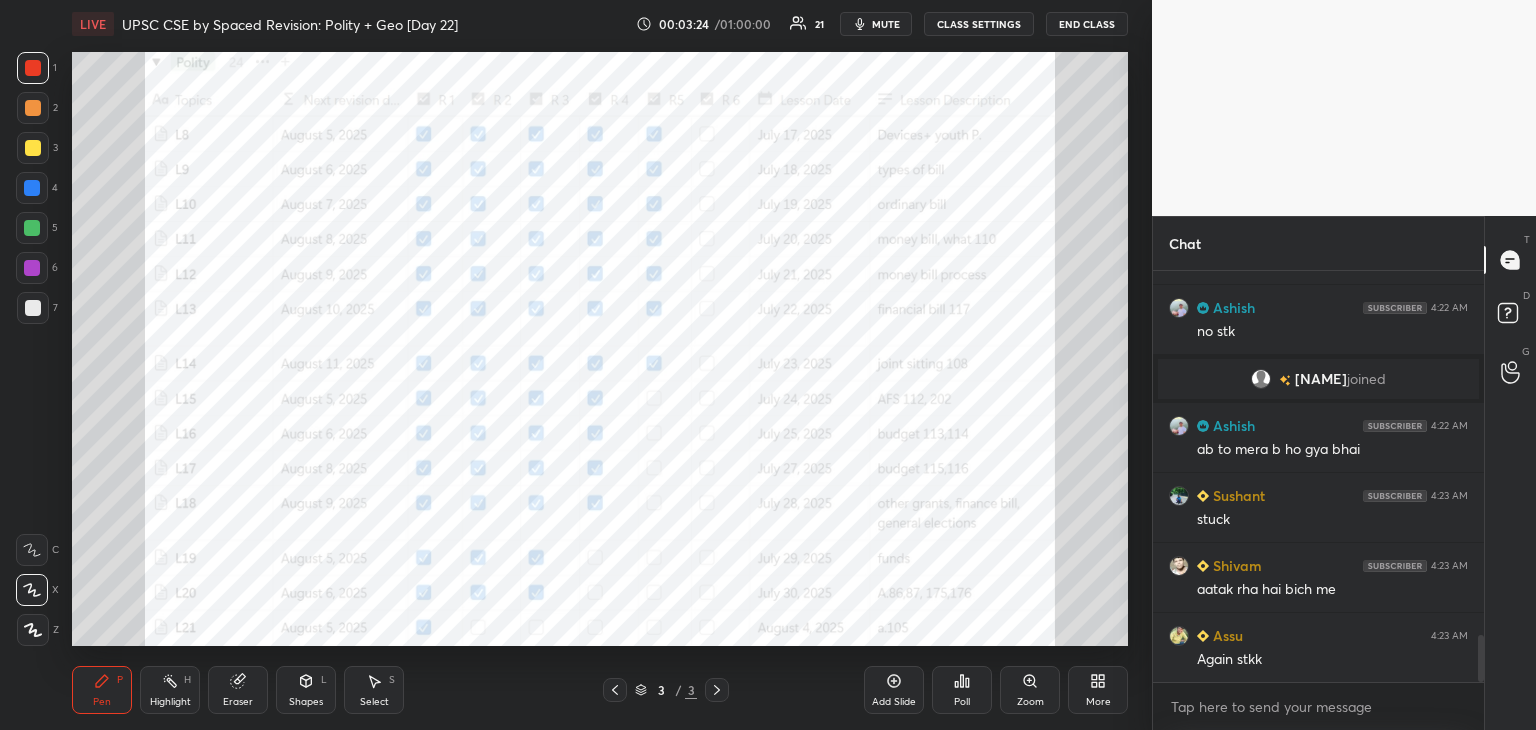 click 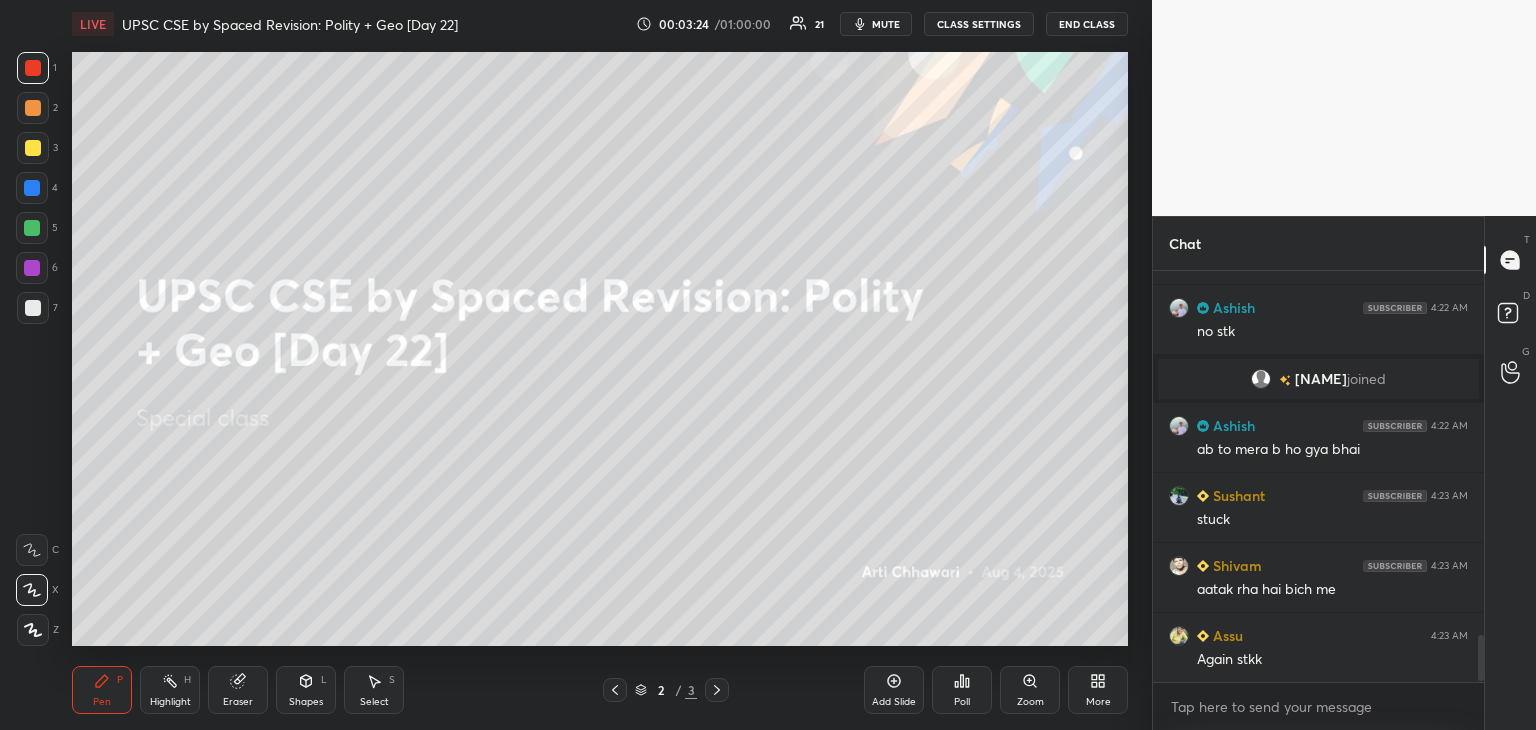 scroll, scrollTop: 3276, scrollLeft: 0, axis: vertical 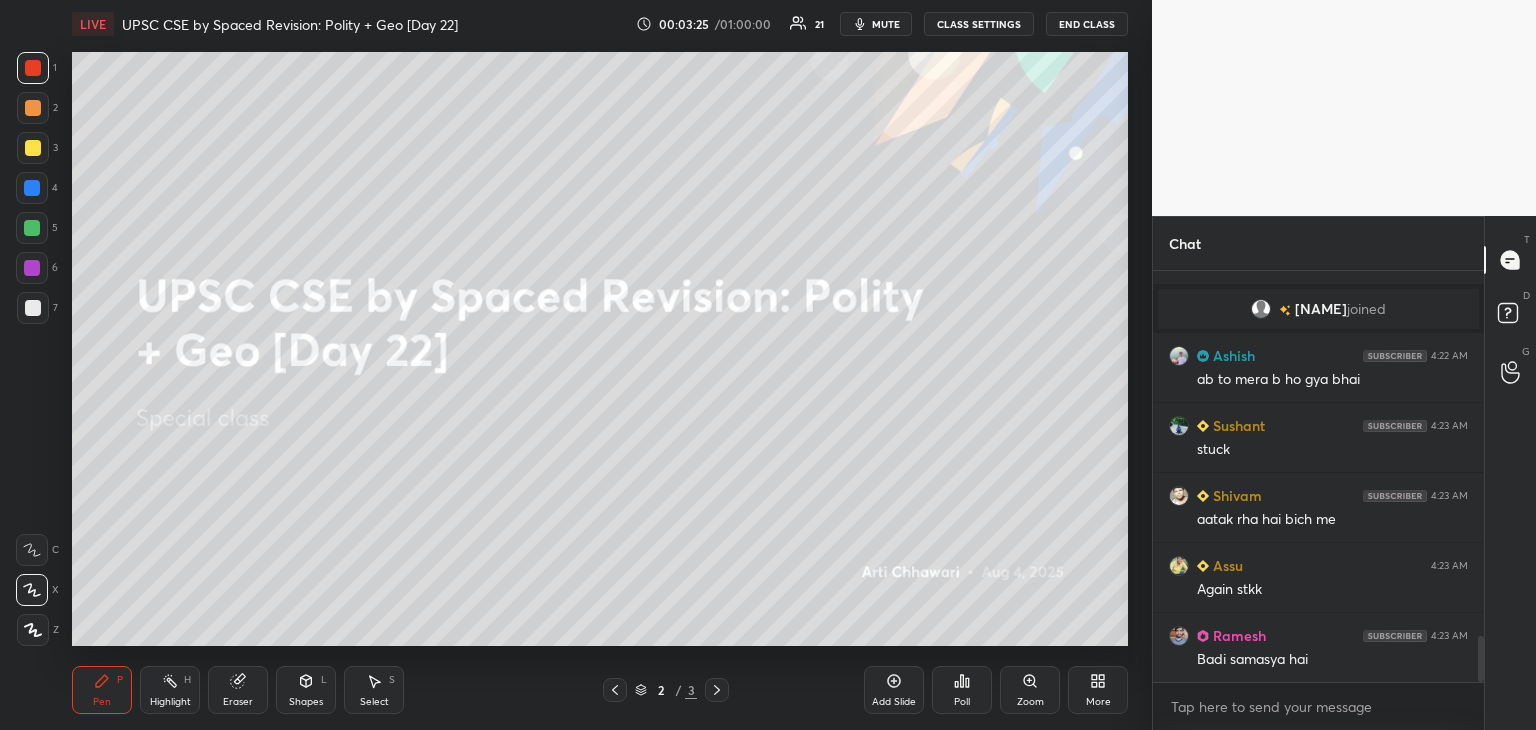 click at bounding box center [33, 308] 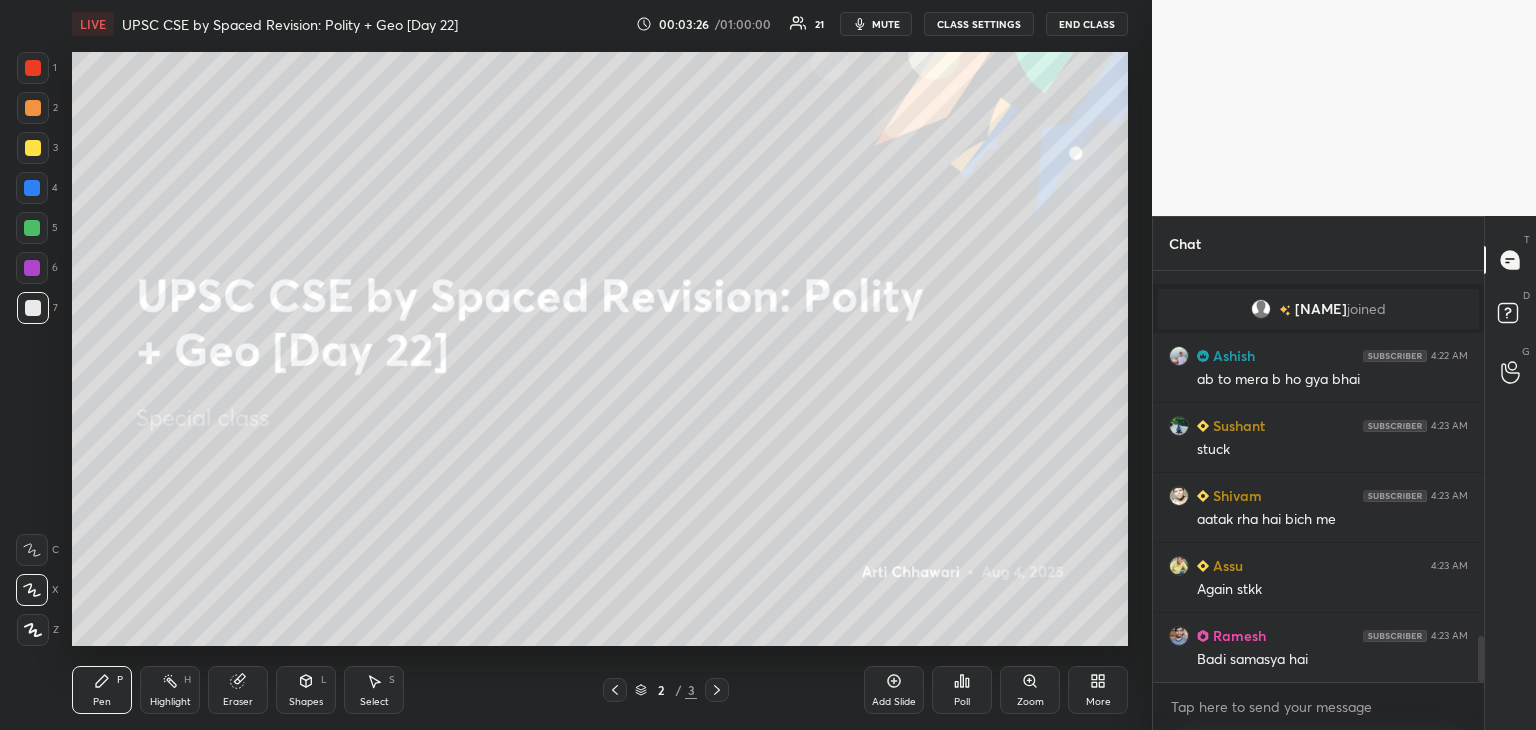 scroll, scrollTop: 3346, scrollLeft: 0, axis: vertical 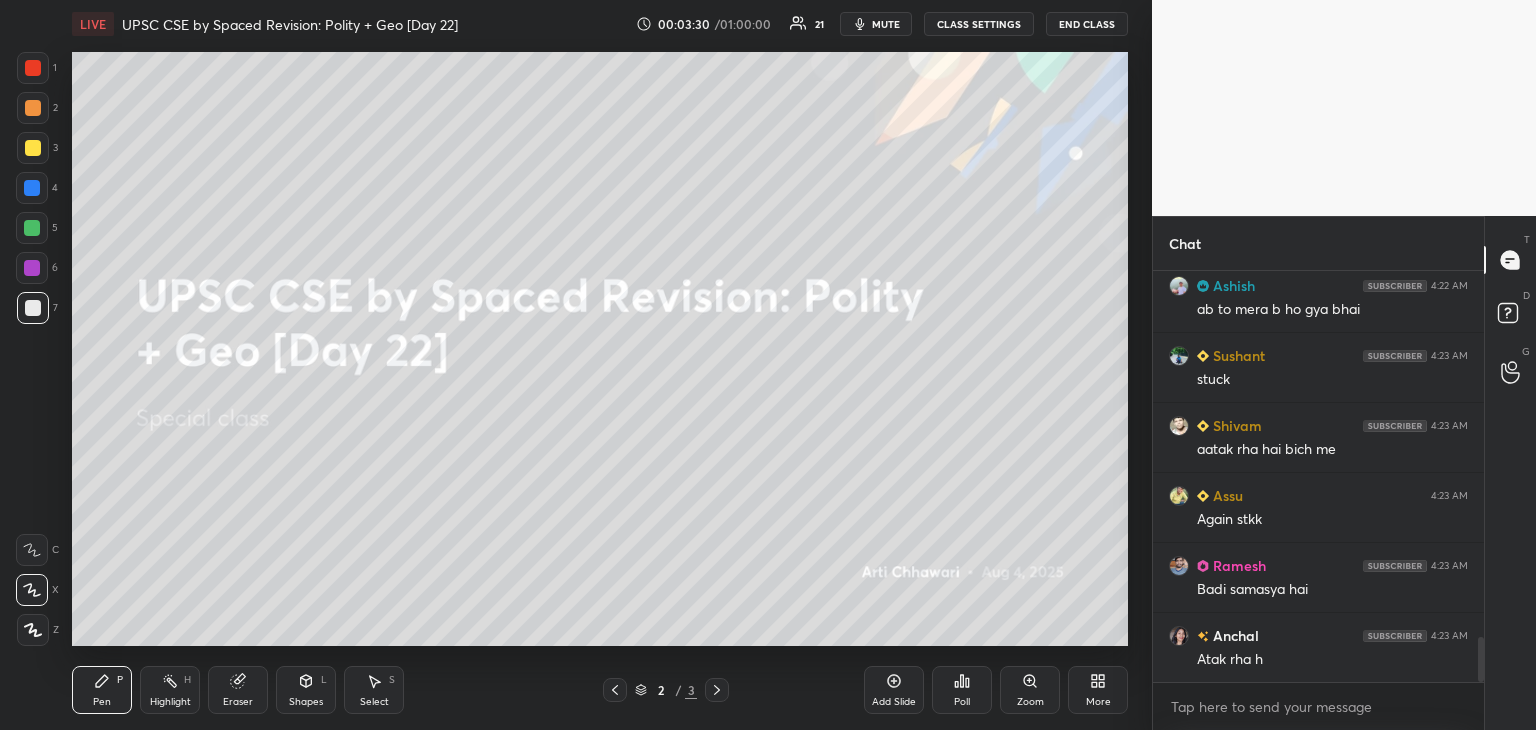 click 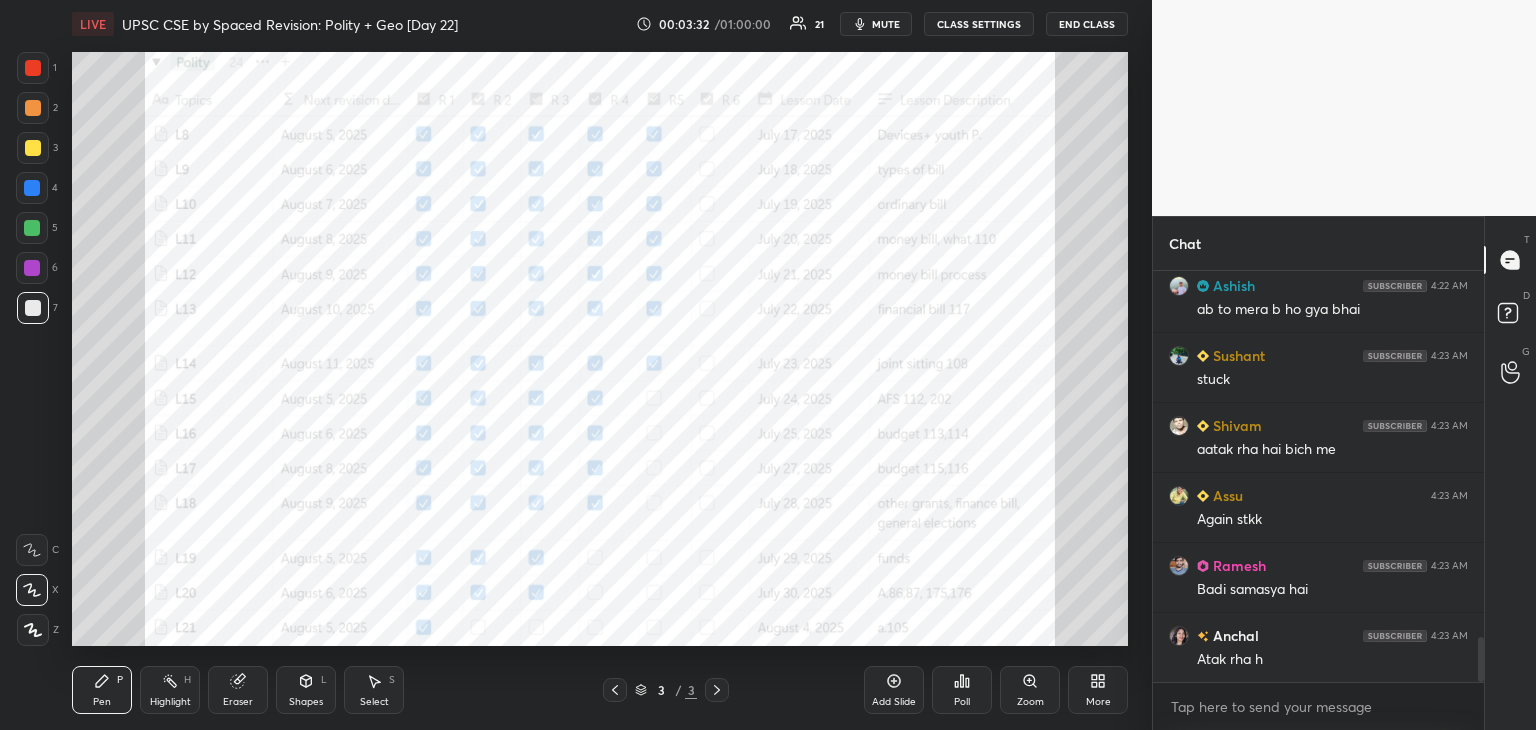 click at bounding box center [33, 68] 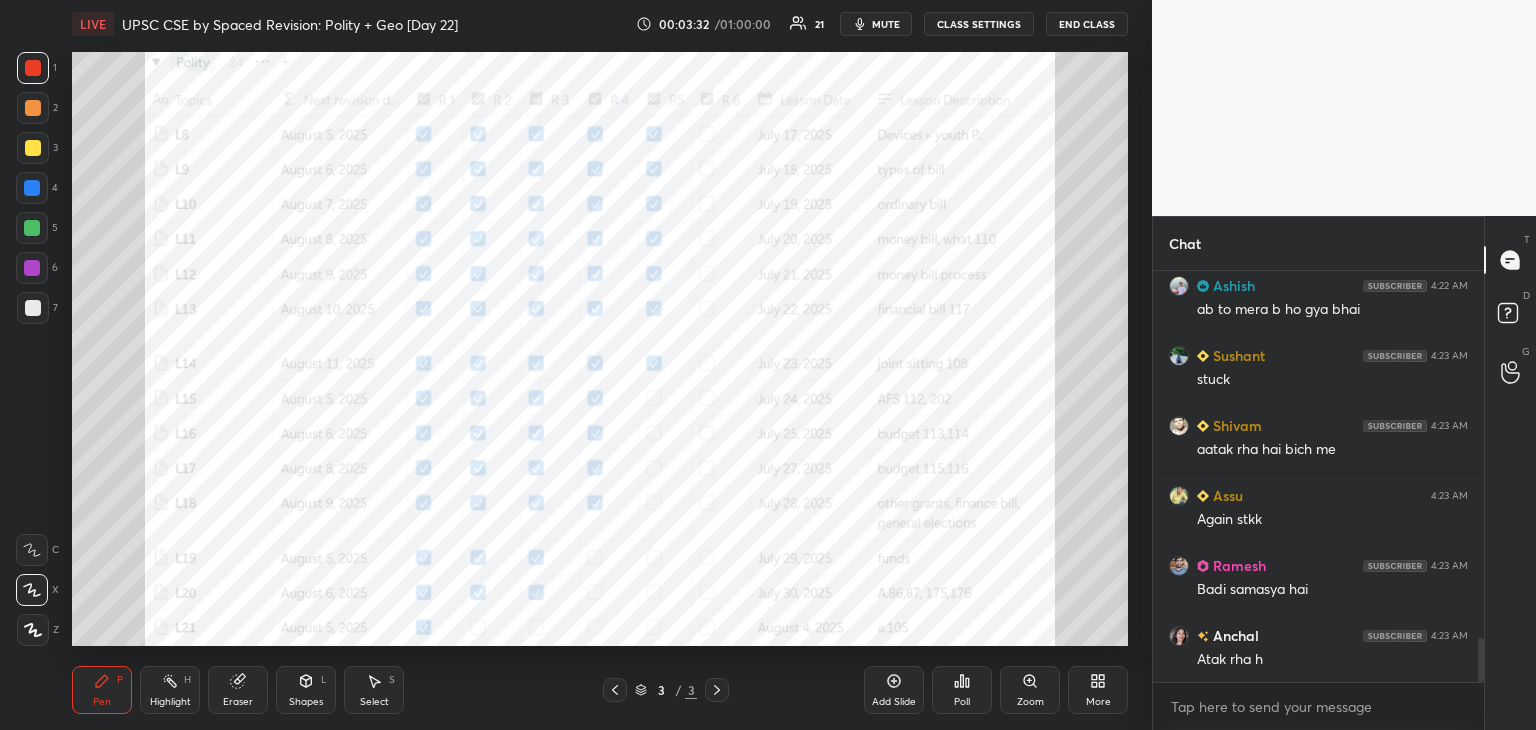 scroll, scrollTop: 3394, scrollLeft: 0, axis: vertical 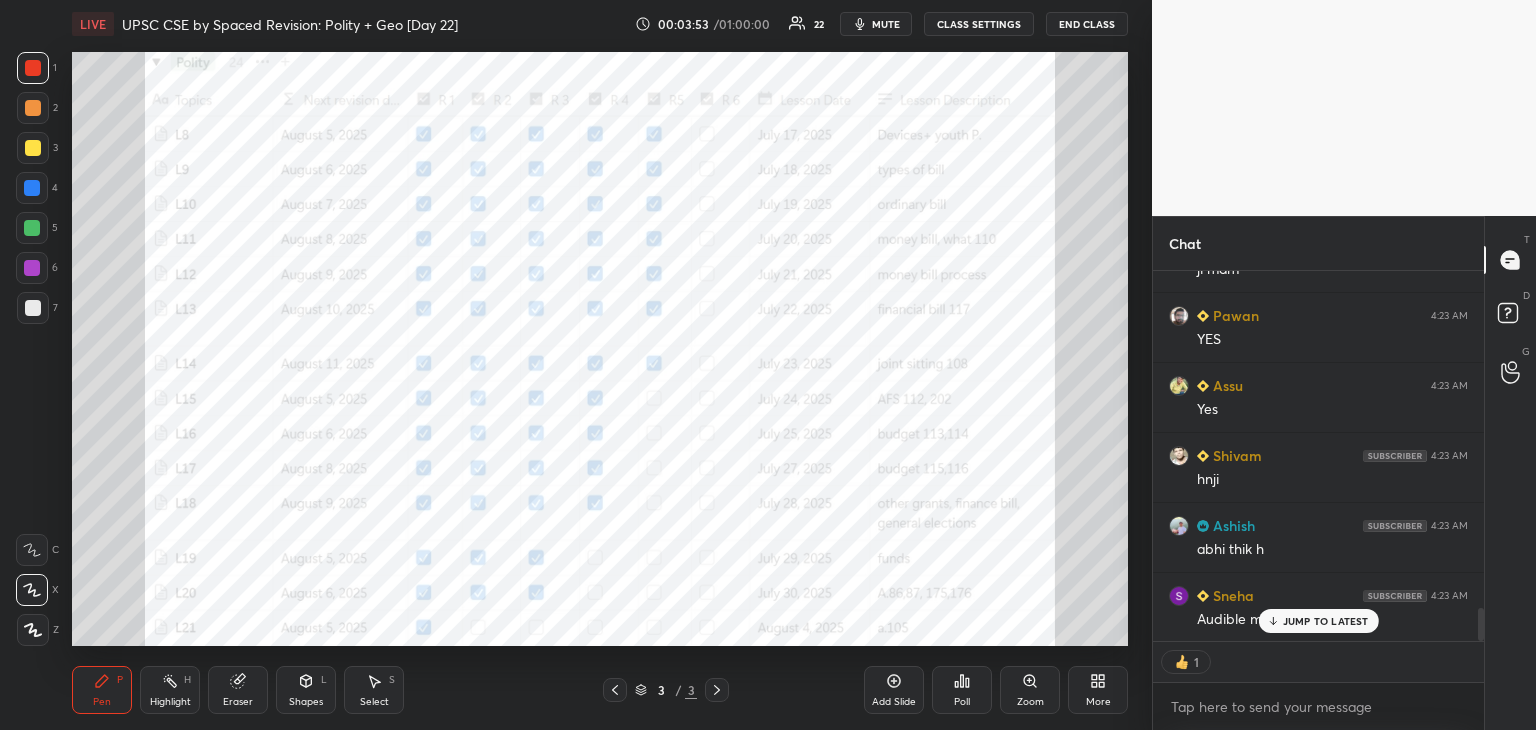 click on "JUMP TO LATEST" at bounding box center [1326, 621] 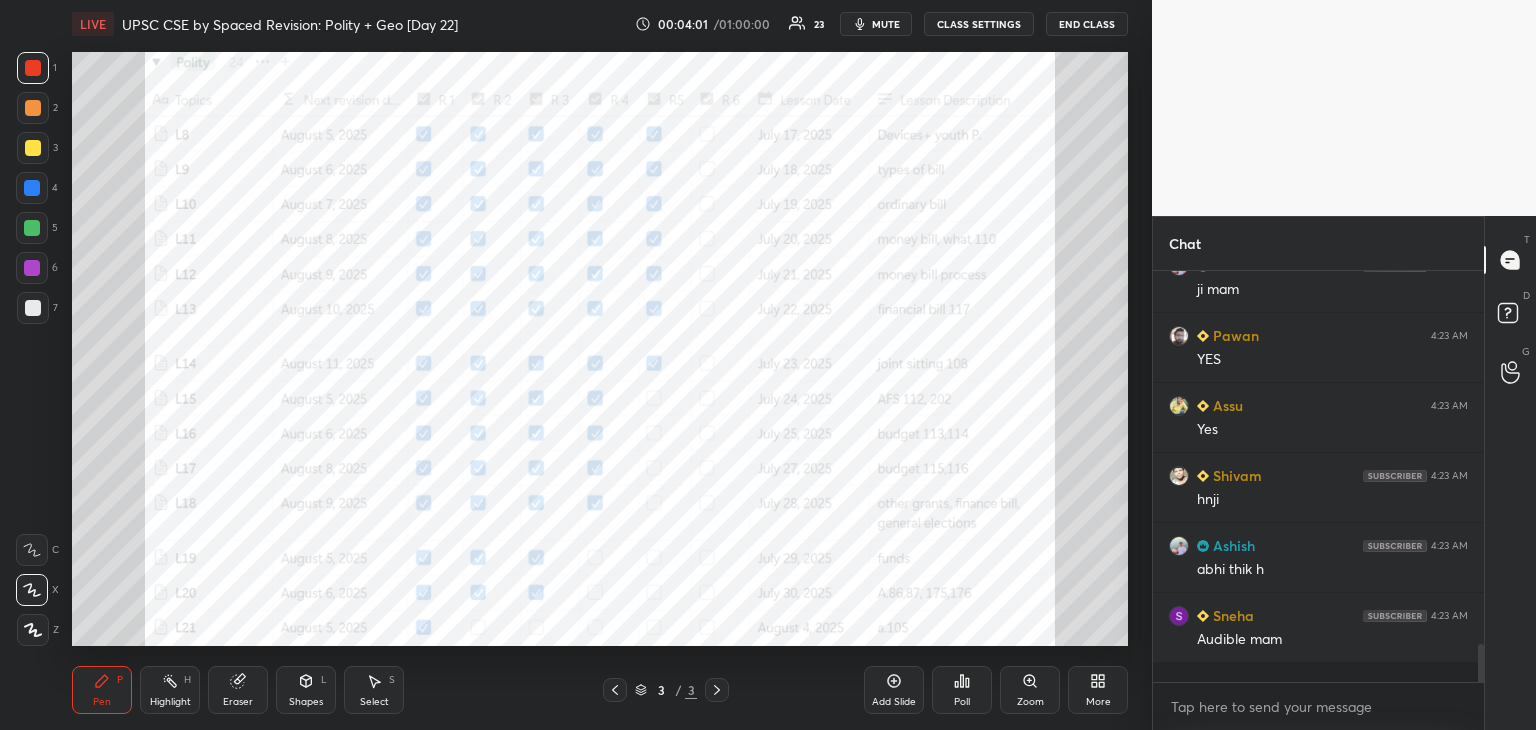 scroll, scrollTop: 6, scrollLeft: 6, axis: both 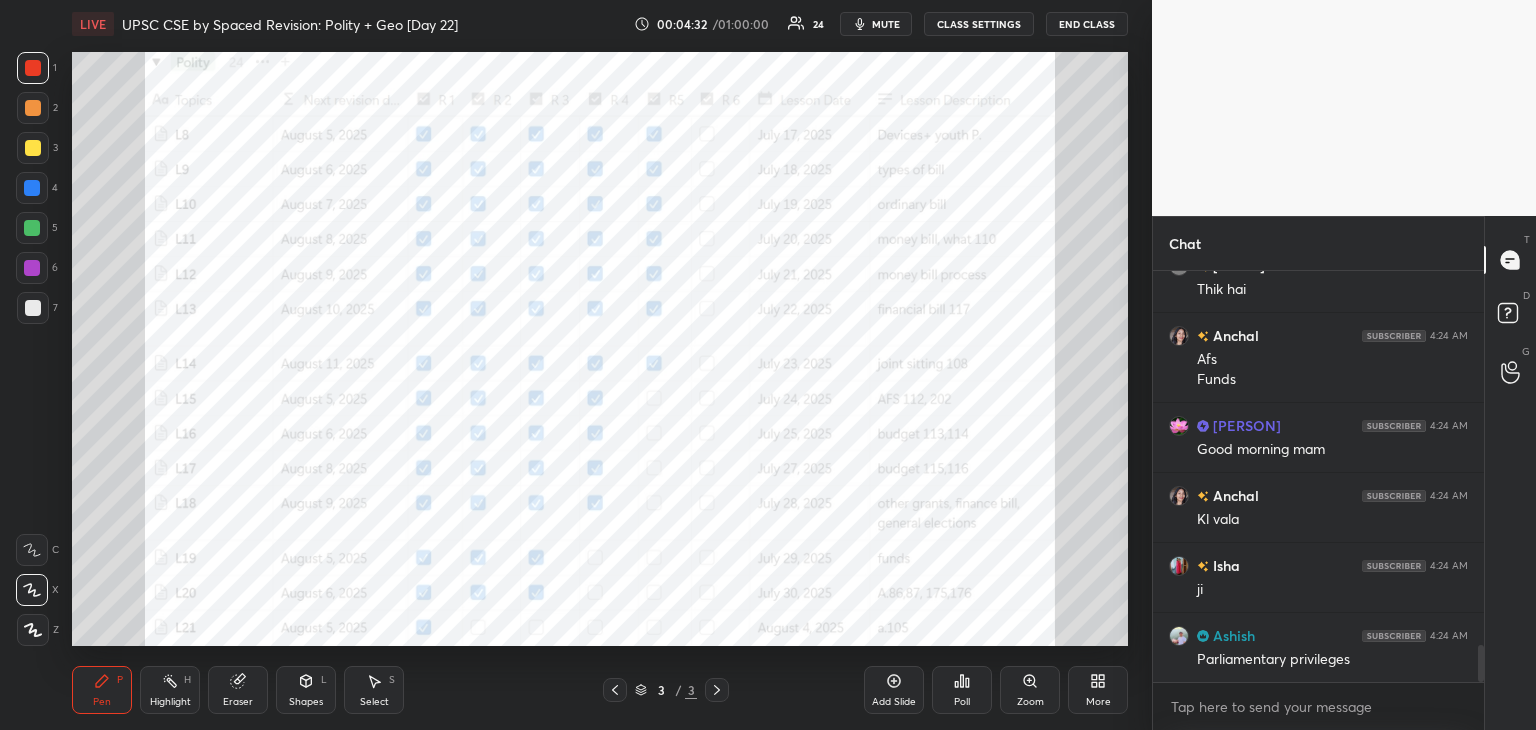 click at bounding box center (32, 188) 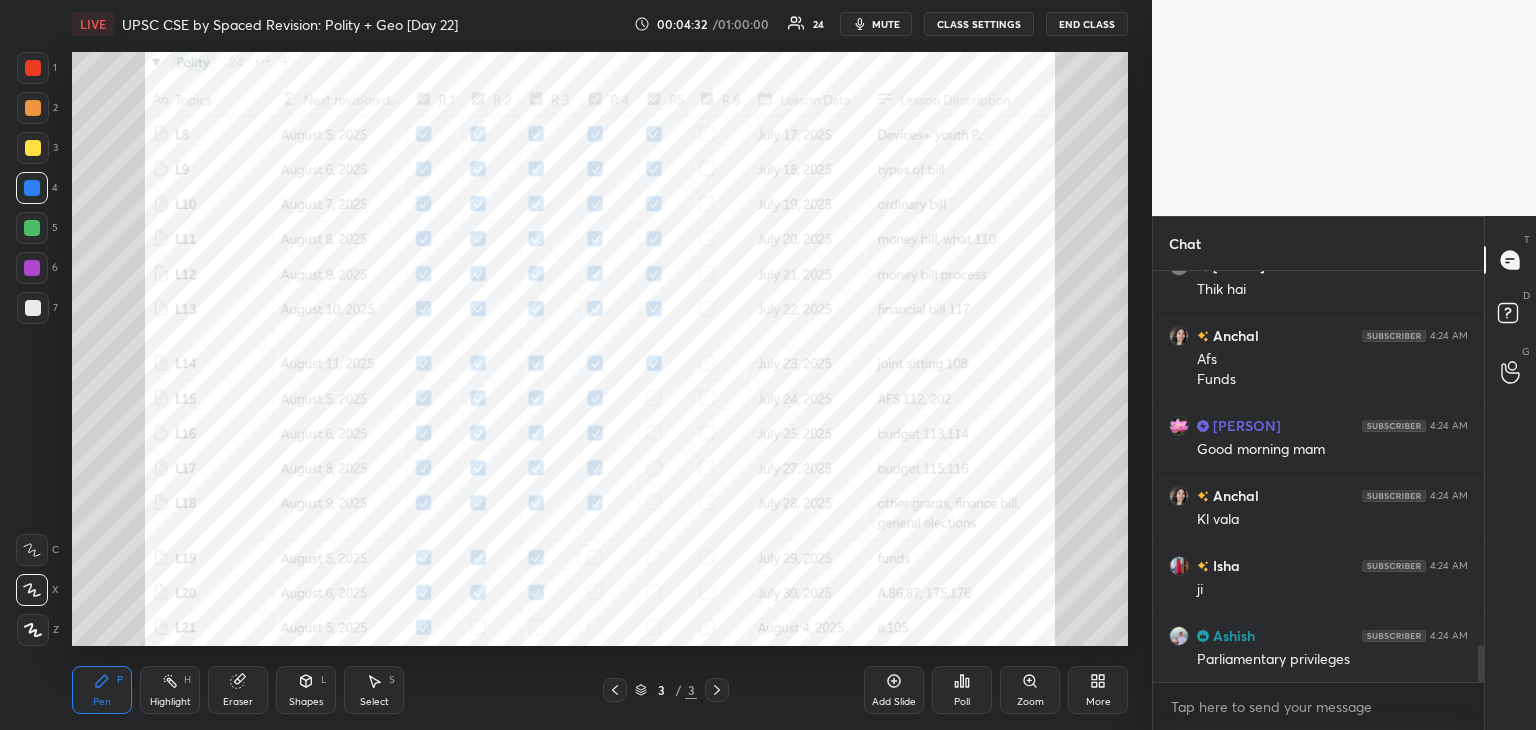 scroll, scrollTop: 4214, scrollLeft: 0, axis: vertical 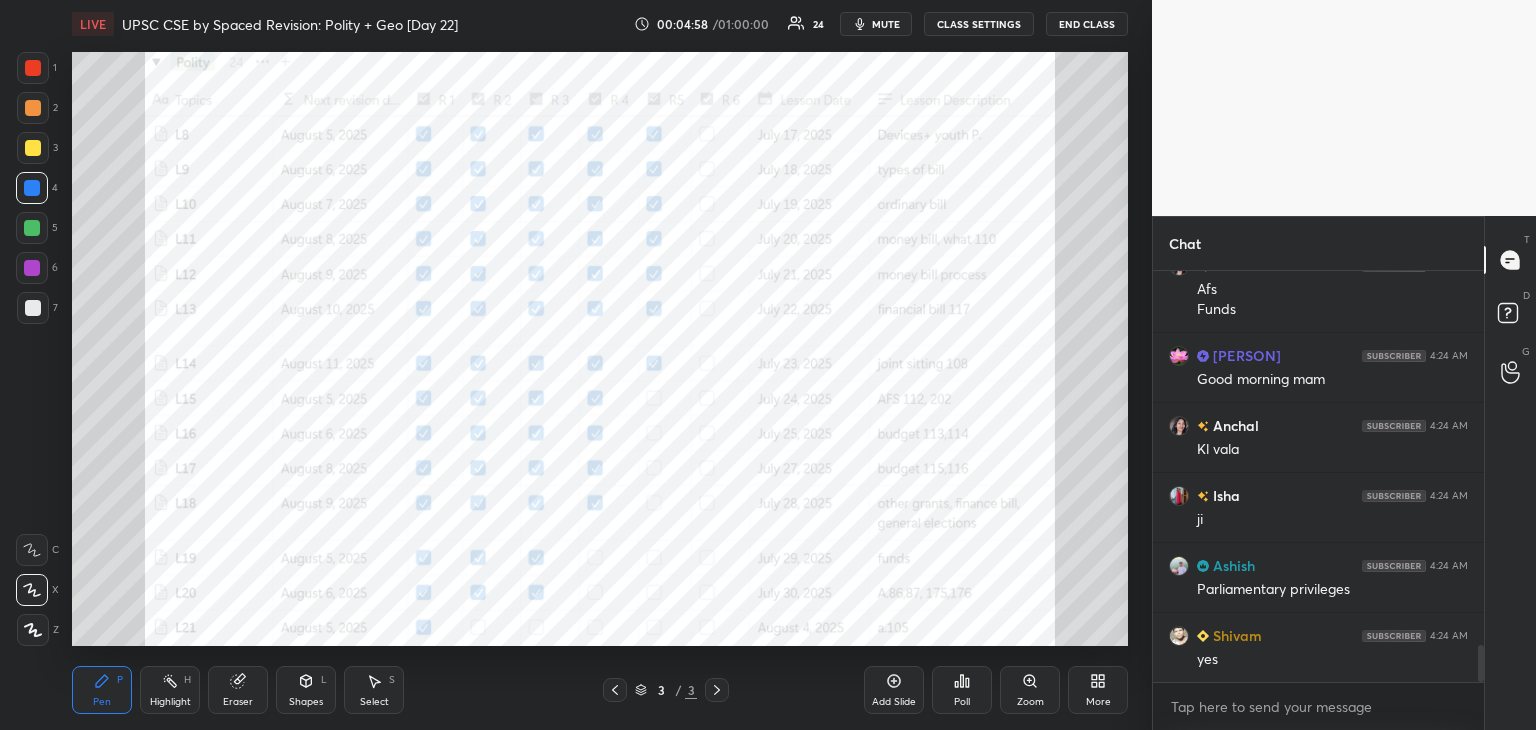 click at bounding box center (33, 68) 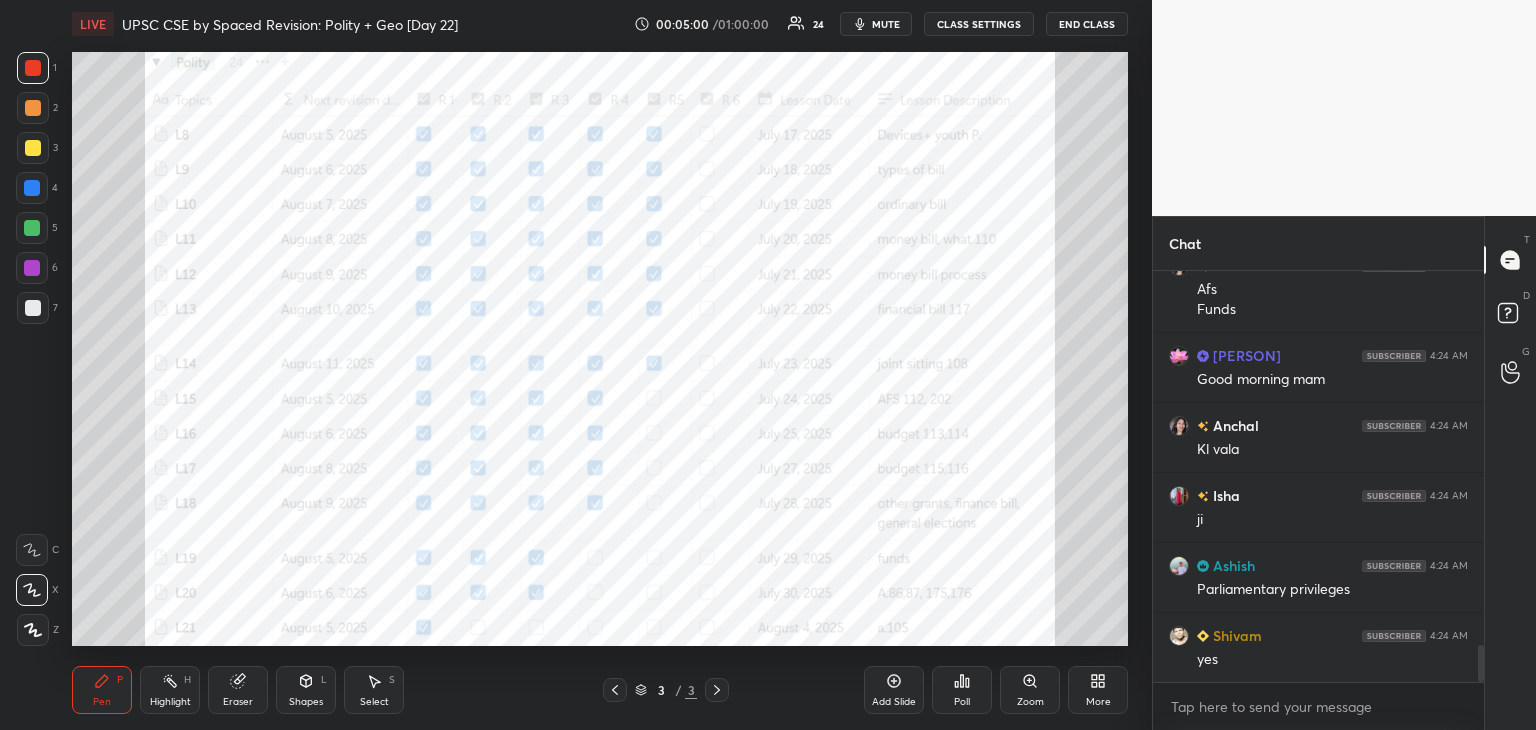 click at bounding box center (32, 590) 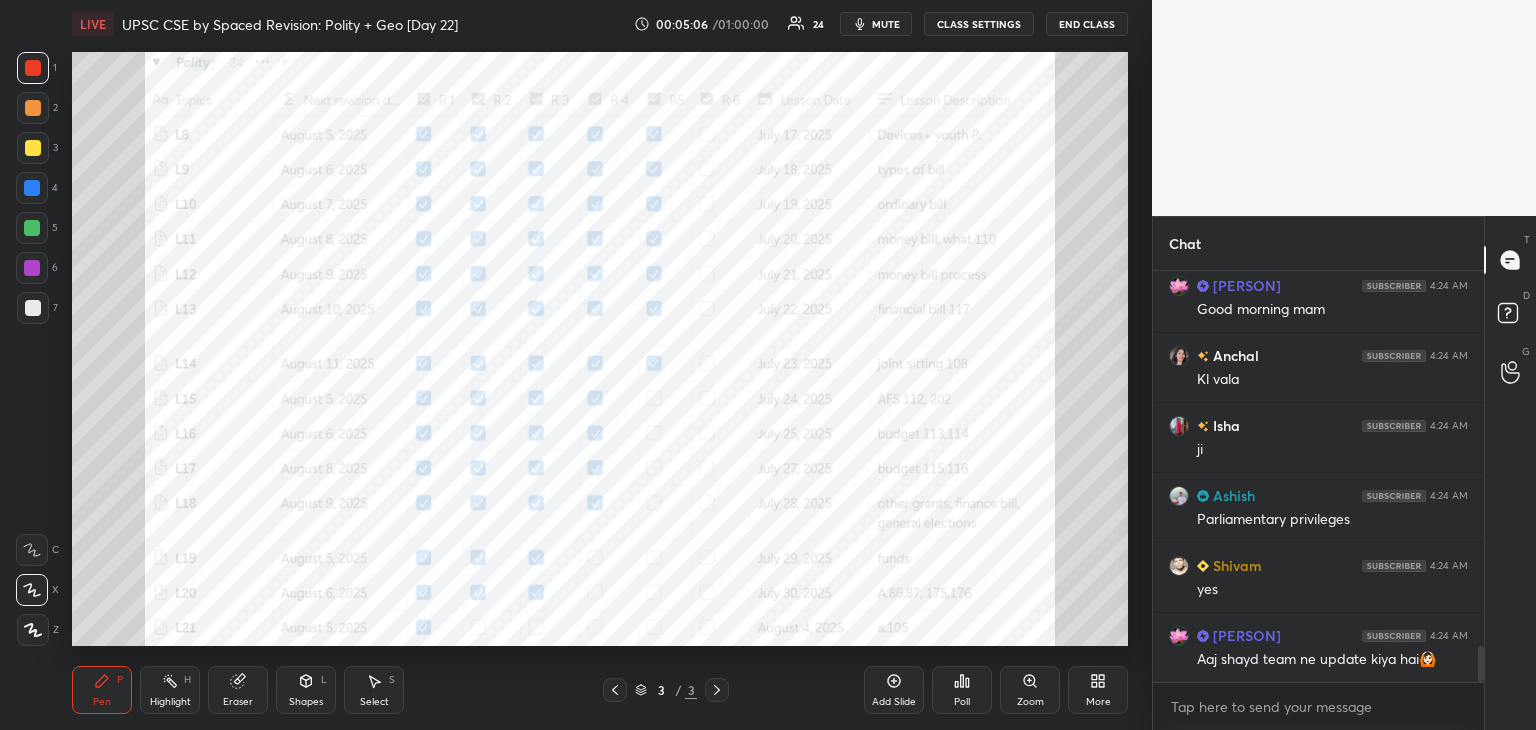 click at bounding box center [32, 188] 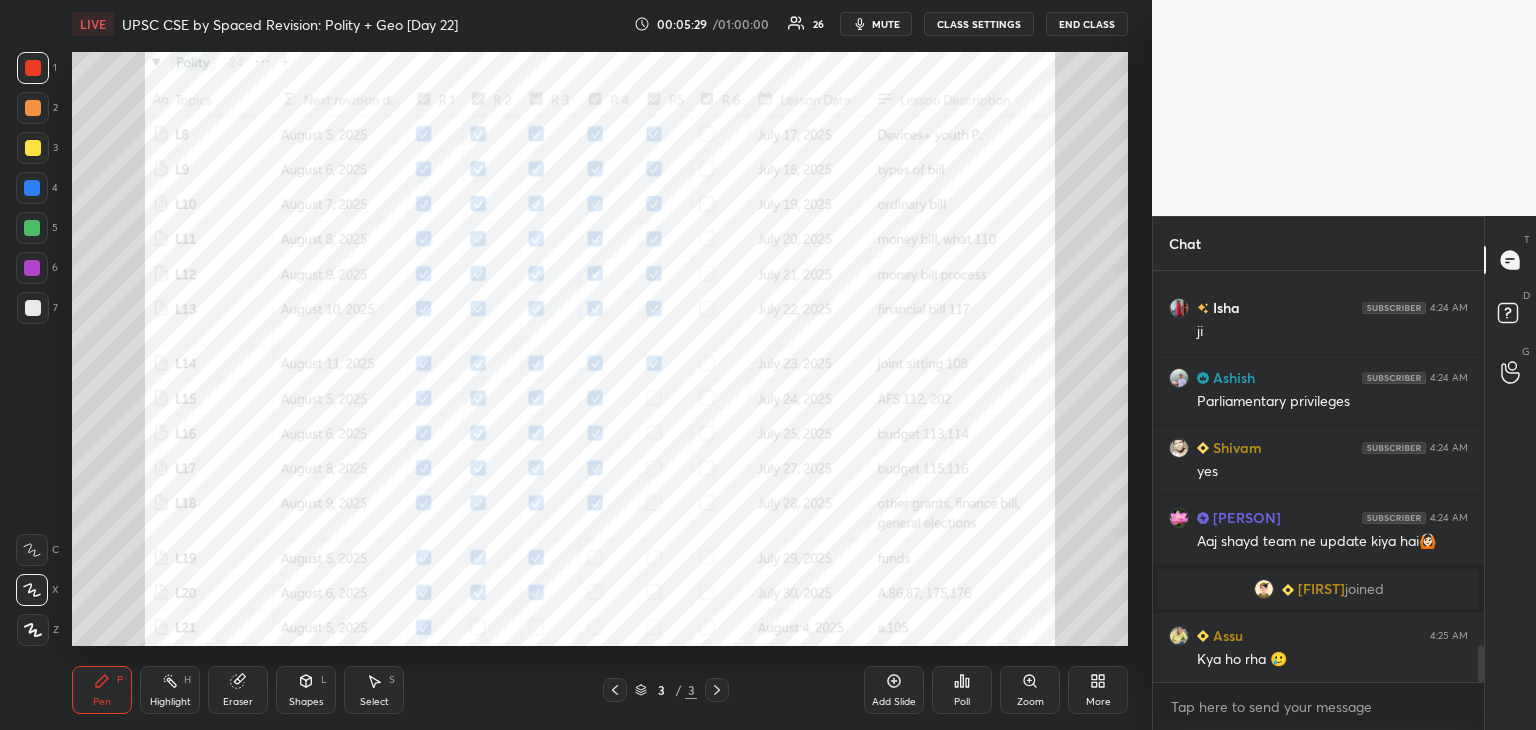scroll, scrollTop: 4182, scrollLeft: 0, axis: vertical 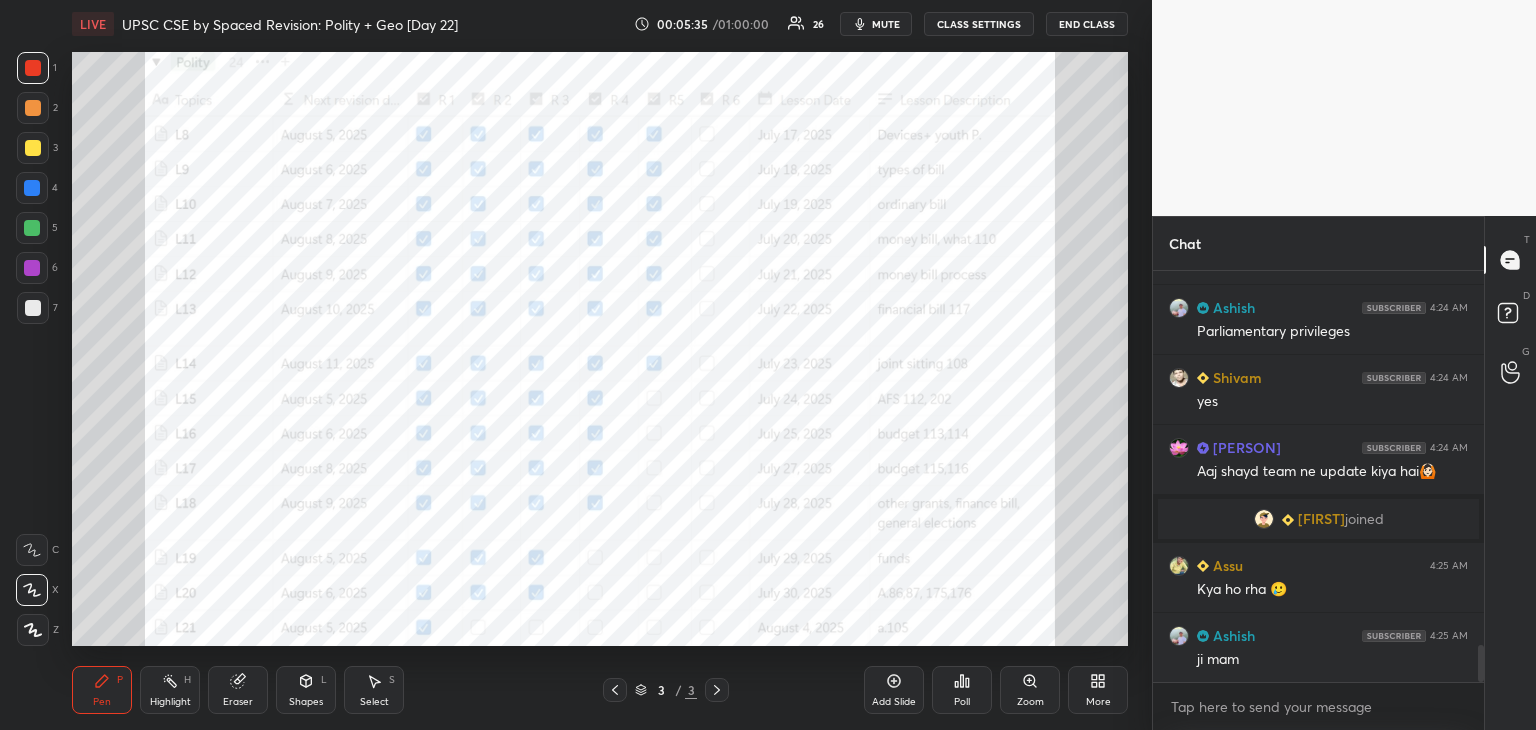 click 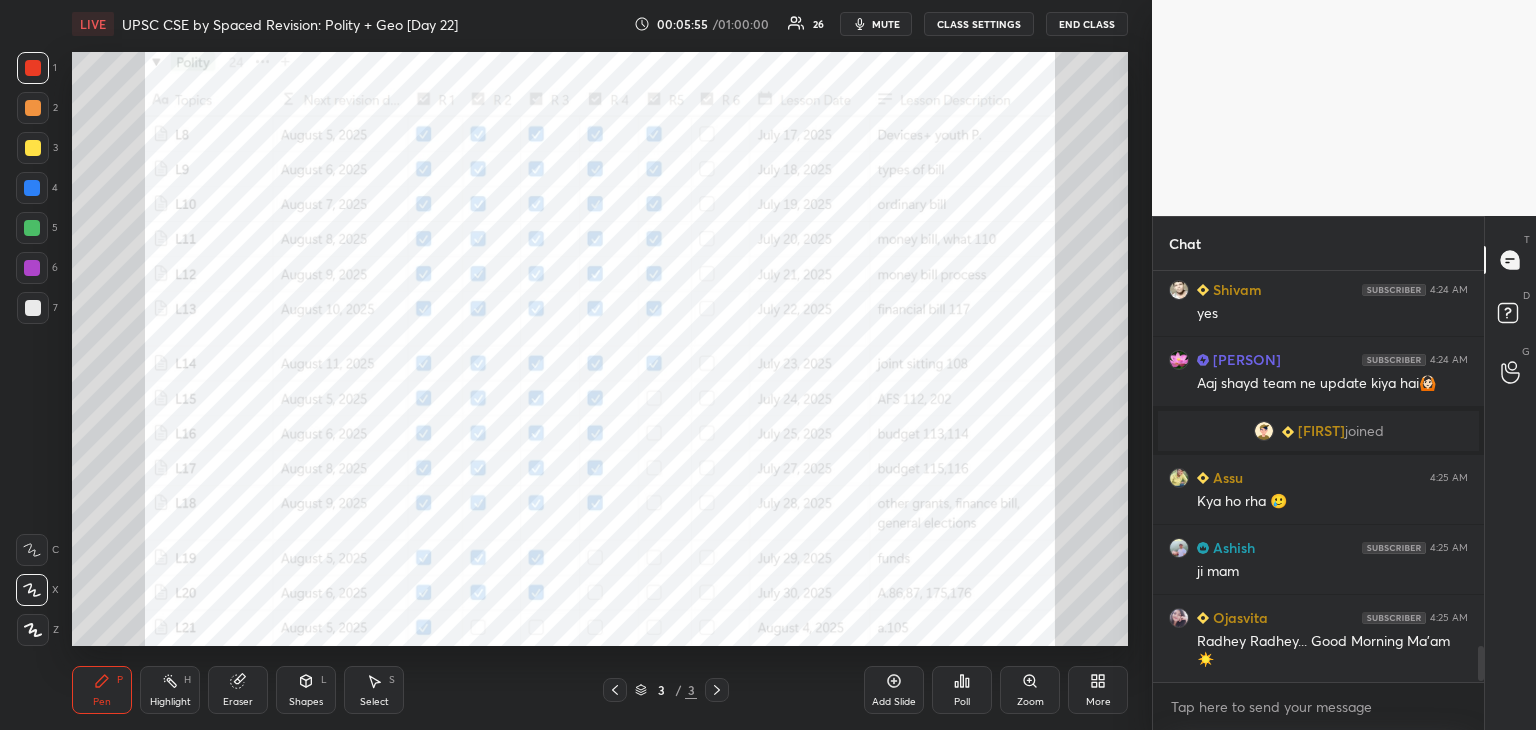 scroll, scrollTop: 4340, scrollLeft: 0, axis: vertical 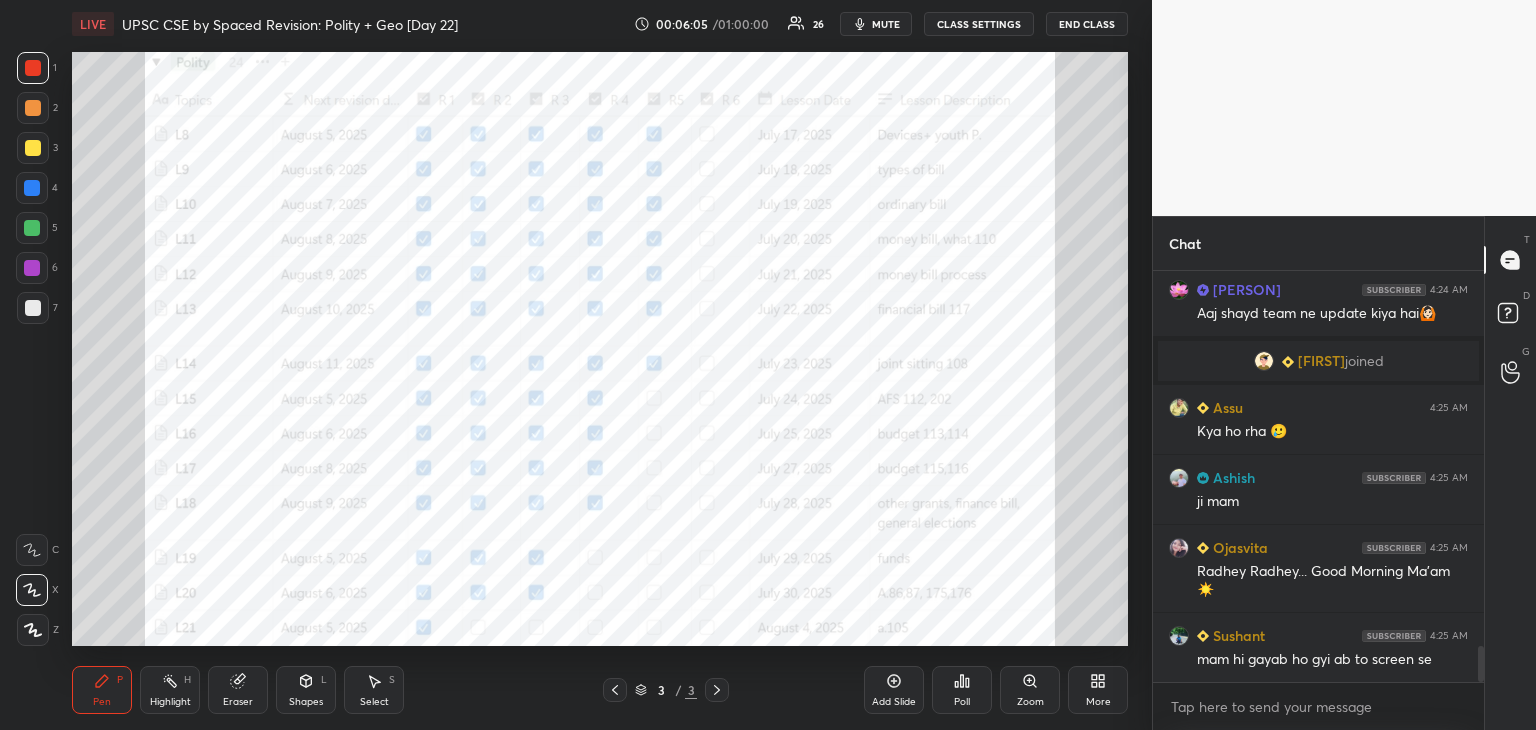 click 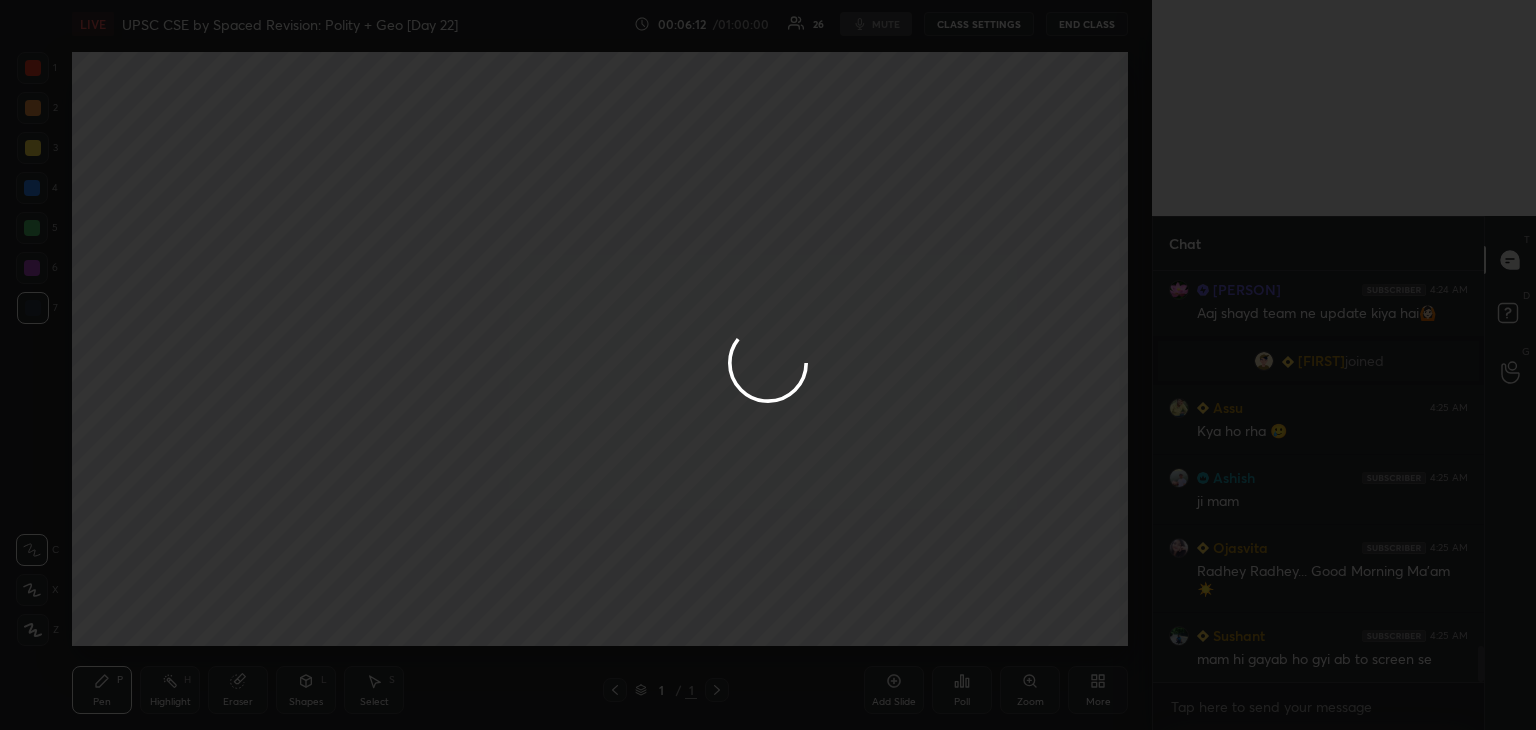 scroll, scrollTop: 4410, scrollLeft: 0, axis: vertical 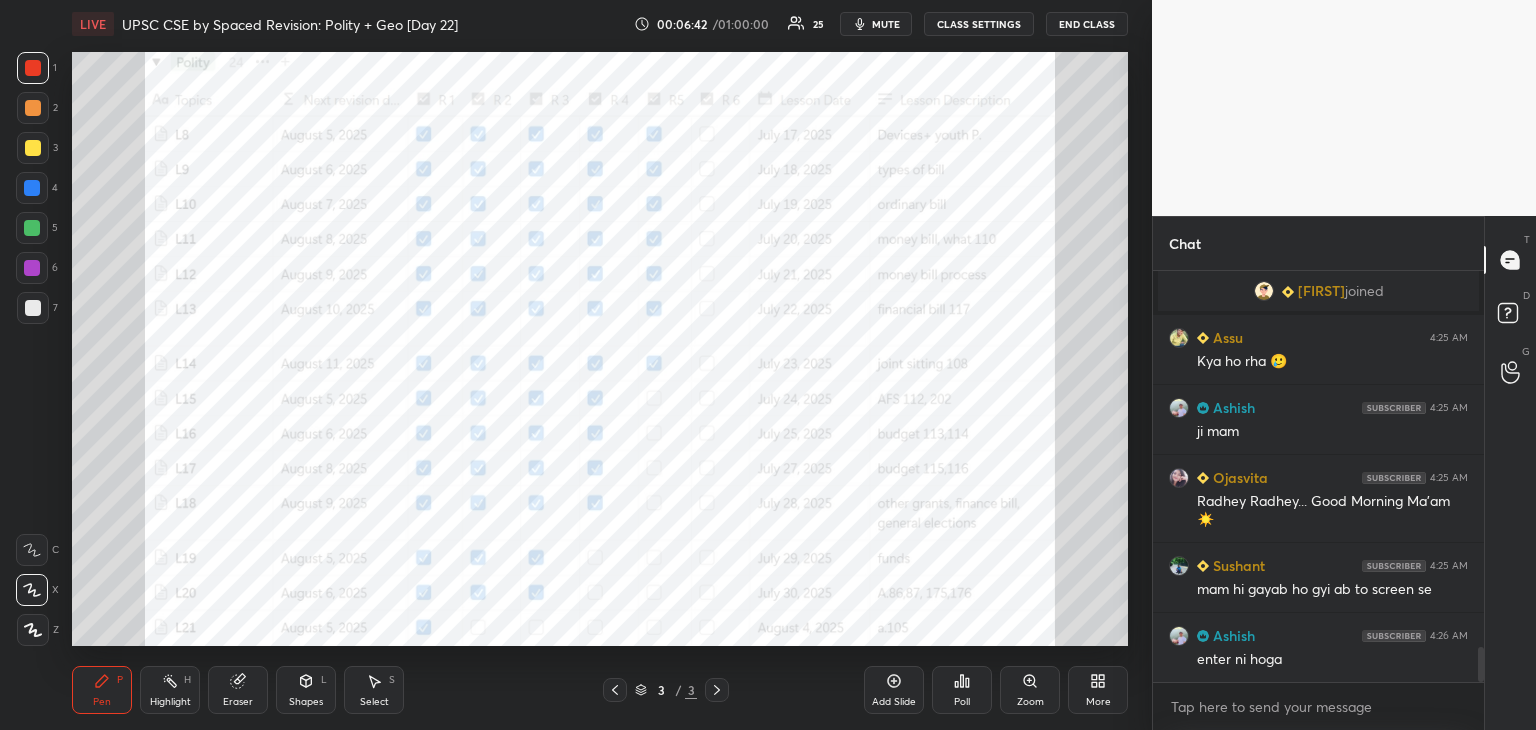 click on "1 2 3 4 5 6 7 C X Z C X Z E E Erase all H H LIVE UPSC CSE by Spaced Revision: Polity + Geo [Day 22] 00:06:42 / 01:00:00 25 mute CLASS SETTINGS End Class Setting up your live class Poll for secs No correct answer Start poll Back UPSC CSE by Spaced Revision: Polity + Geo [Day 22] Arti Chhawari Pen P Highlight H Eraser Shapes L Select S 3 / 3 Add Slide Poll Zoom More Chat TEJASH 4:24 AM Aaj shayd team ne update kiya hai🙆🏻 sudhanshu joined Assu 4:25 AM Kya ho rha 🥲 Ashish 4:25 AM ji mam Ojasvita 4:25 AM Radhey Radhey... Good Morning Ma'am ☀️ Sushant 4:25 AM mam hi gayab ho gyi ab to screen se Ashish 4:26 AM enter ni hoga JUMP TO LATEST Enable hand raising Enable raise hand to speak to learners. Once enabled, chat will be turned off temporarily. Enable x Ashish Asked a doubt 1 aaj to hm learners ko bhi gateway error aa rha tha Pick this doubt NEW DOUBTS ASKED No one has raised a hand yet Can't raise hand Got it T Messages (T) D Doubts (D) G Raise Hand (G) Report an issue Reason for reporting" at bounding box center (768, 365) 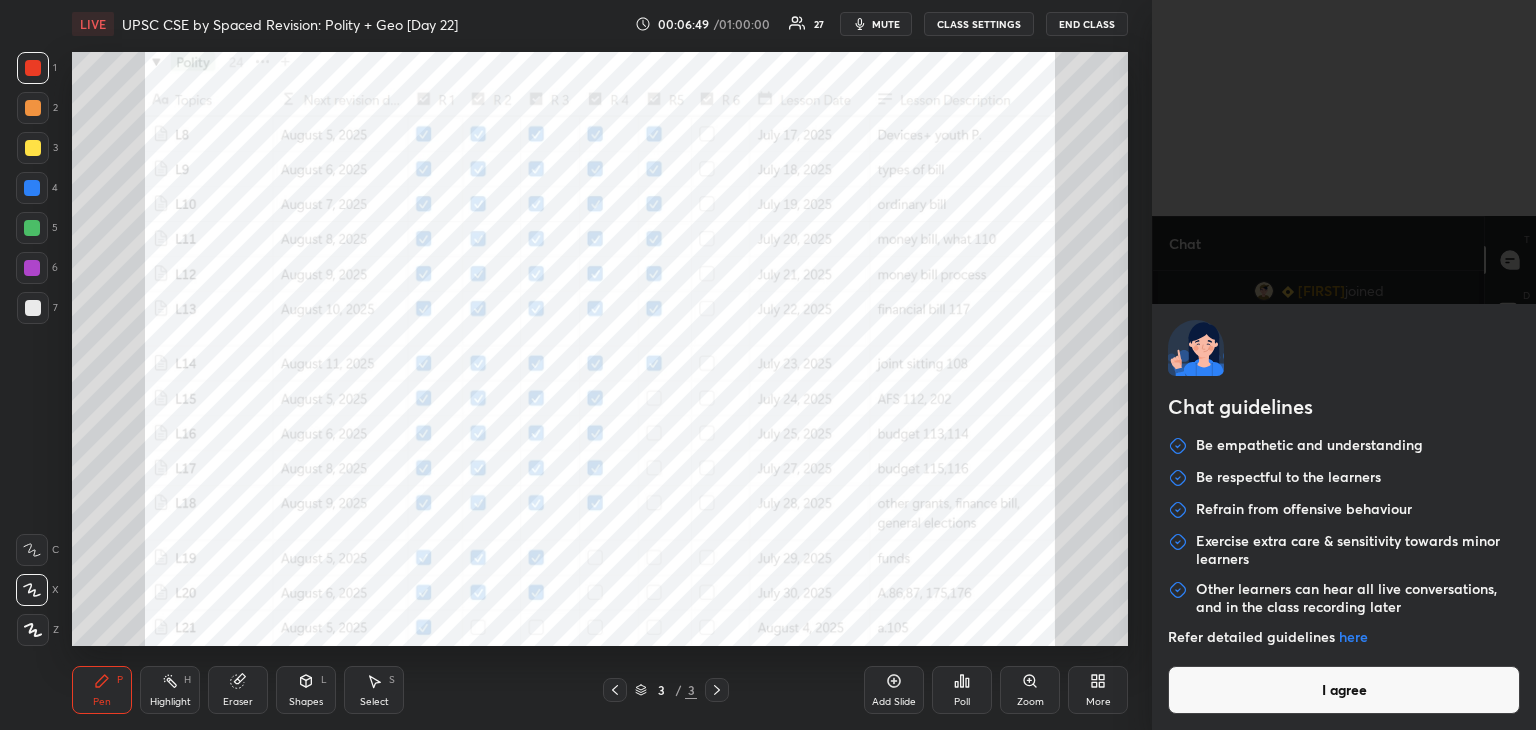 click on "I agree" at bounding box center (1344, 690) 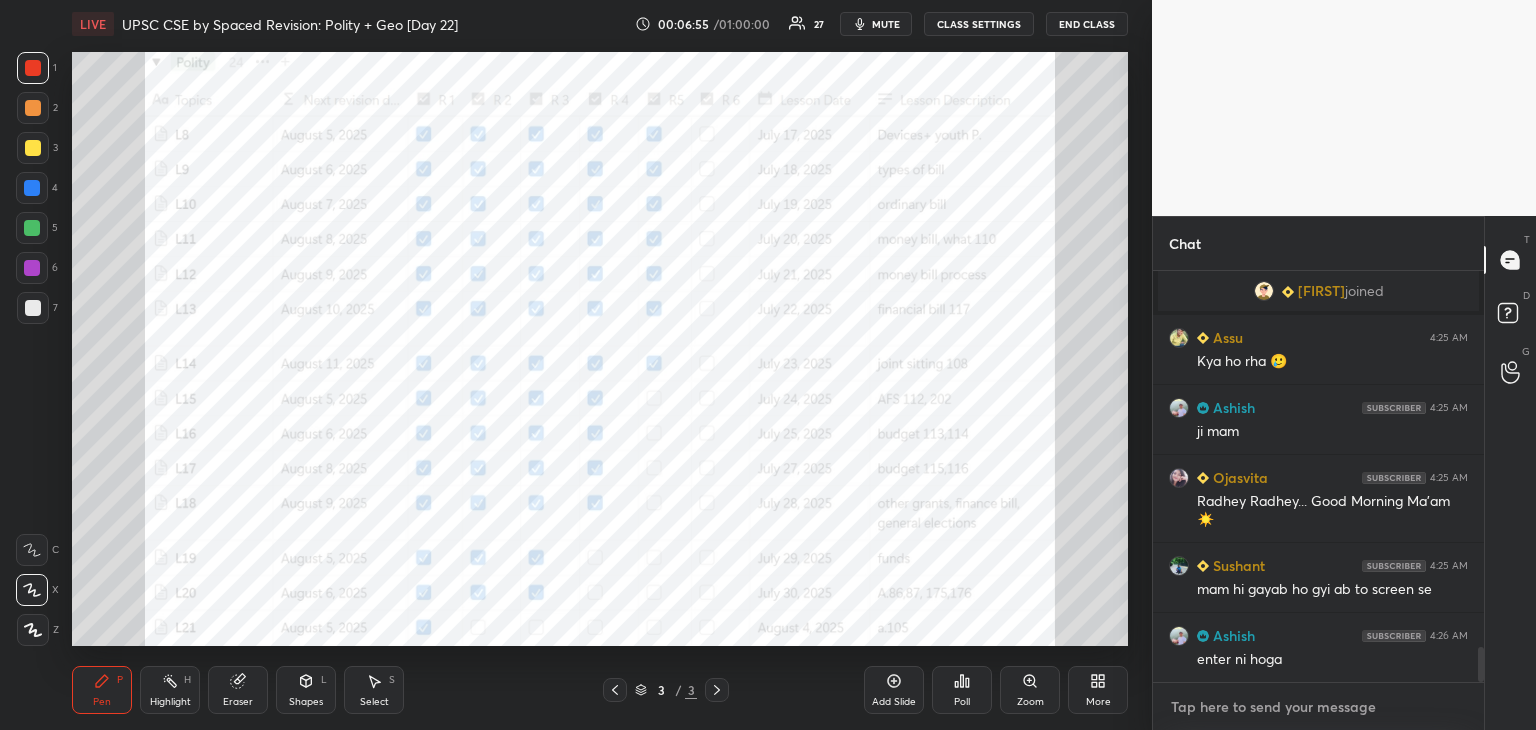 type on "x" 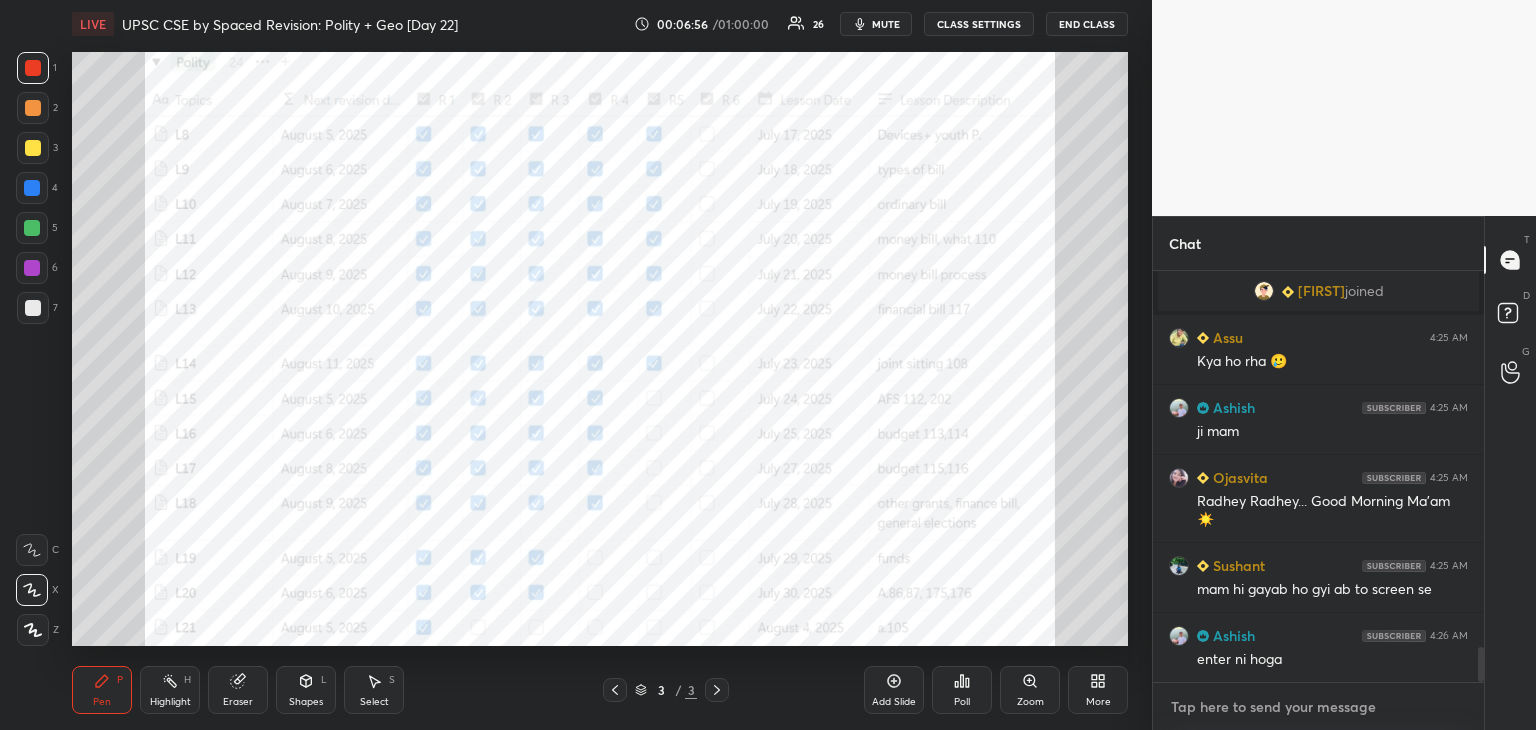 click at bounding box center (1318, 707) 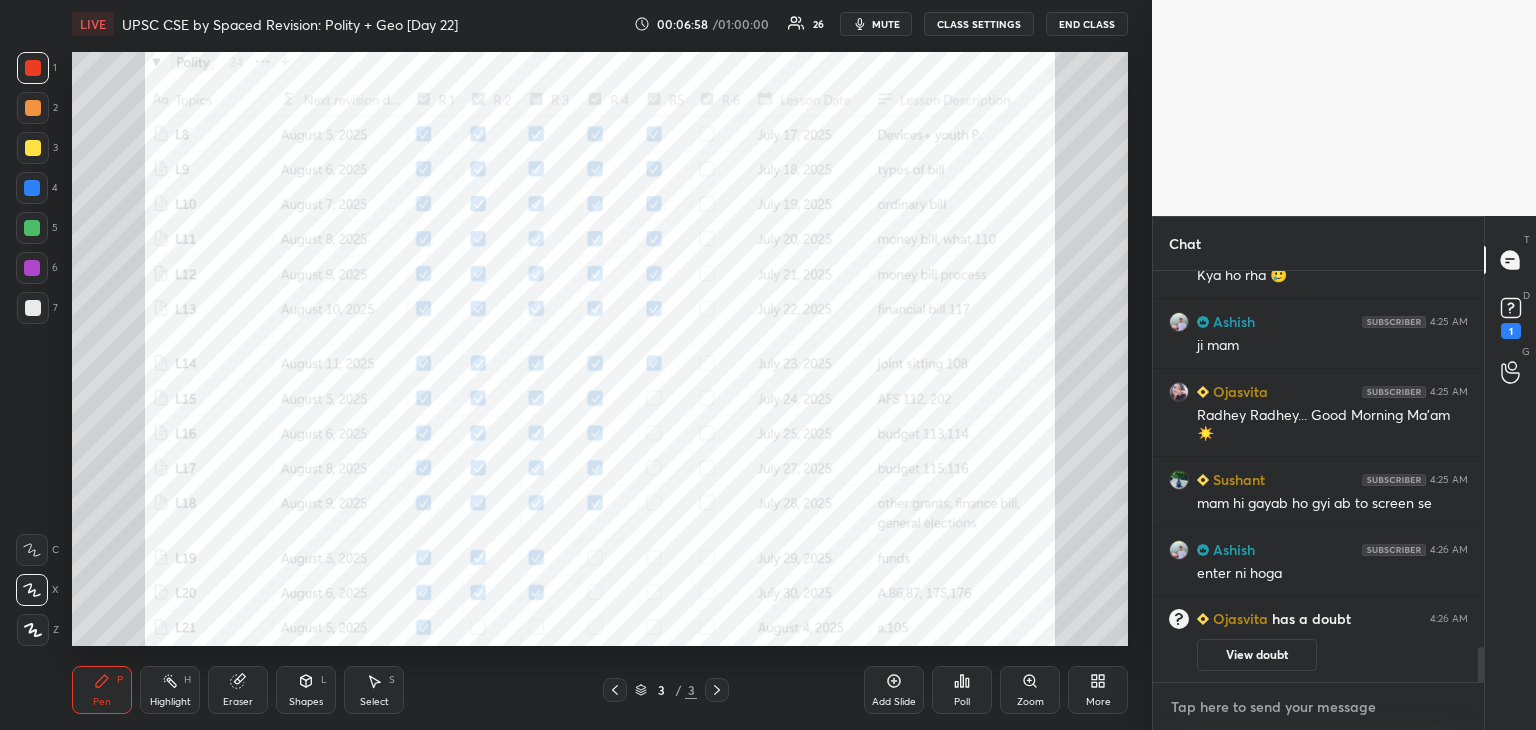 type on "H" 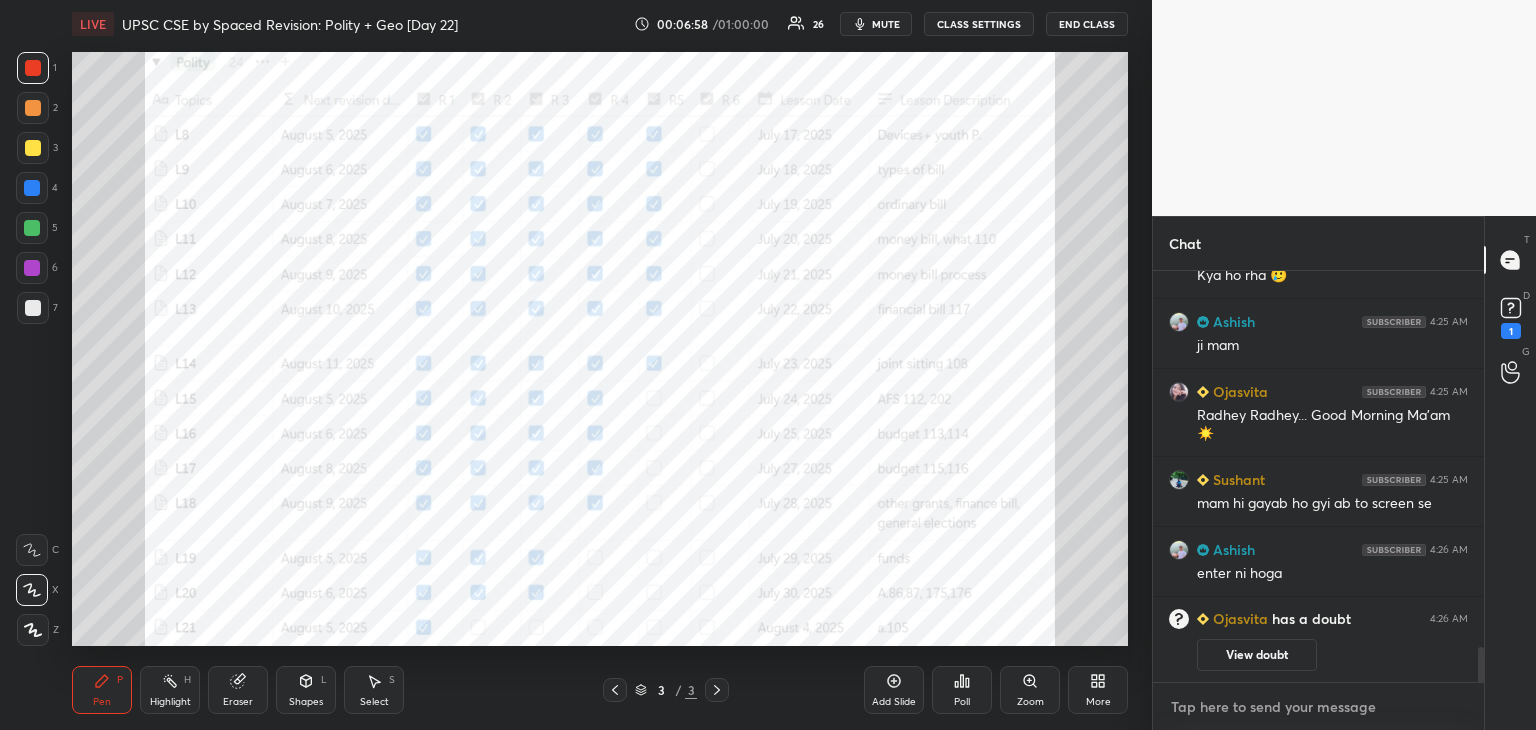 type on "x" 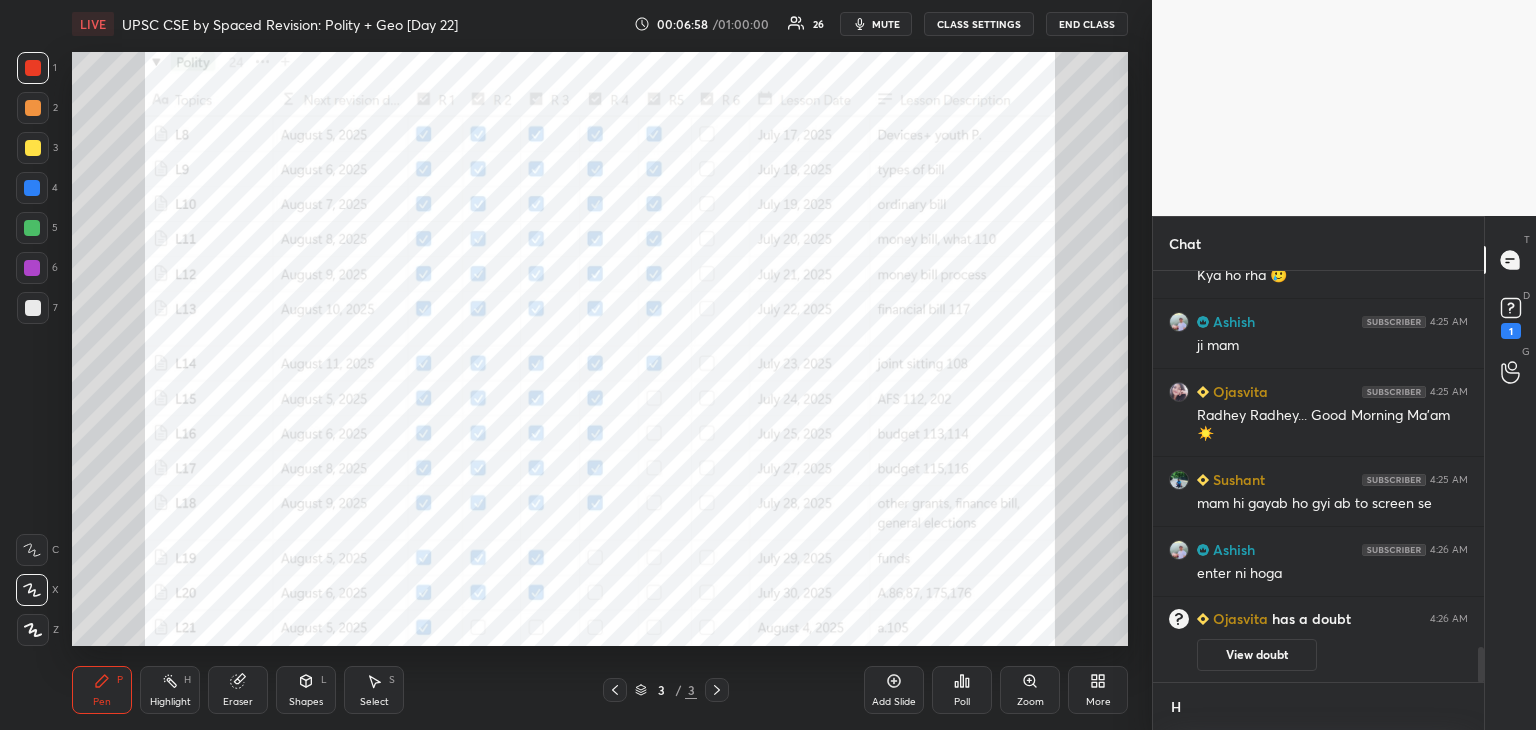 scroll, scrollTop: 400, scrollLeft: 325, axis: both 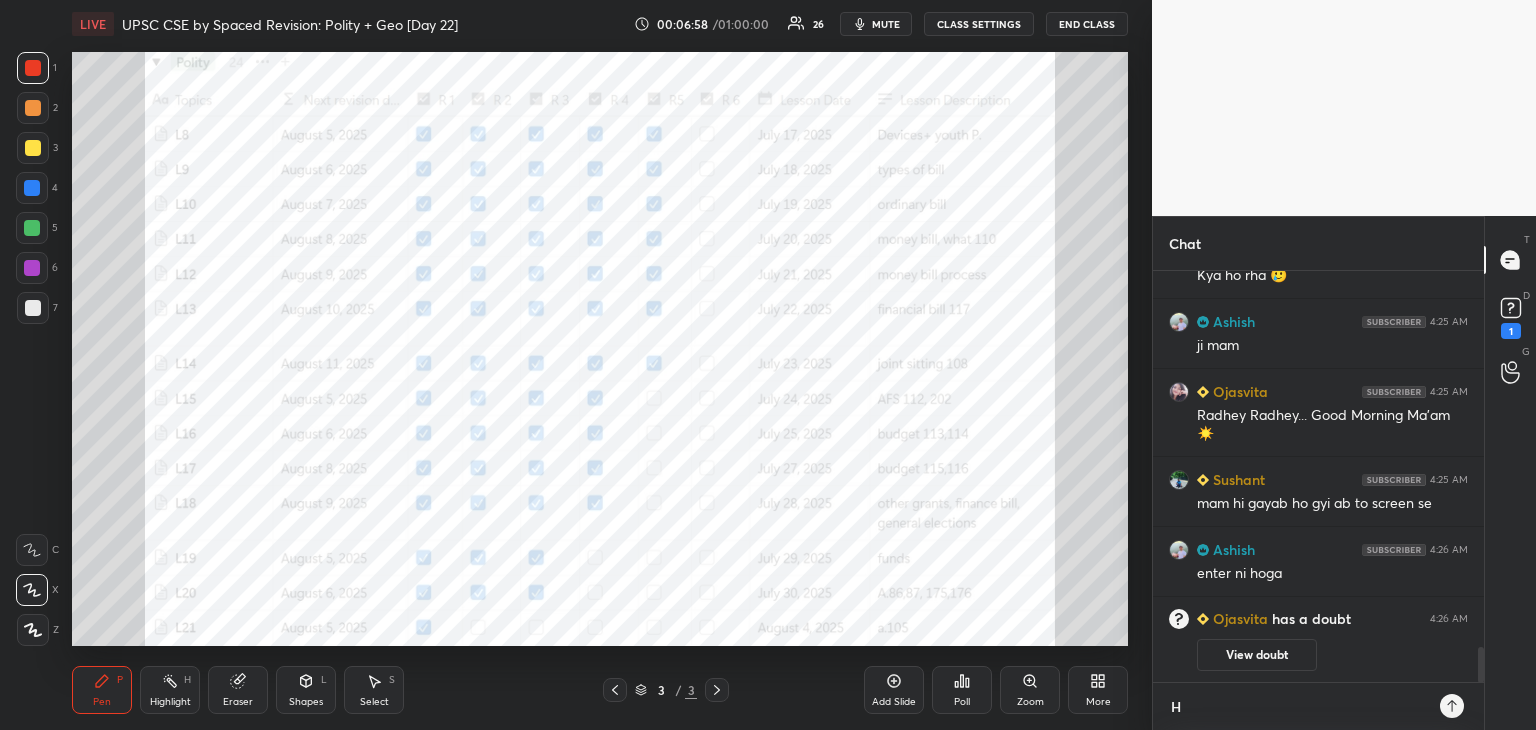type on "He" 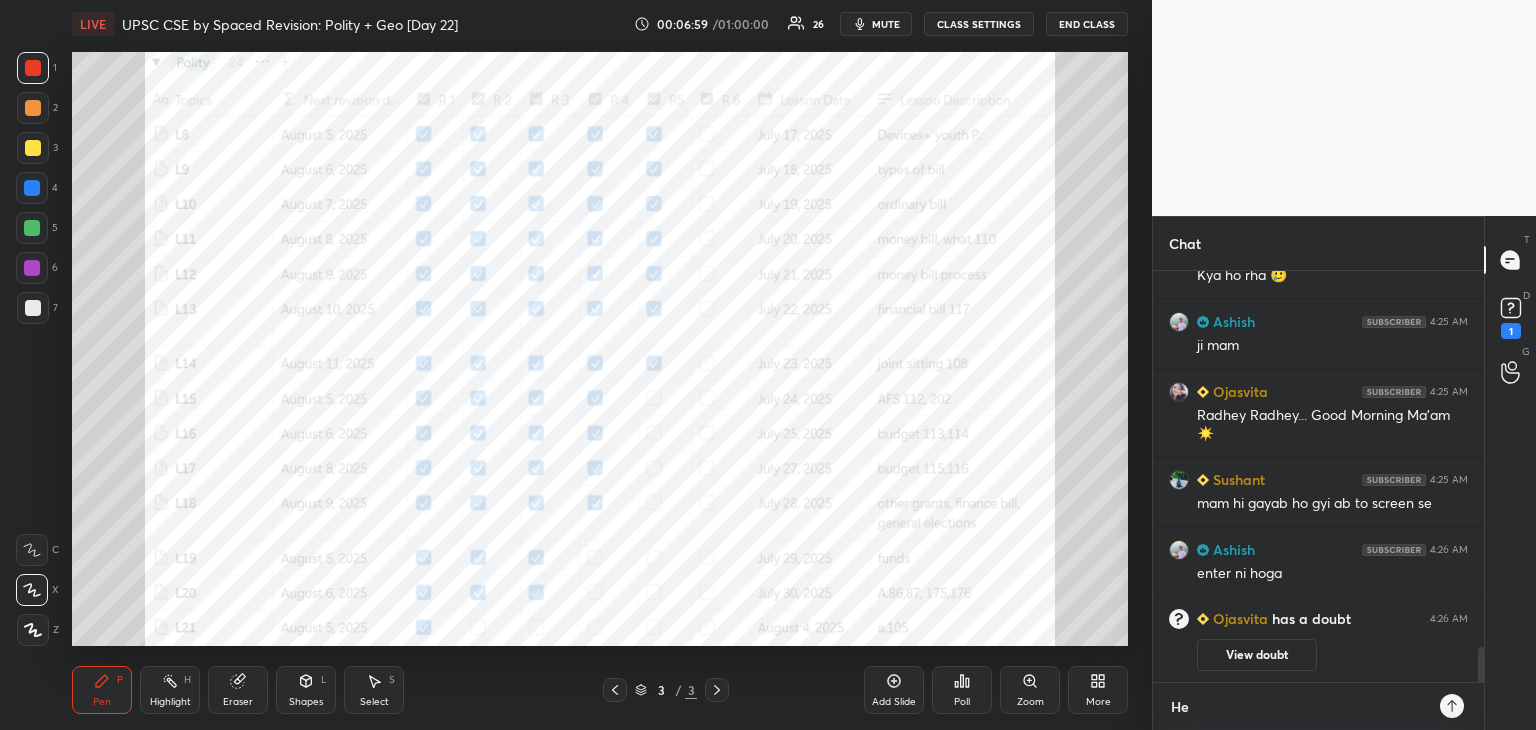 type on "Hel" 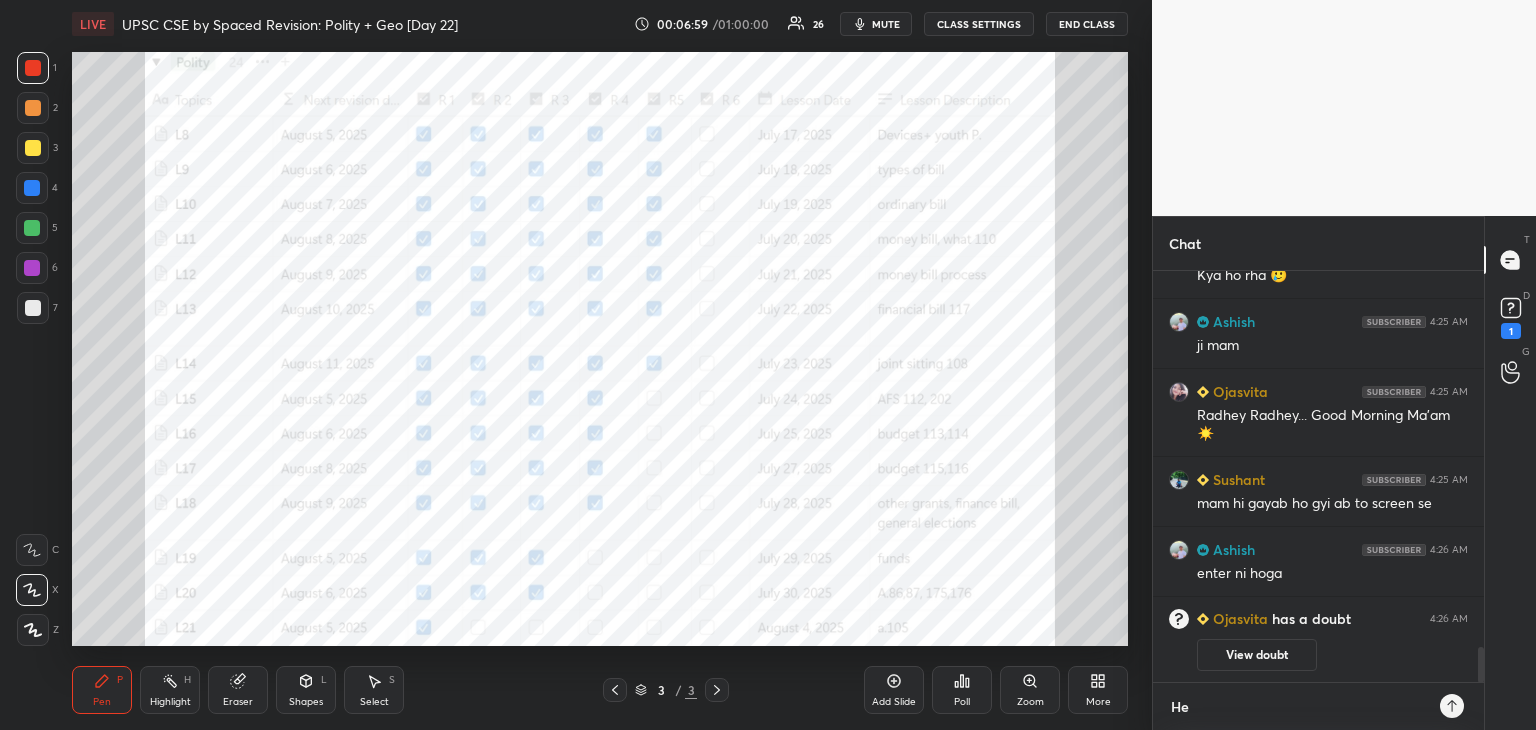 type on "x" 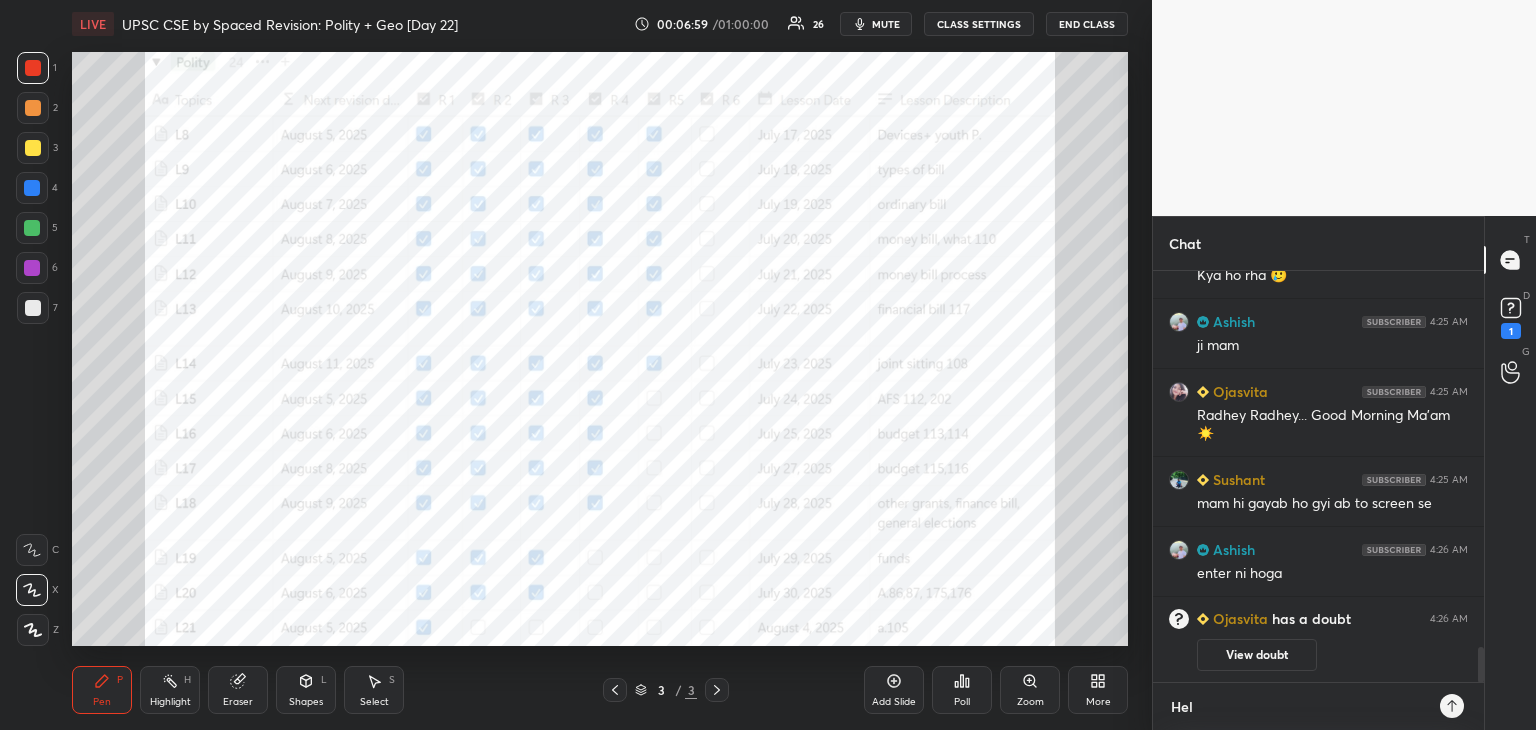 type on "Hell" 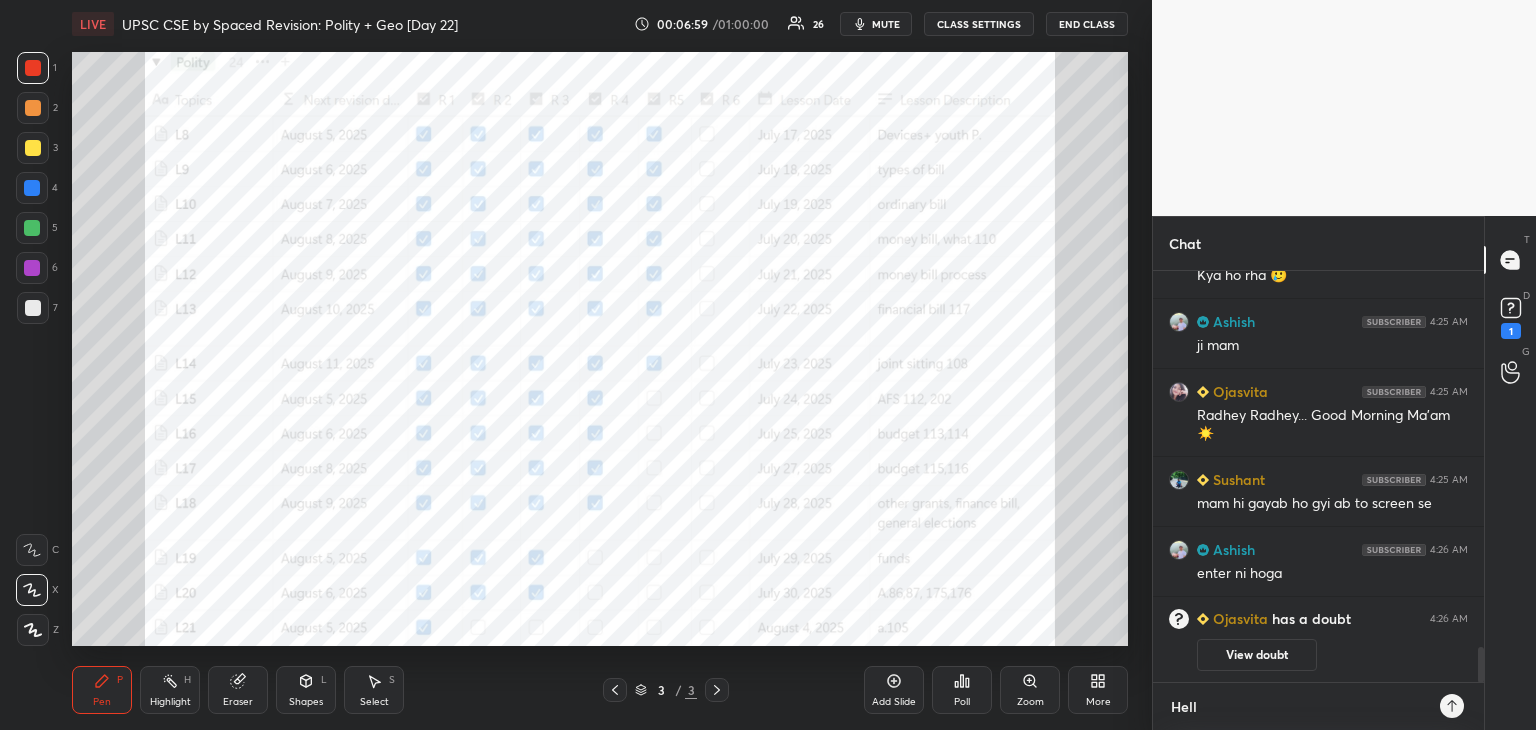type on "Hello" 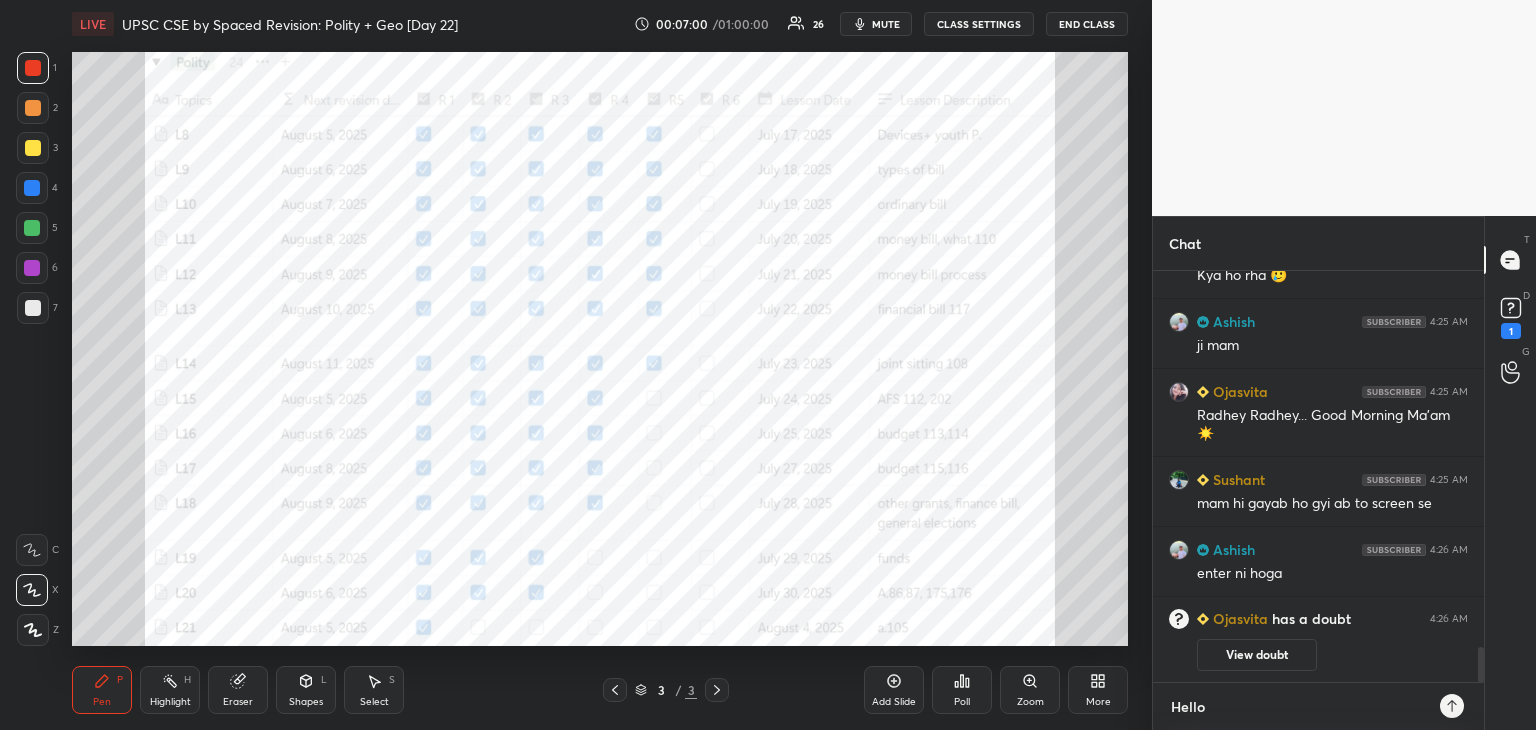 type on "Hello?" 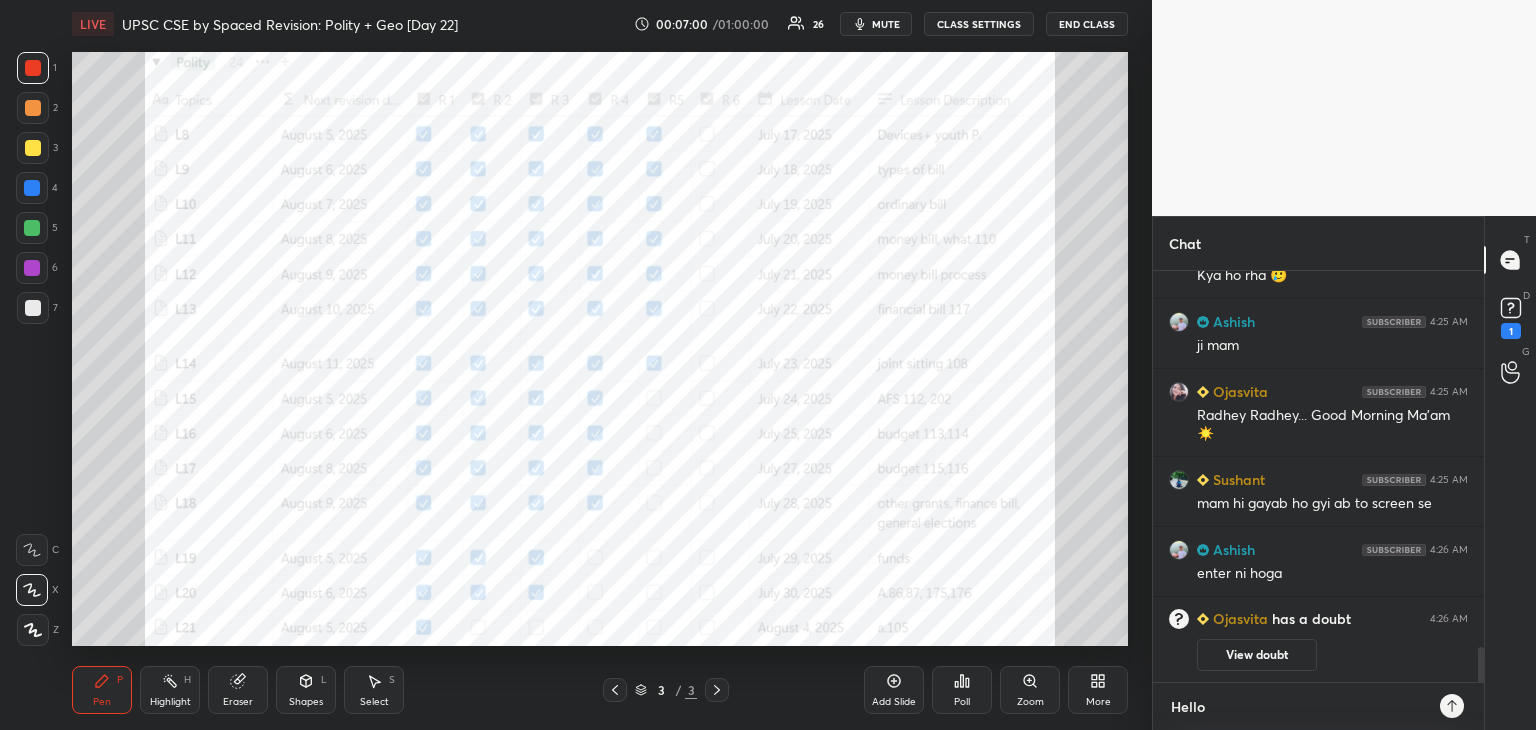 type on "x" 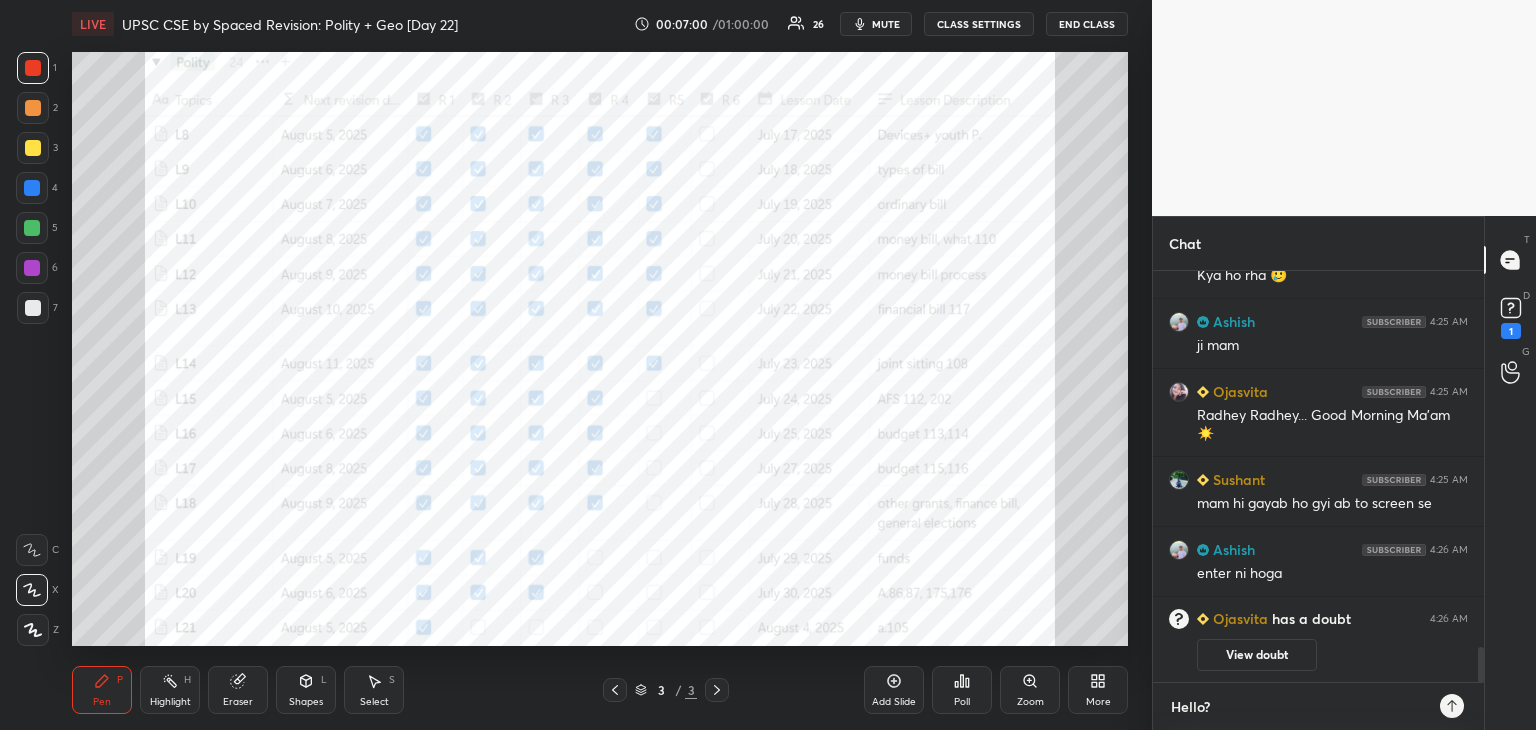 type 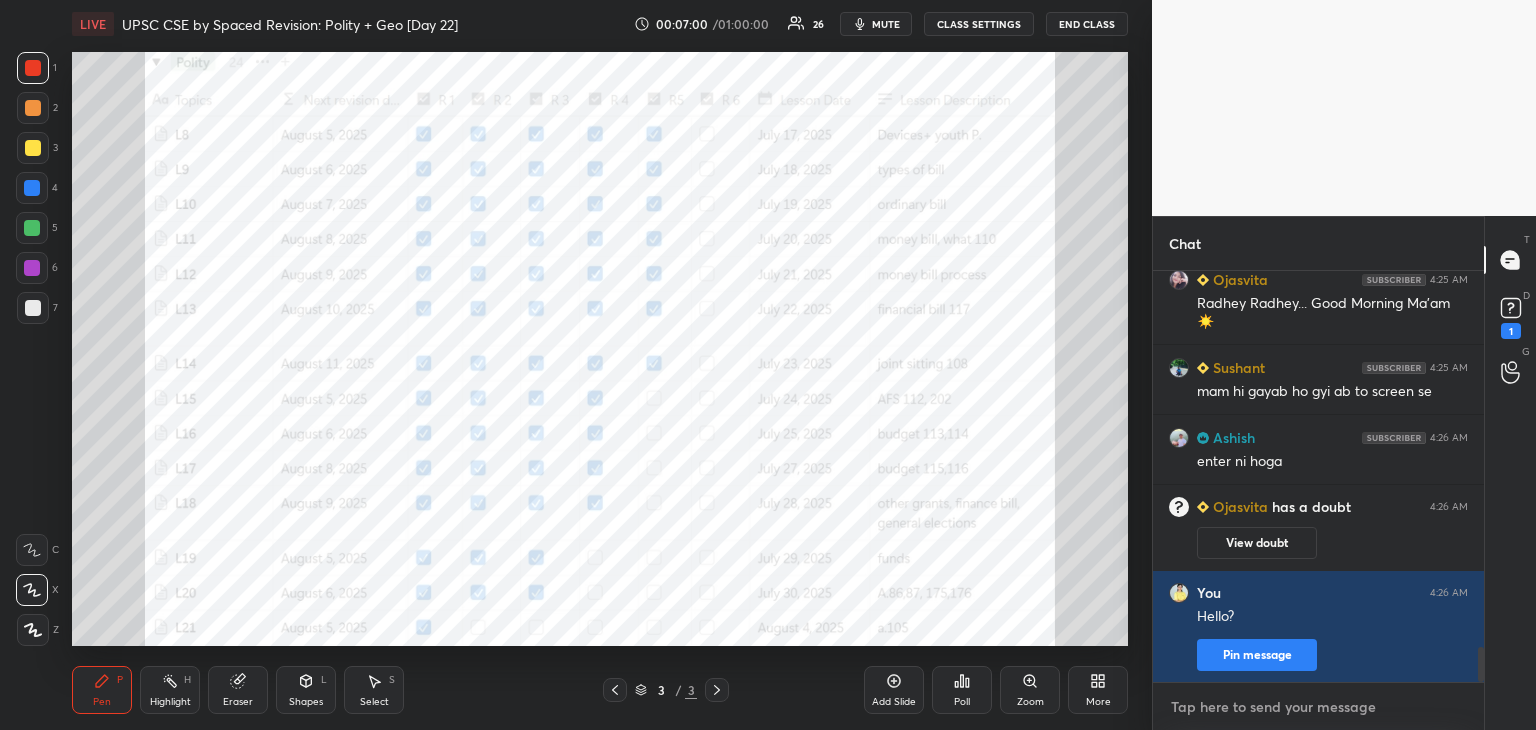 scroll, scrollTop: 4472, scrollLeft: 0, axis: vertical 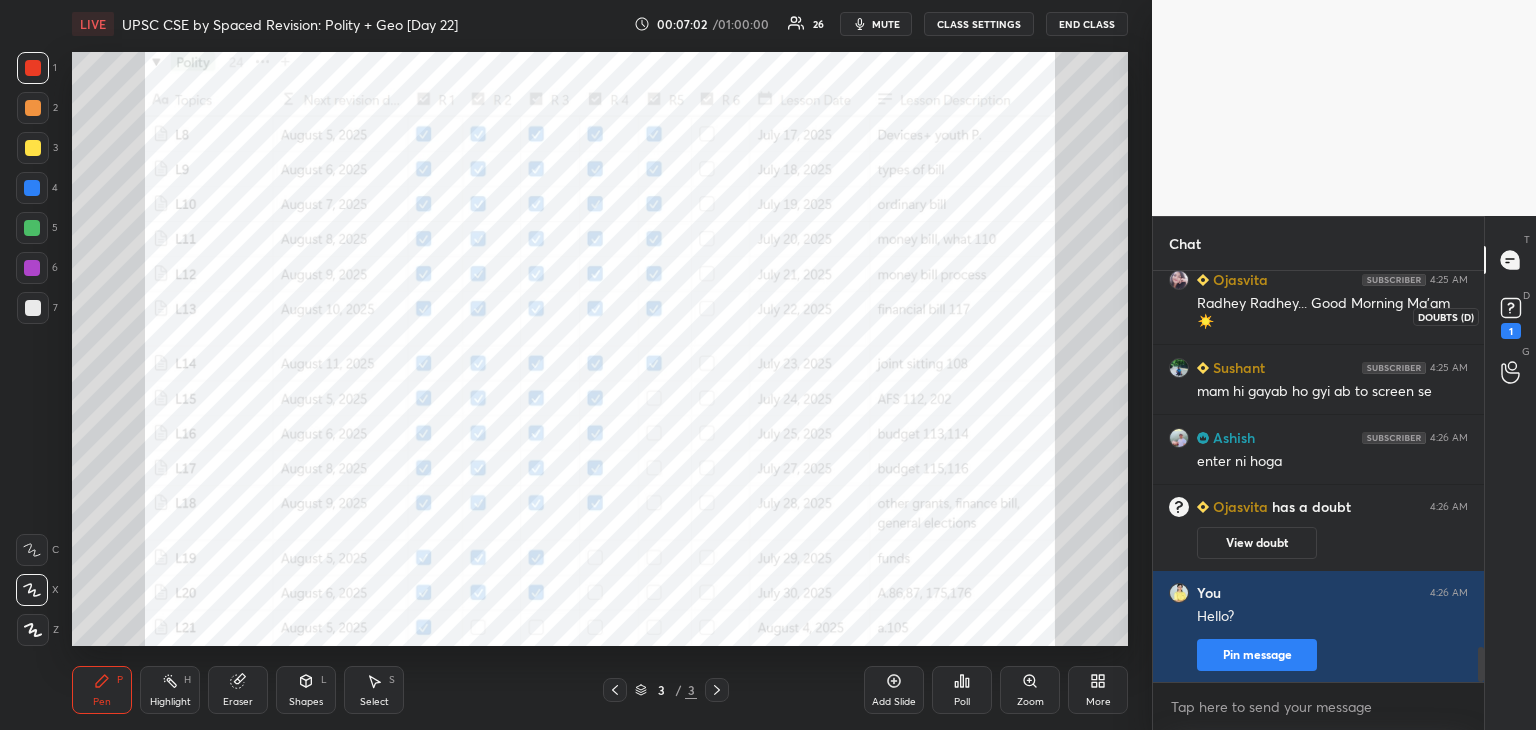 click 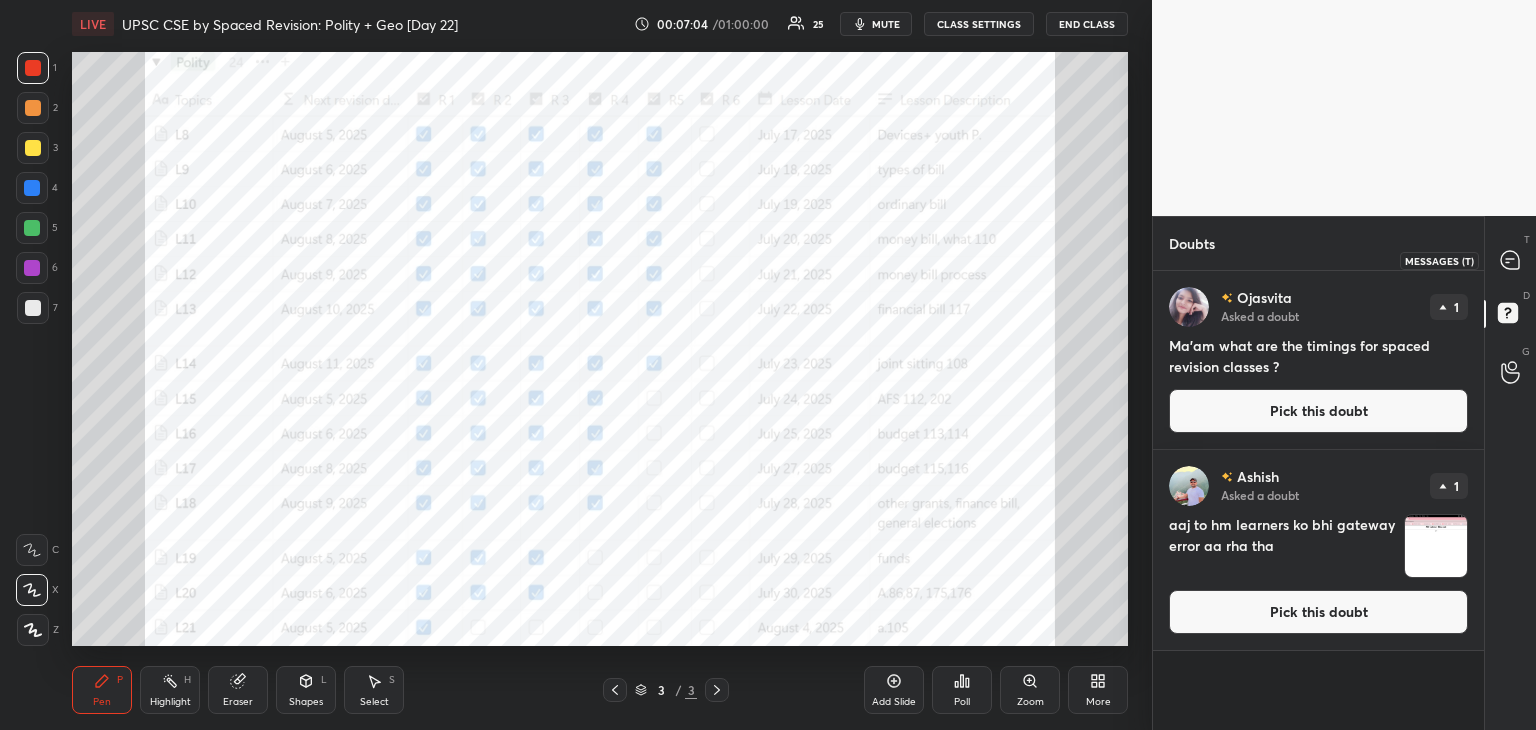 click 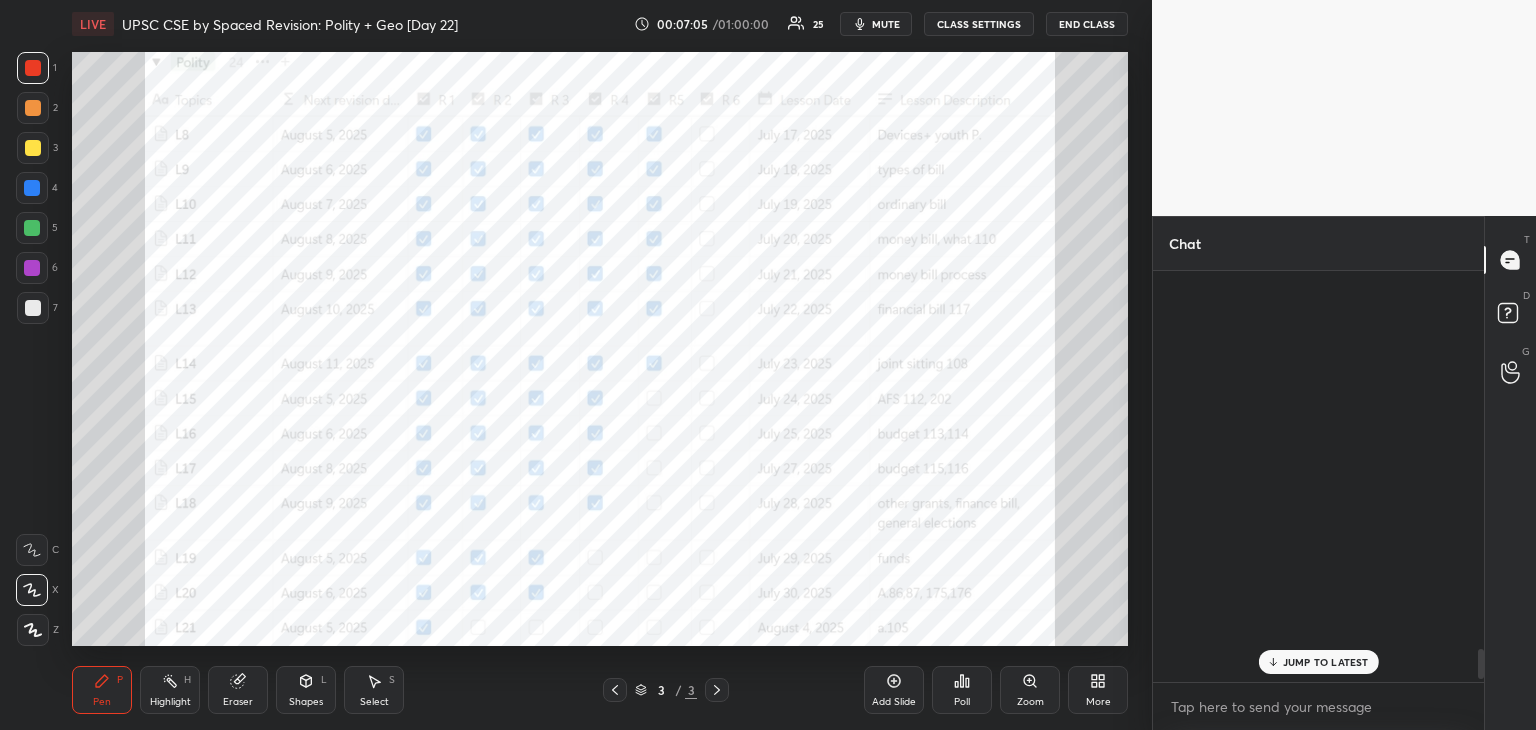 scroll, scrollTop: 5098, scrollLeft: 0, axis: vertical 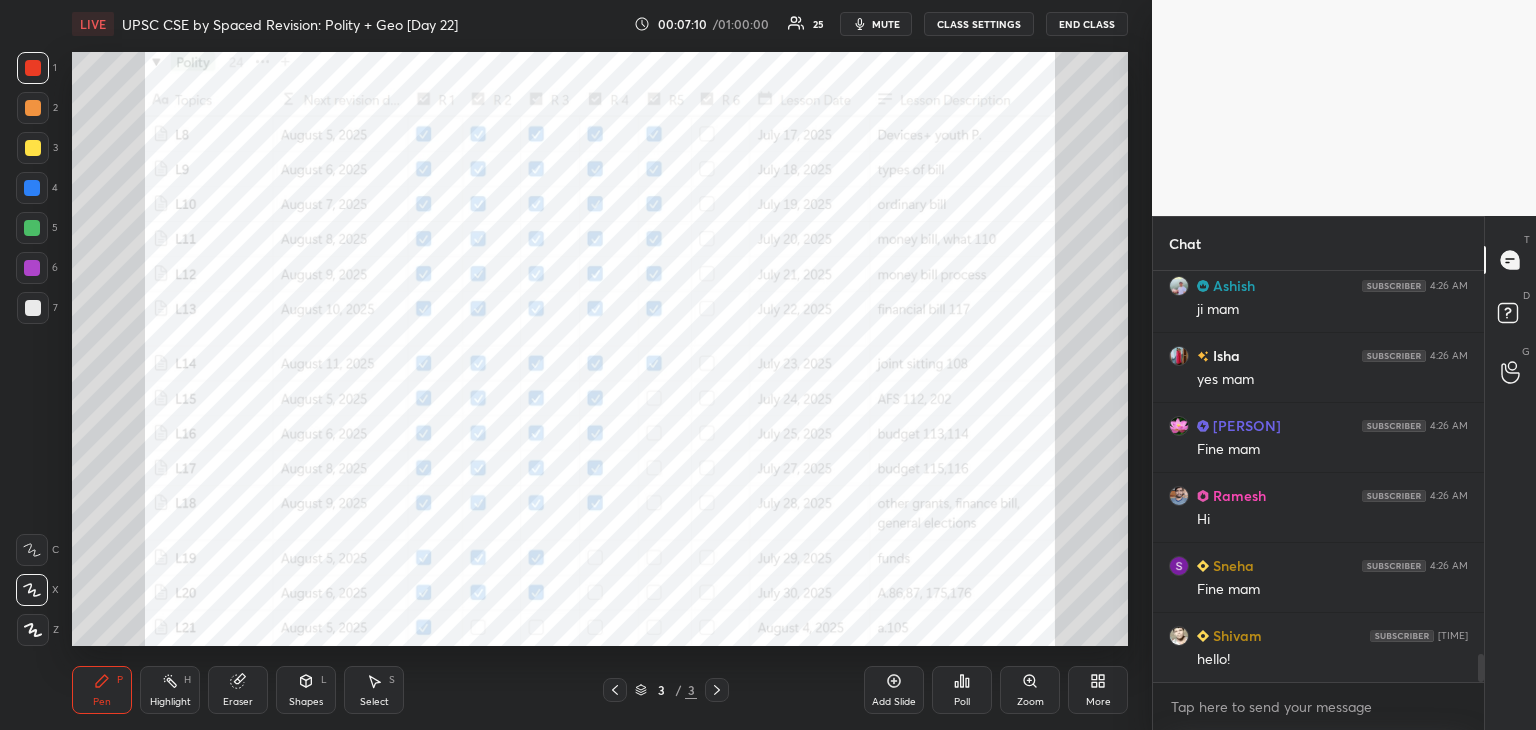 drag, startPoint x: 1480, startPoint y: 676, endPoint x: 1484, endPoint y: 693, distance: 17.464249 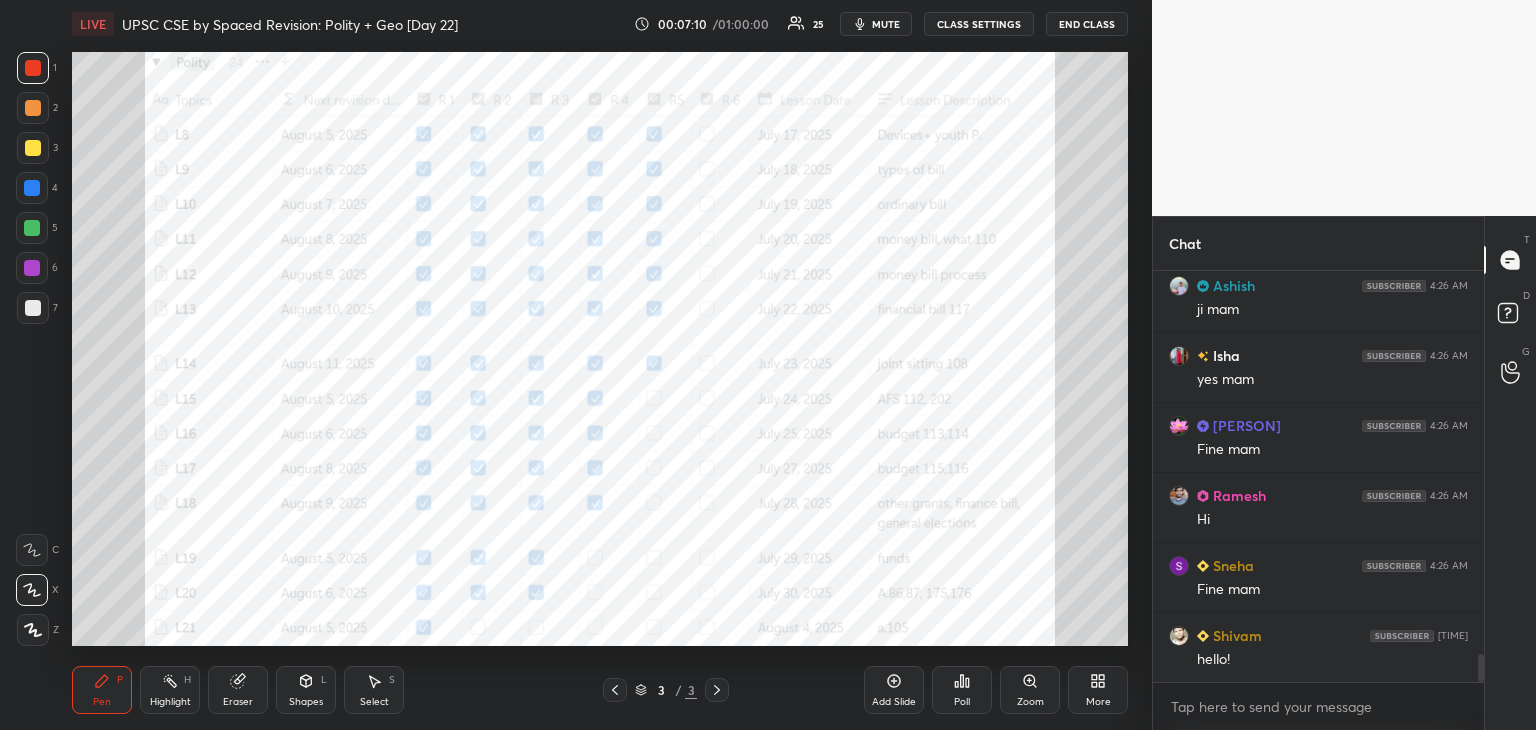 click on "Chat [FIRST] [TIME] Haaye rabba ae ki horha [FIRST] [TIME] ji mam [FIRST] [TIME] yes mam [PERSON] [TIME] Fine mam [FIRST] [TIME] Hi [FIRST] [TIME] Fine mam [FIRST] [TIME] hello! JUMP TO LATEST Enable hand raising Enable raise hand to speak to learners. Once enabled, chat will be turned off temporarily. Enable x   [PERSON] Asked a doubt 1 Ma'am what are the timings for spaced revision classes ? Pick this doubt [FIRST] Asked a doubt 1 aaj to hm learners ko bhi gateway error aa rha tha Pick this doubt NEW DOUBTS ASKED No one has raised a hand yet Can't raise hand Looks like educator just invited you to speak. Please wait before you can raise your hand again. Got it T Messages (T) D Doubts (D) G Raise Hand (G)" at bounding box center (1344, 473) 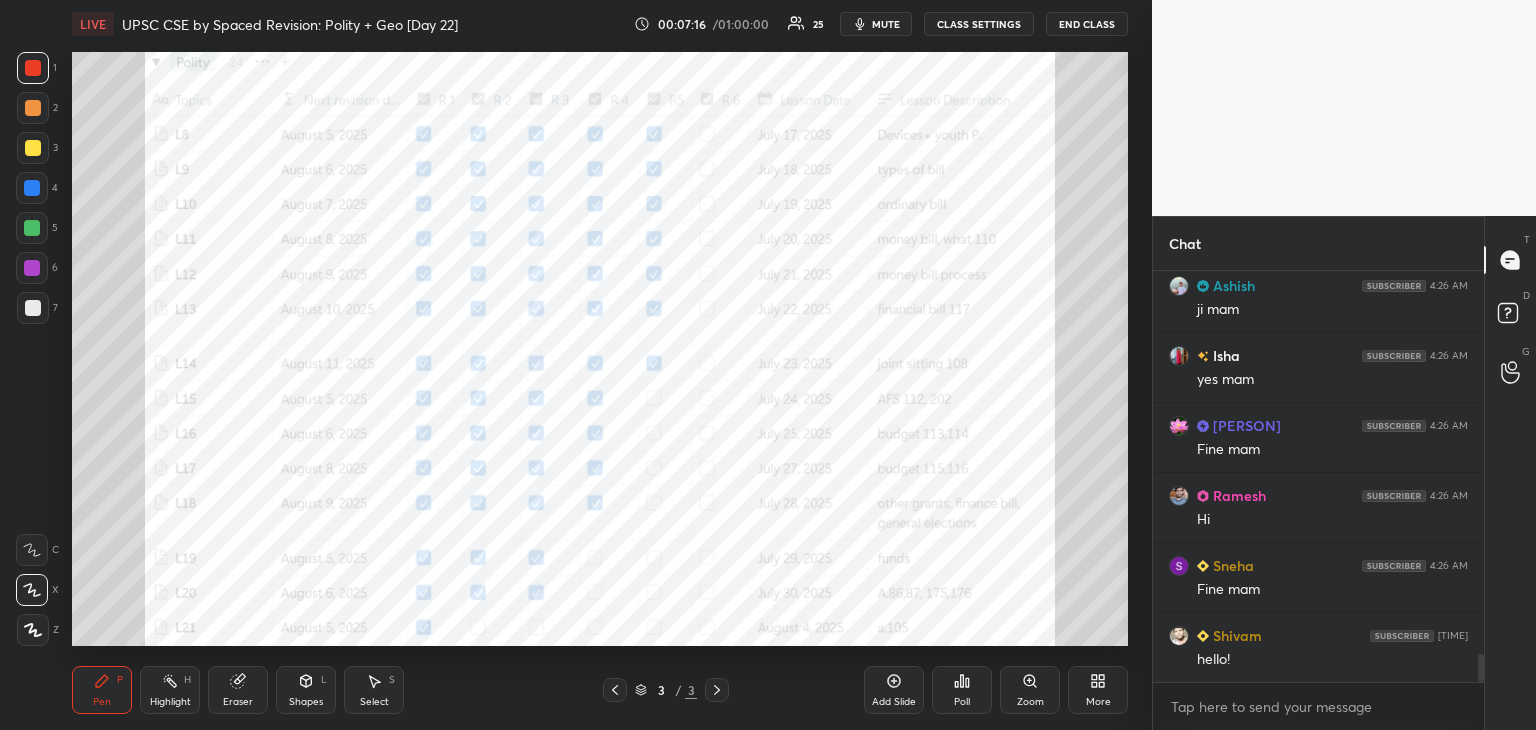 scroll, scrollTop: 5698, scrollLeft: 0, axis: vertical 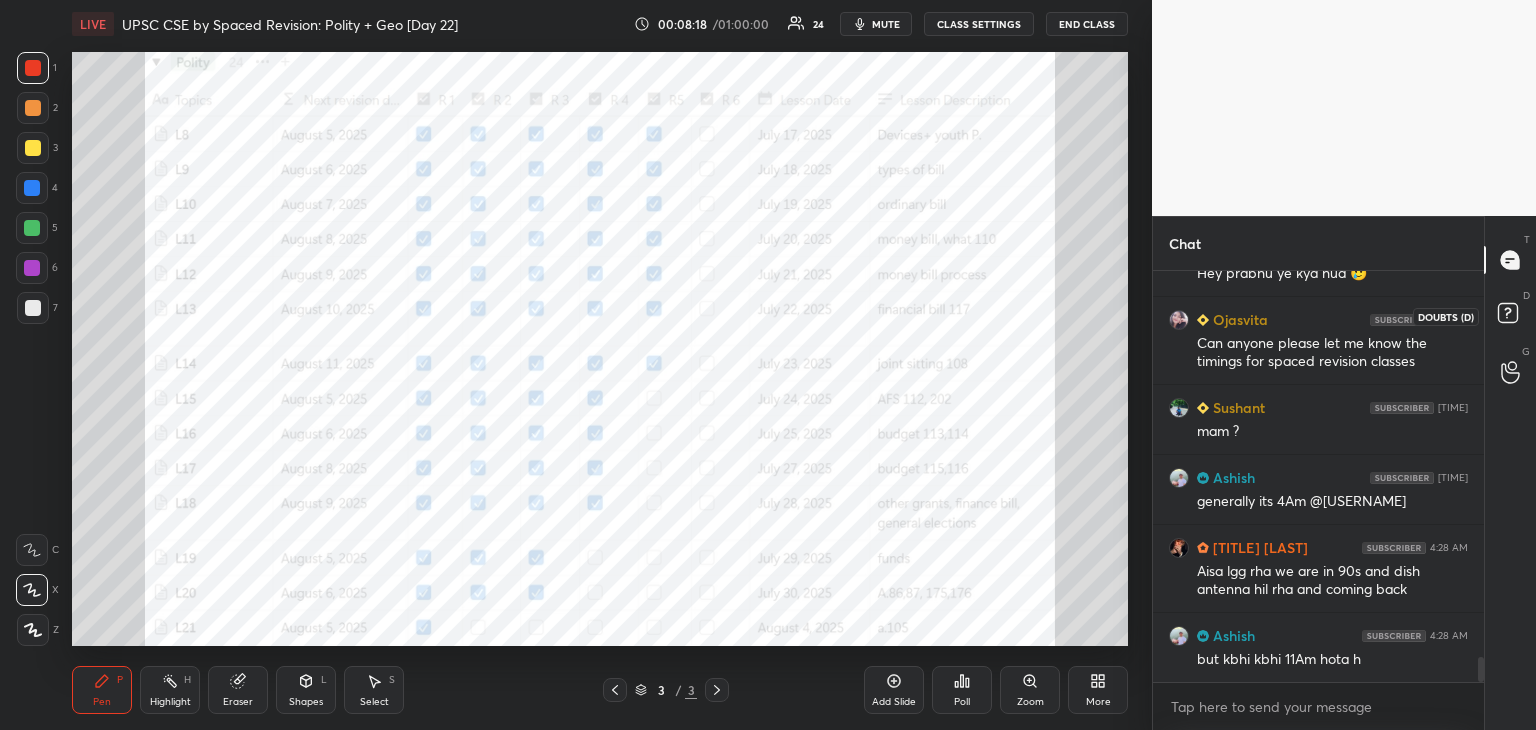 click 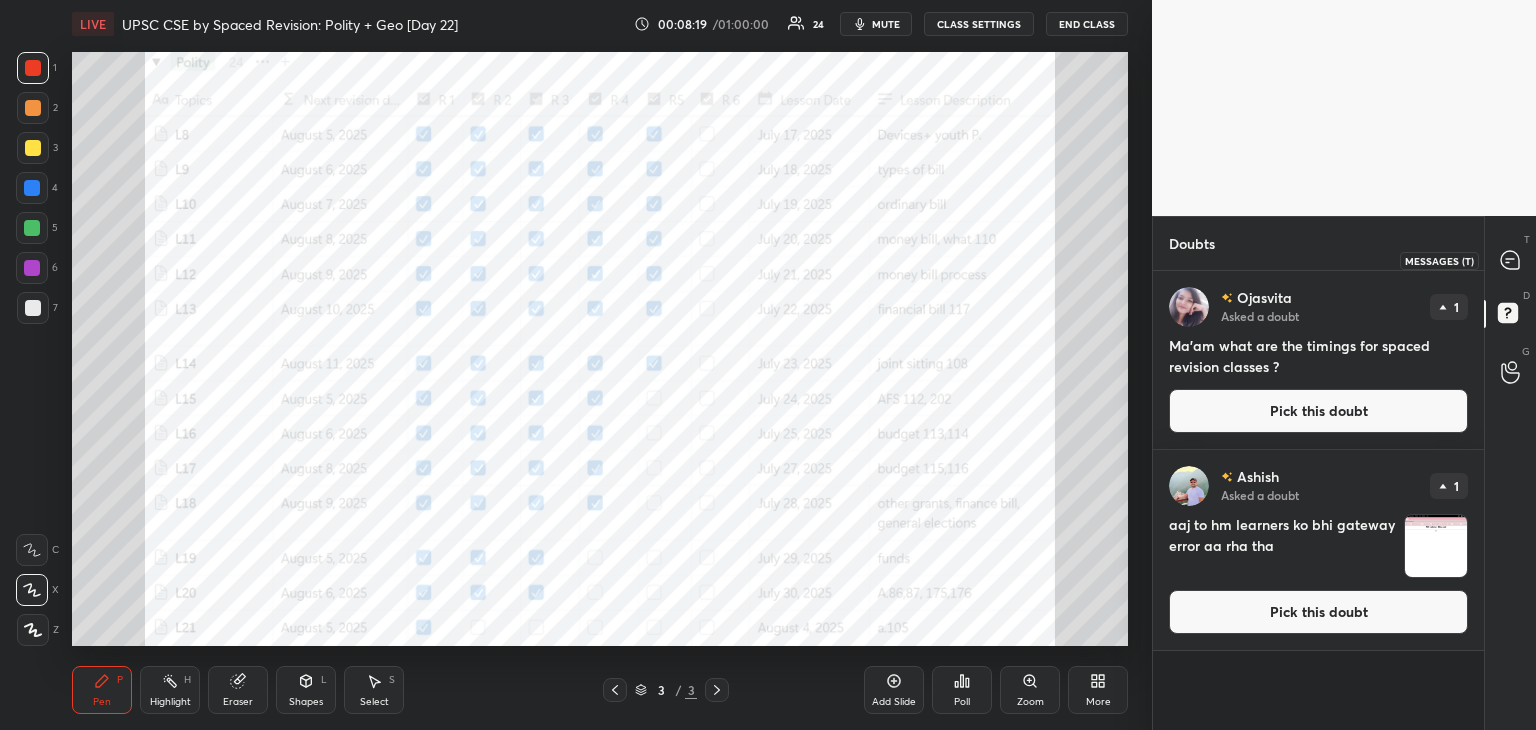 click 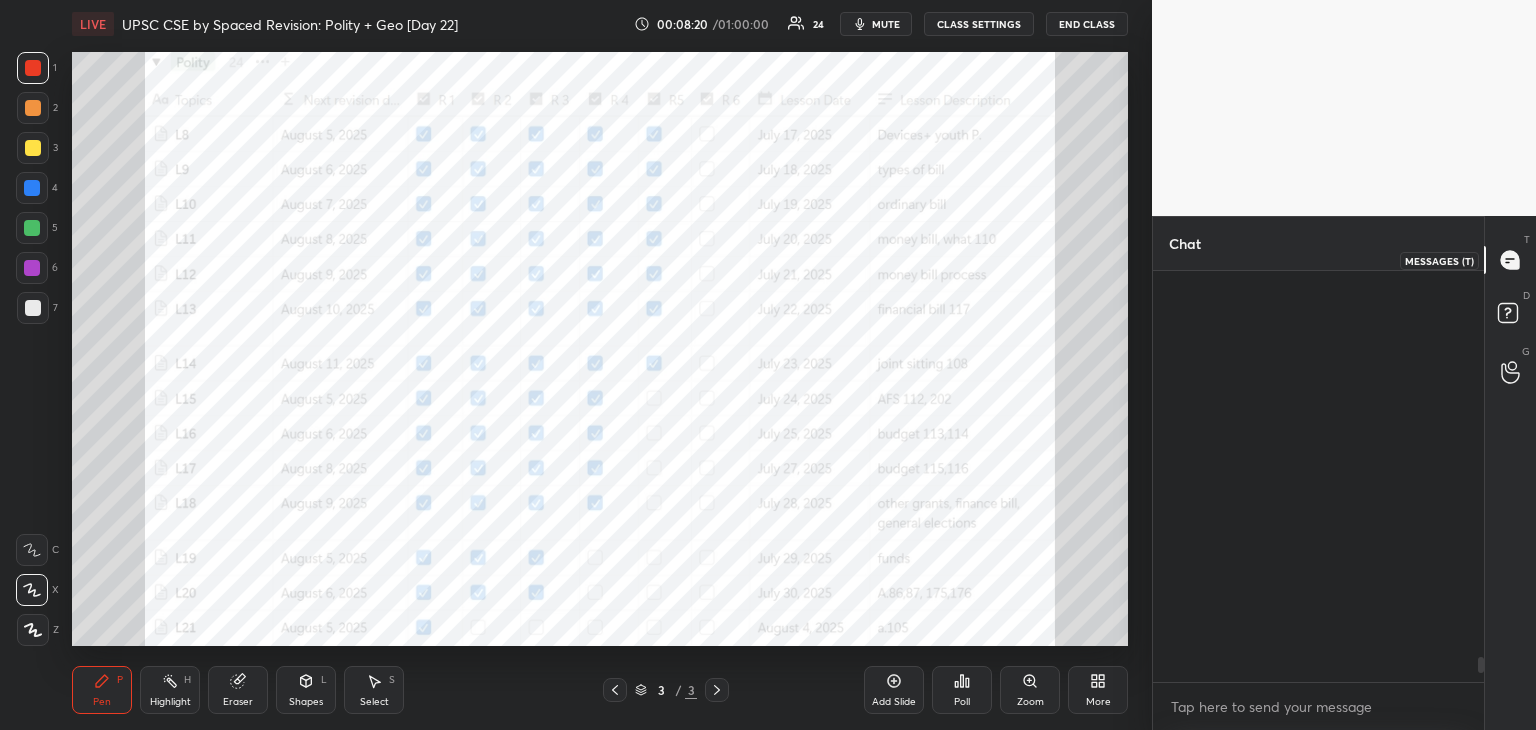 scroll, scrollTop: 6244, scrollLeft: 0, axis: vertical 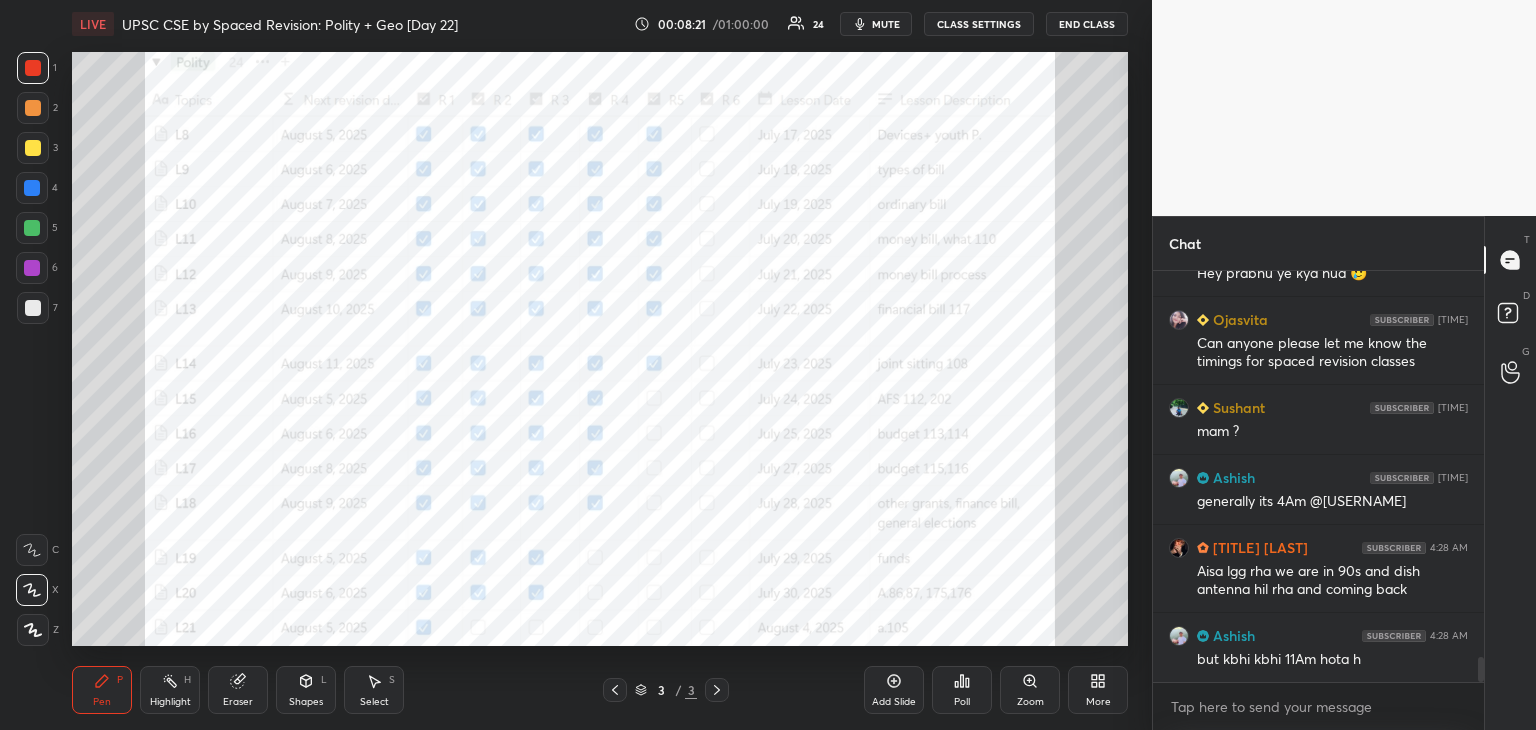 drag, startPoint x: 1480, startPoint y: 668, endPoint x: 1478, endPoint y: 687, distance: 19.104973 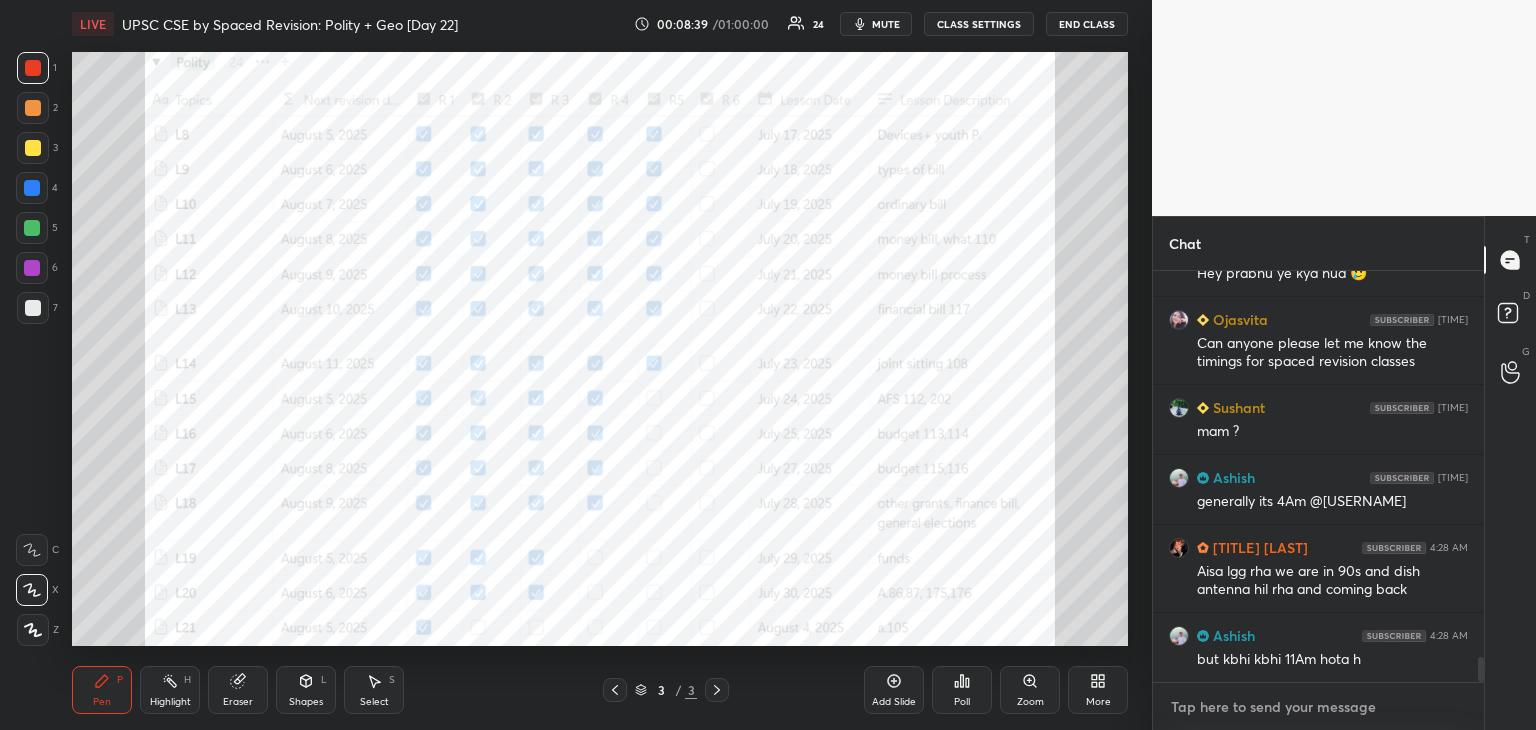 type on "x" 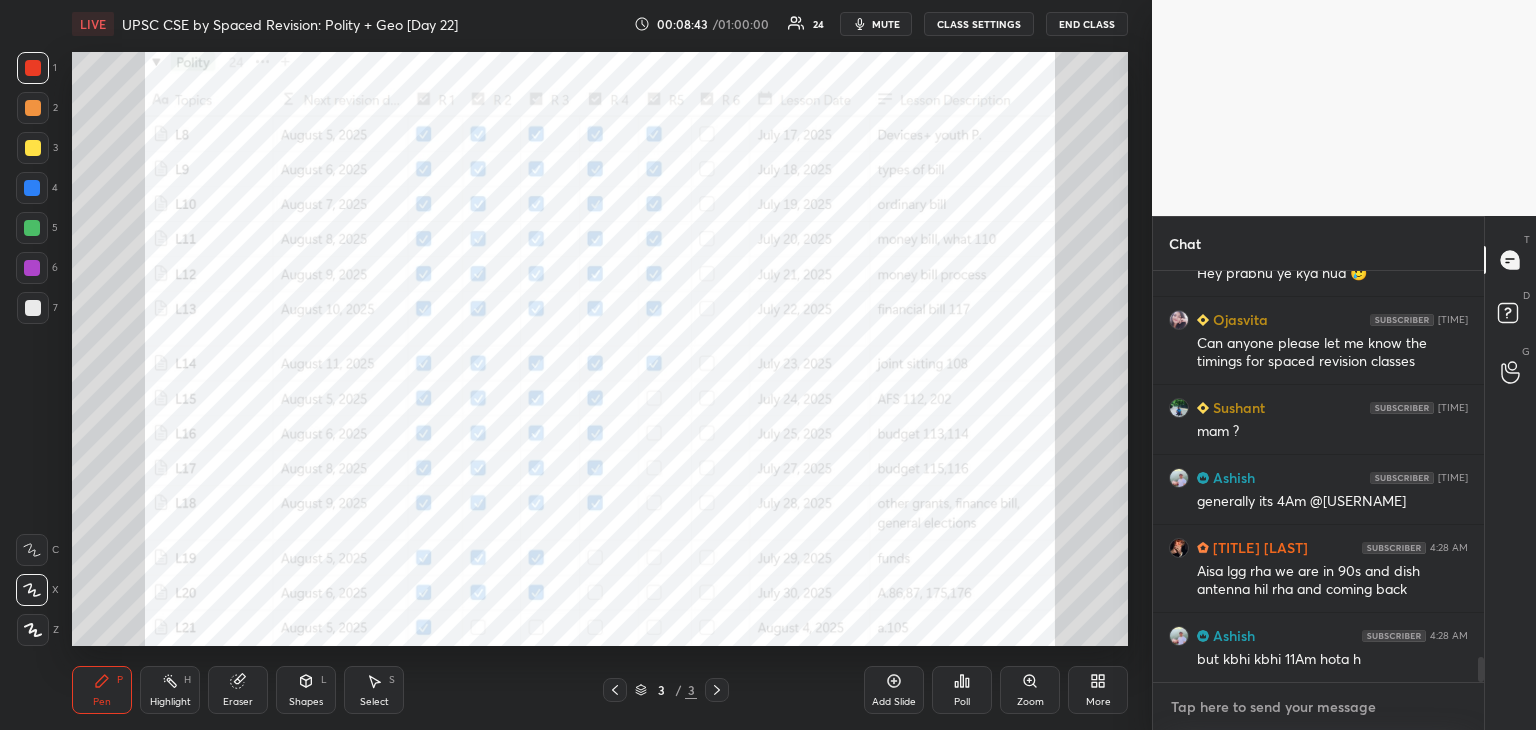 type on "I" 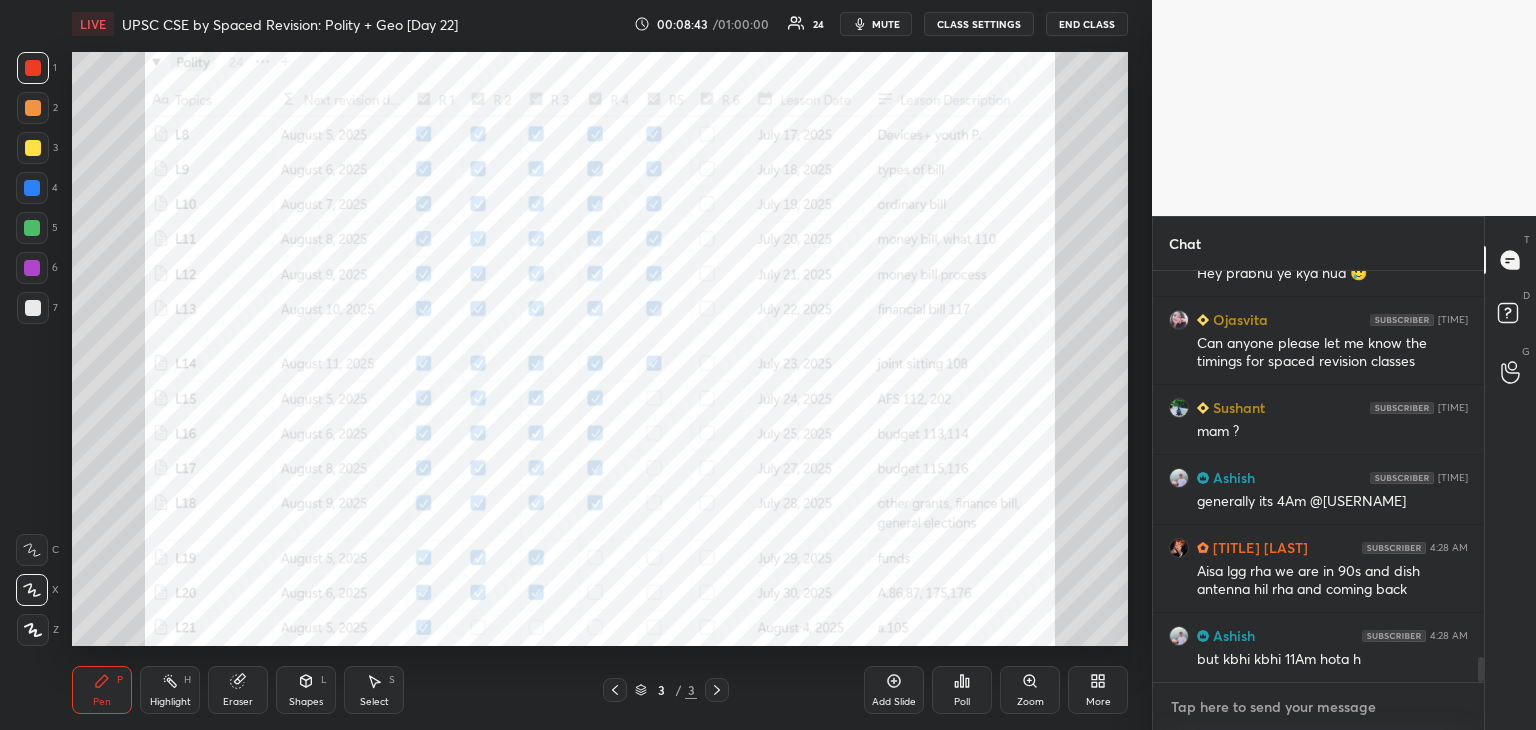 type on "x" 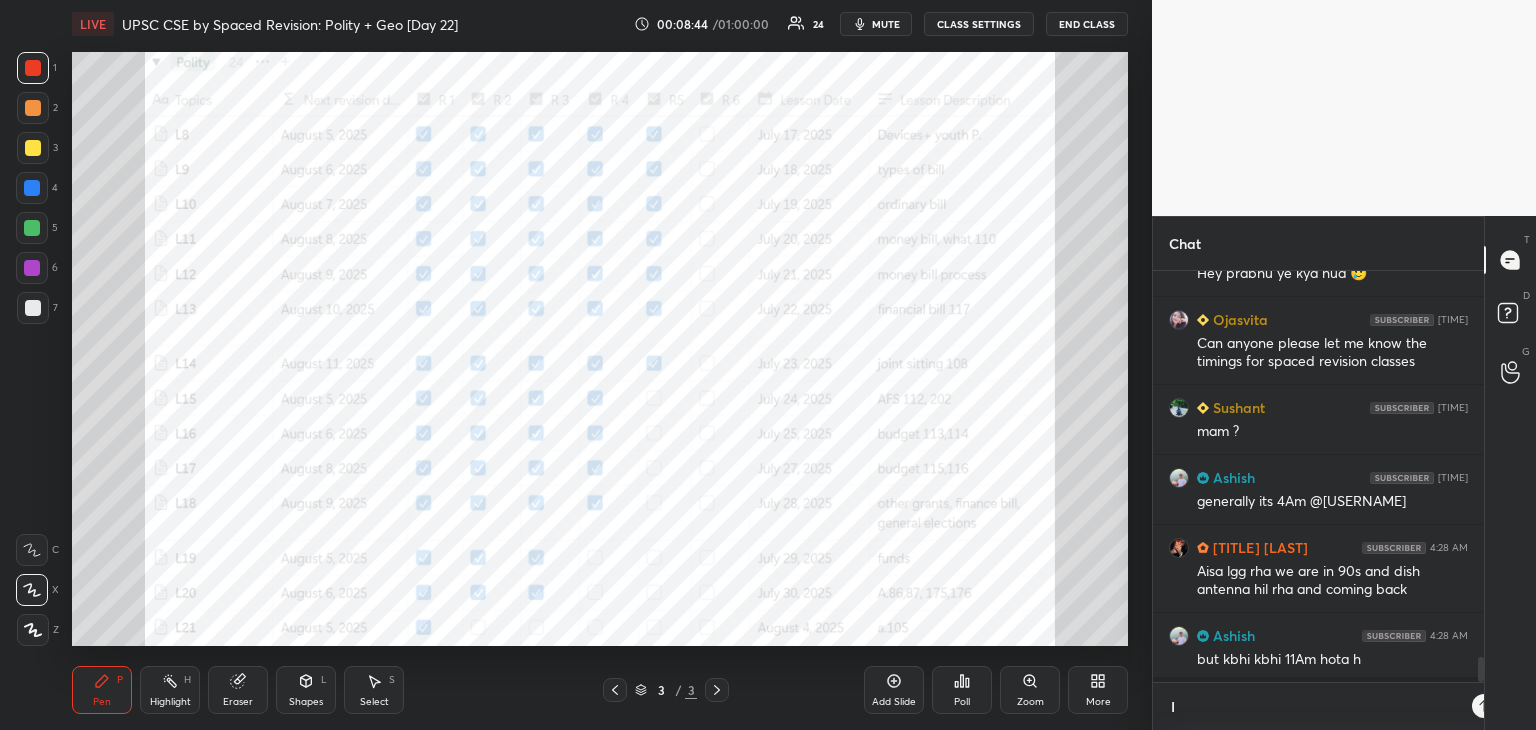 scroll, scrollTop: 400, scrollLeft: 325, axis: both 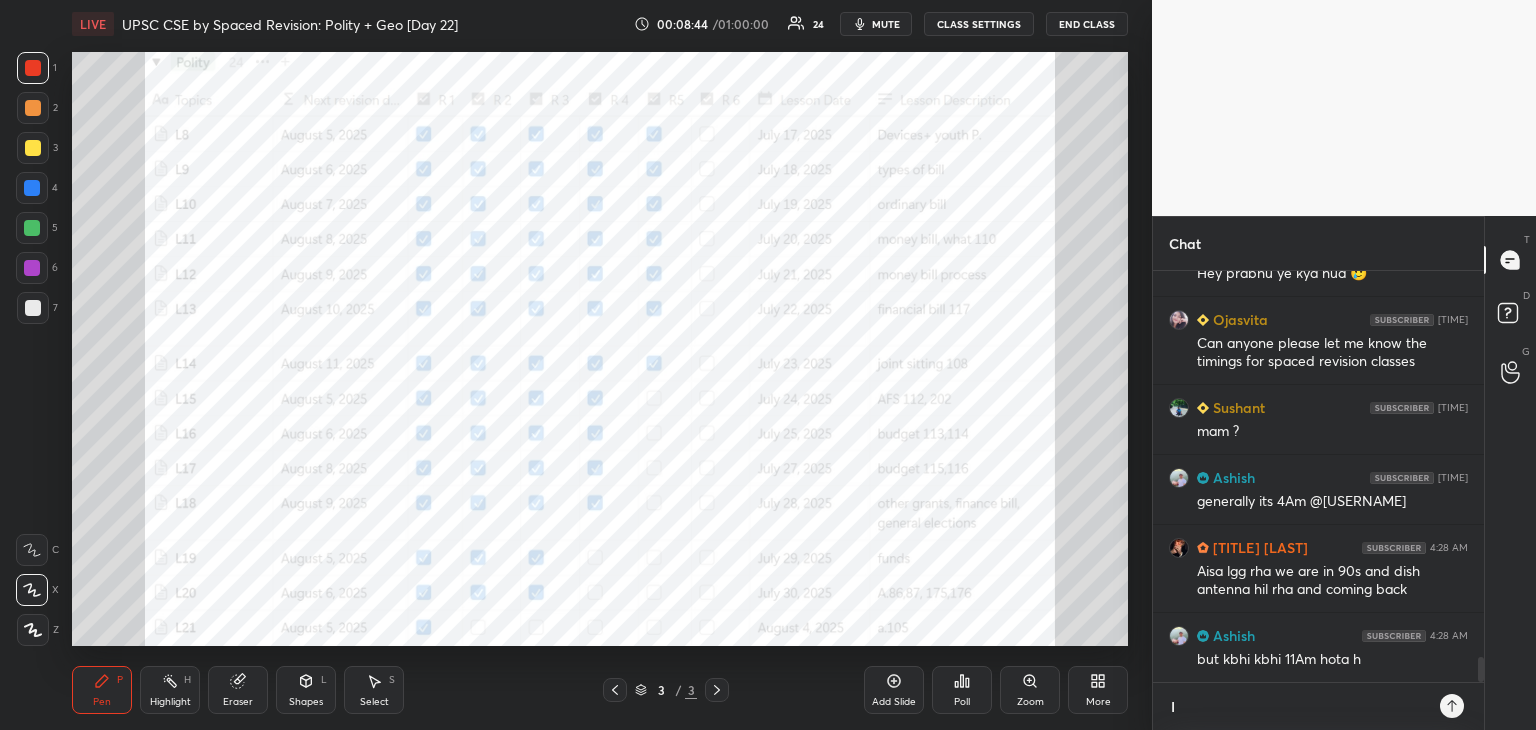 type on "I" 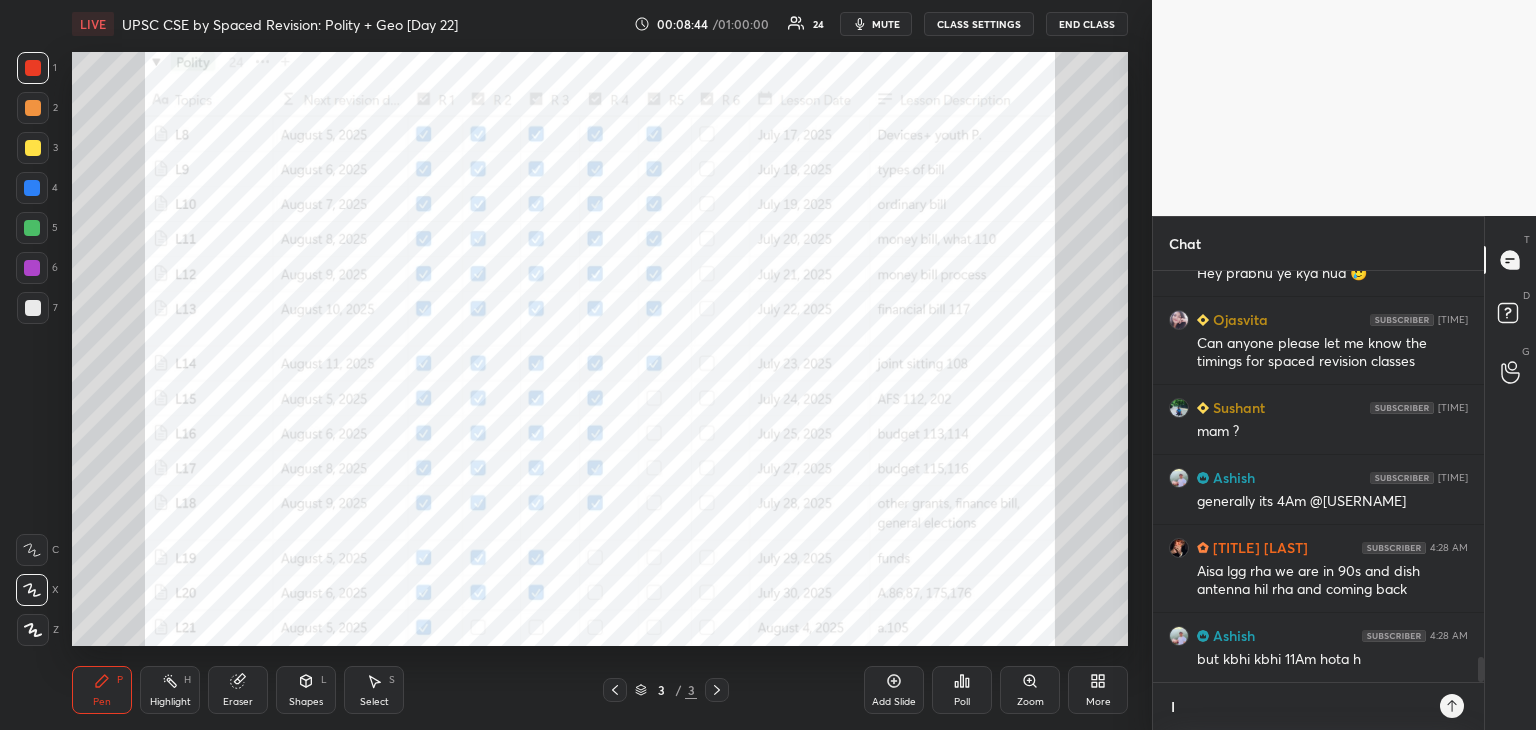 type on "x" 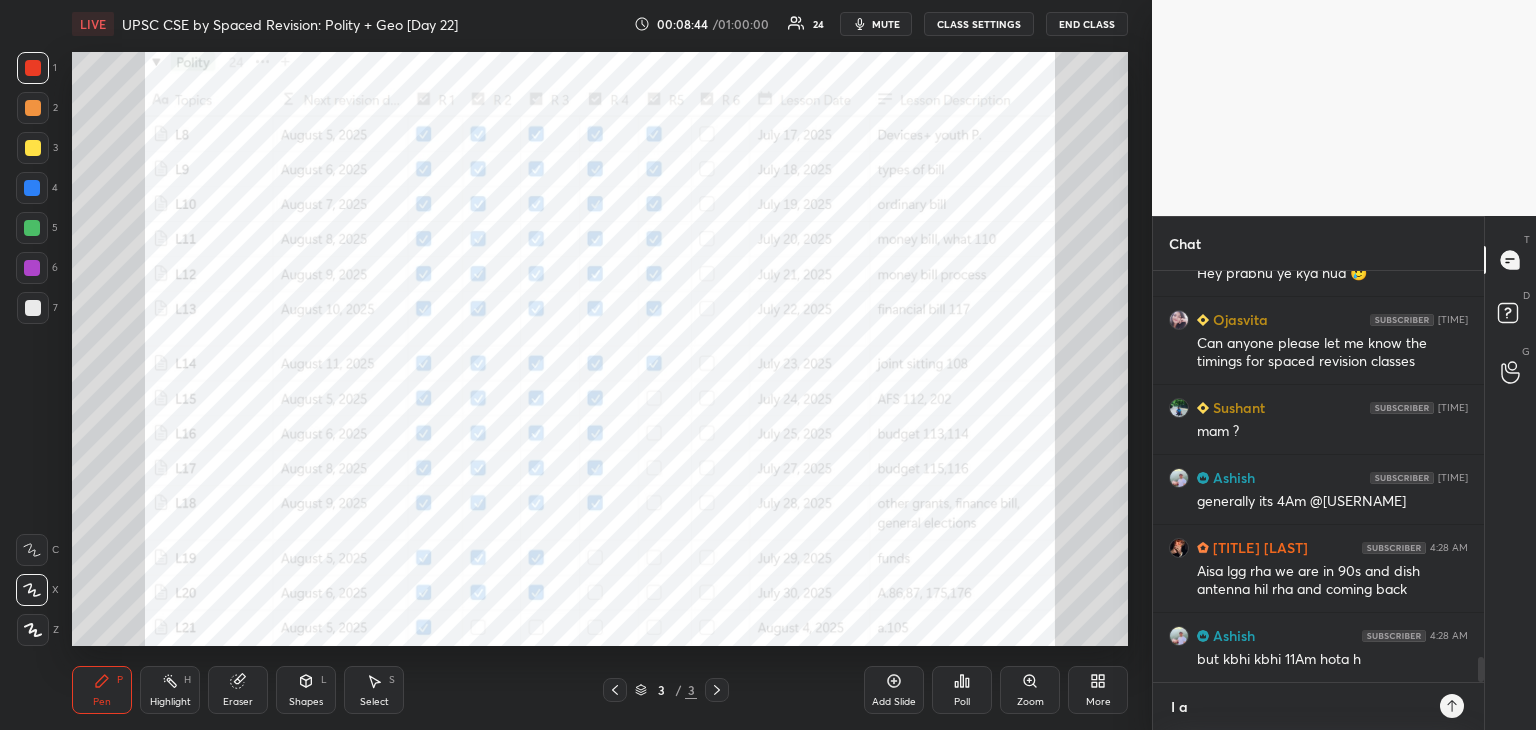 type on "I am" 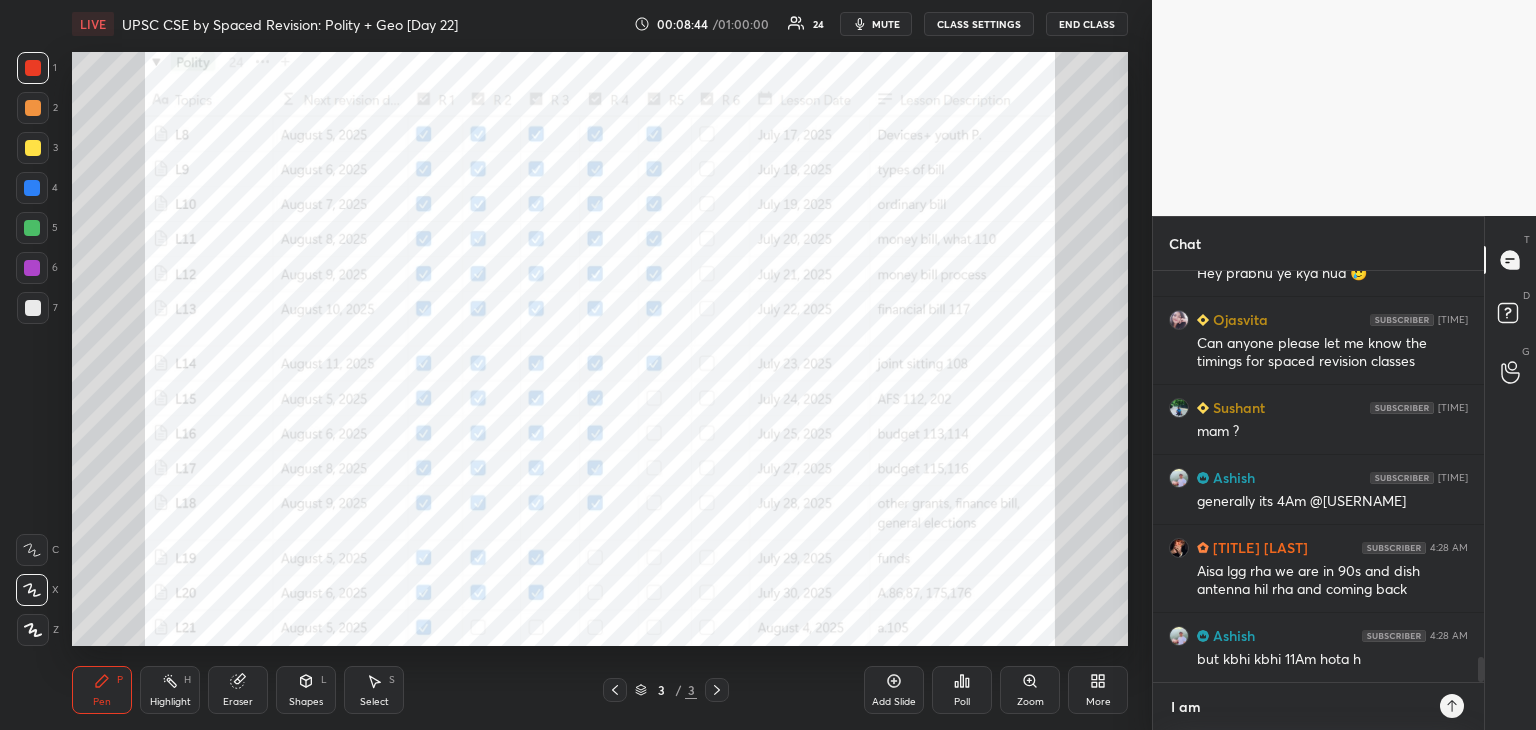 type on "I am" 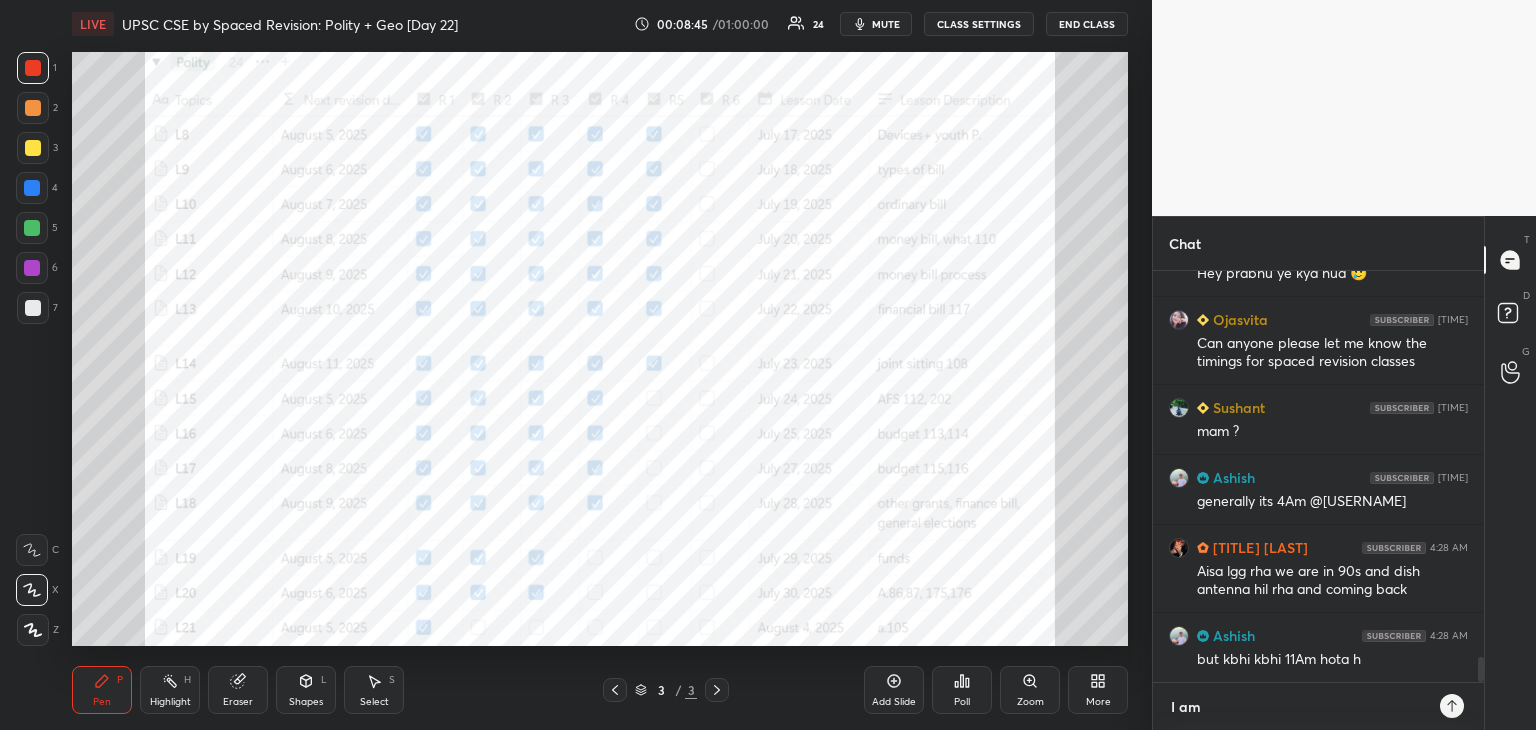 type on "I am e" 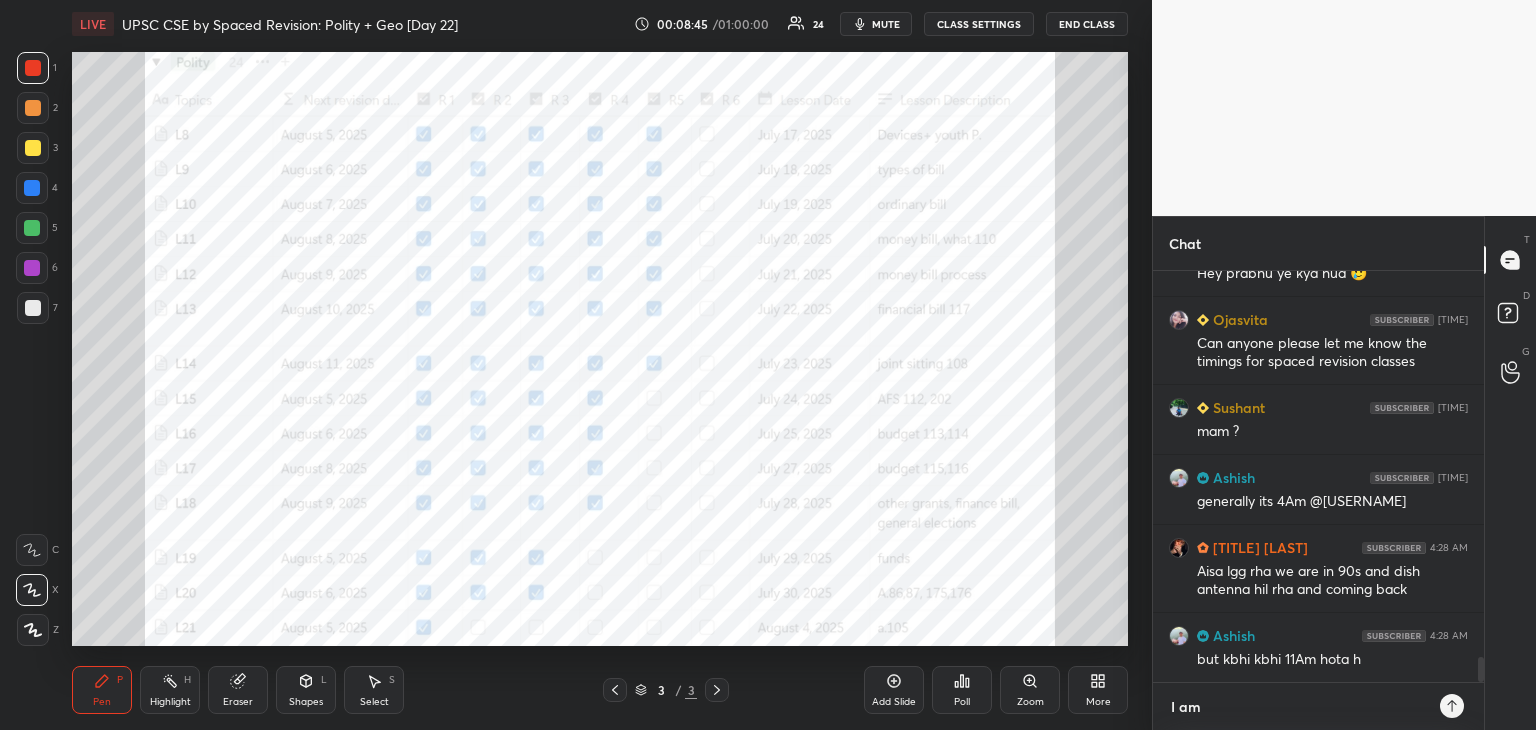 type on "x" 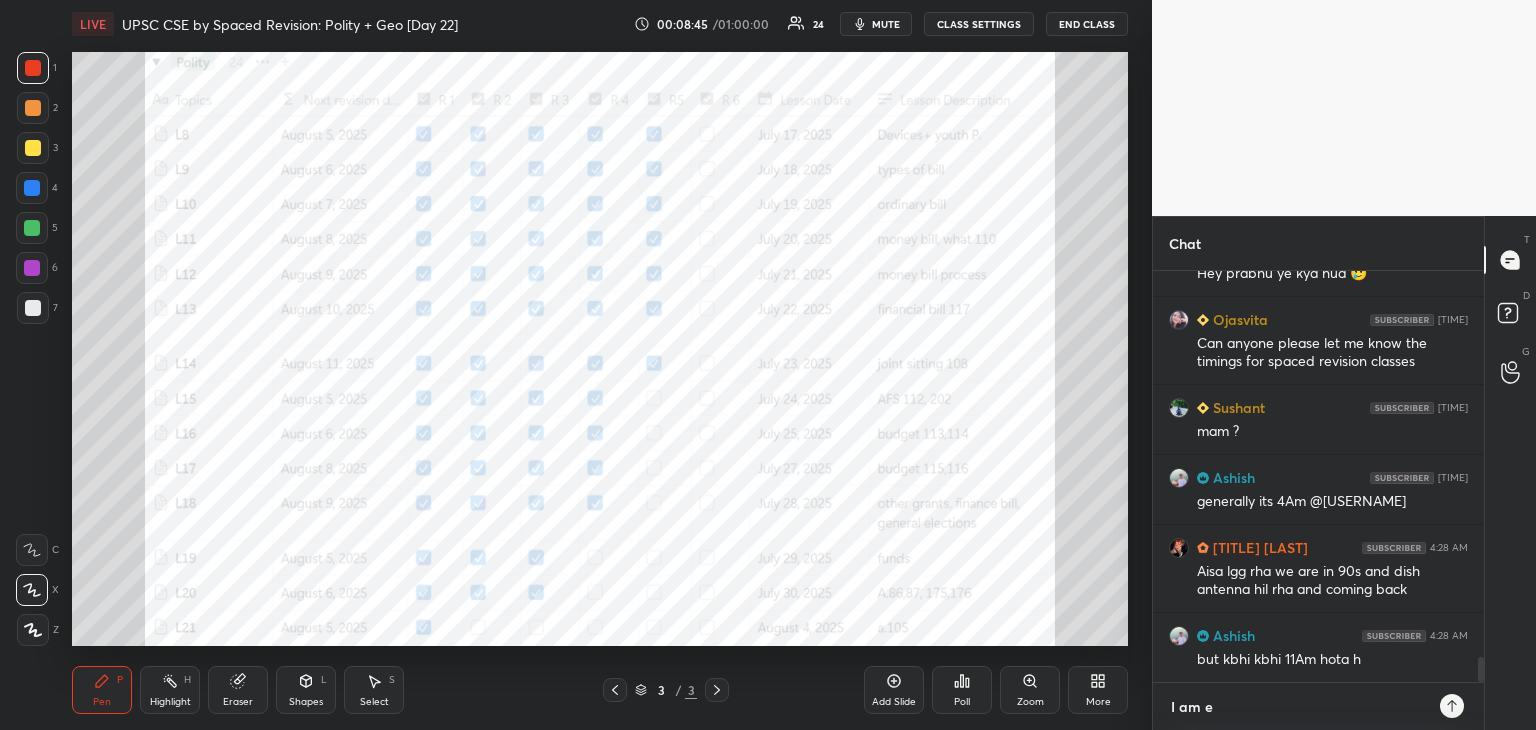 type on "I am en" 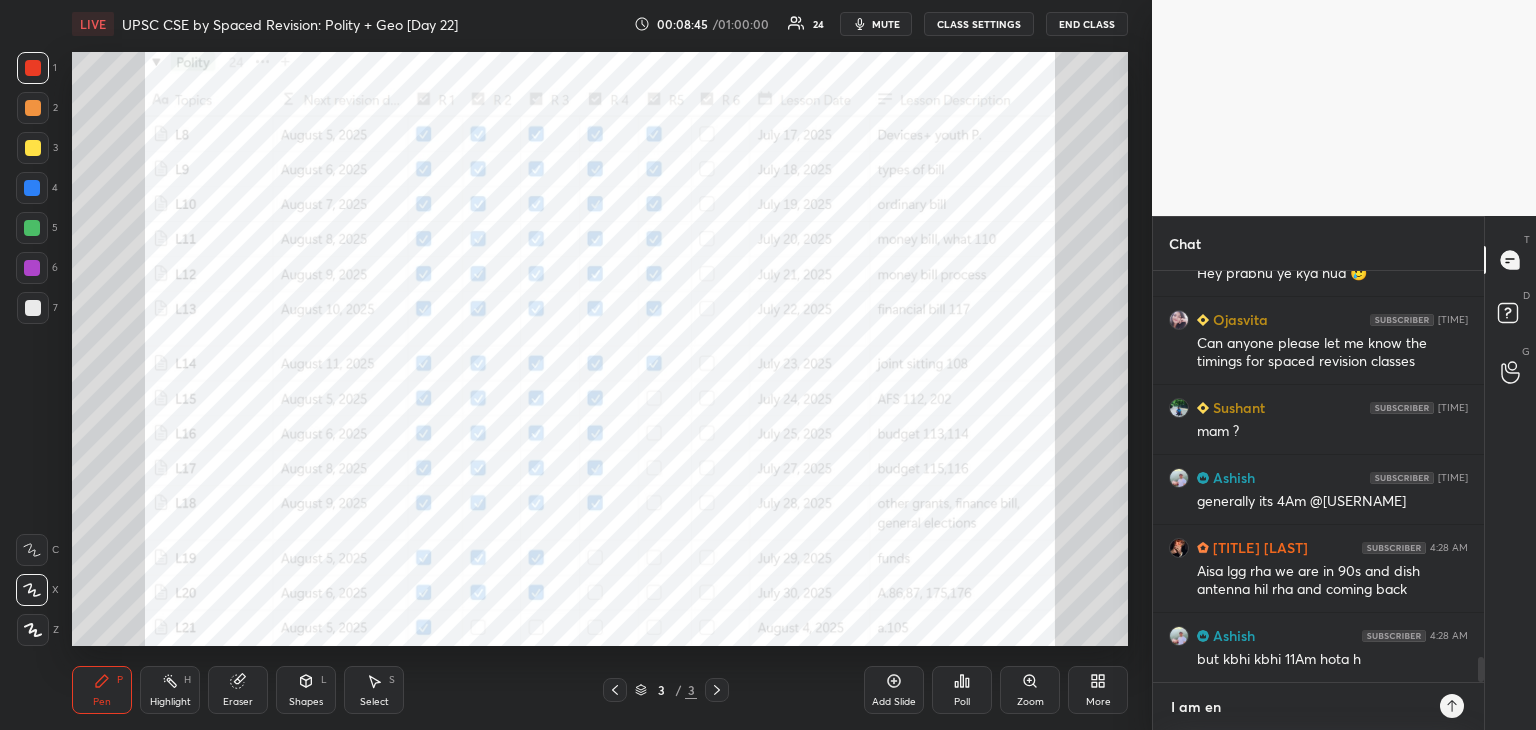type on "I am end" 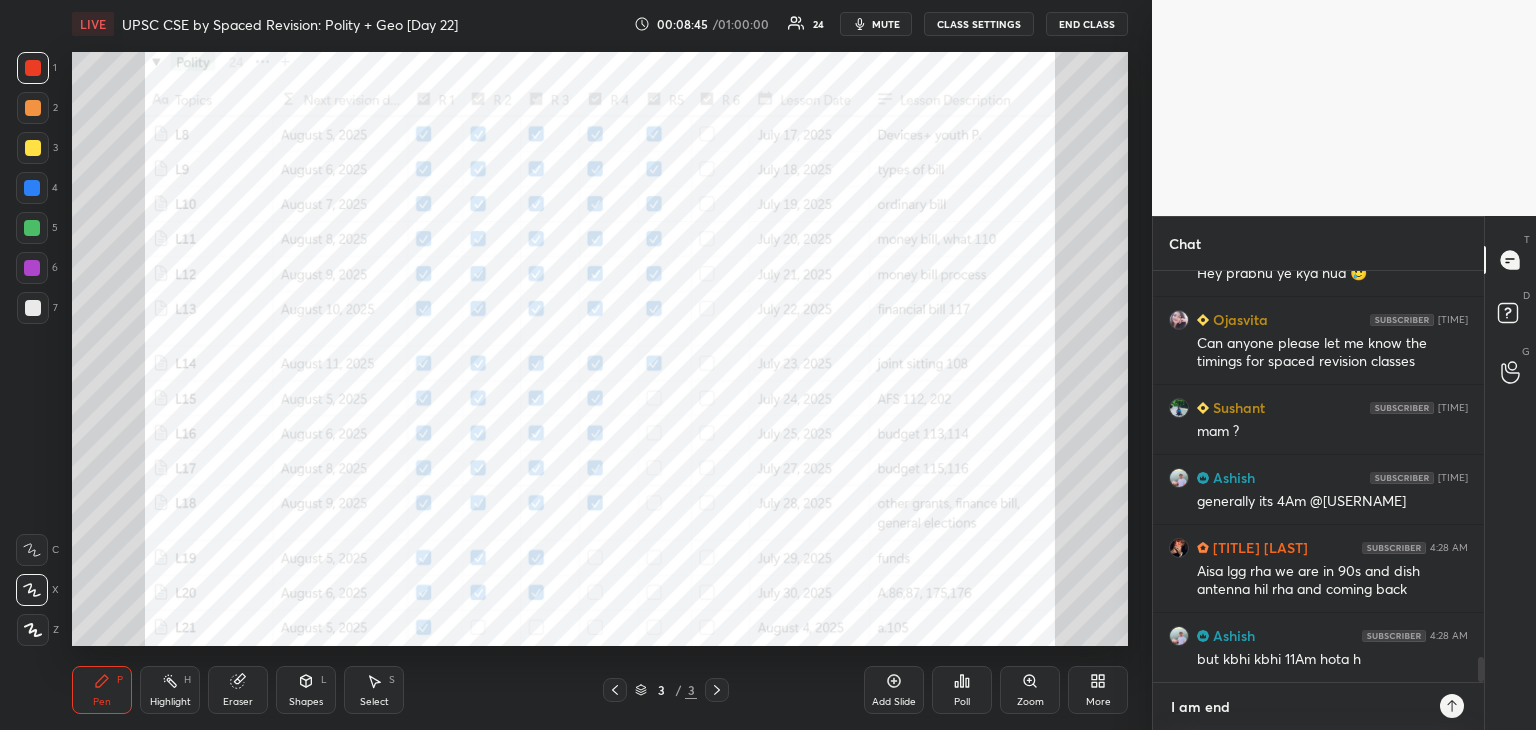 type on "I am endi" 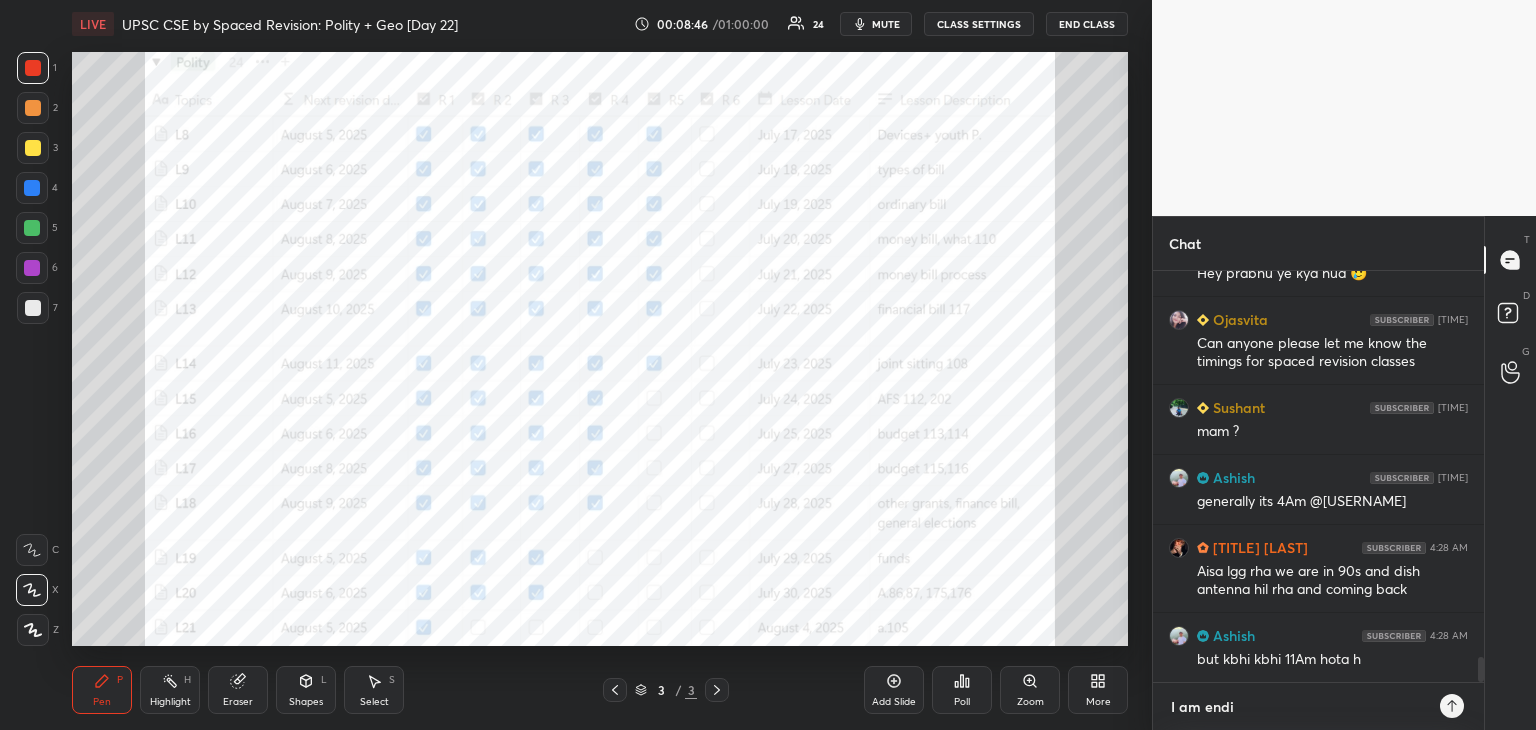 type on "I am endin" 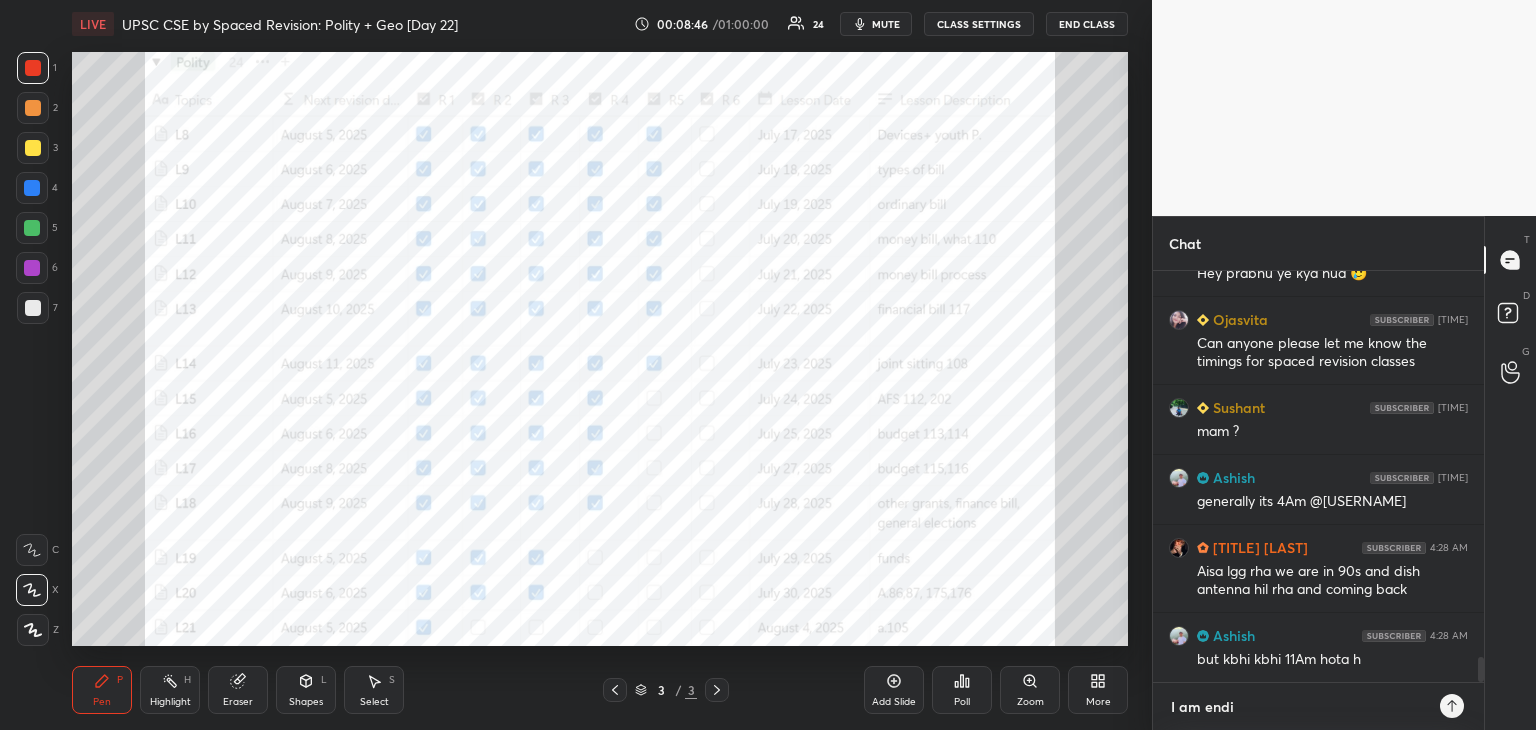 type on "x" 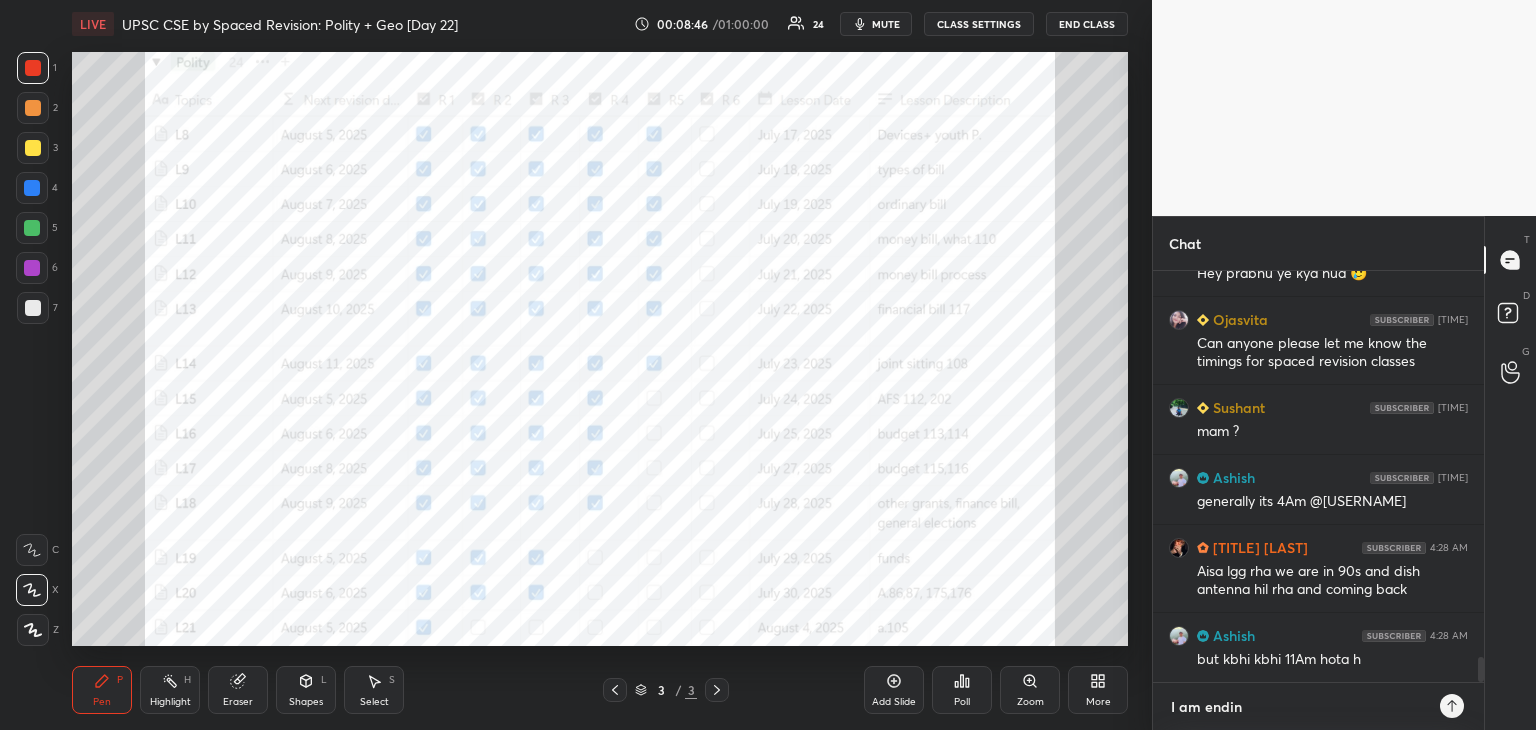 type on "I am ending" 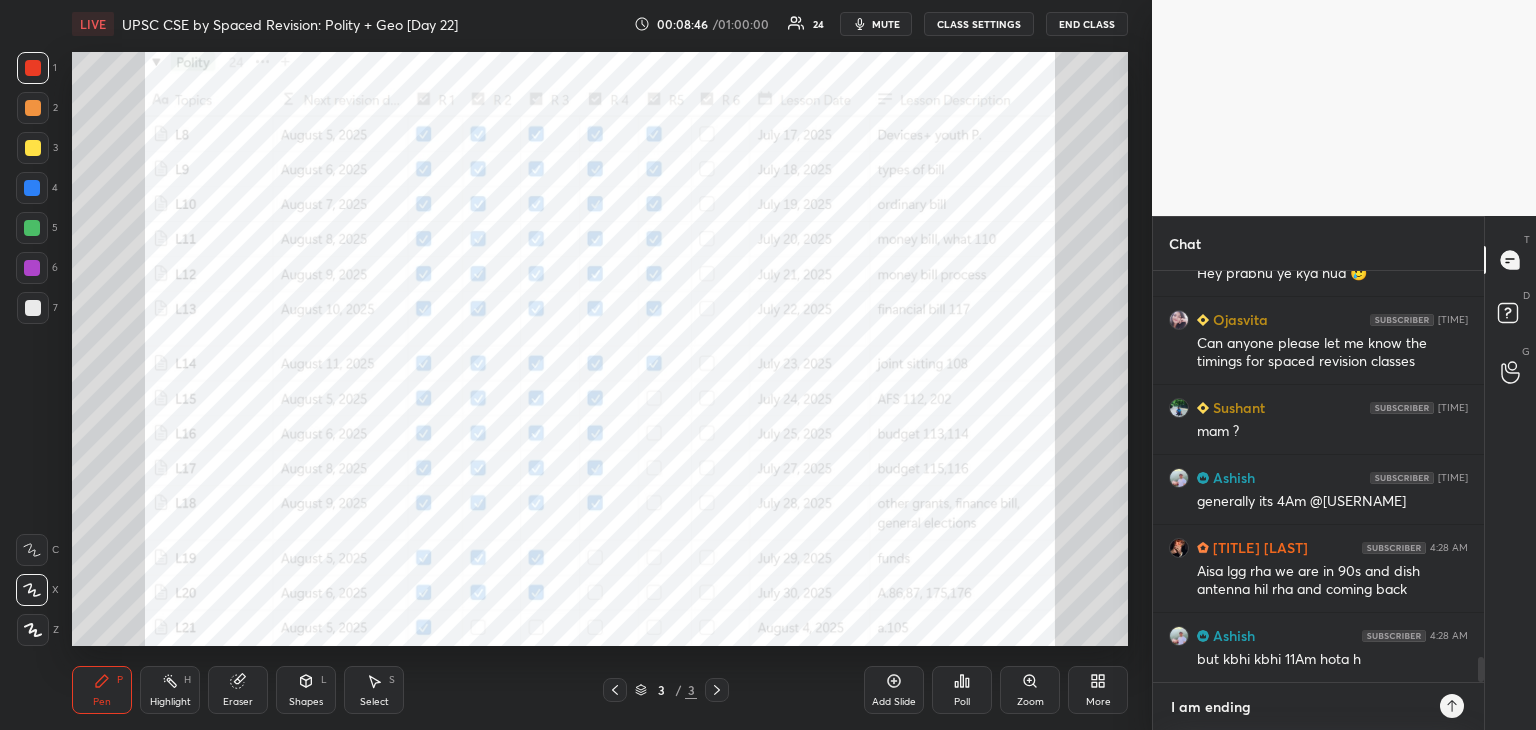 type on "I am ending" 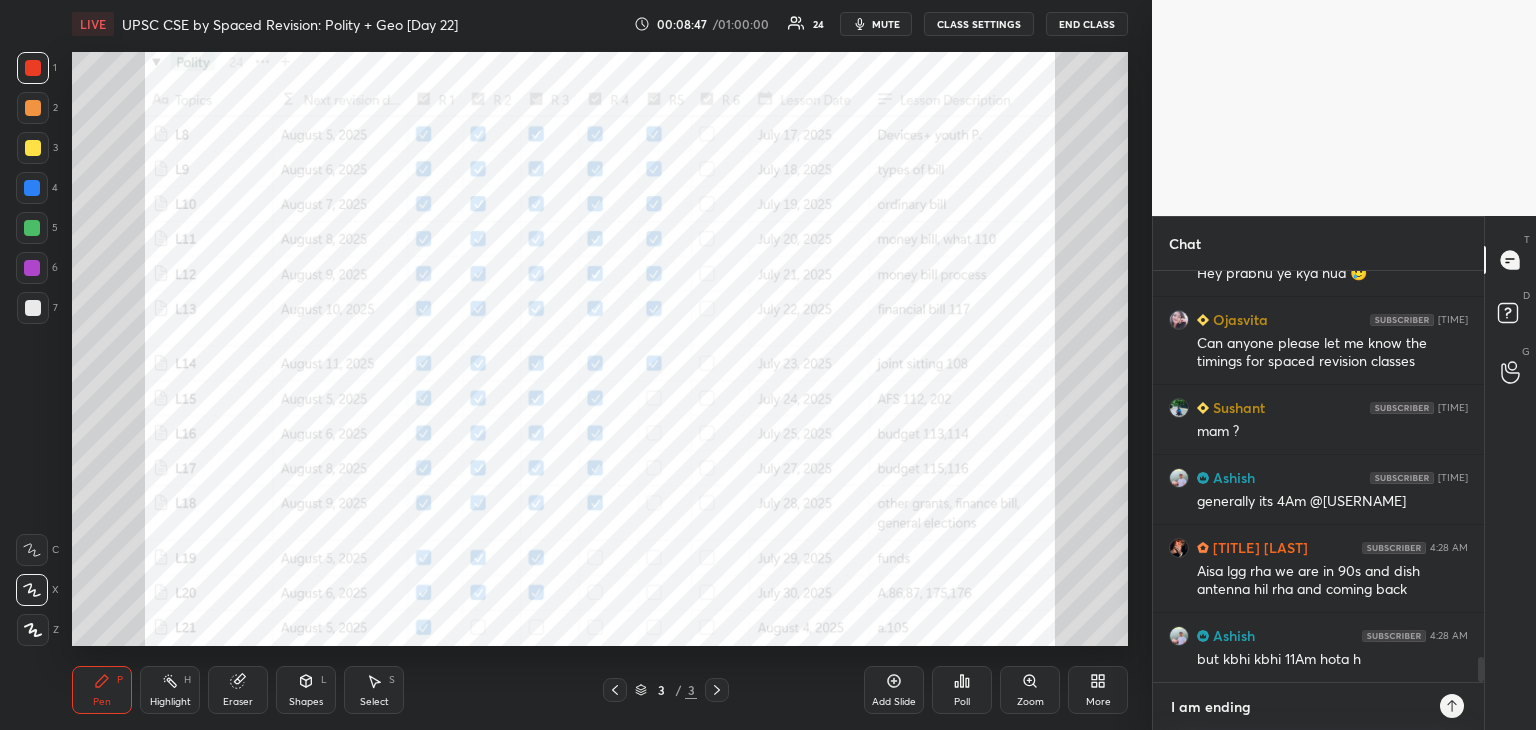 type on "I am ending t" 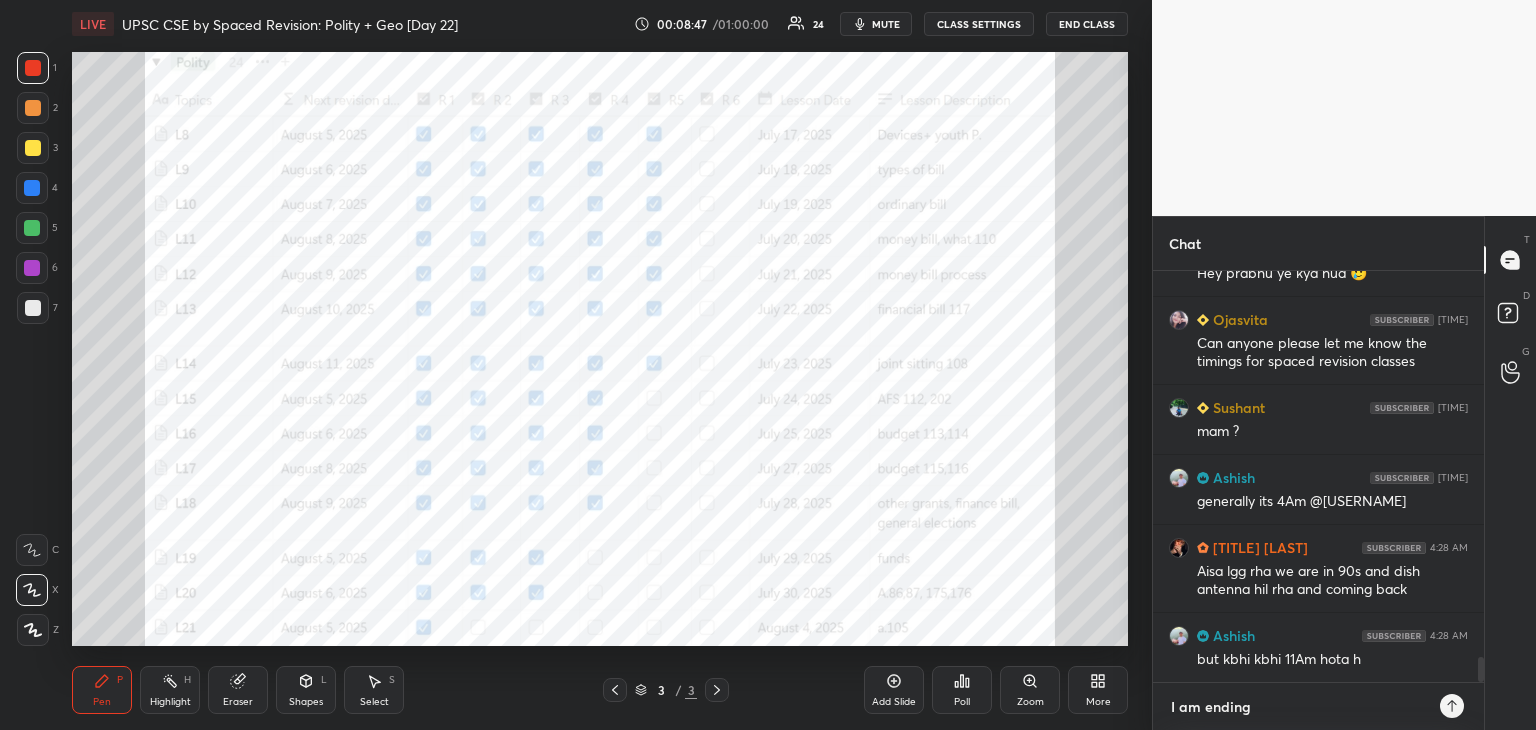 type on "x" 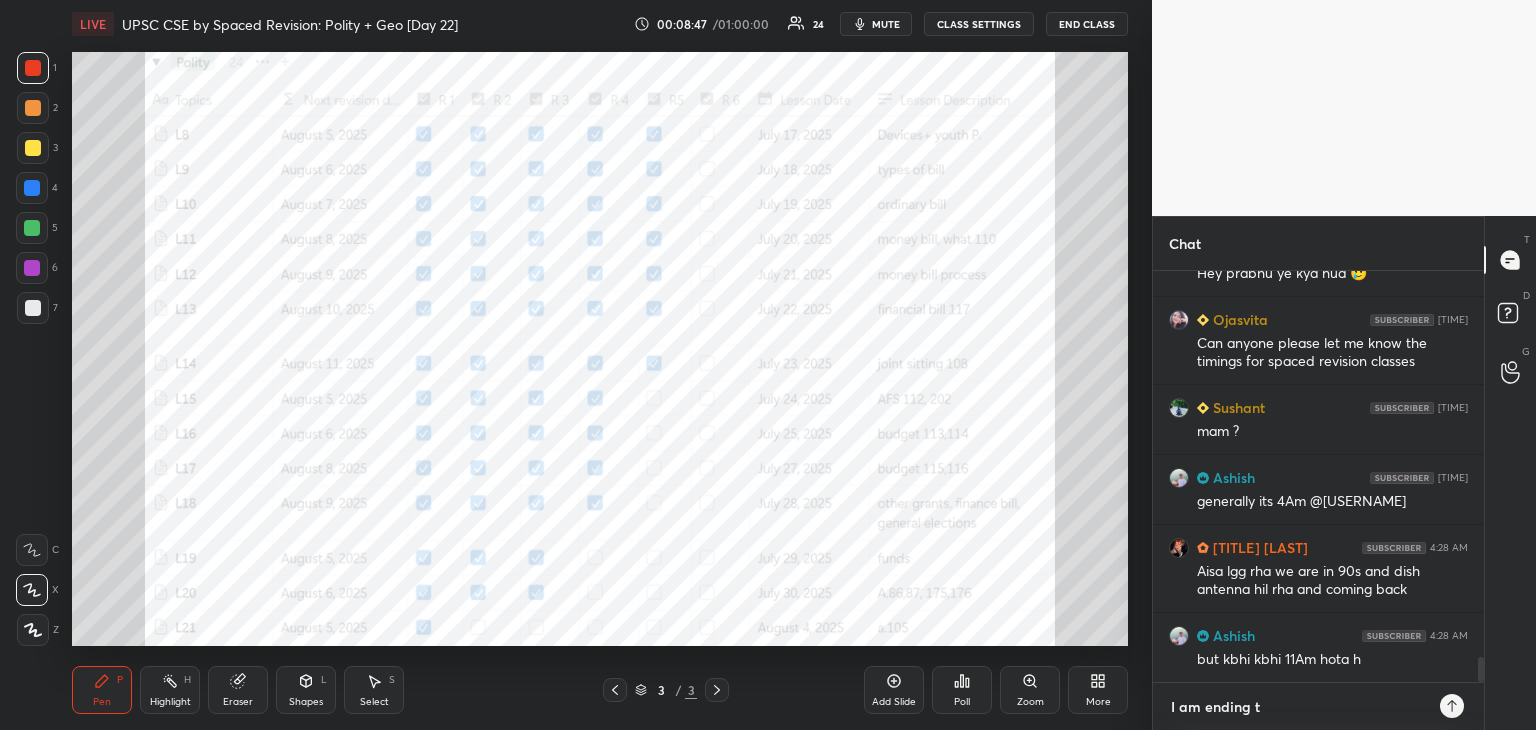 type on "I am ending th" 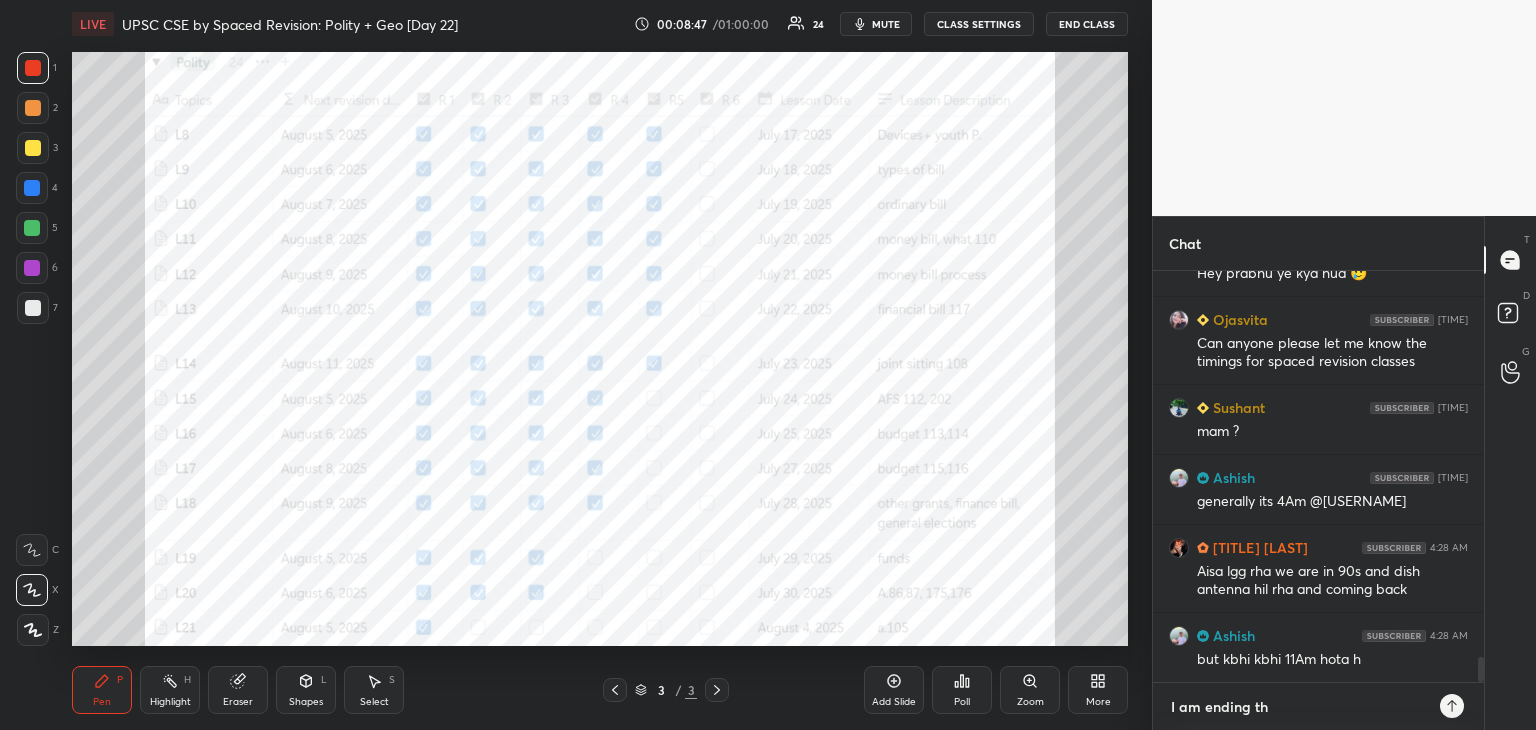 type on "I am ending this" 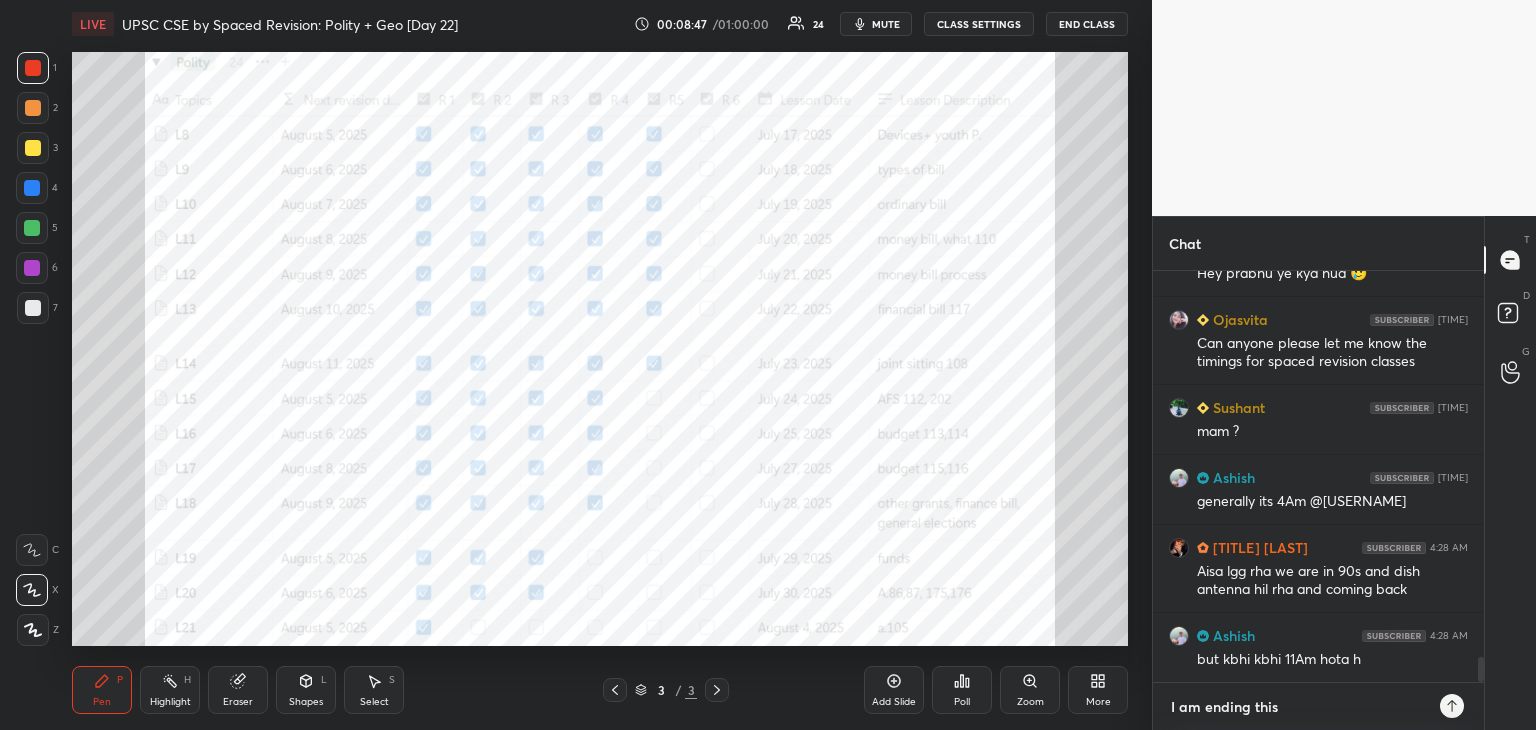 type on "I am ending this" 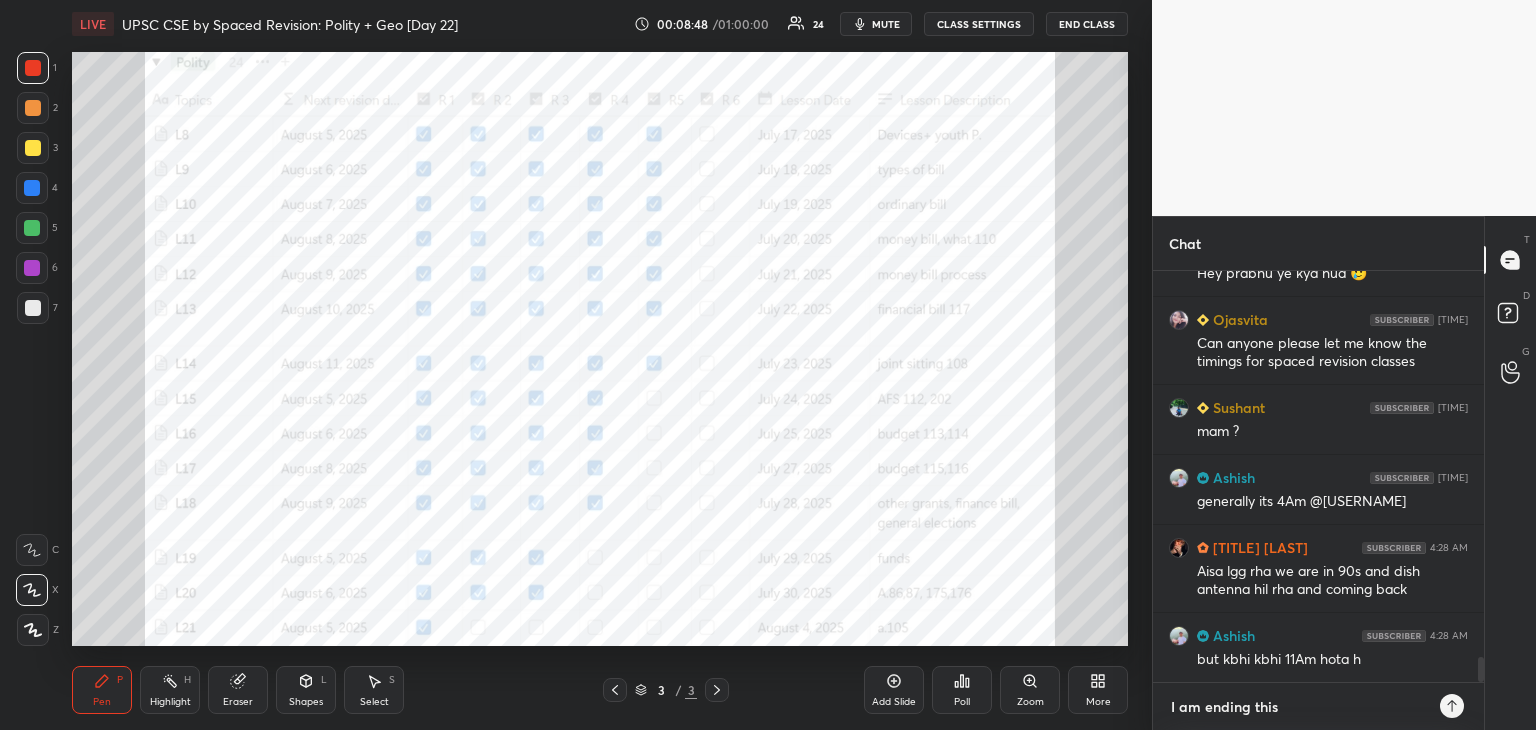 type on "I am ending the s" 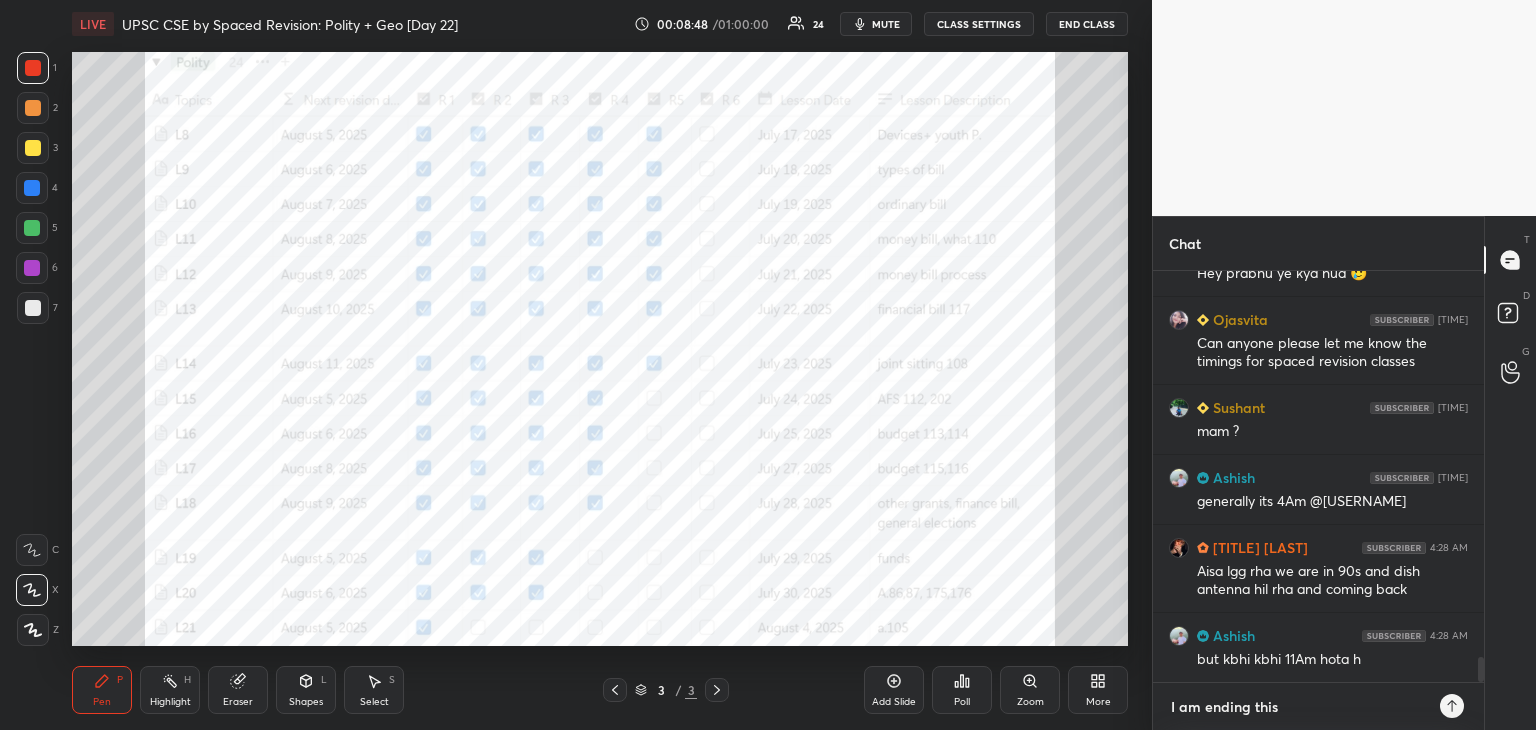 type on "x" 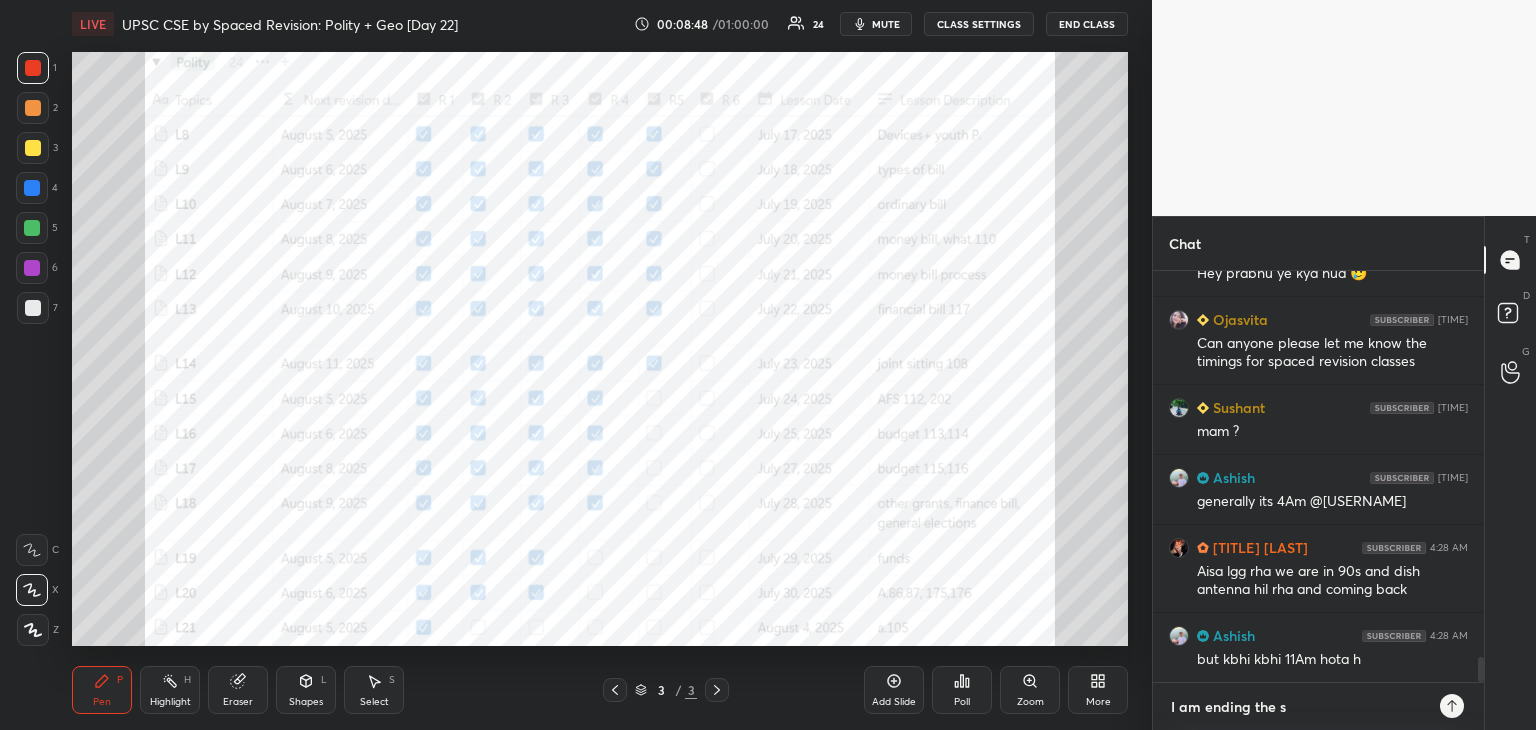 type on "I am ending the se" 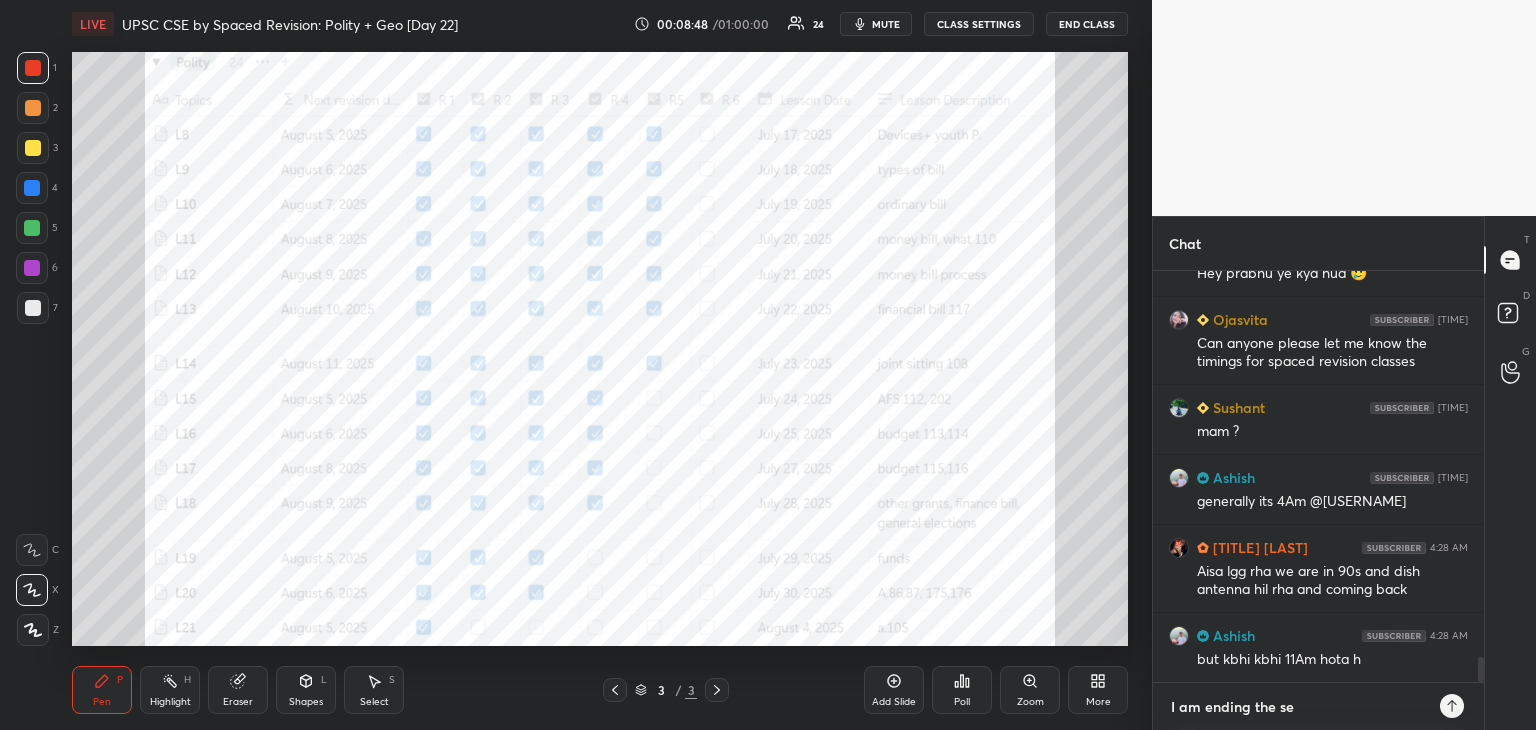 type on "x" 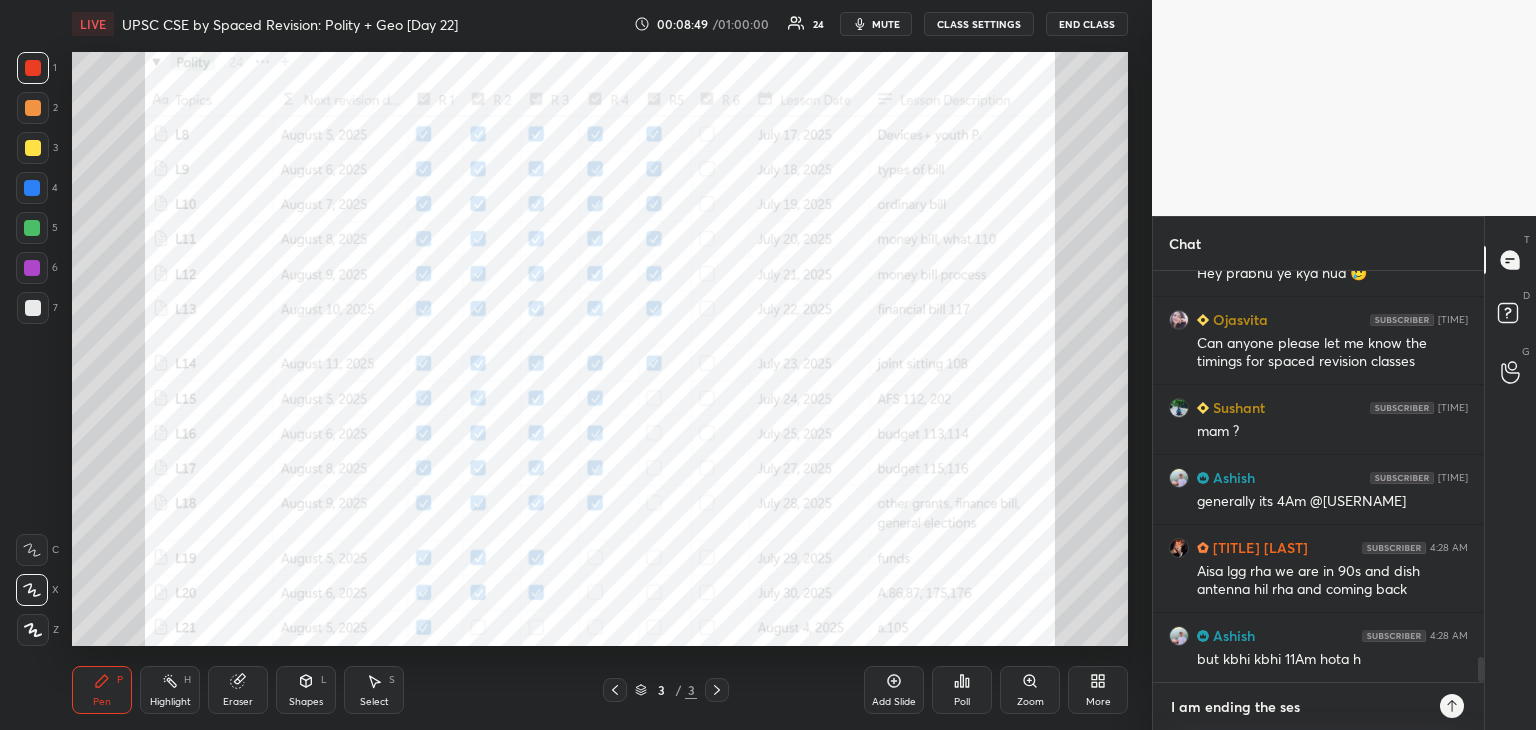 type on "I am ending the sess" 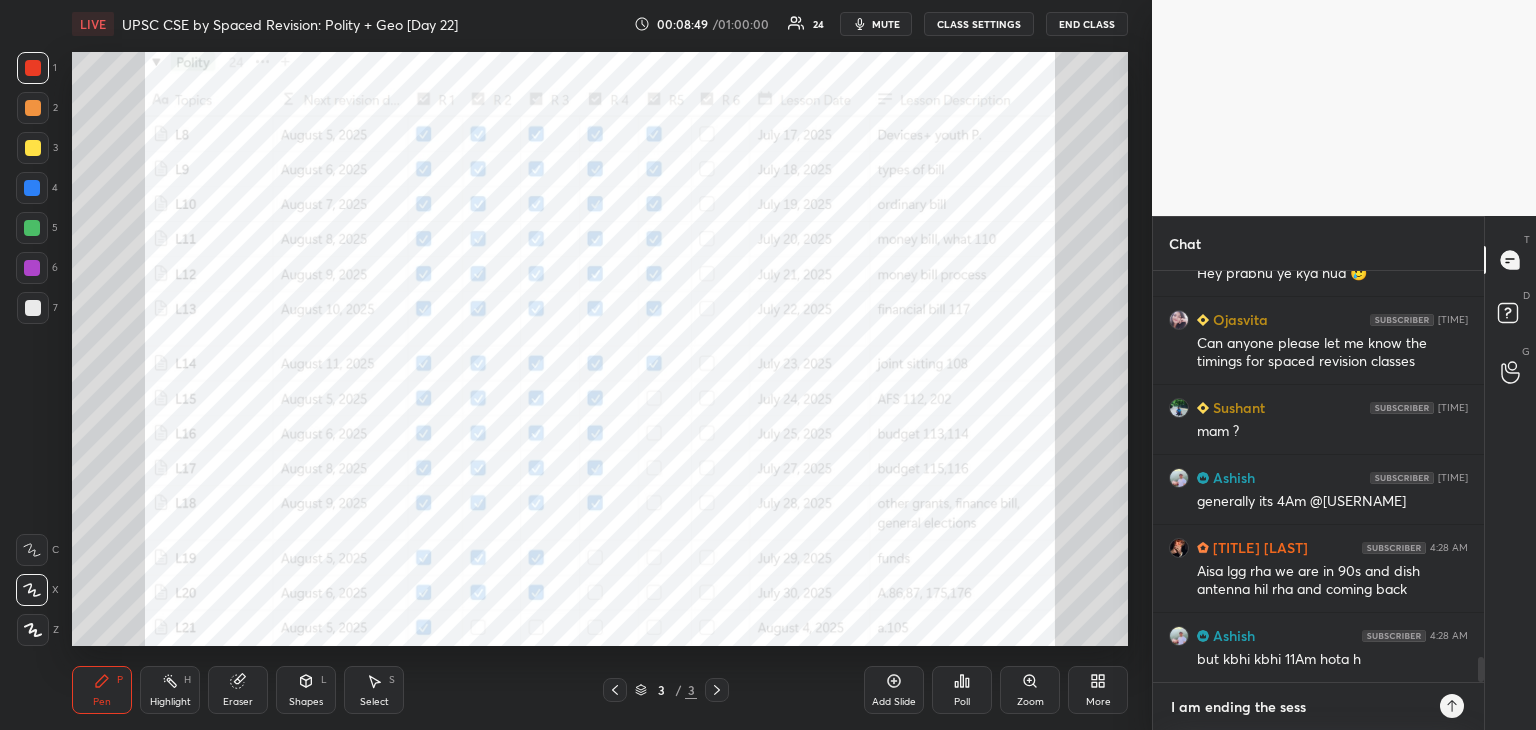 type on "I am ending the sessi" 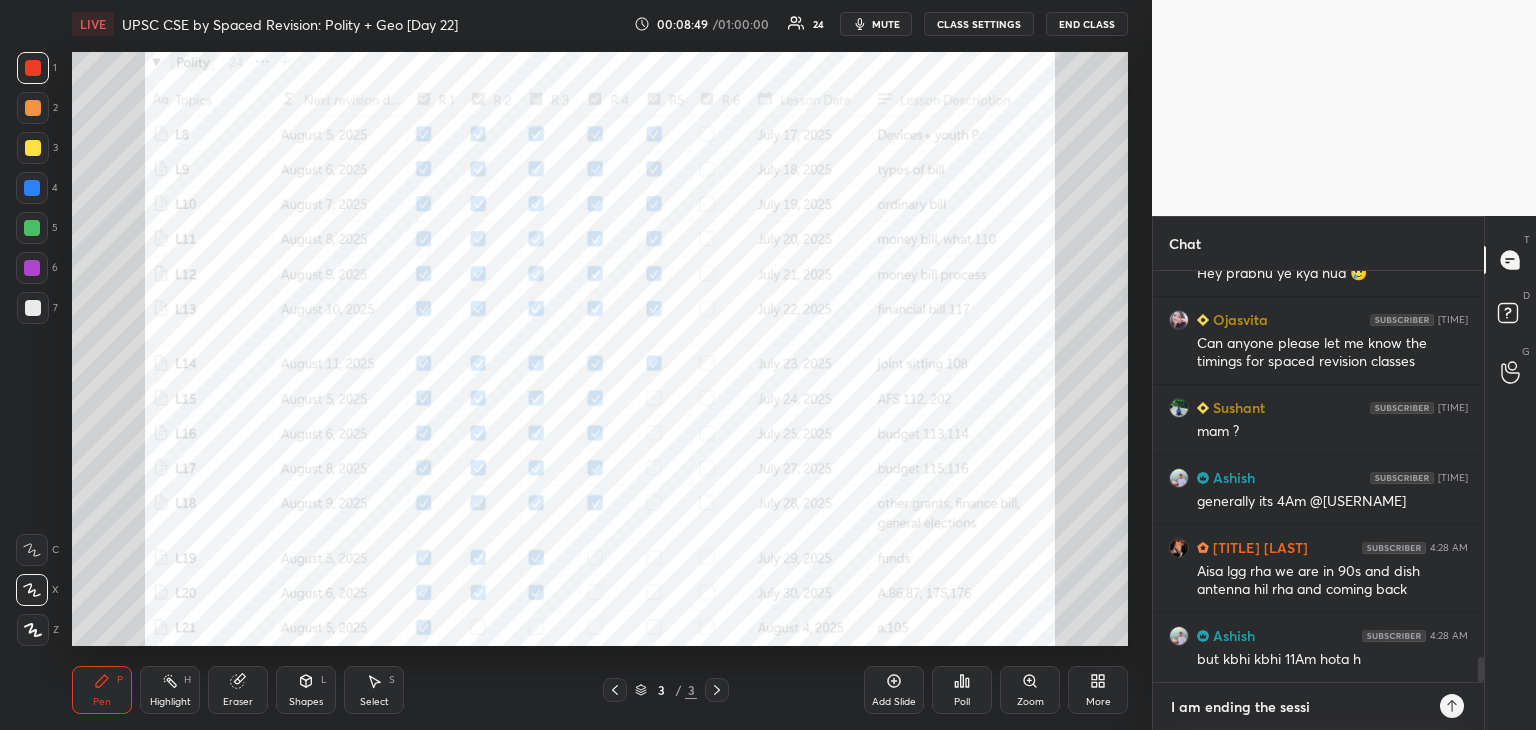 type on "I am ending the sessio" 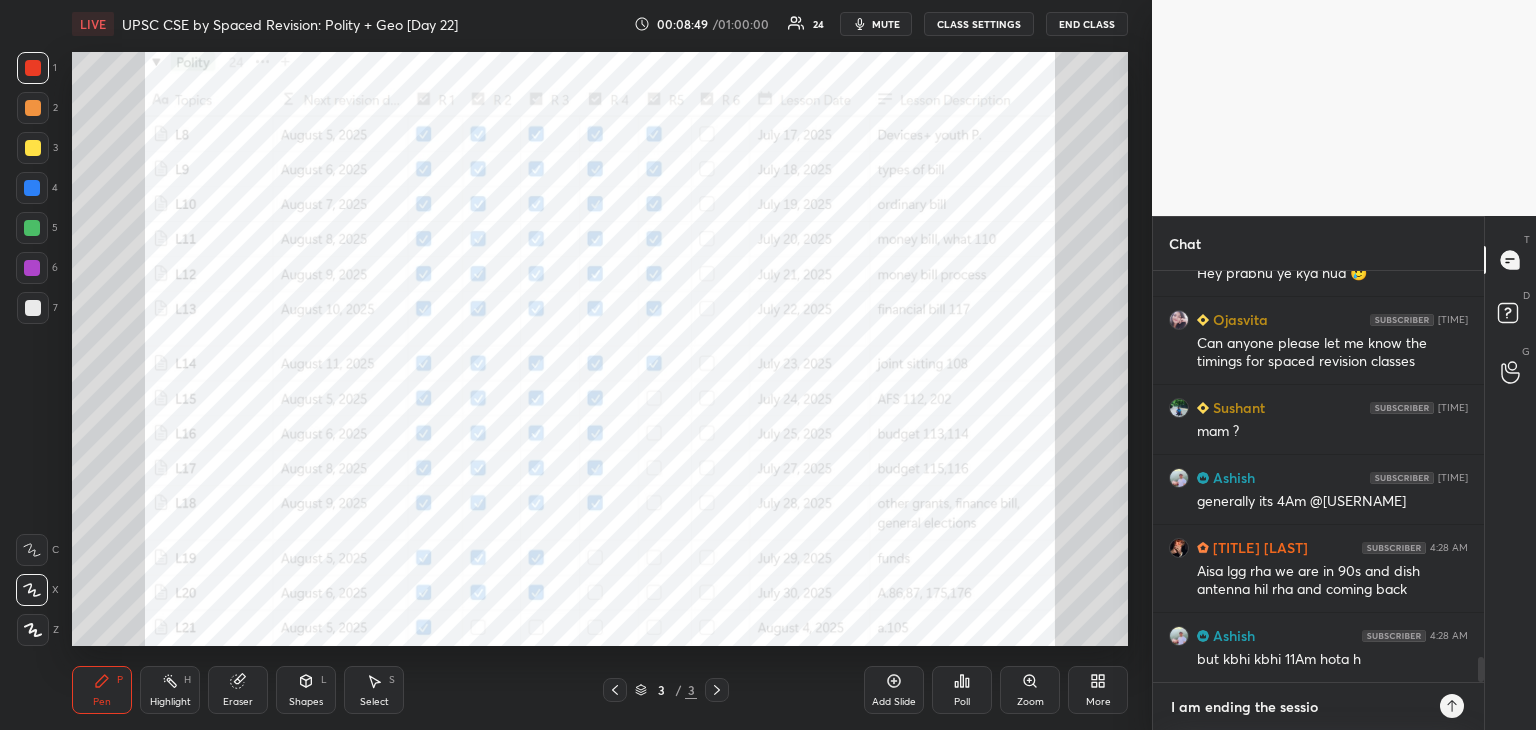 type on "I am ending the session" 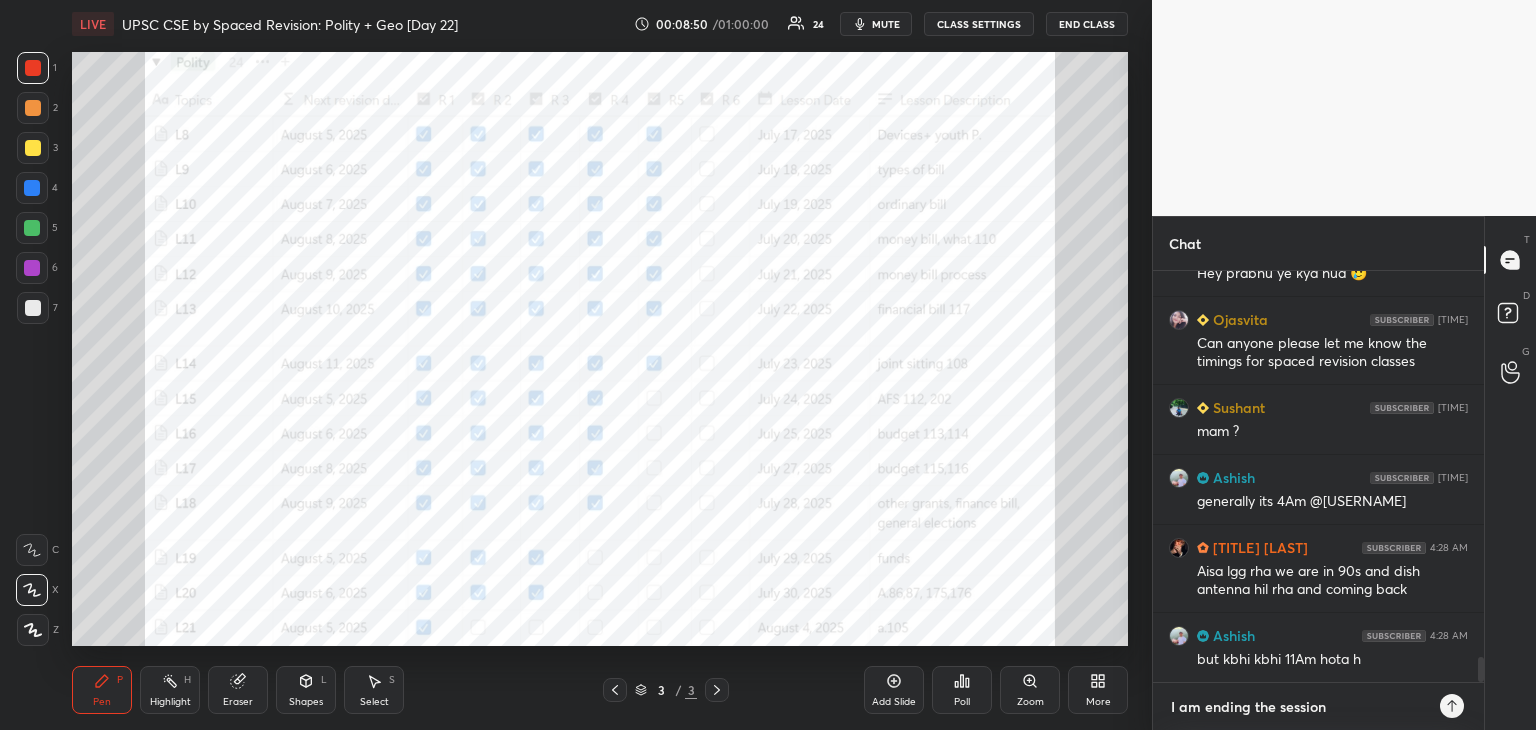 type on "I am ending the session," 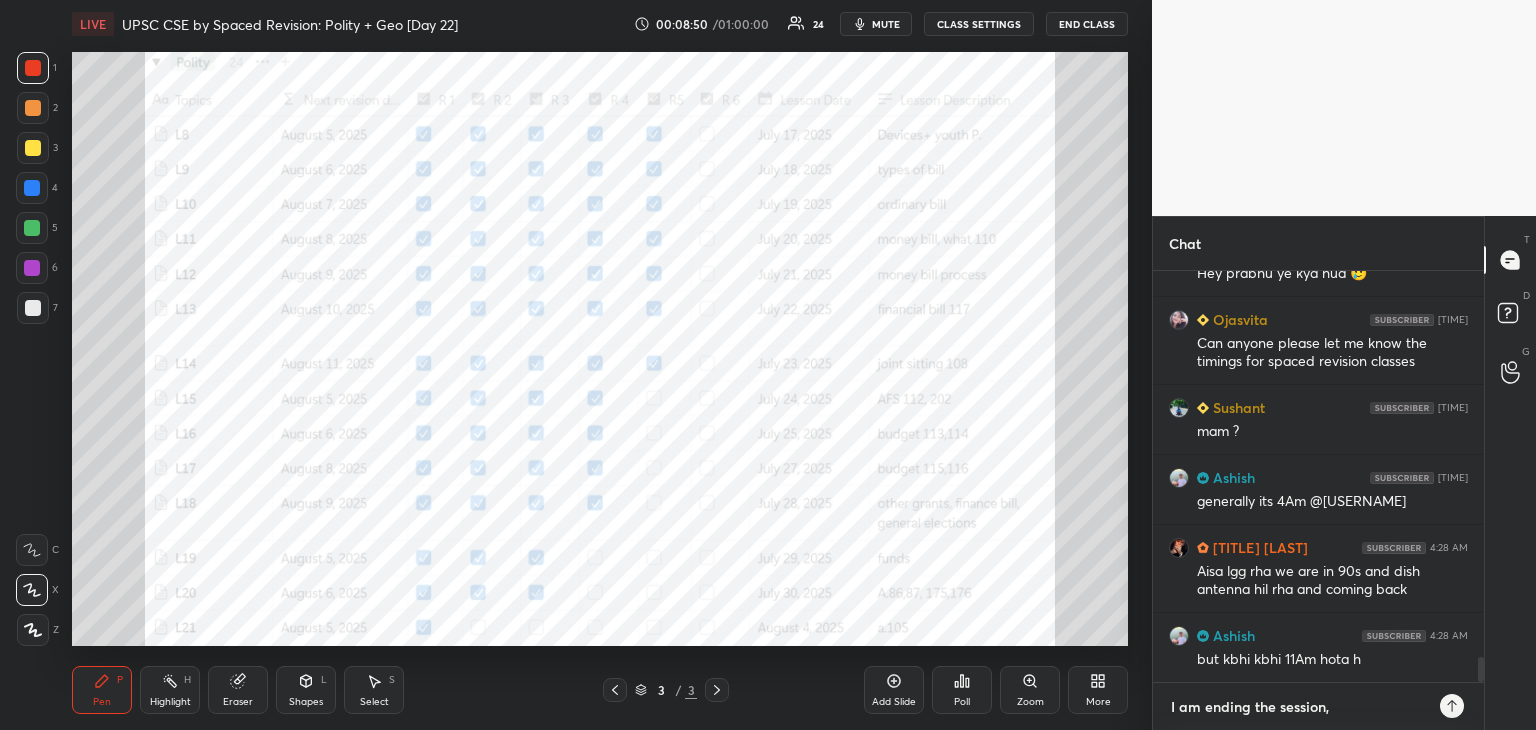 type on "x" 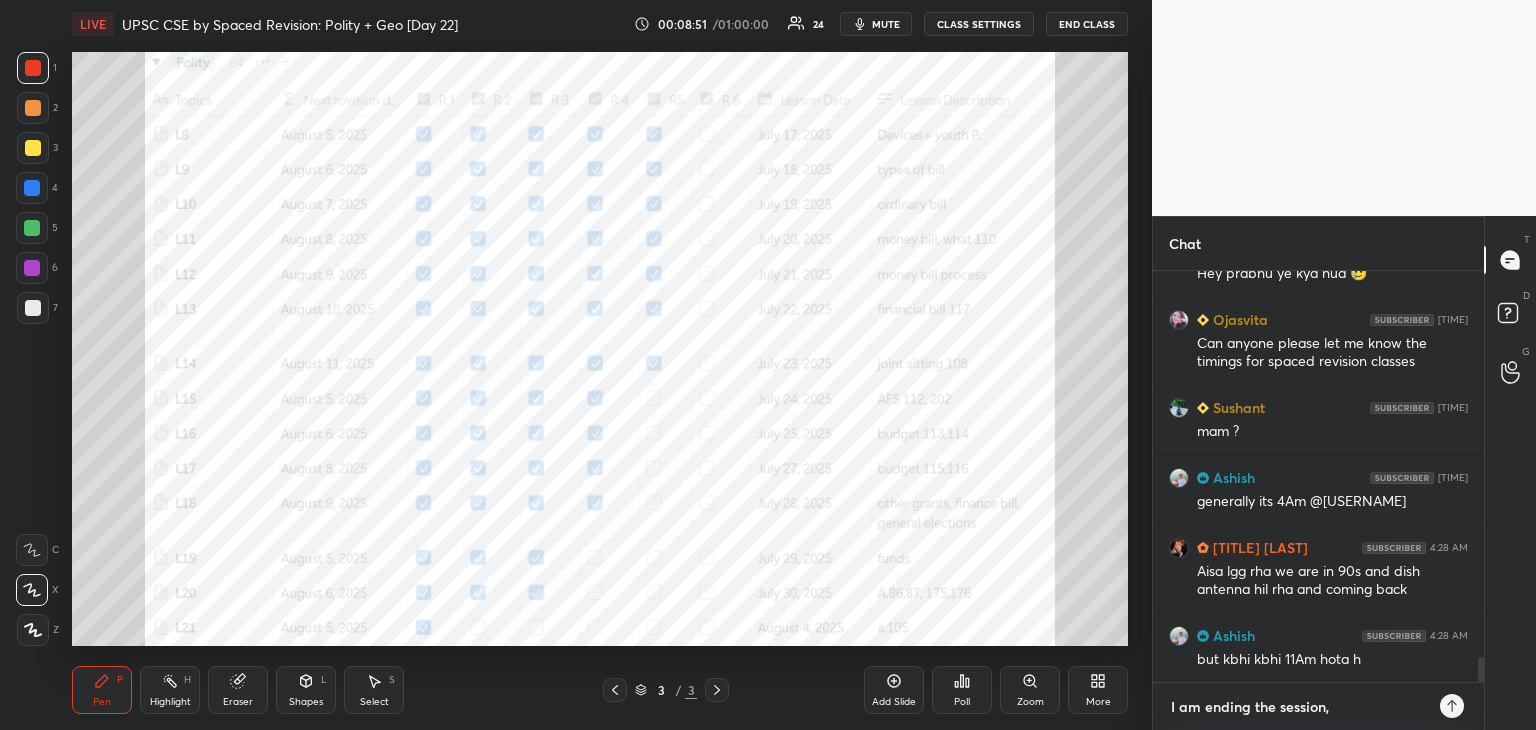 type on "I am ending the session, J" 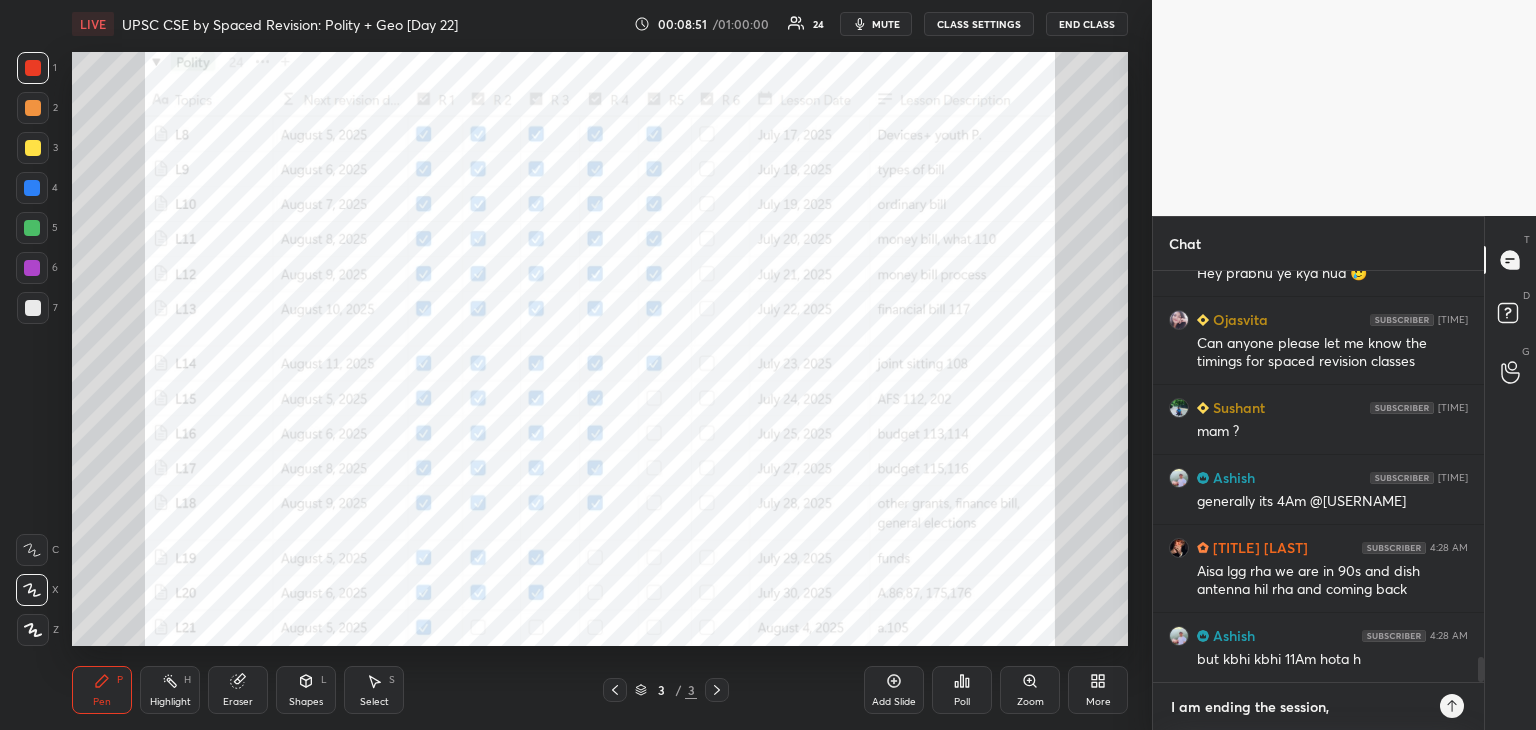 type on "x" 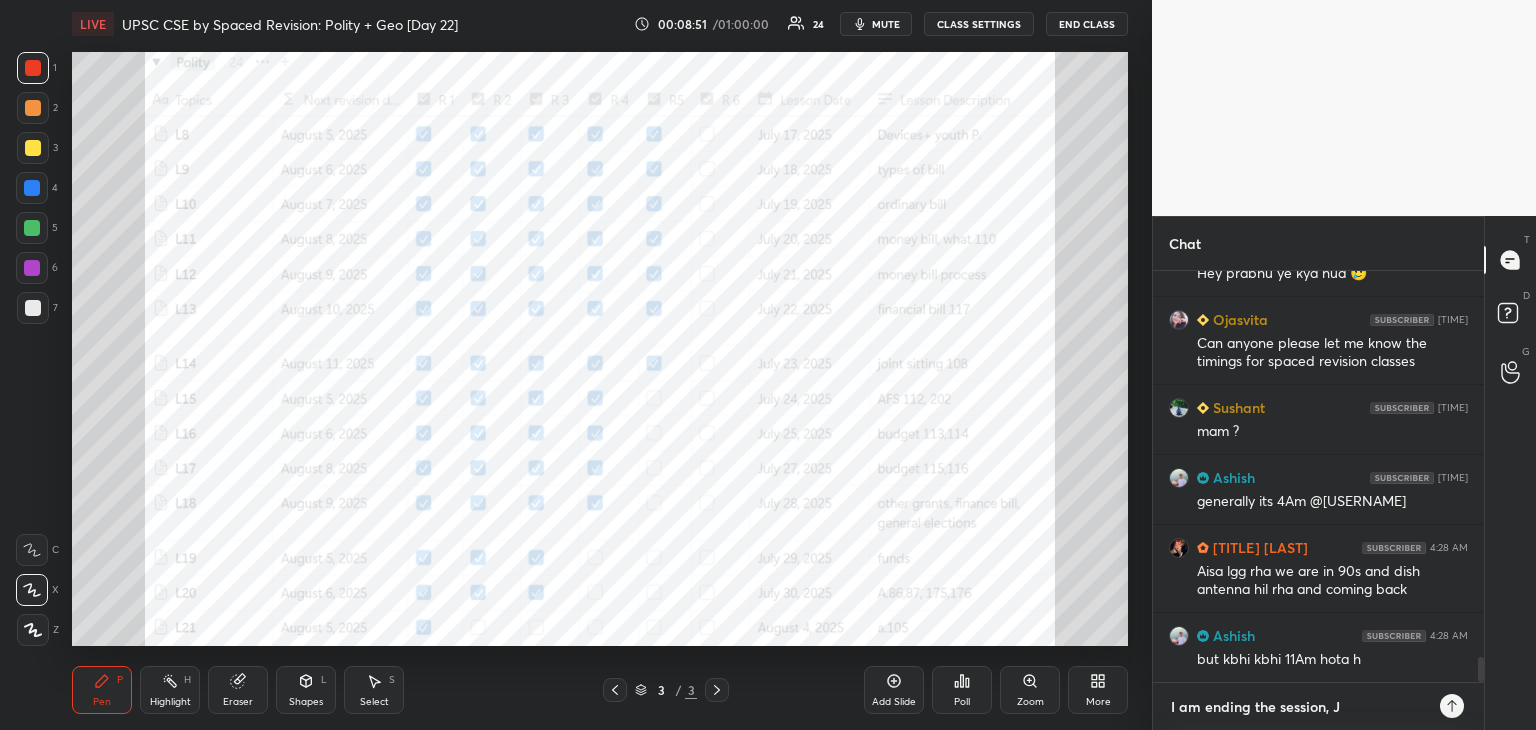type on "I am ending the session, Ja" 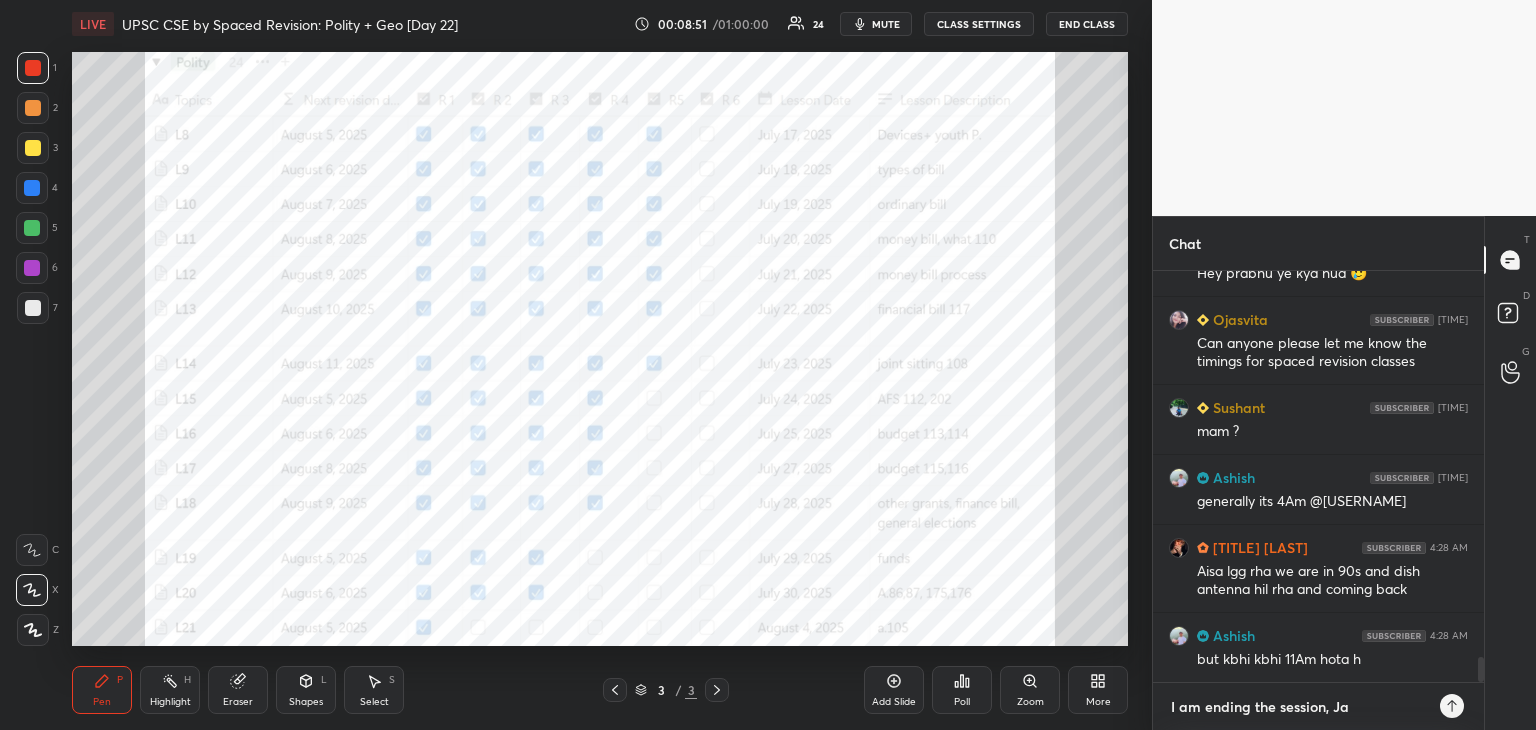 type on "I am ending the session, Jab" 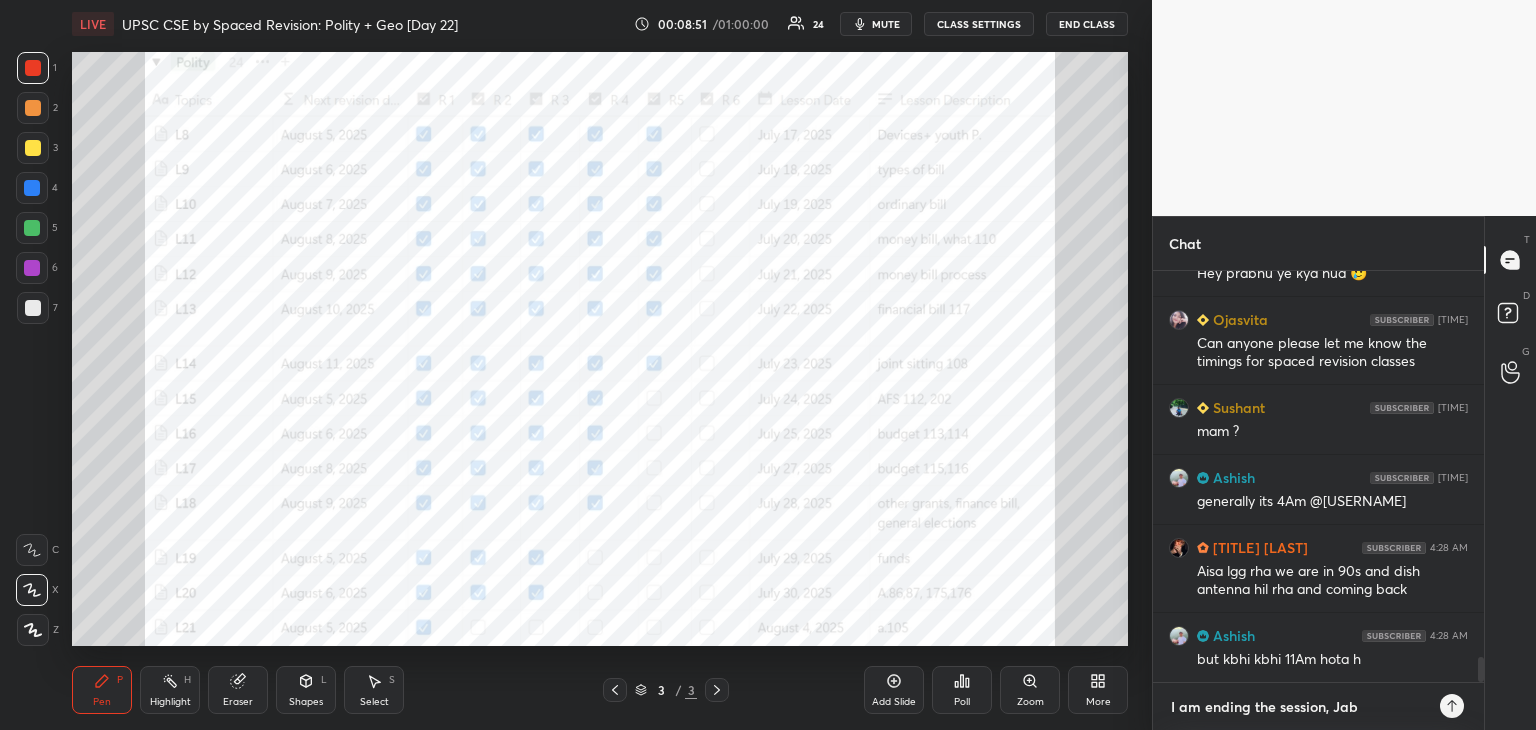type on "I am ending the session, Jab" 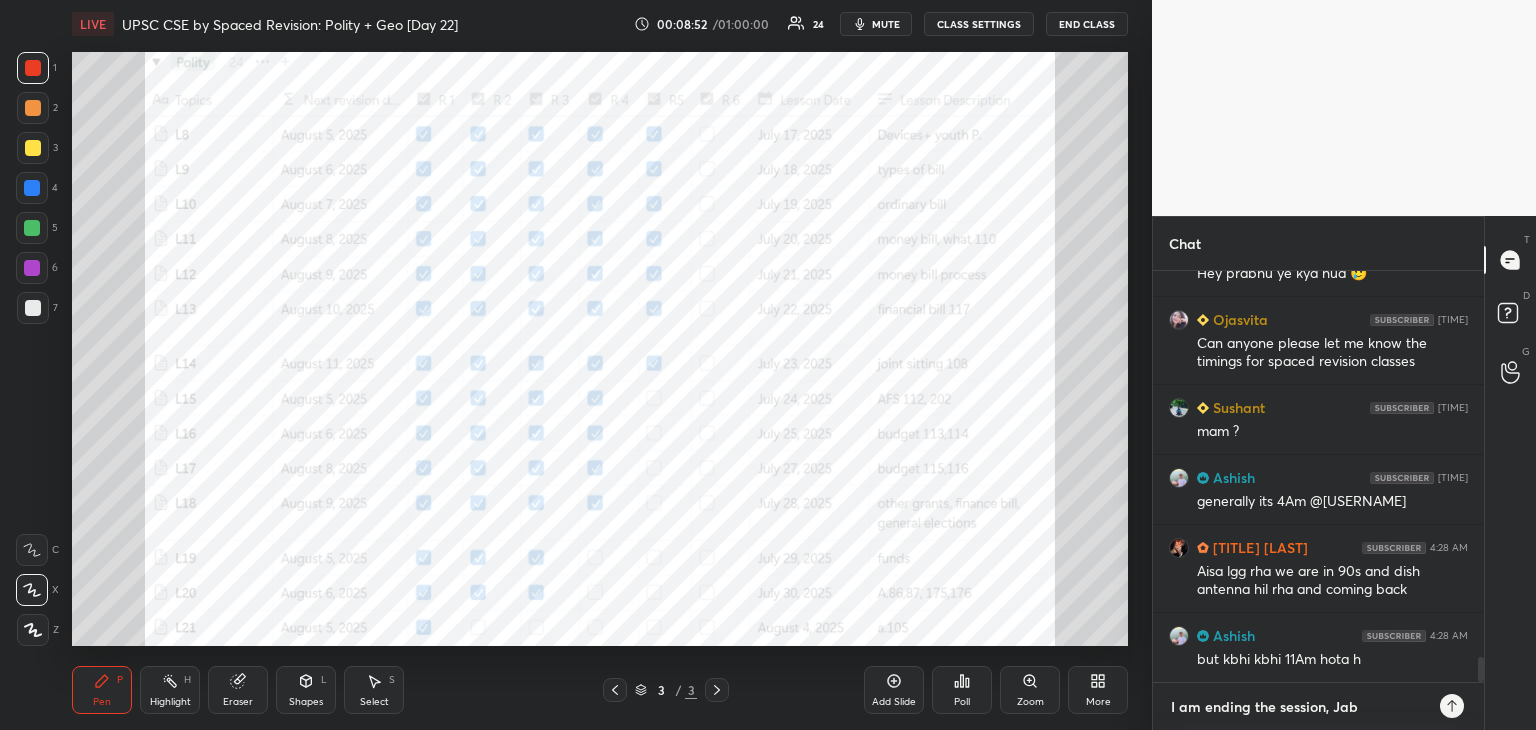 type on "I am ending the session, Jab t" 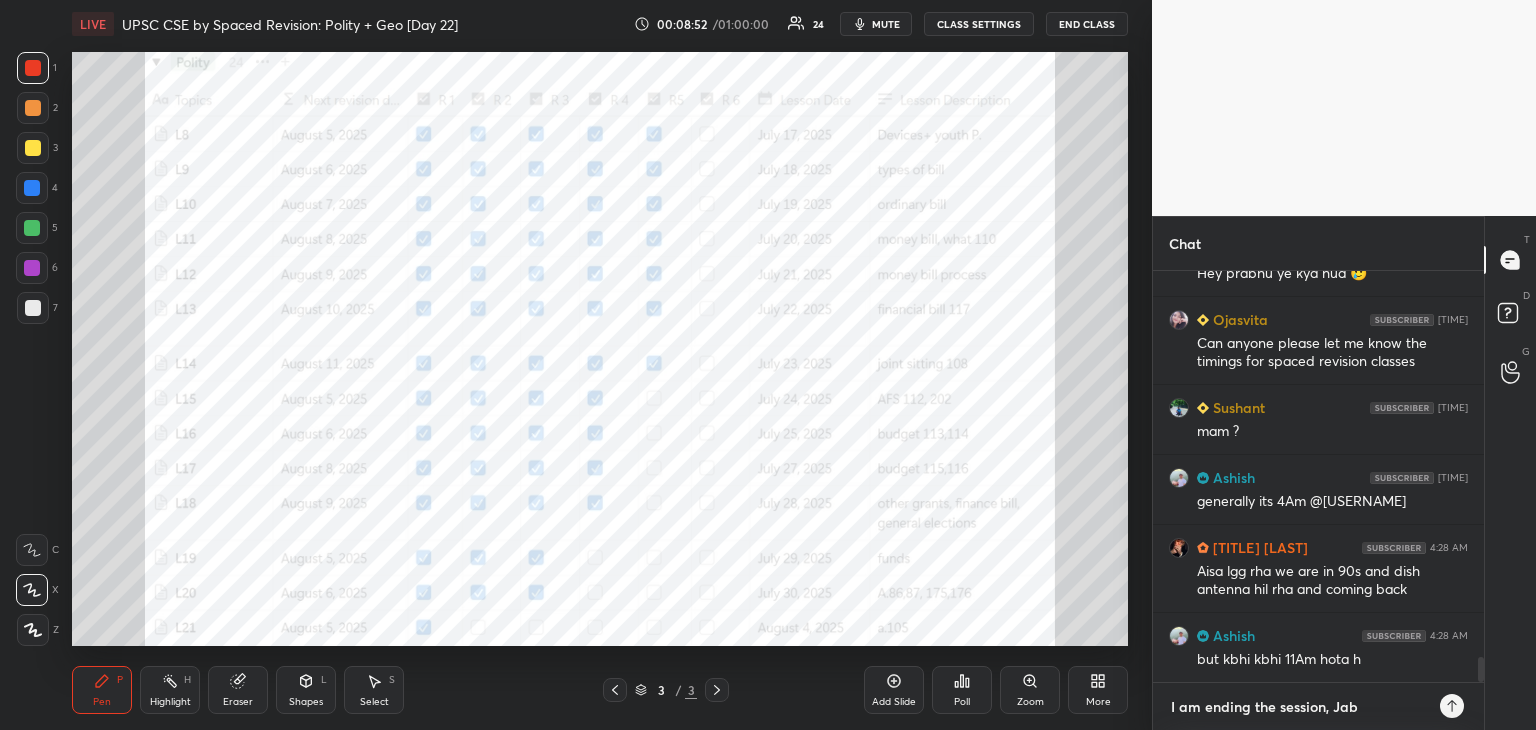 type on "x" 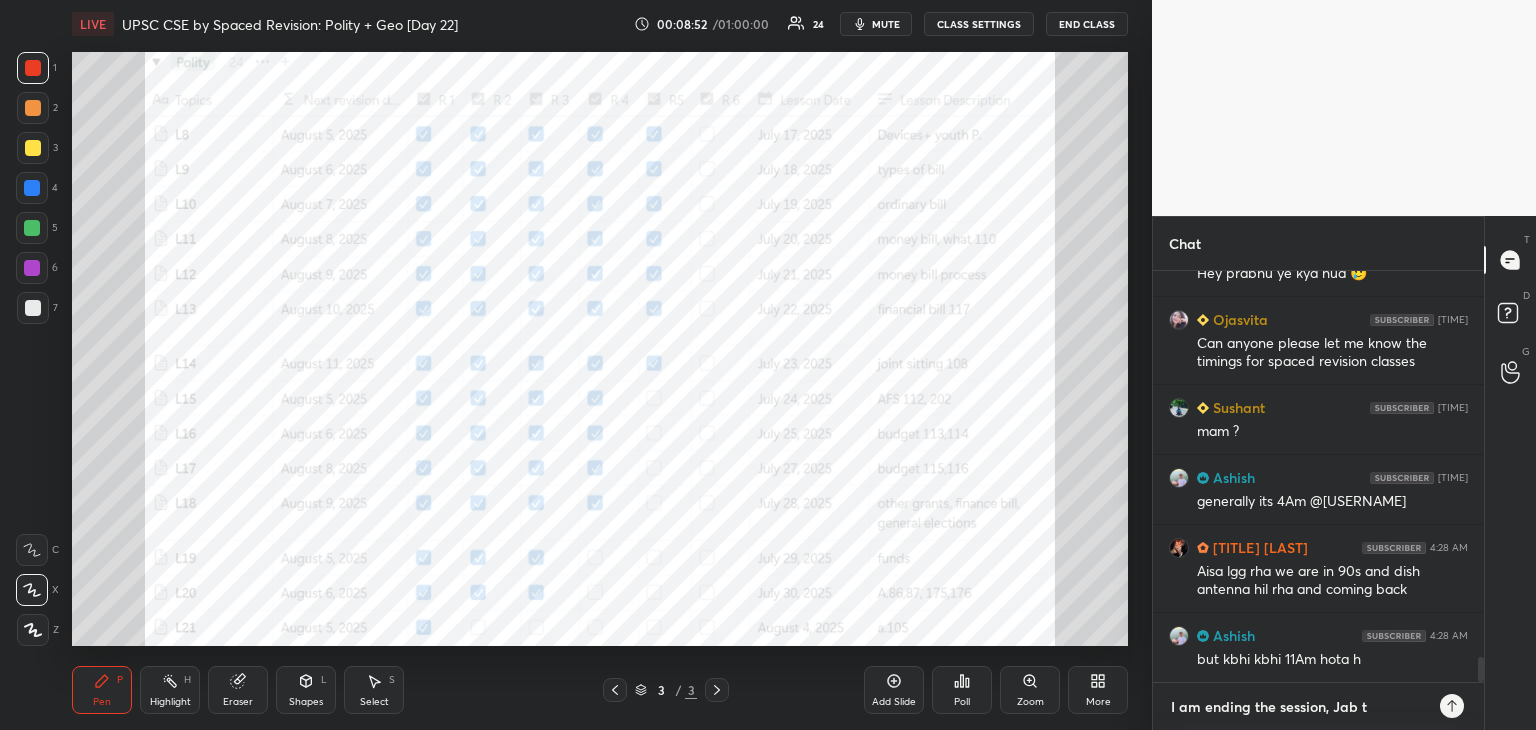 type on "I am ending the session, Jab tk" 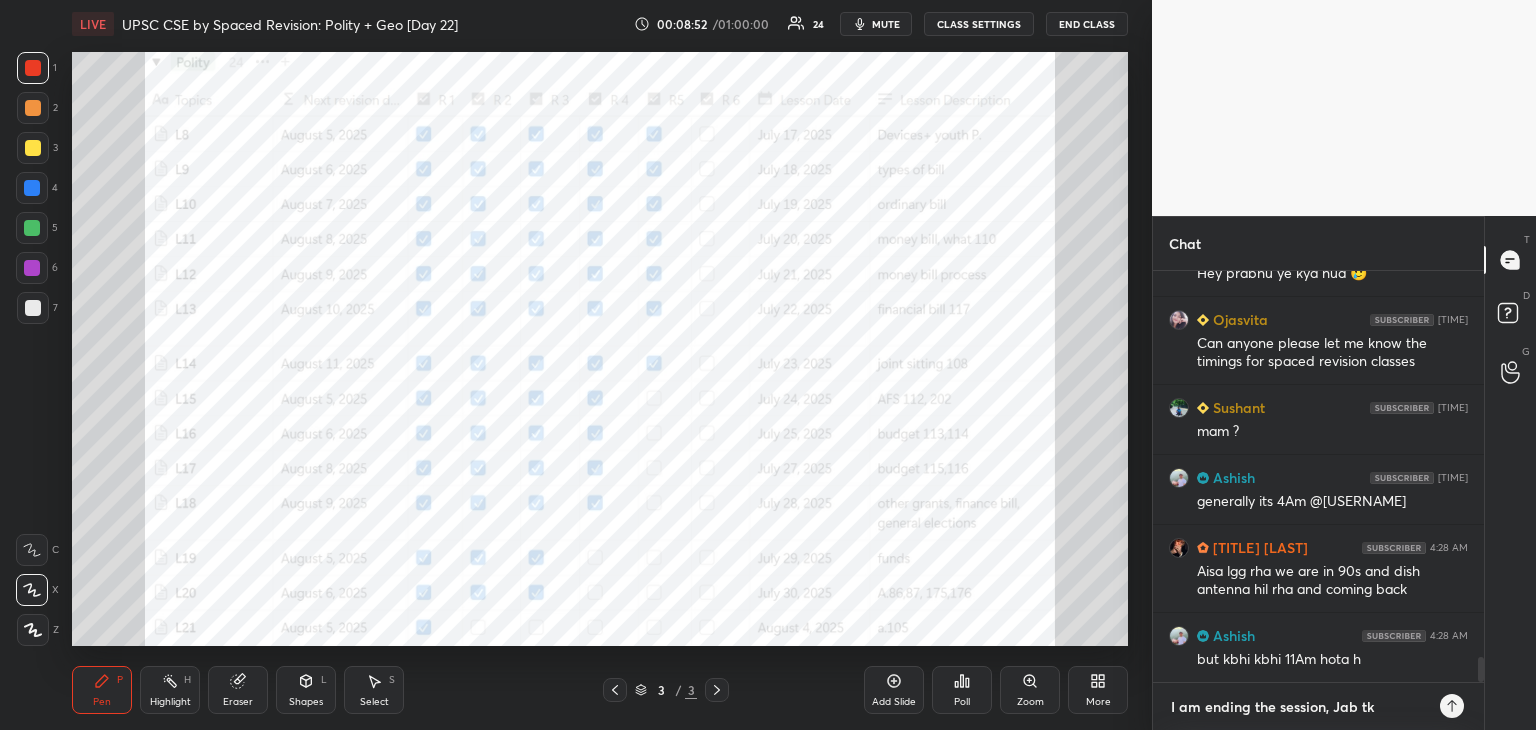 type on "I am ending the session, Jab tk" 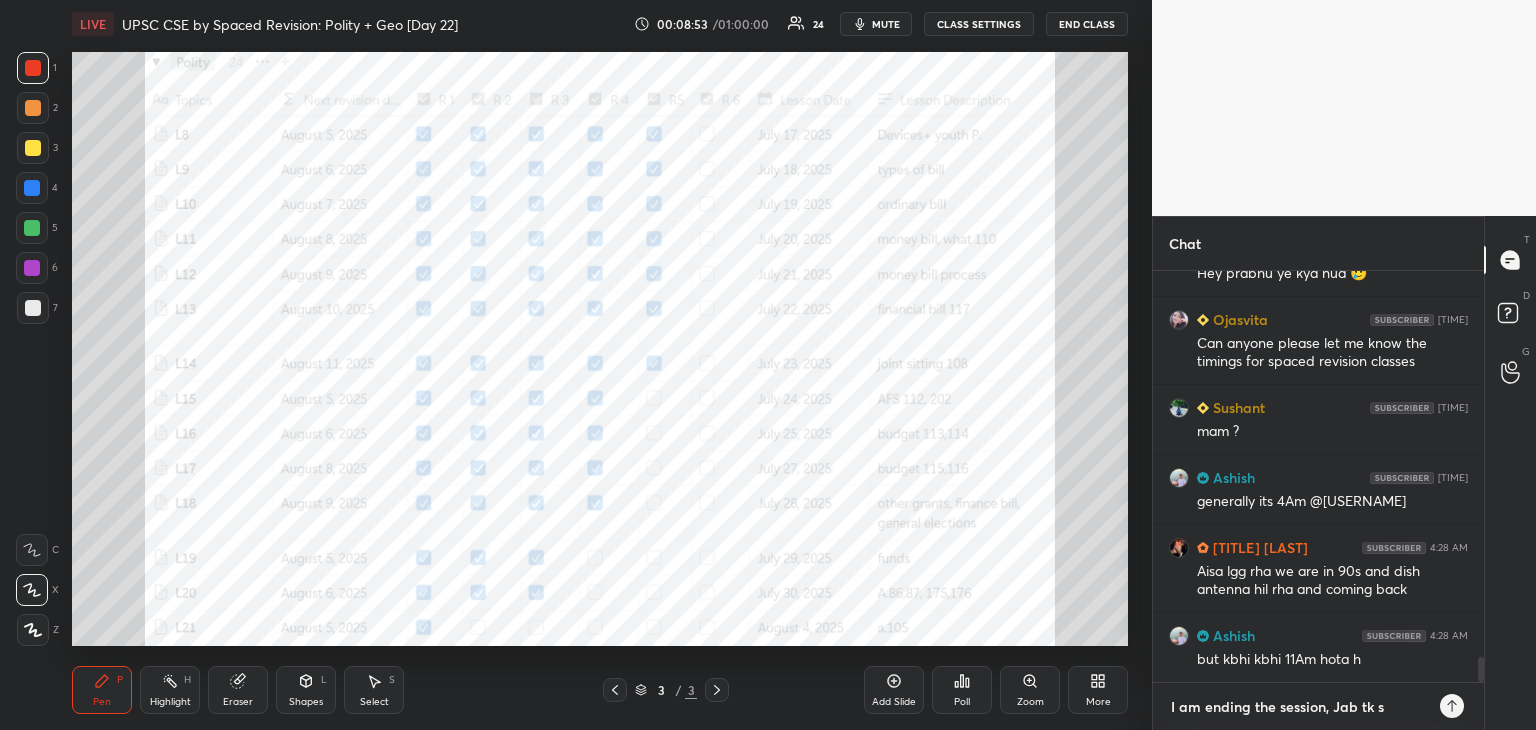 type on "I am ending the session, Jab tk se" 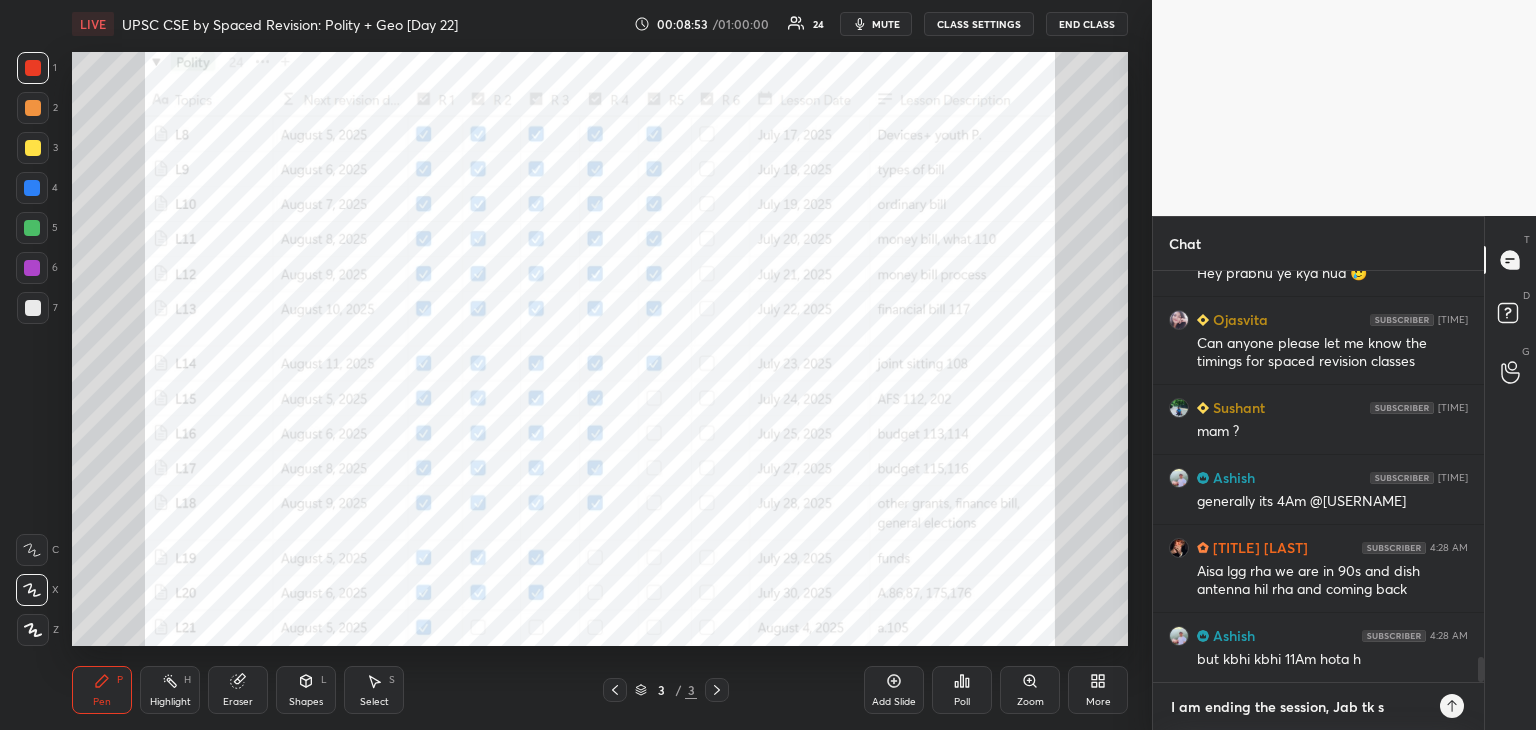 type on "x" 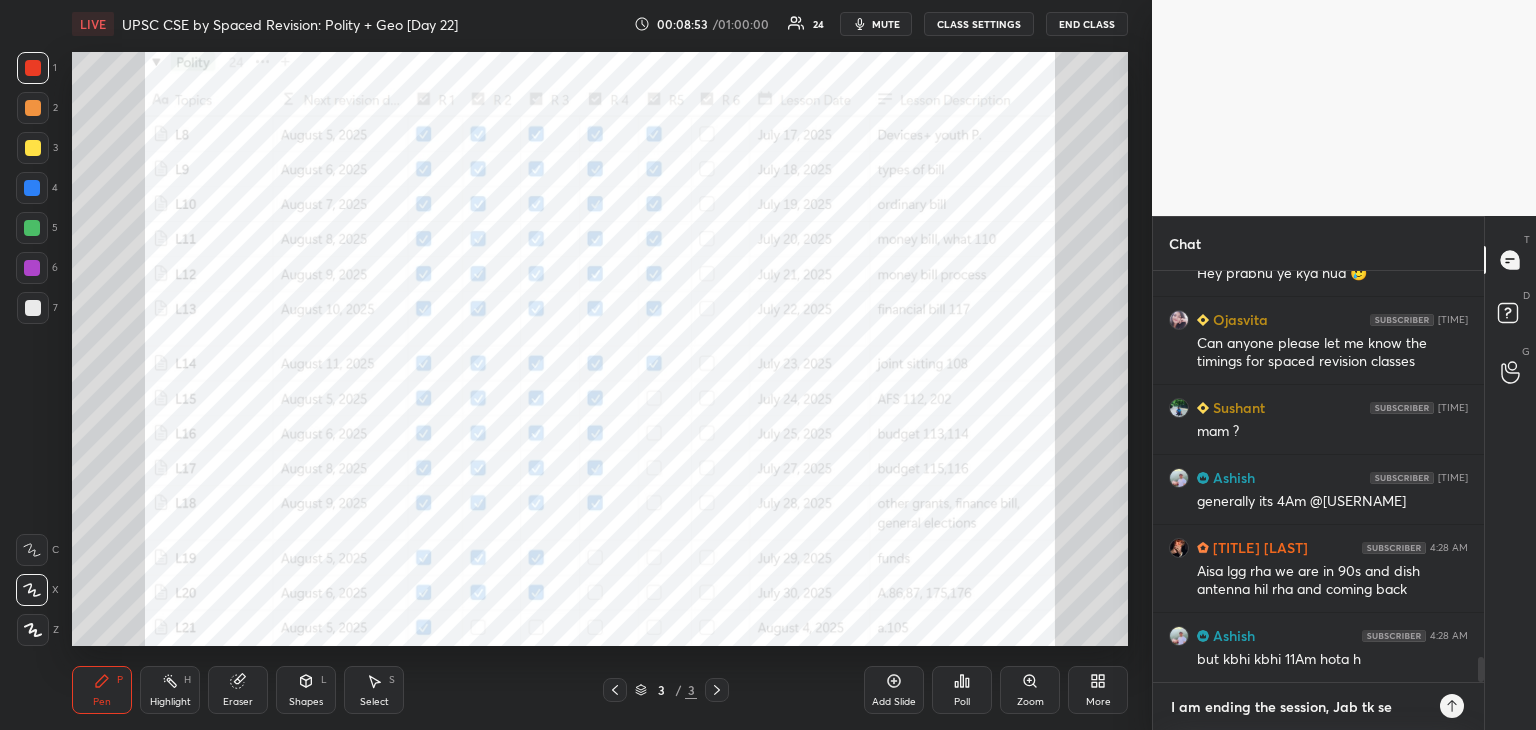 type on "I am ending the session, Jab tk ser" 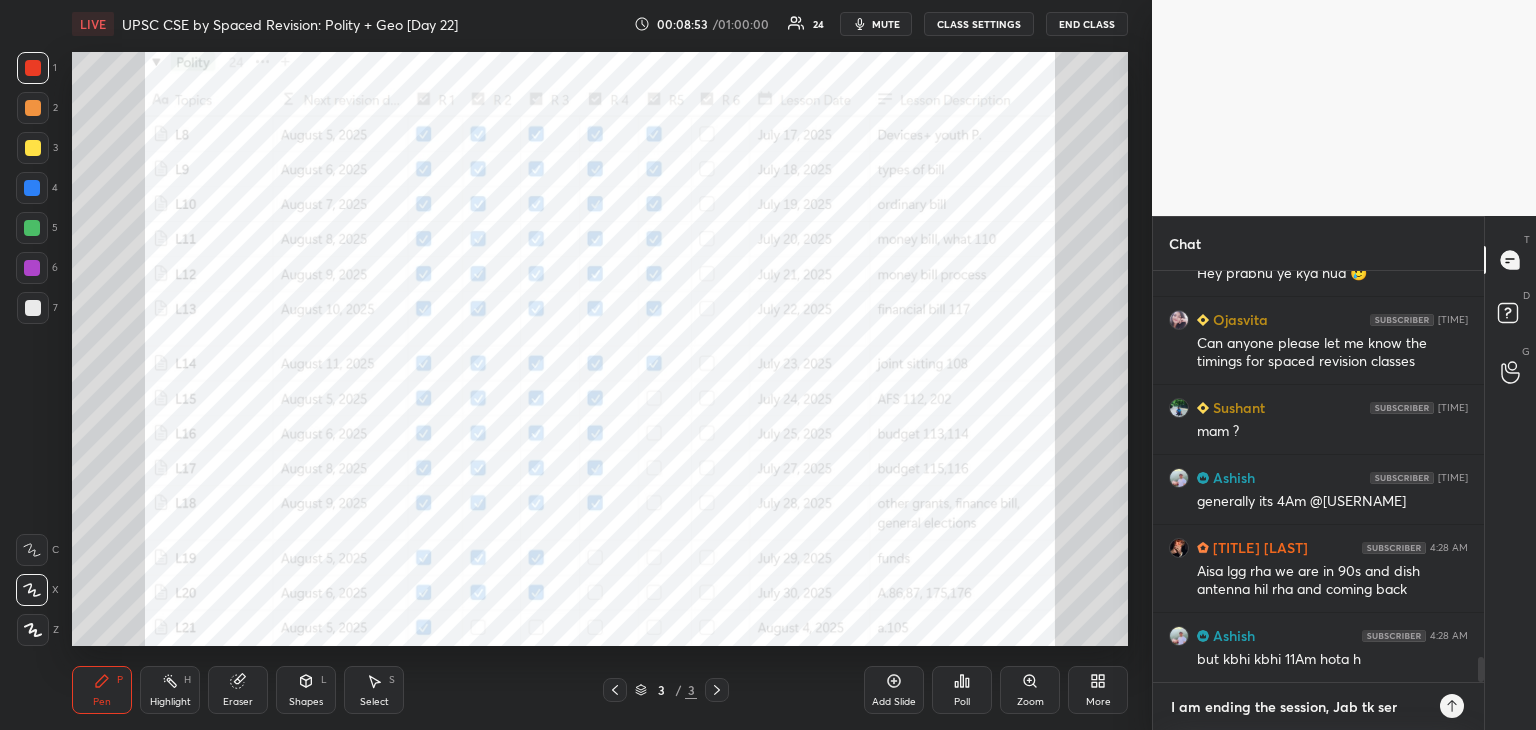 type on "I am ending the session, Jab tk serv" 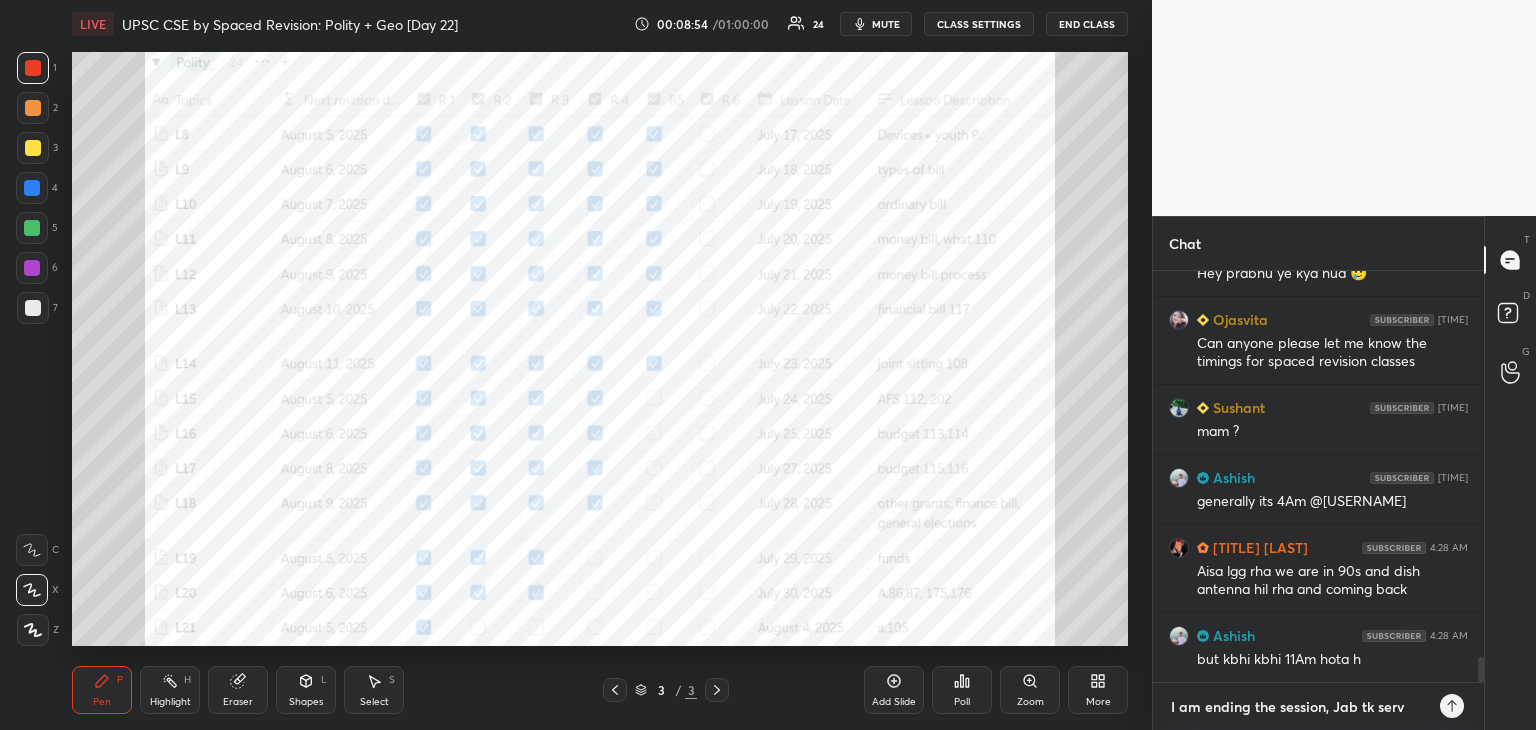 type on "I am ending the session, Jab tk serve" 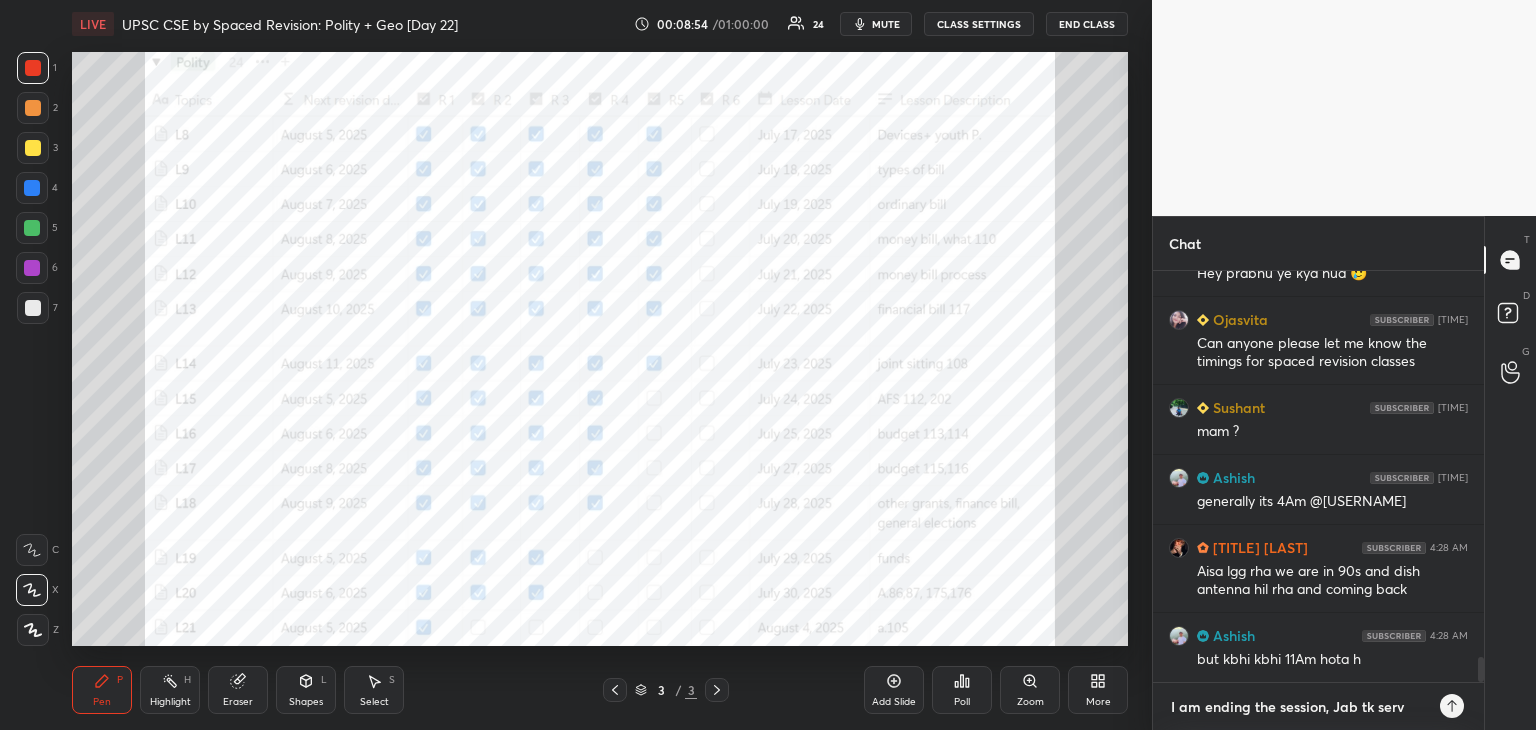 type on "x" 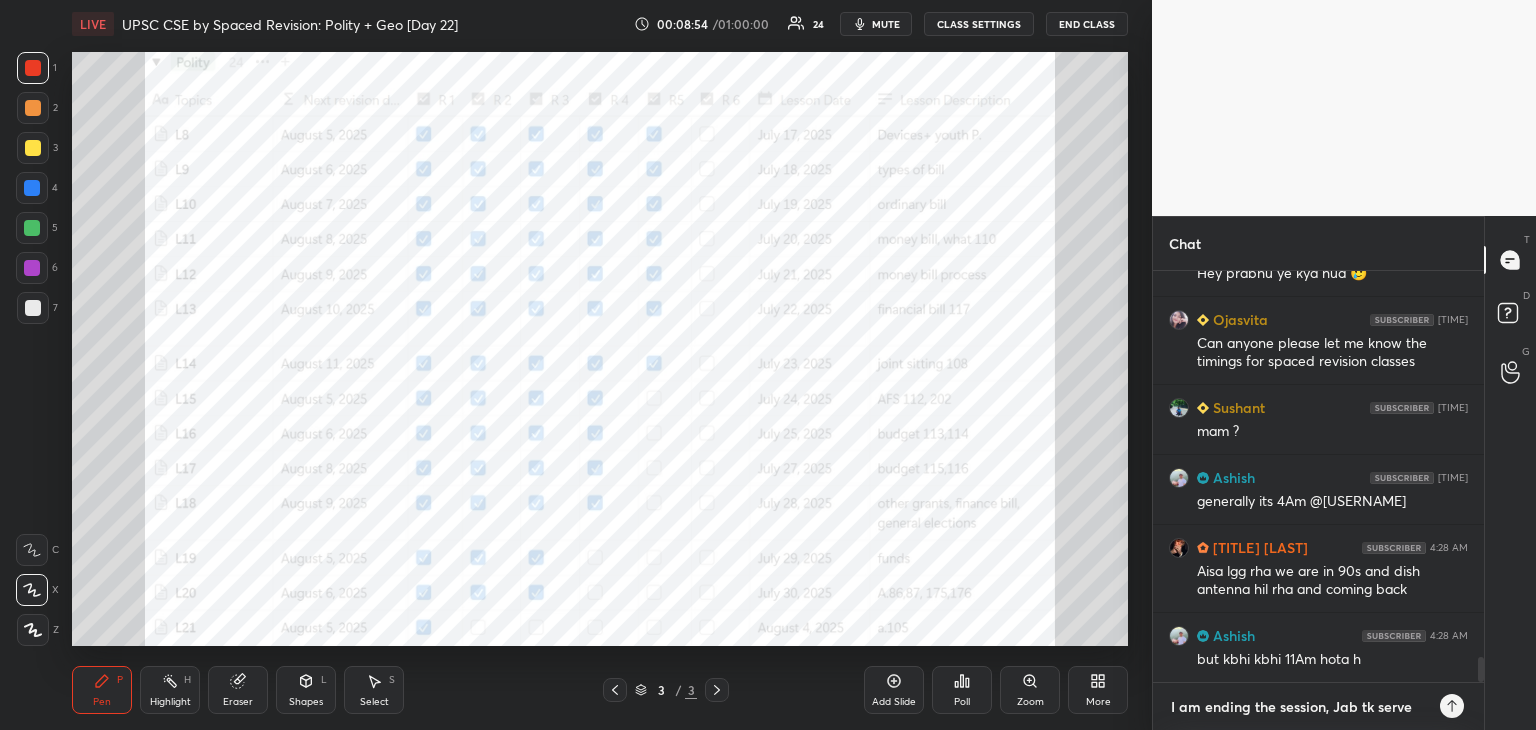 type on "I am ending the session, Jab tk server" 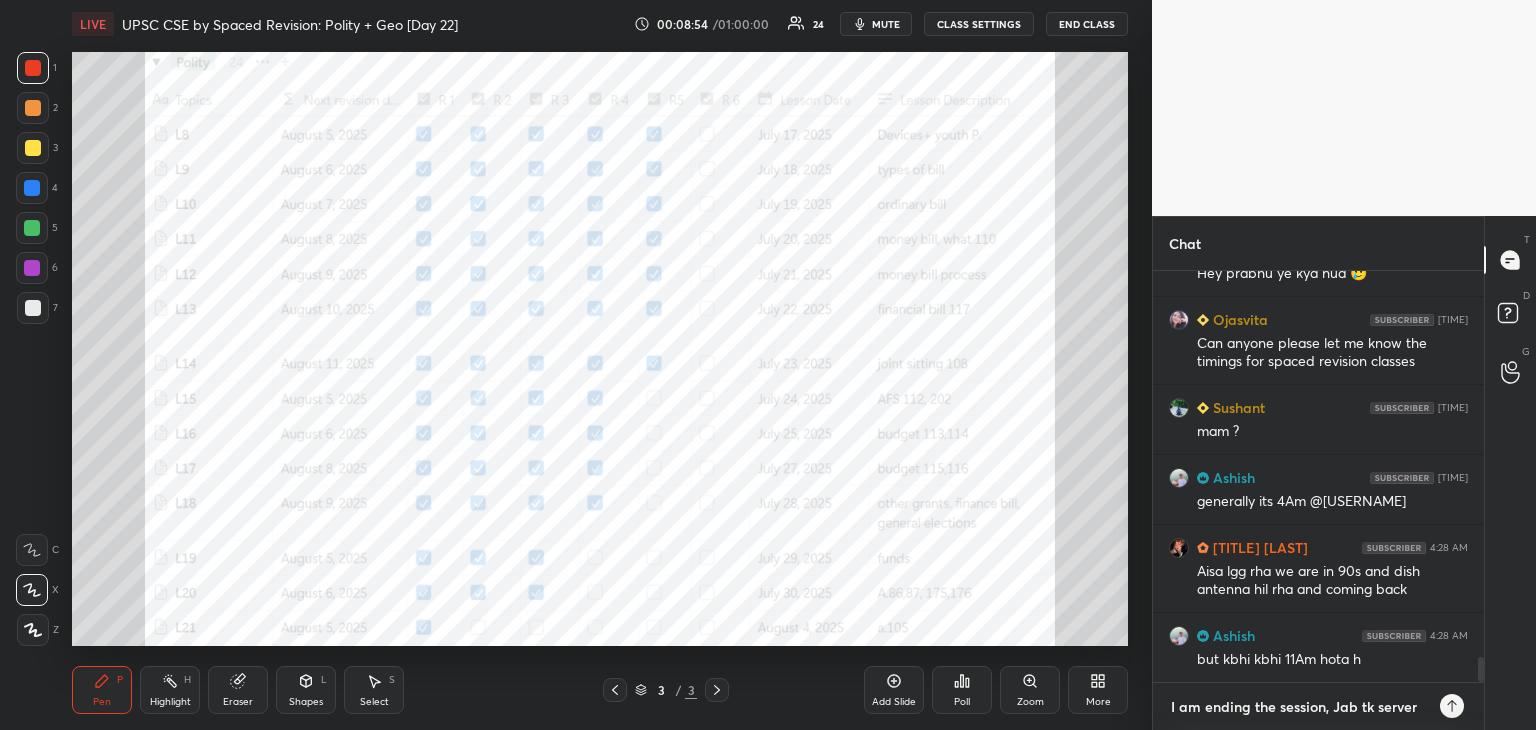 type on "I am ending the session, Jab tk server" 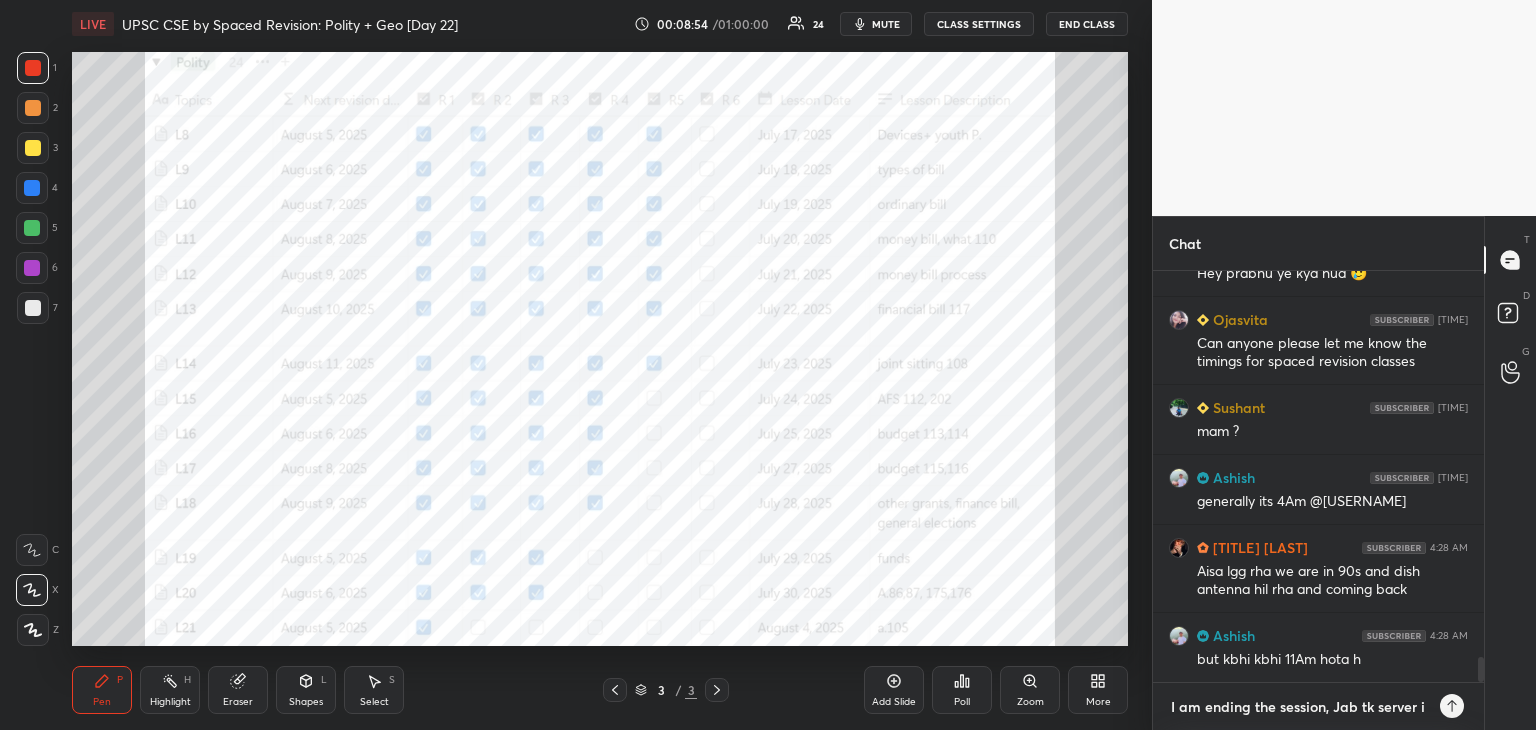 type on "I am ending the session, Jab tk server is" 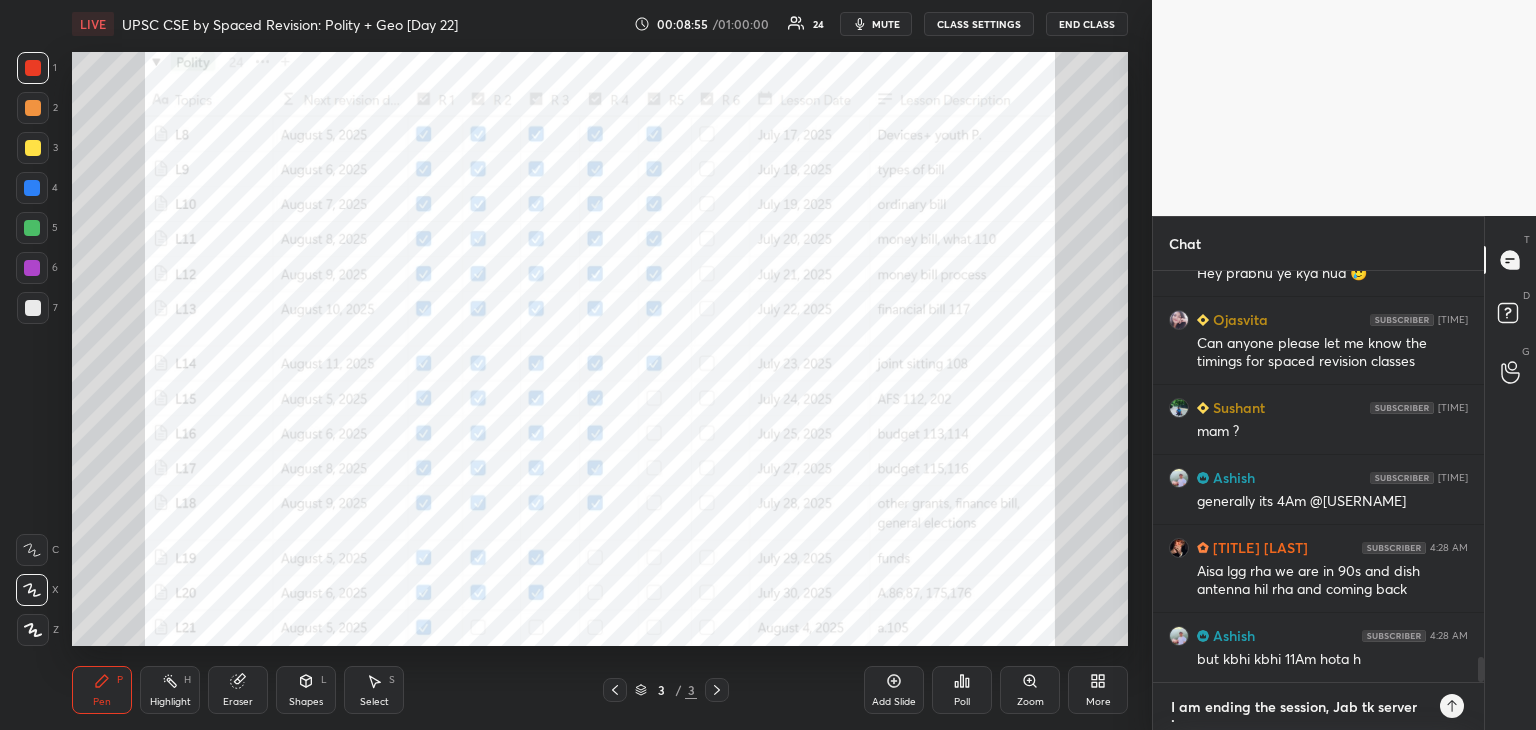 scroll, scrollTop: 10, scrollLeft: 0, axis: vertical 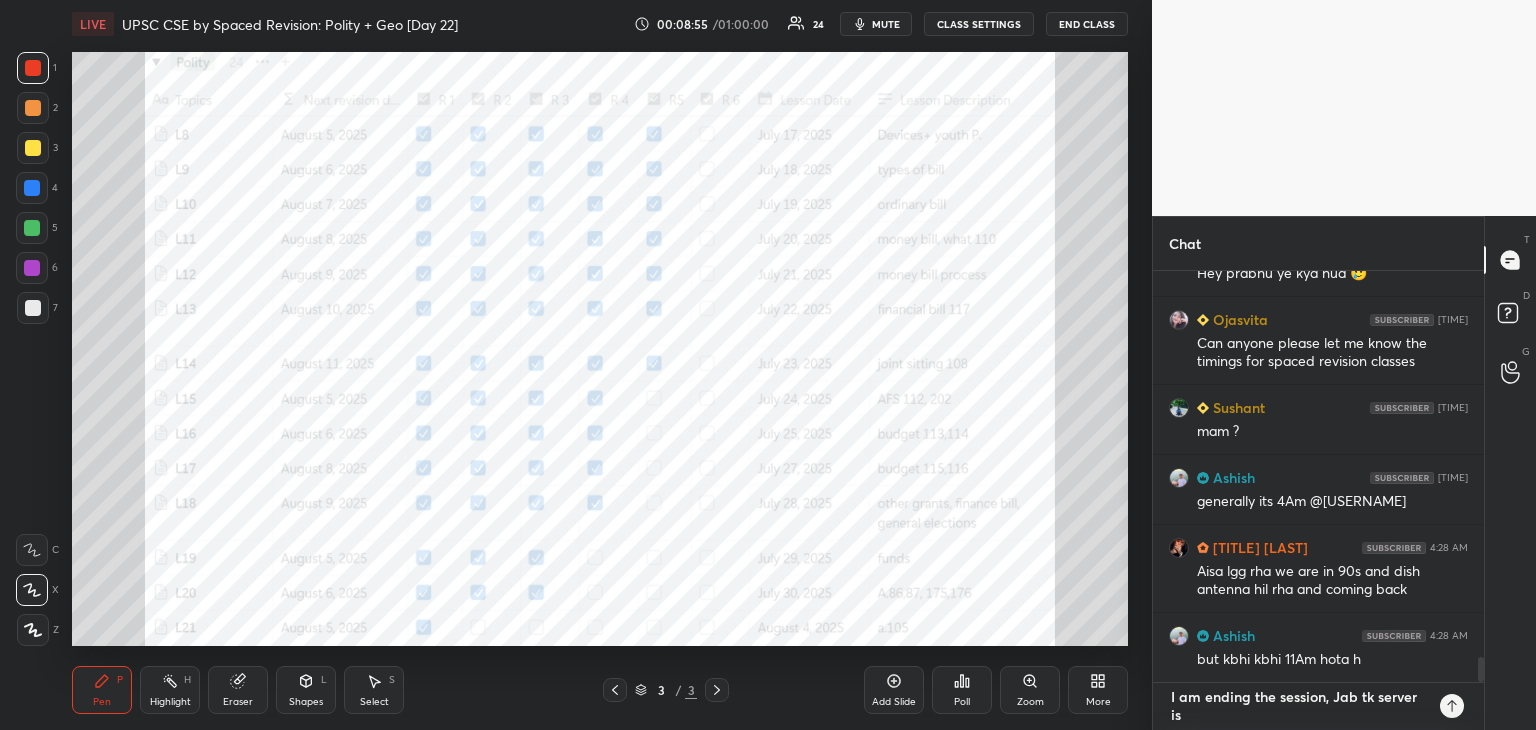 type on "I am ending the session, Jab tk server iss" 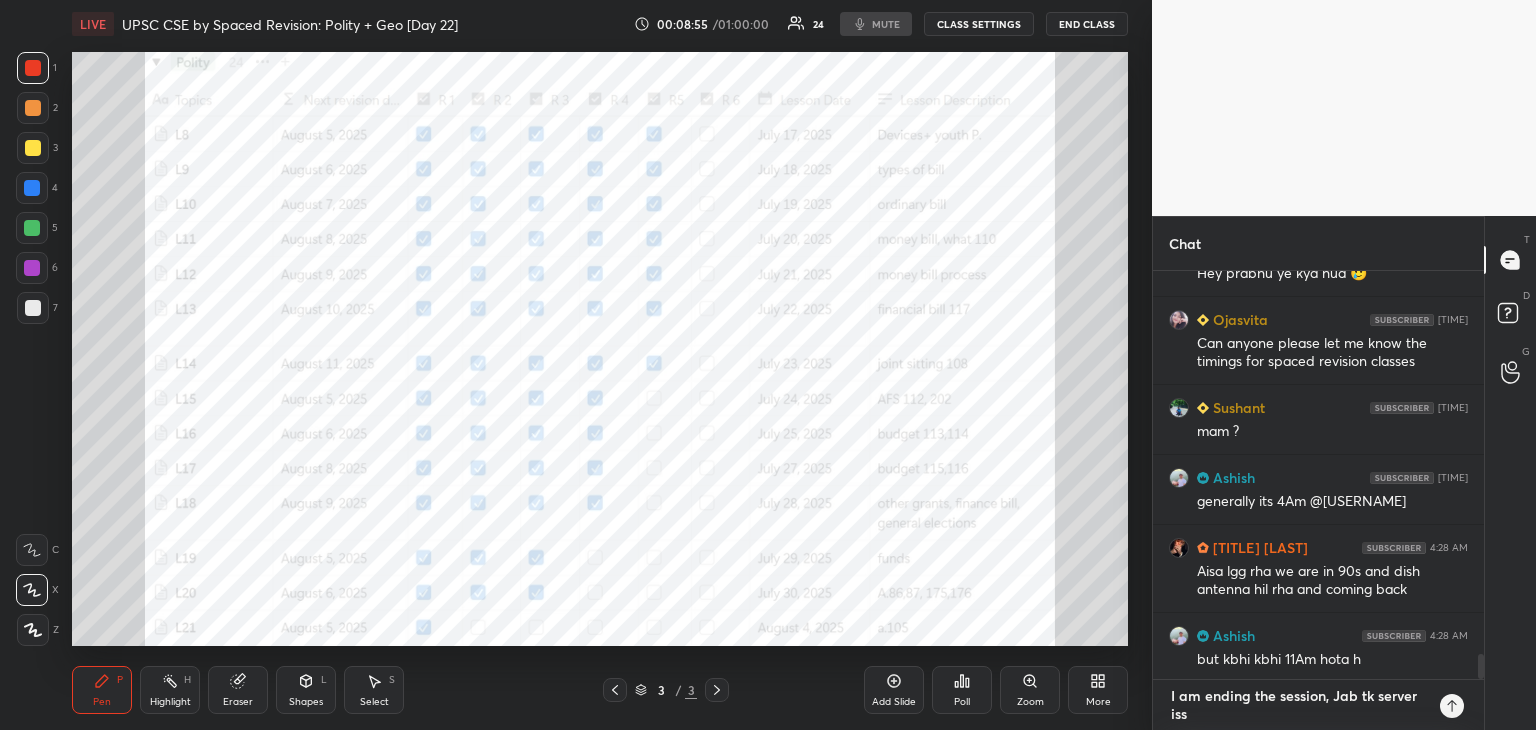 scroll, scrollTop: 0, scrollLeft: 0, axis: both 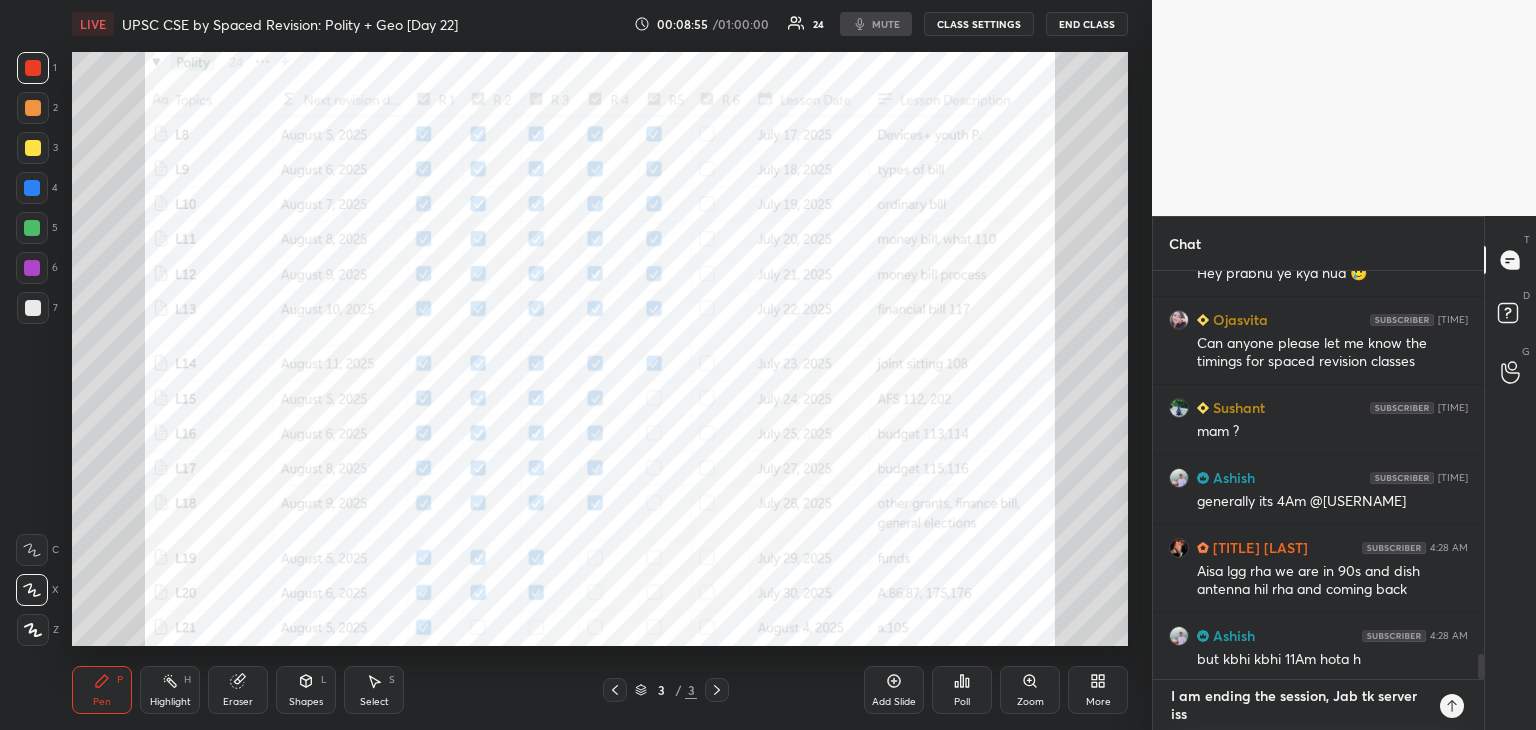 type on "I am ending the session, Jab tk server issu" 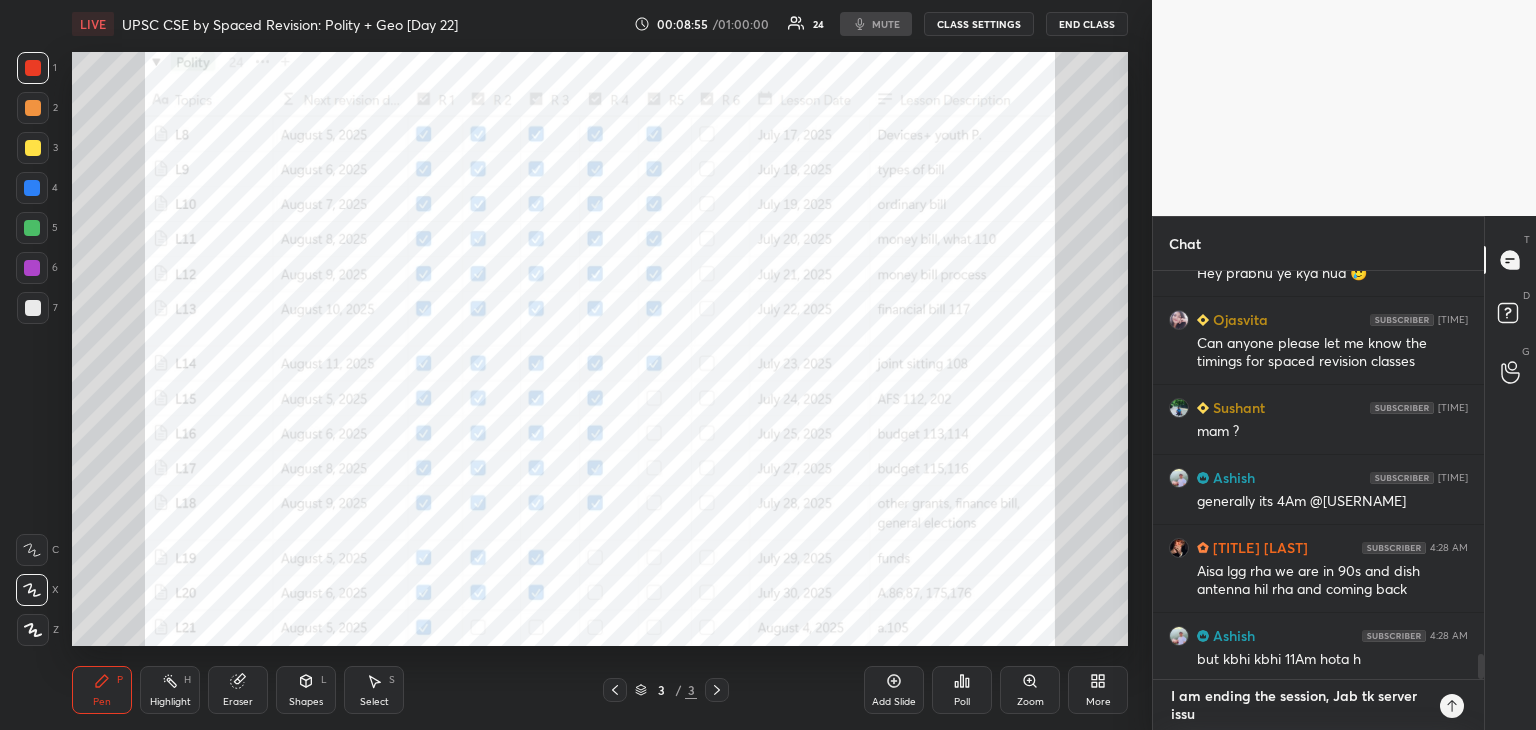 type on "I am ending the session, Jab tk server issue" 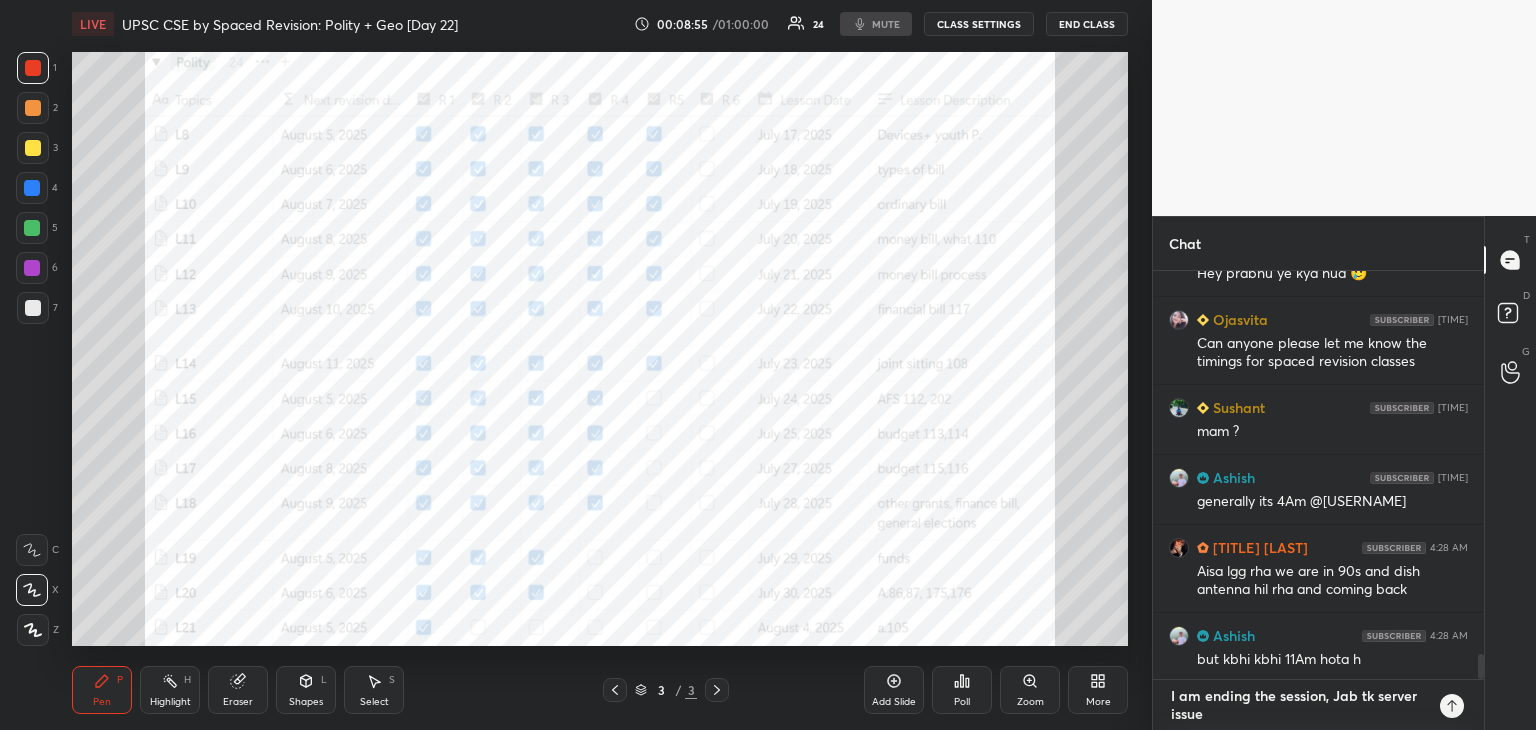 type on "I am ending the session, Jab tk server issue" 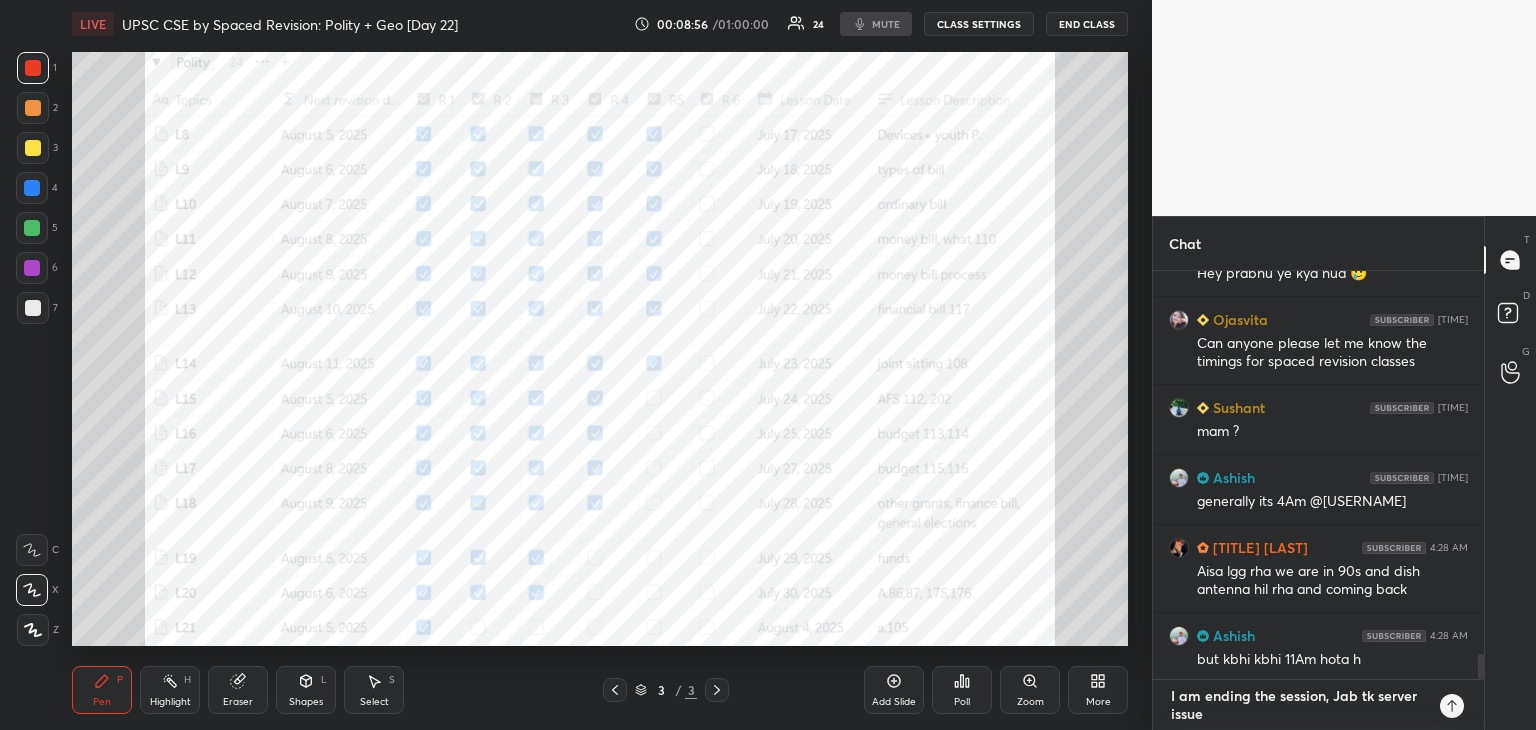 type on "I am ending the session, Jab tk server issue r" 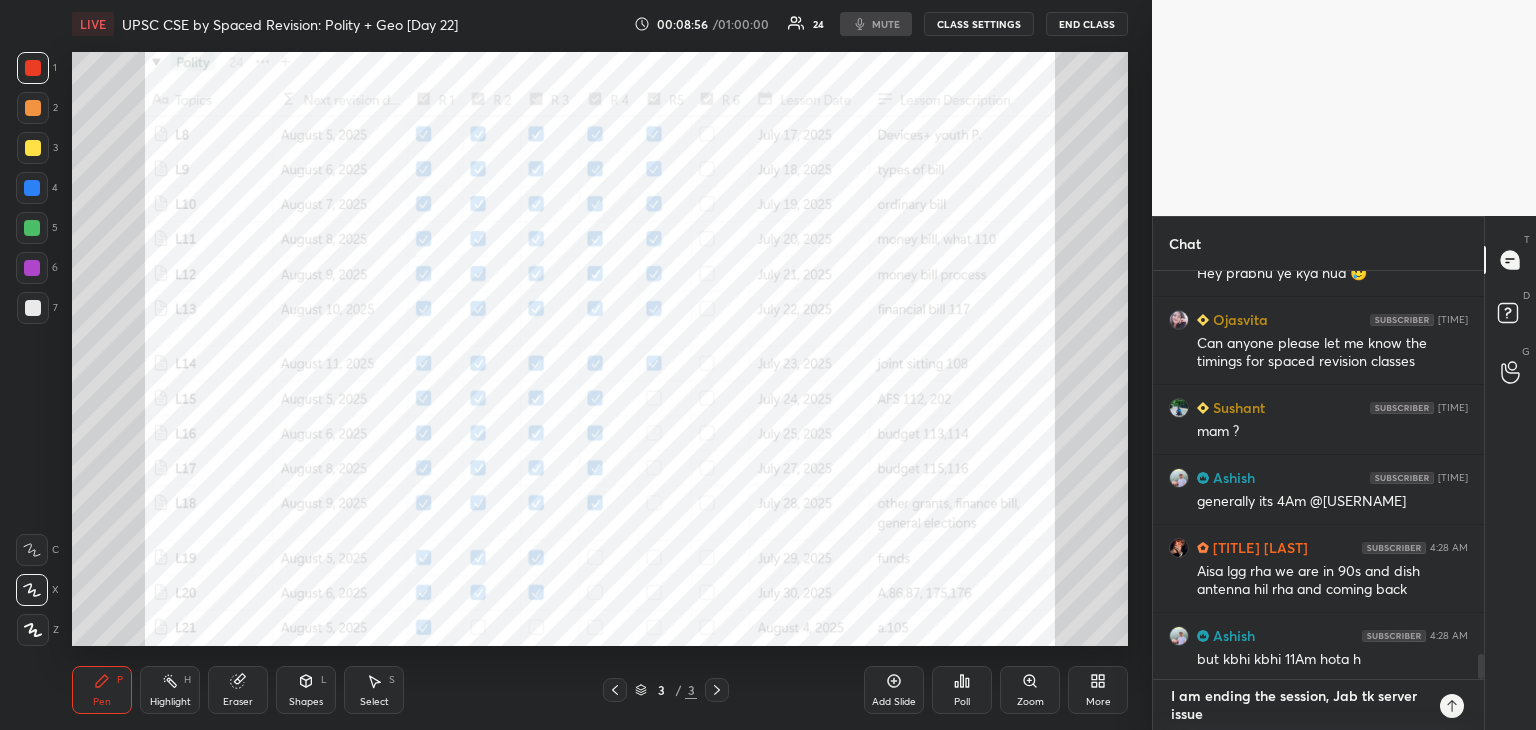 type on "x" 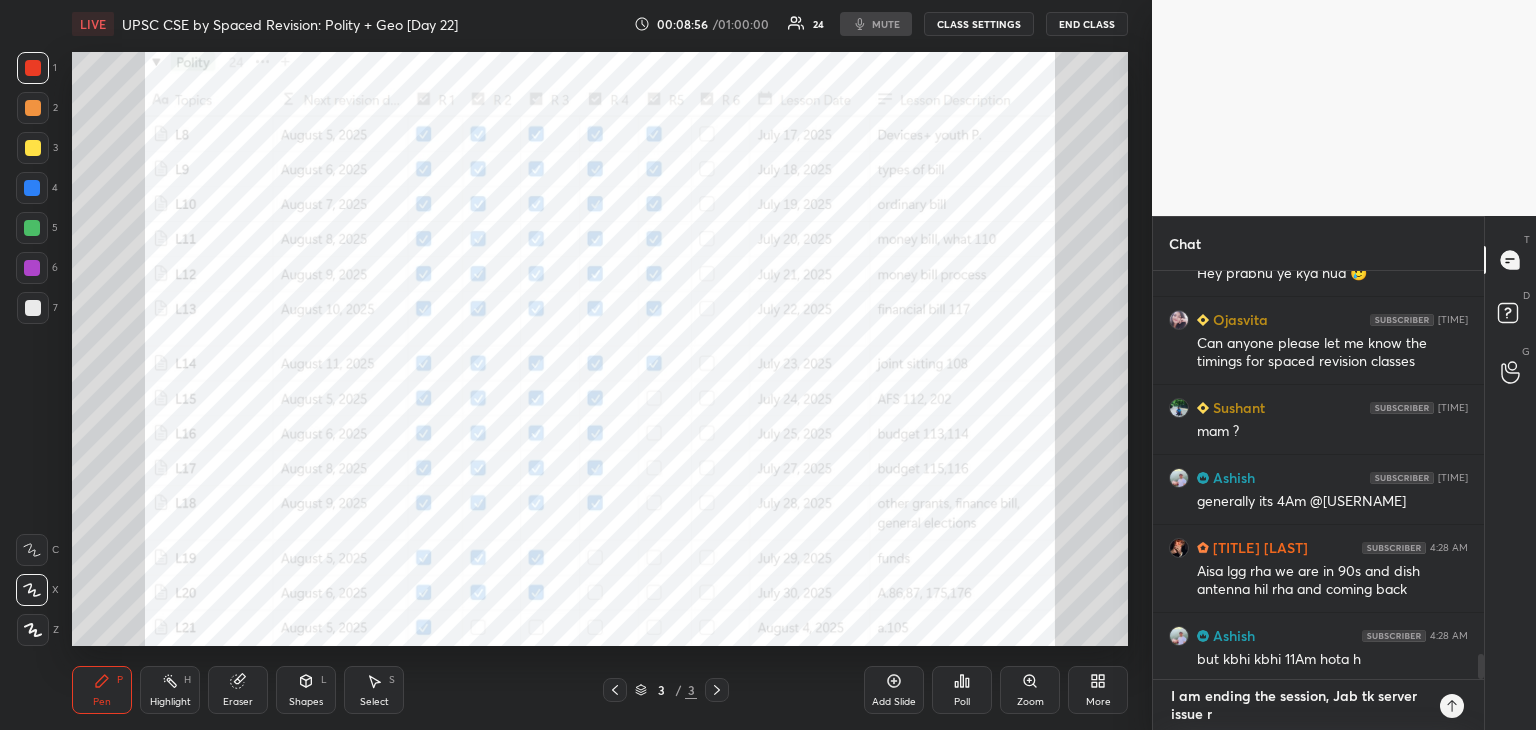 scroll, scrollTop: 6295, scrollLeft: 0, axis: vertical 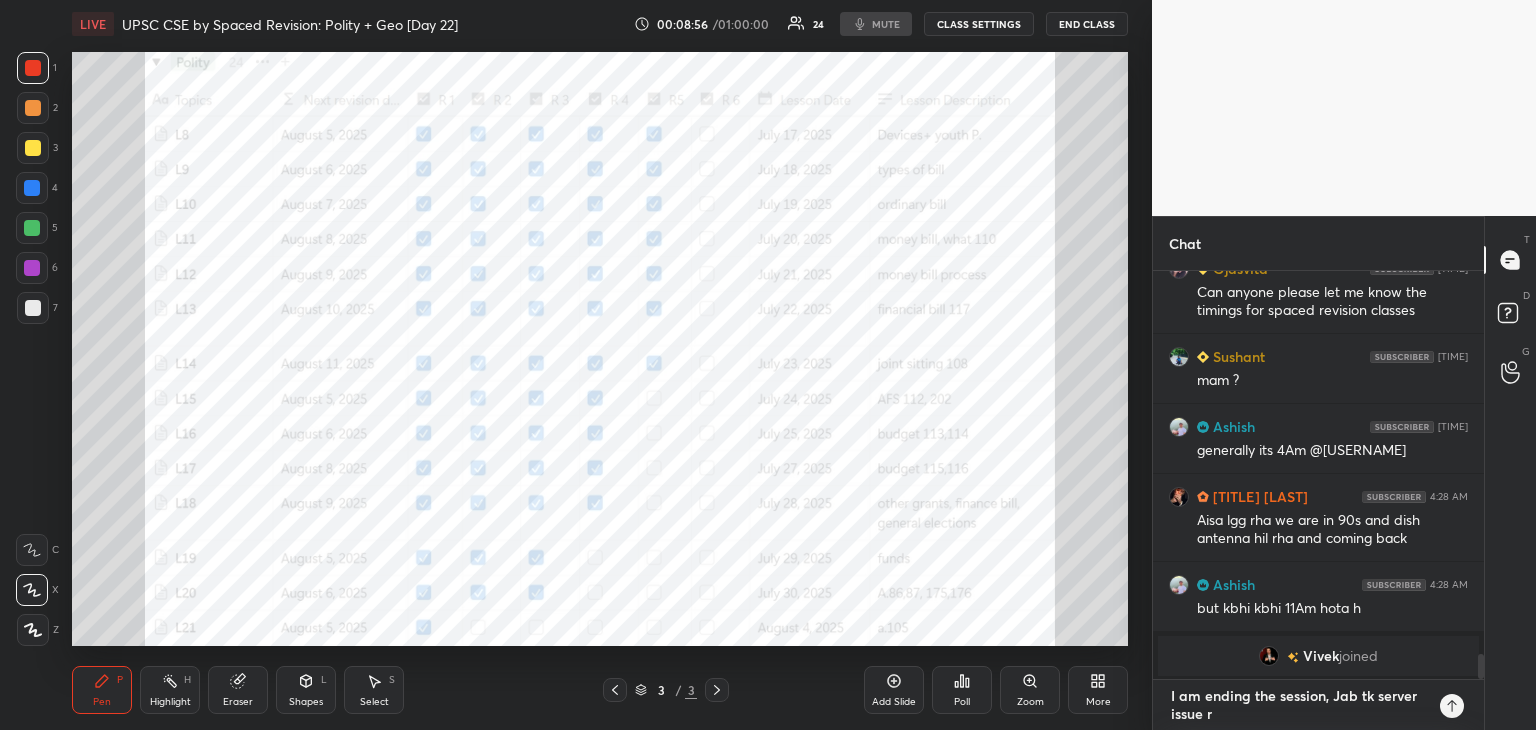type on "I am ending the session, Jab tk server issue re" 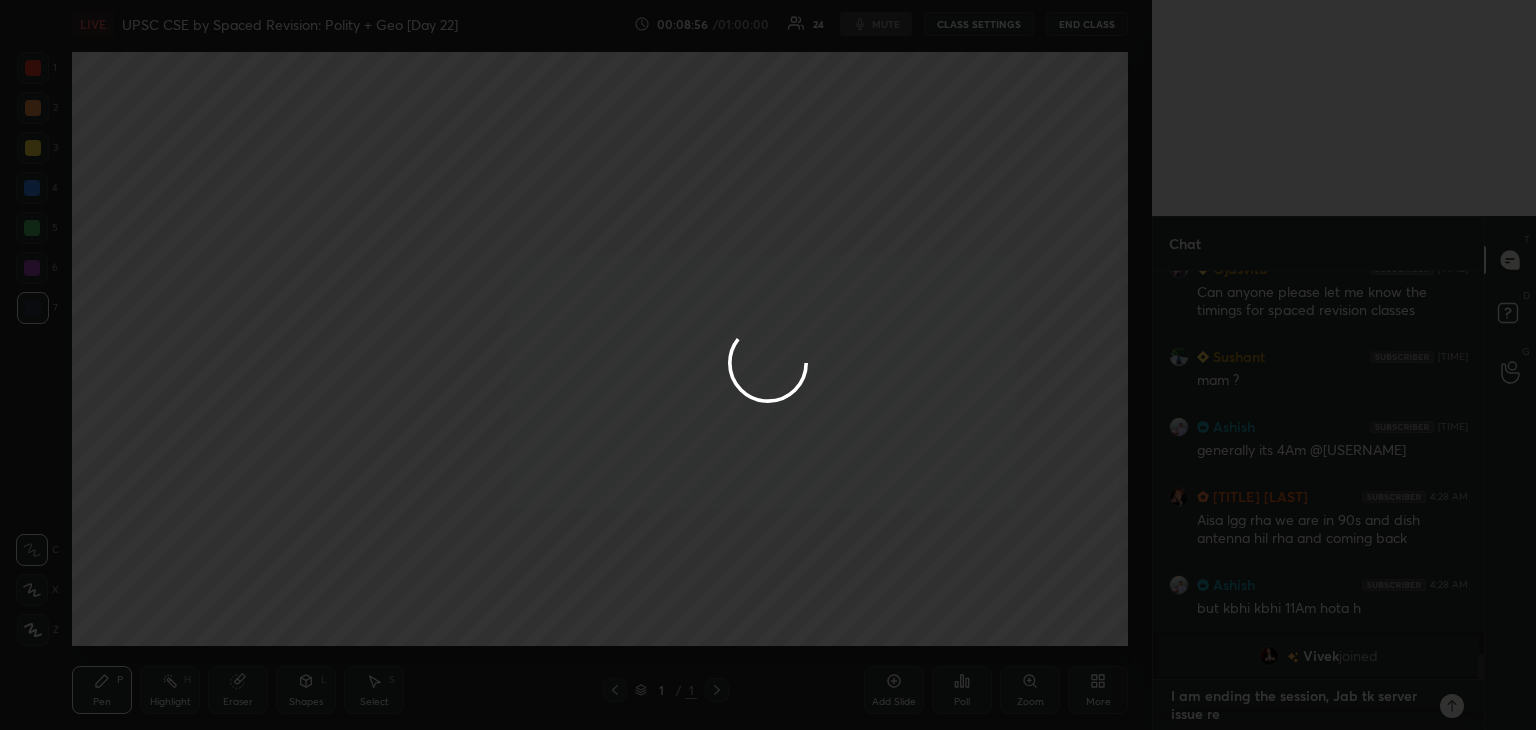 type on "I am ending the session, Jab tk server issue res" 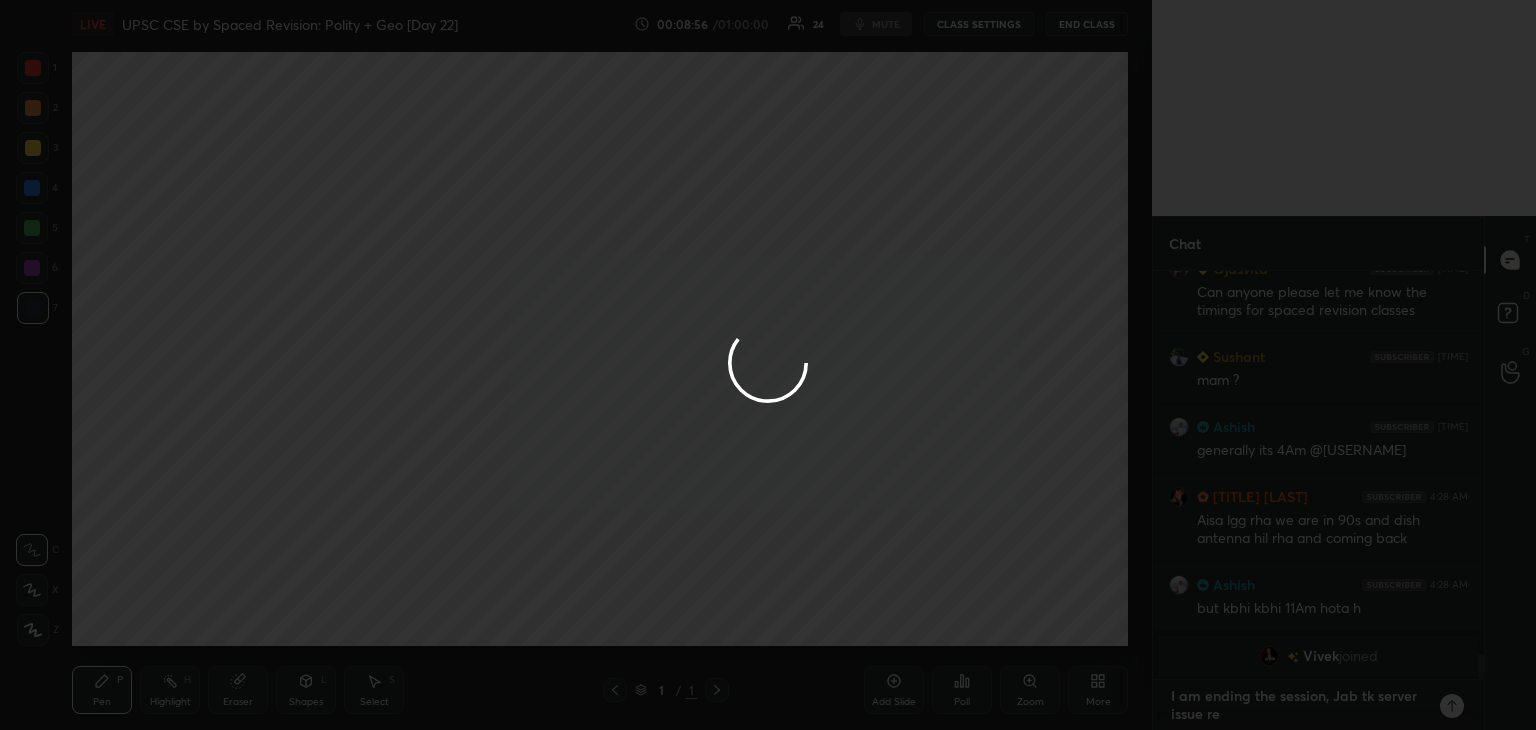 type on "x" 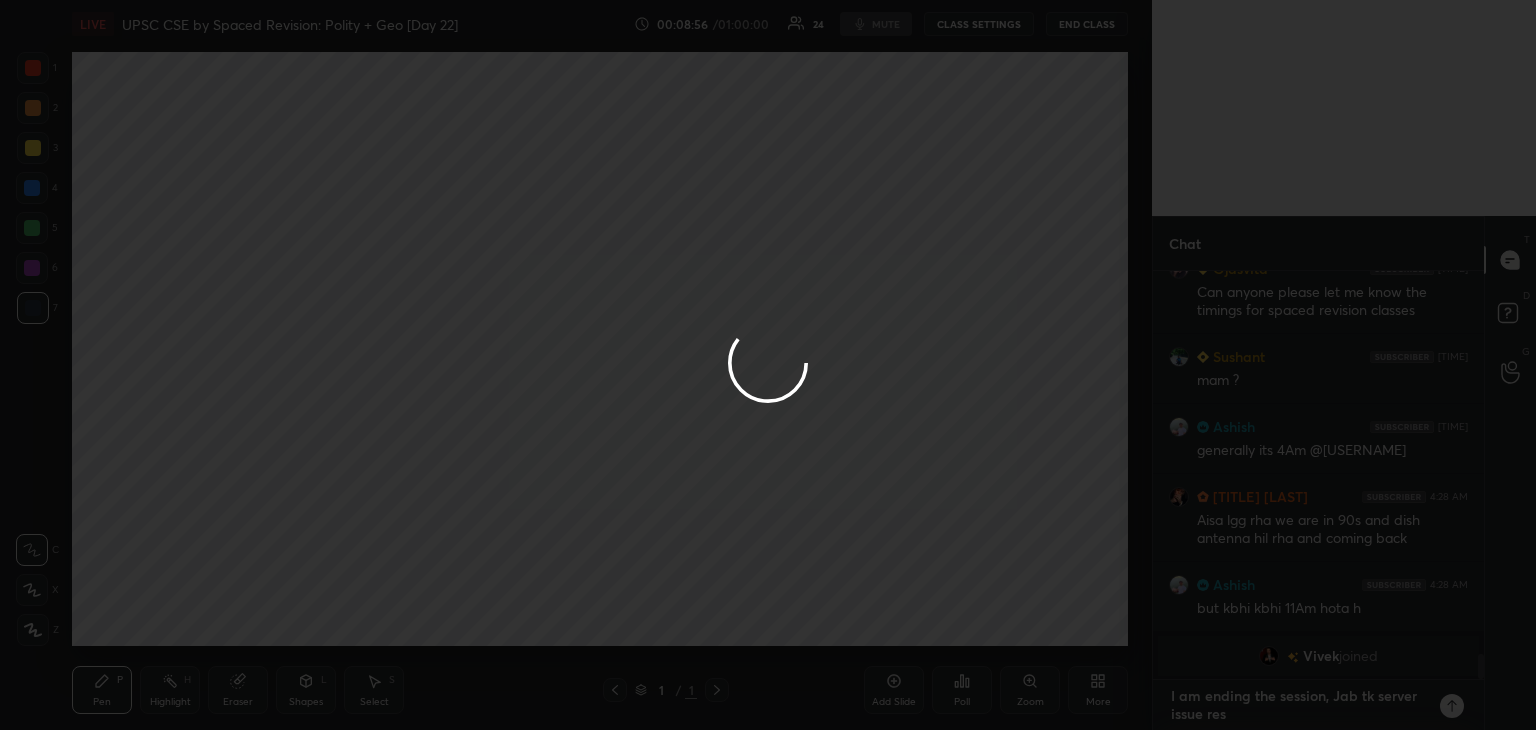 type on "I am ending the session, Jab tk server issue reso" 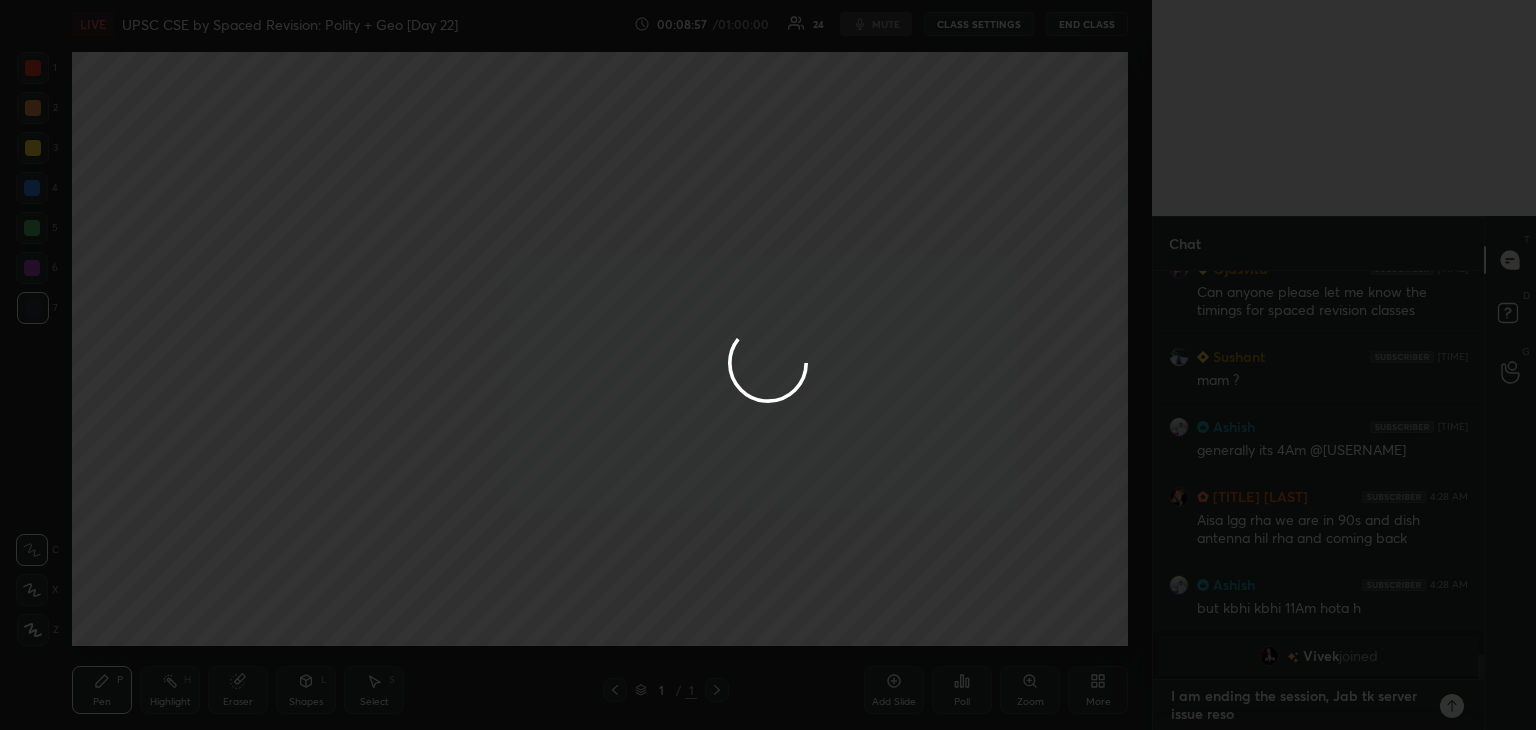 type on "I am ending the session, Jab tk server issue resol" 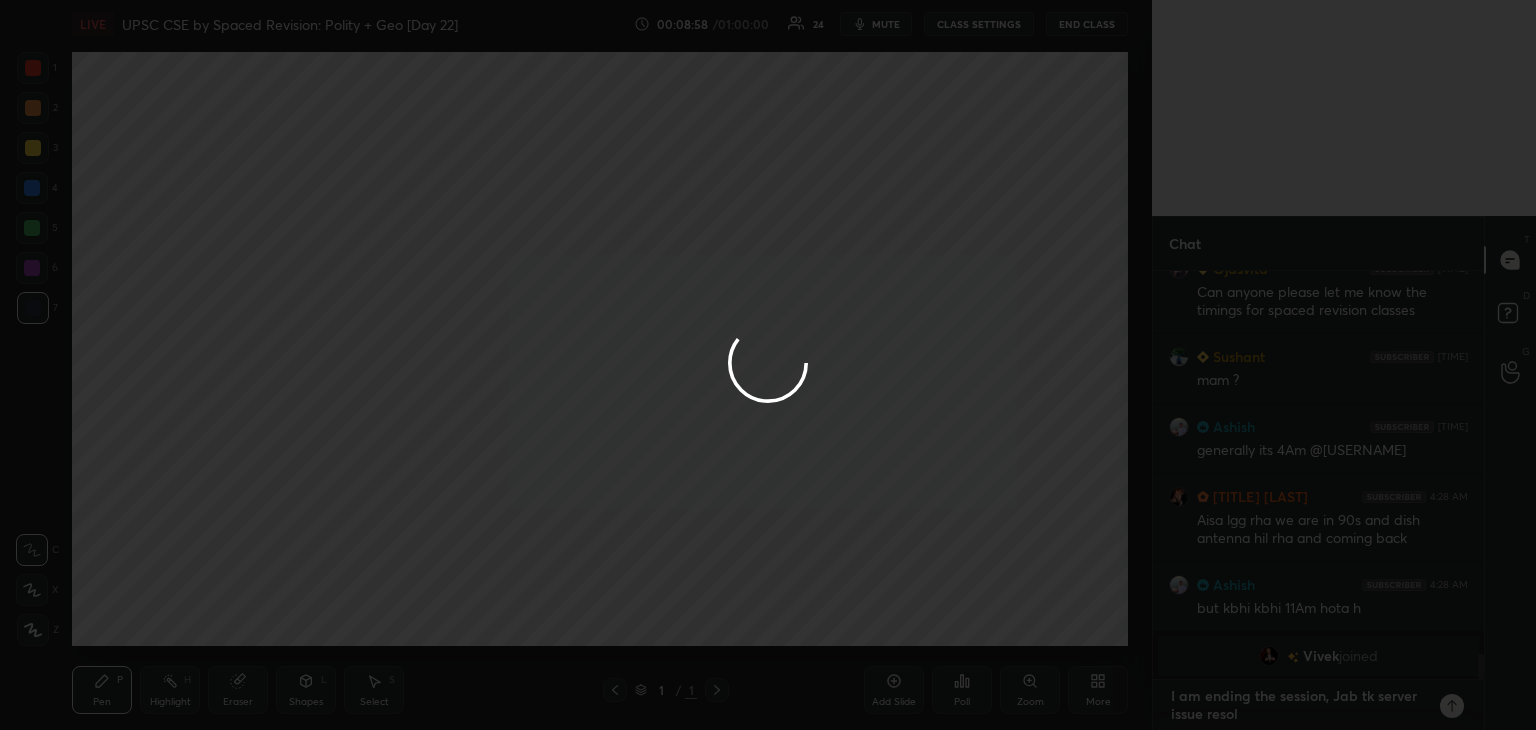 type on "I am ending the session, Jab tk server issue resolv" 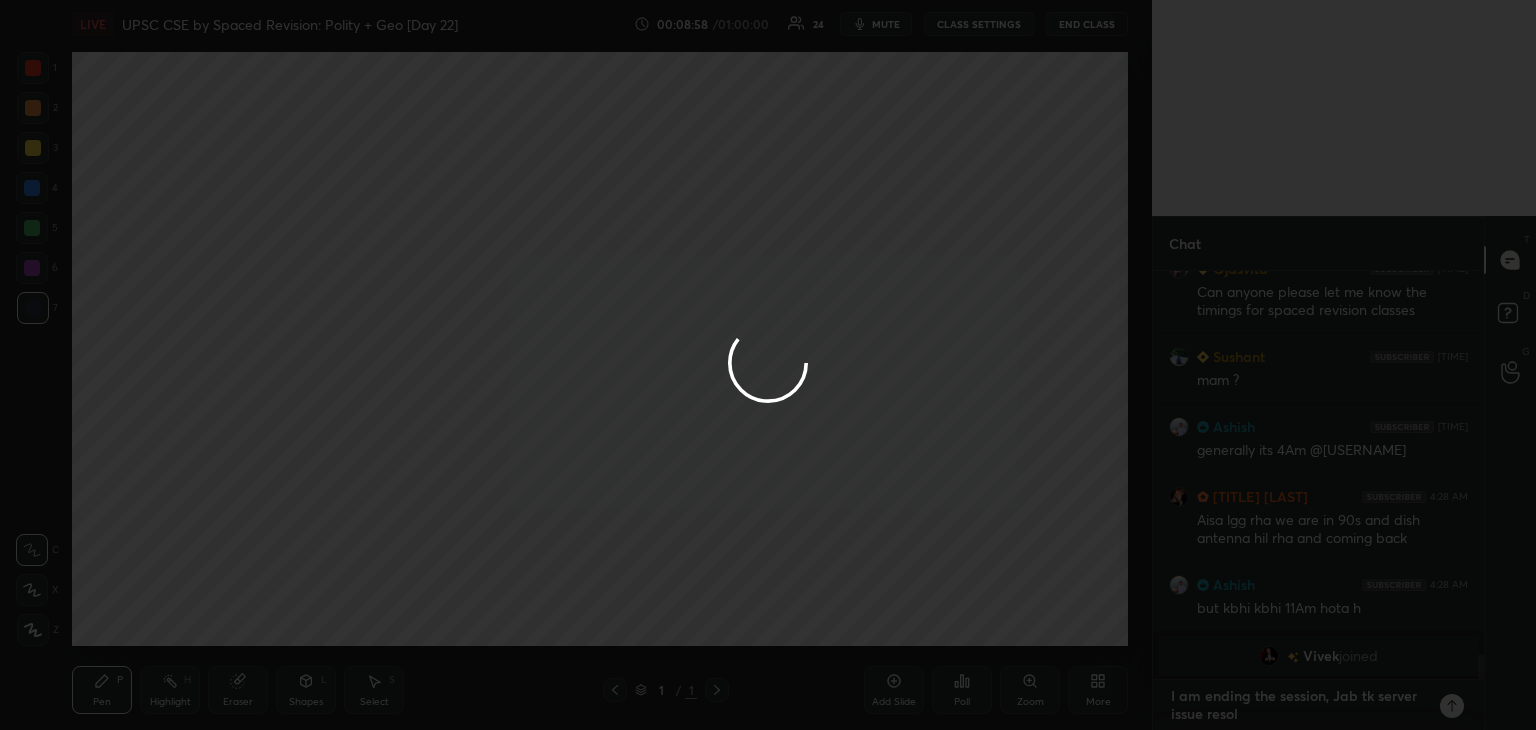 type on "x" 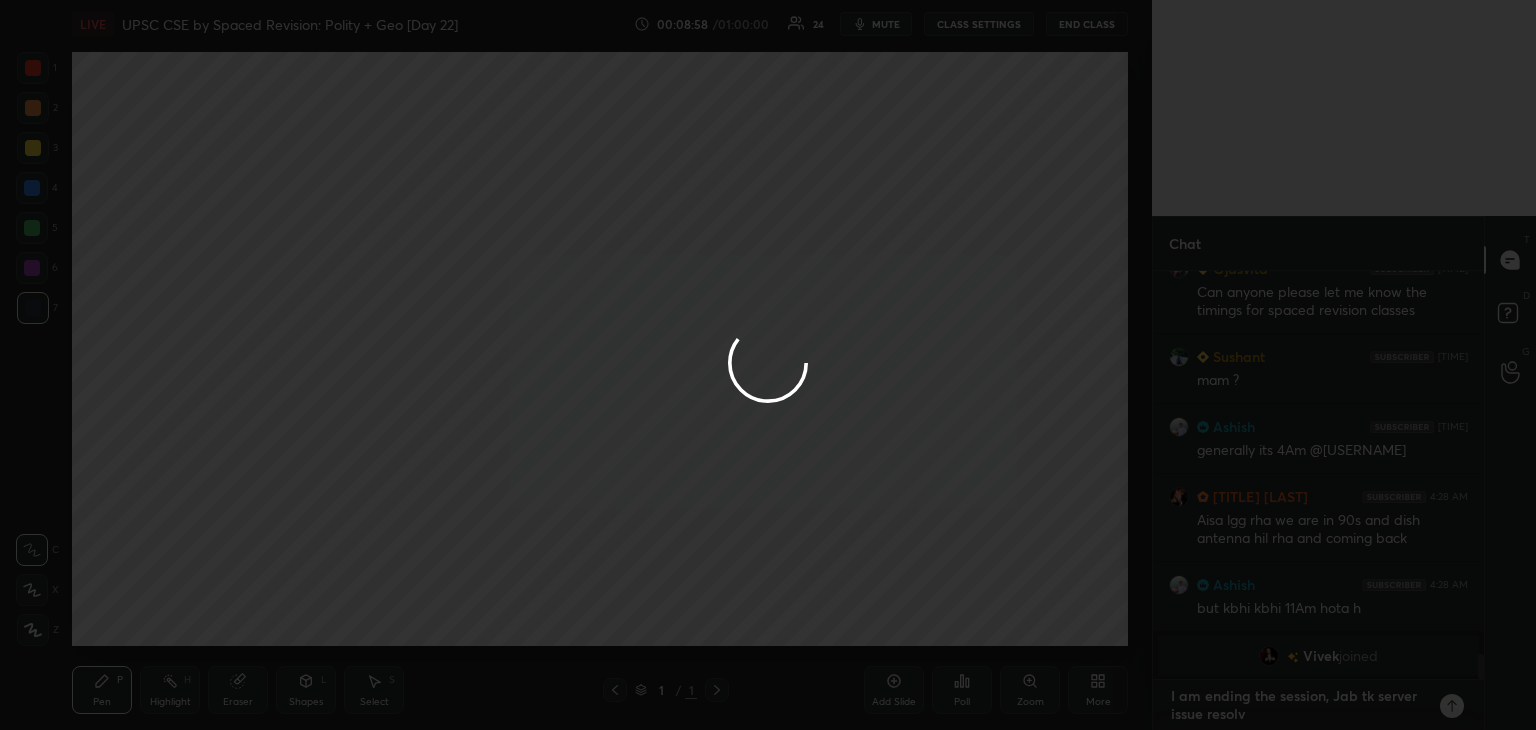 type on "I am ending the session, Jab tk server issue resolve" 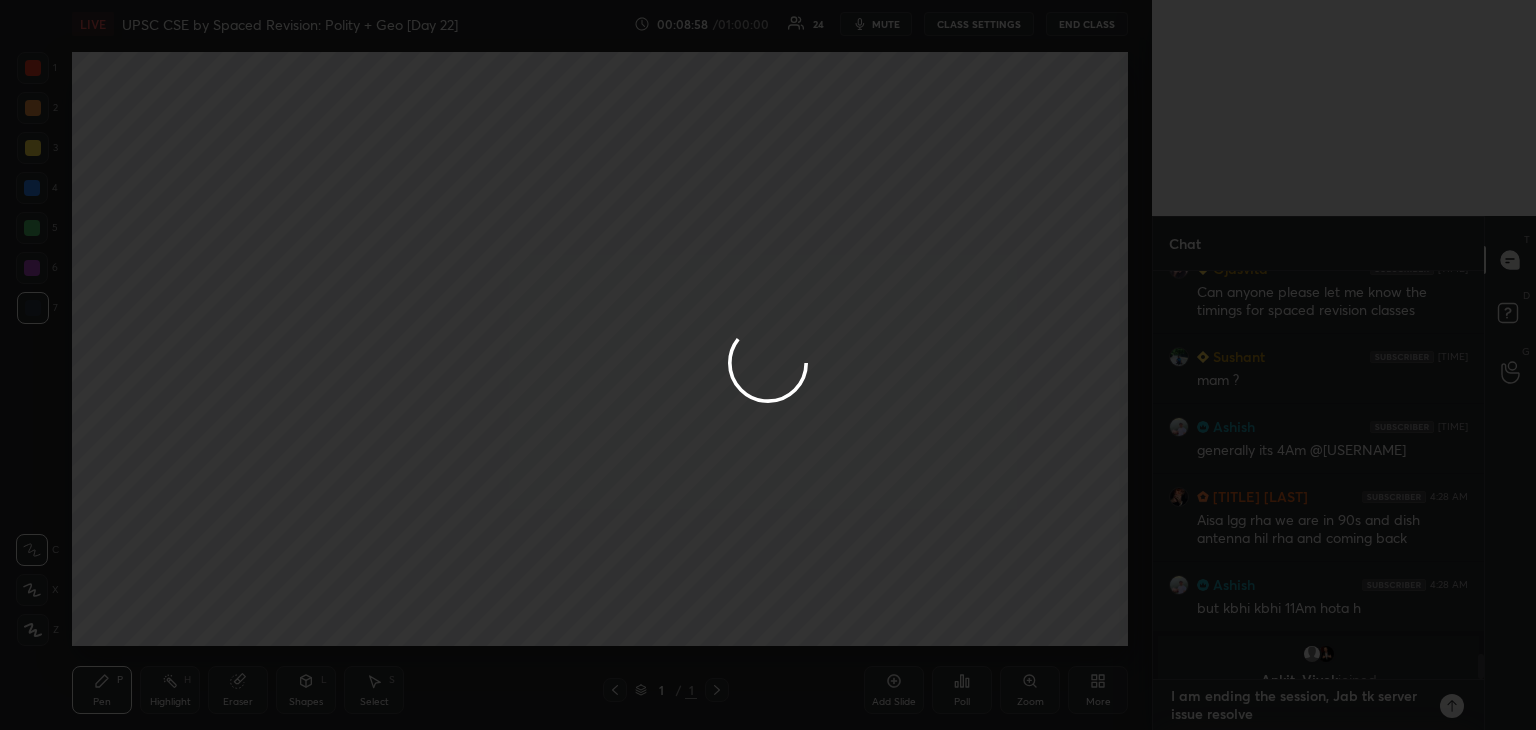 scroll, scrollTop: 6319, scrollLeft: 0, axis: vertical 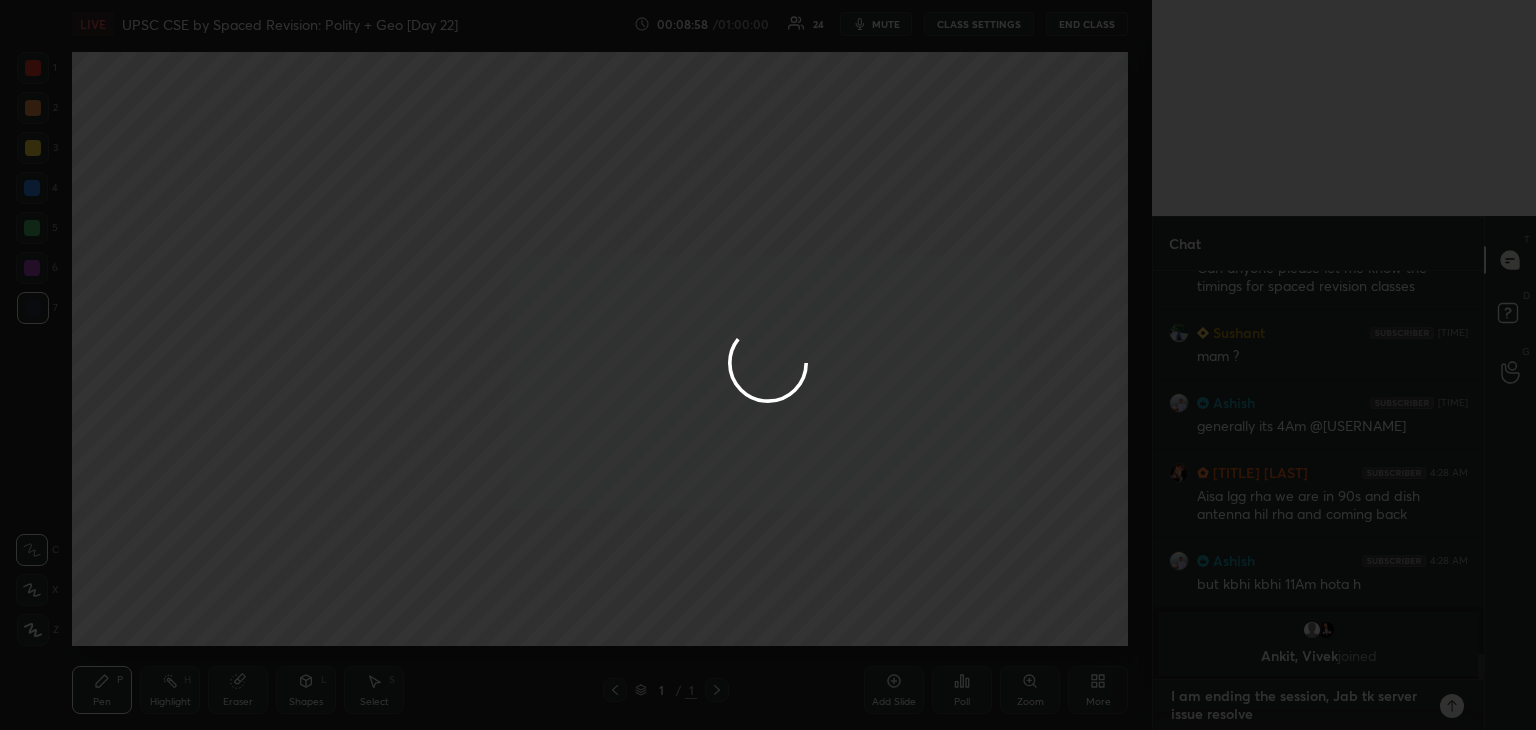 type on "I am ending the session, Jab tk server issue resolve" 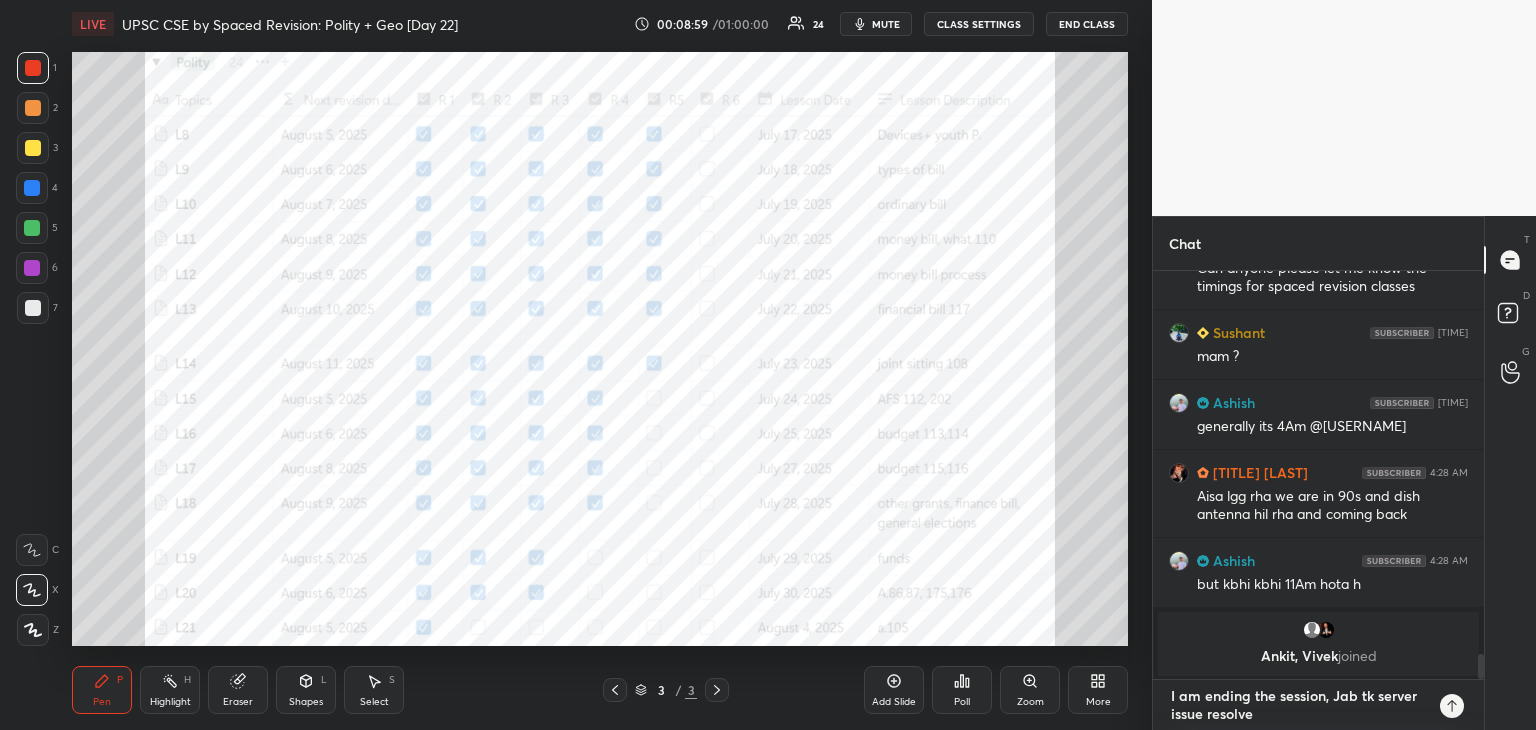 type on "I am ending the session, Jab tk server issue resolve n" 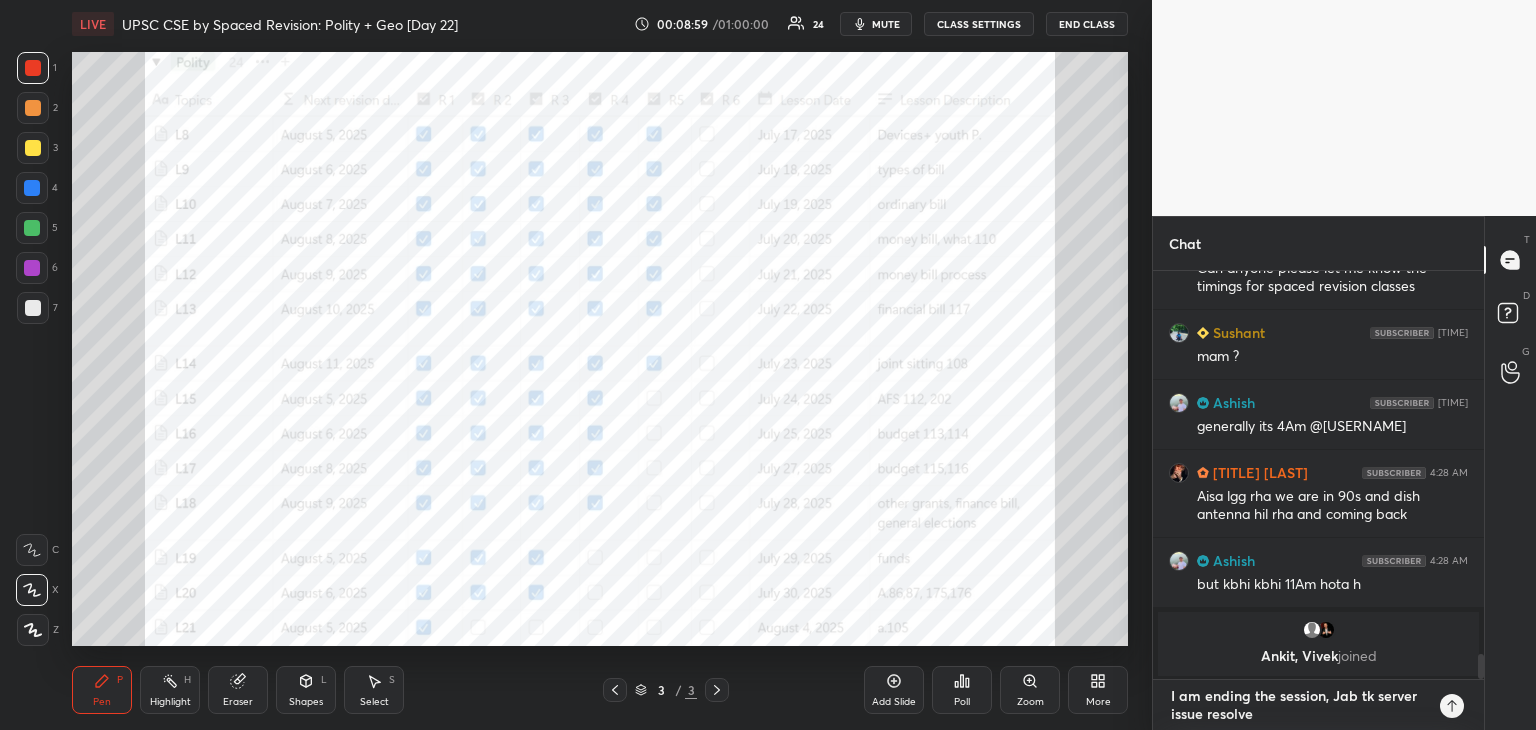 type on "x" 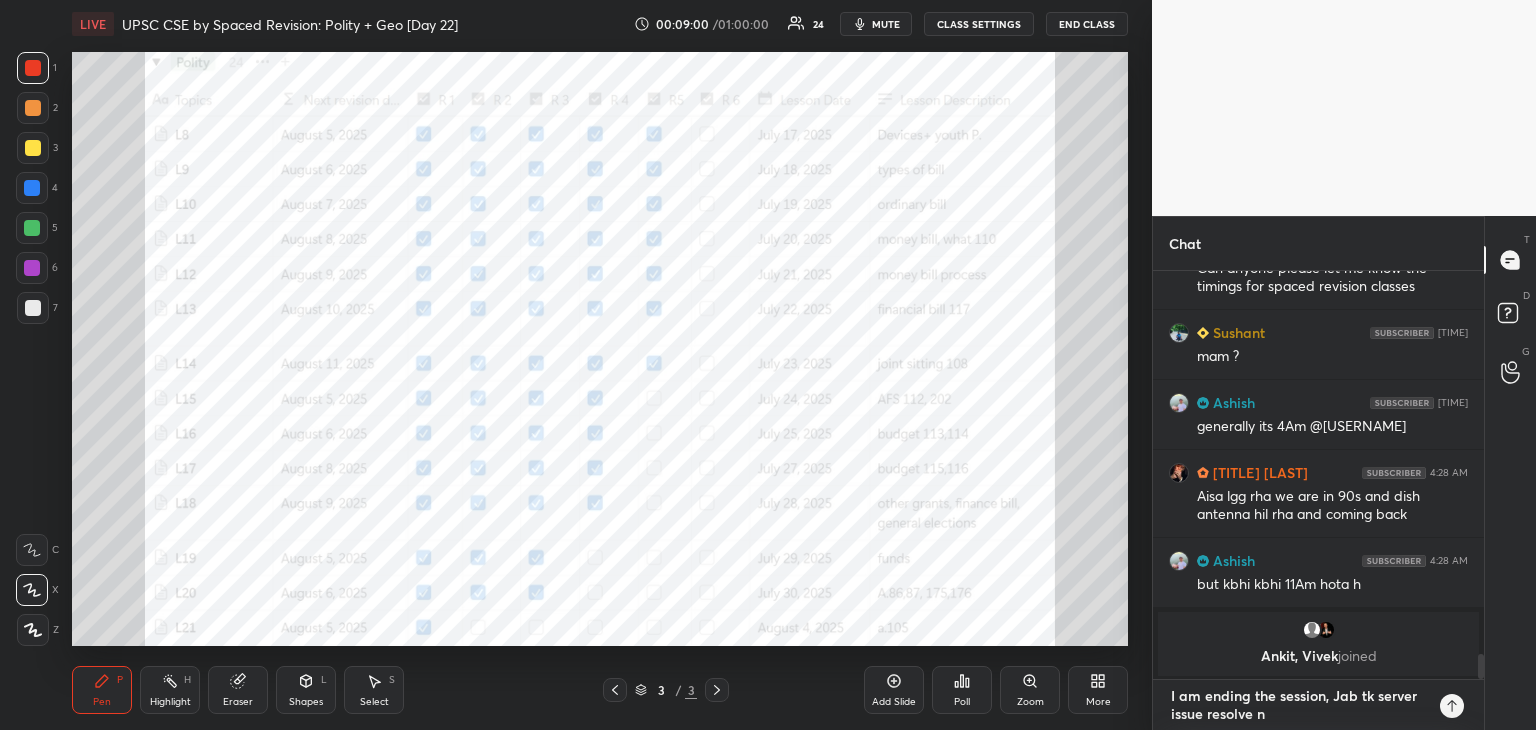type on "I am ending the session, Jab tk server issue resolve nh" 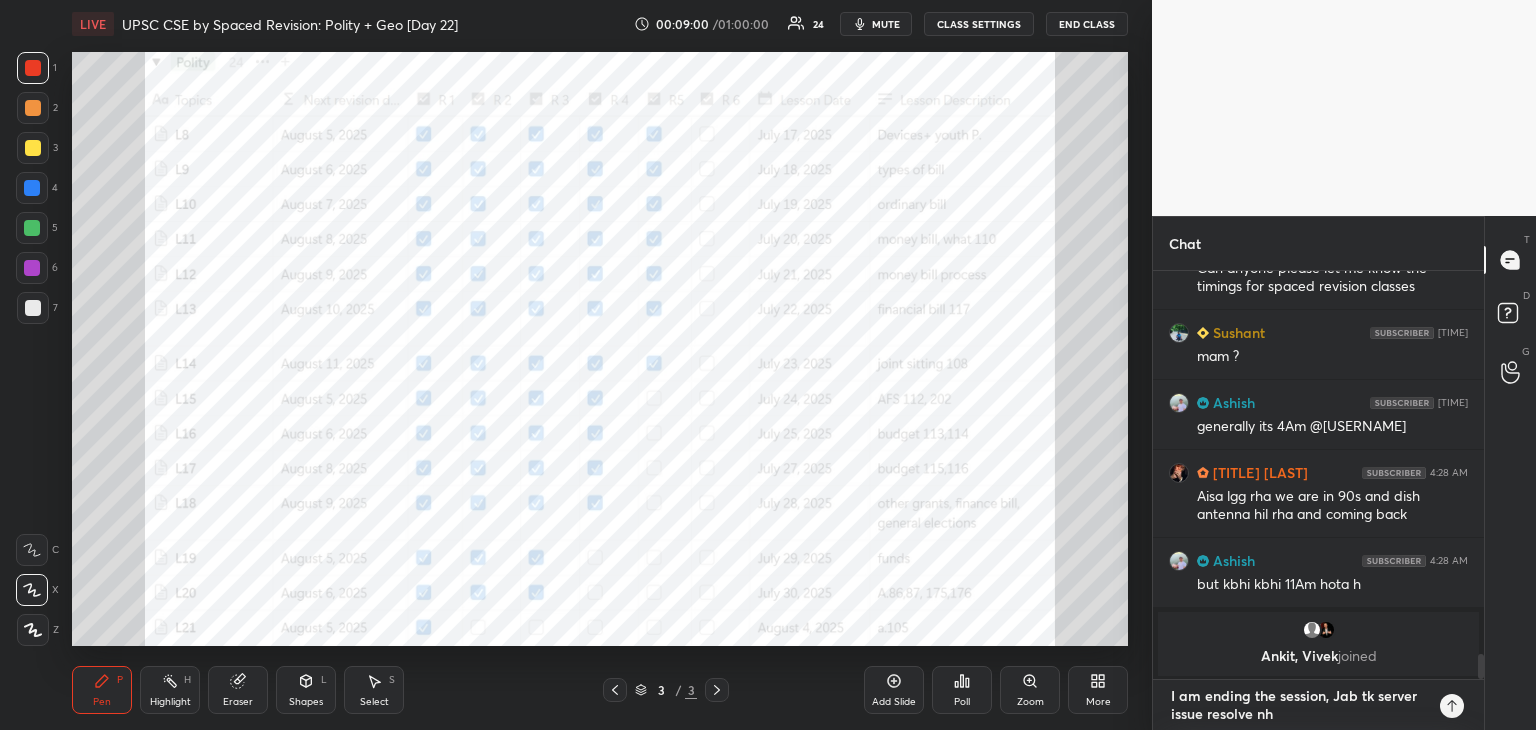 type on "I am ending the session, Jab tk server issue resolve nhi" 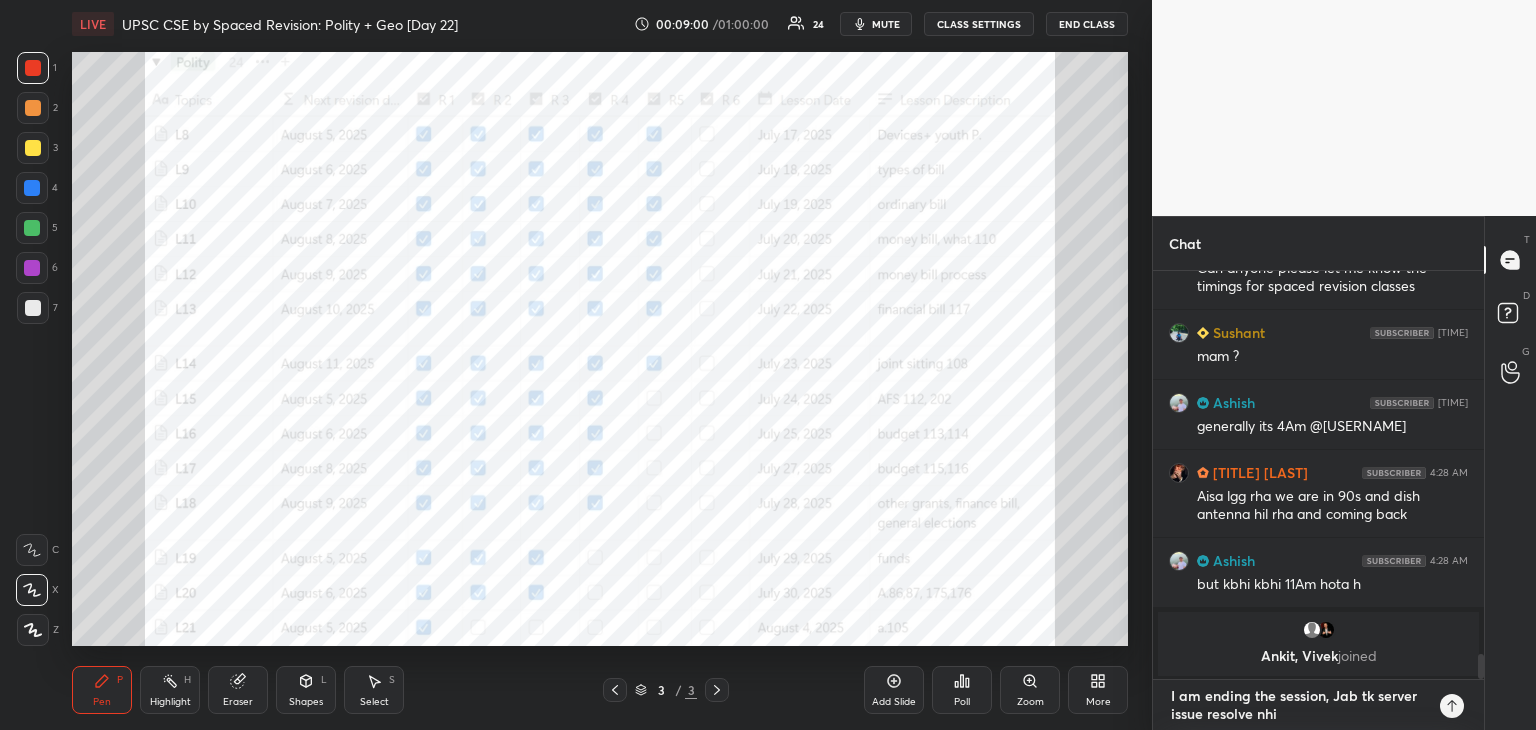 type on "I am ending the session, Jab tk server issue resolve nhi" 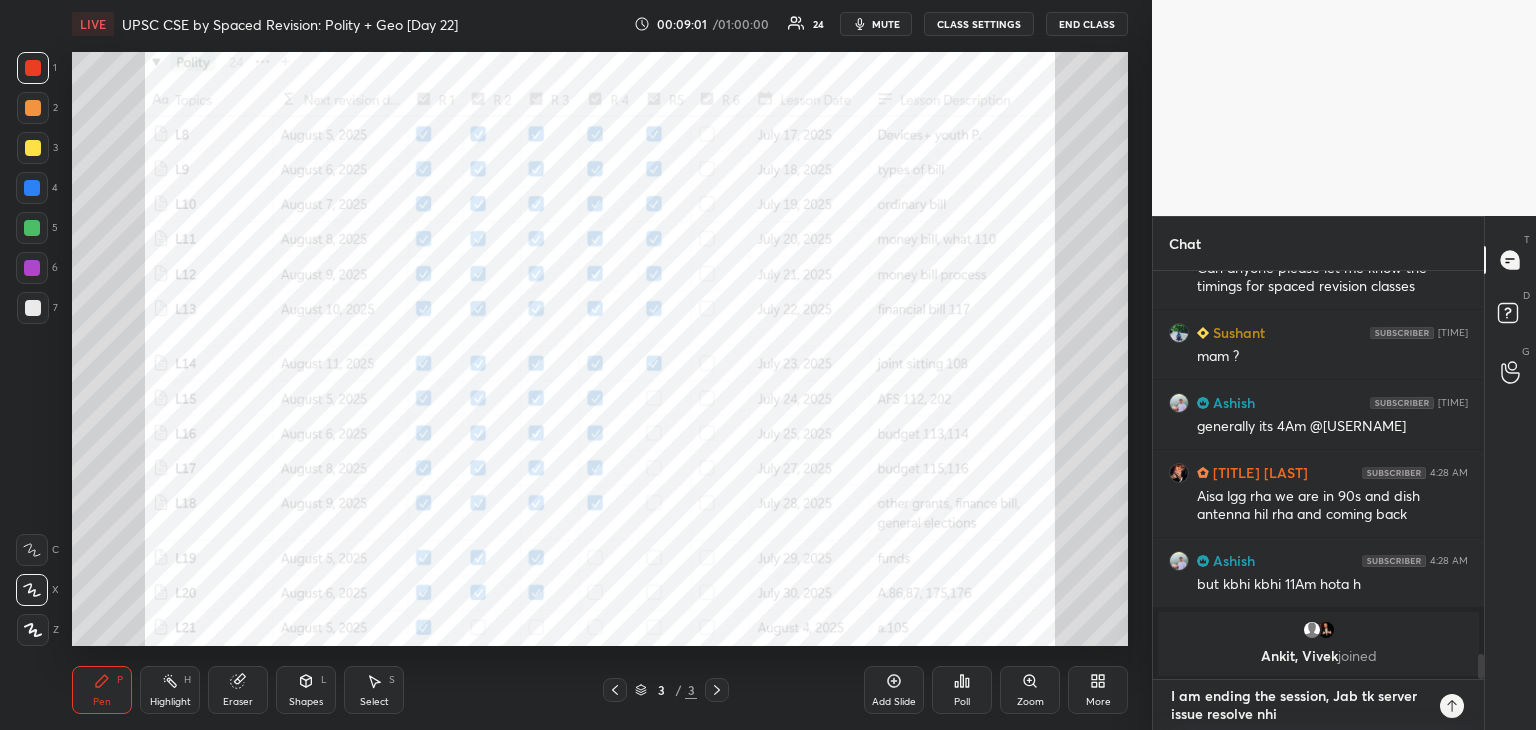 type on "I am ending the session, Jab tk server issue resolve nhi h" 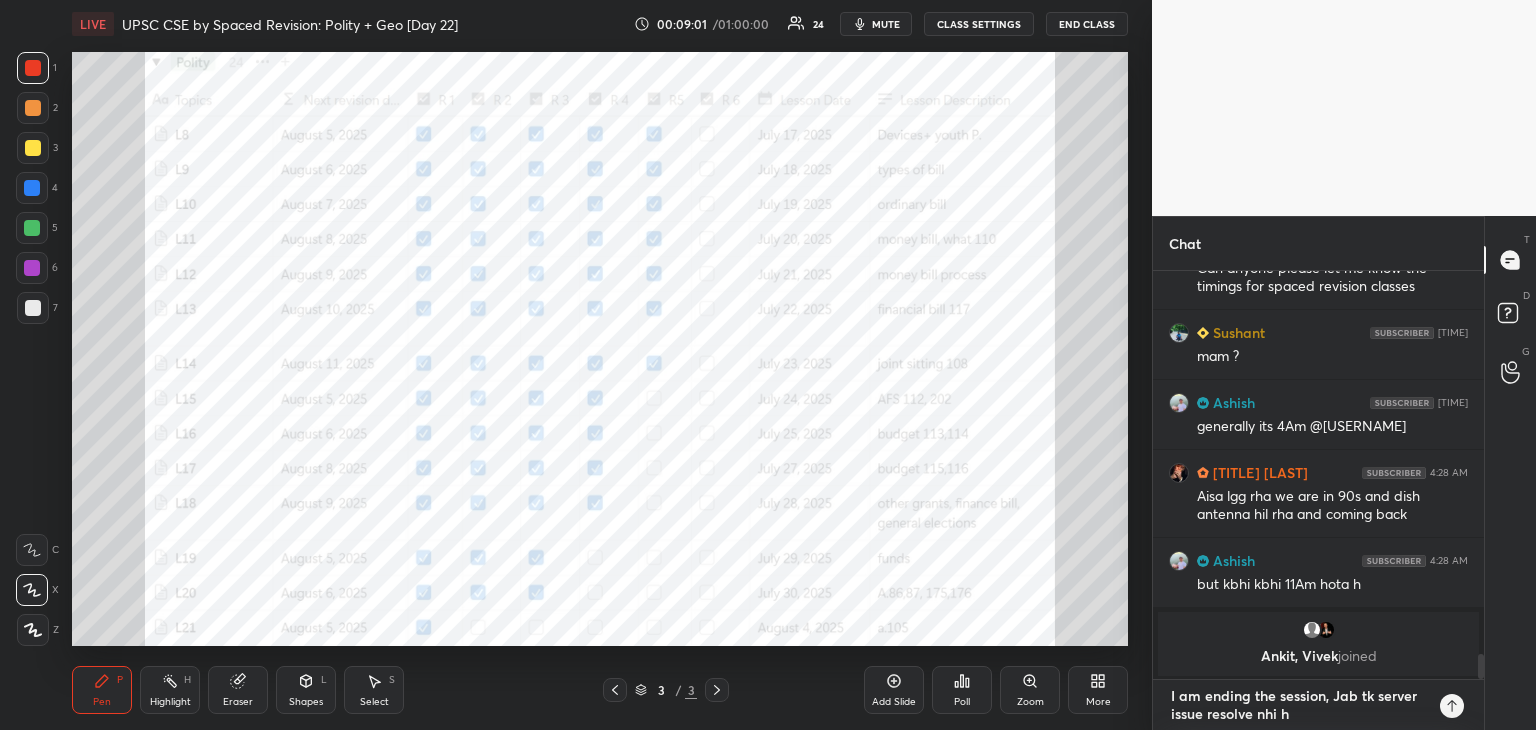 type on "I am ending the session, Jab tk server issue resolve nhi ho" 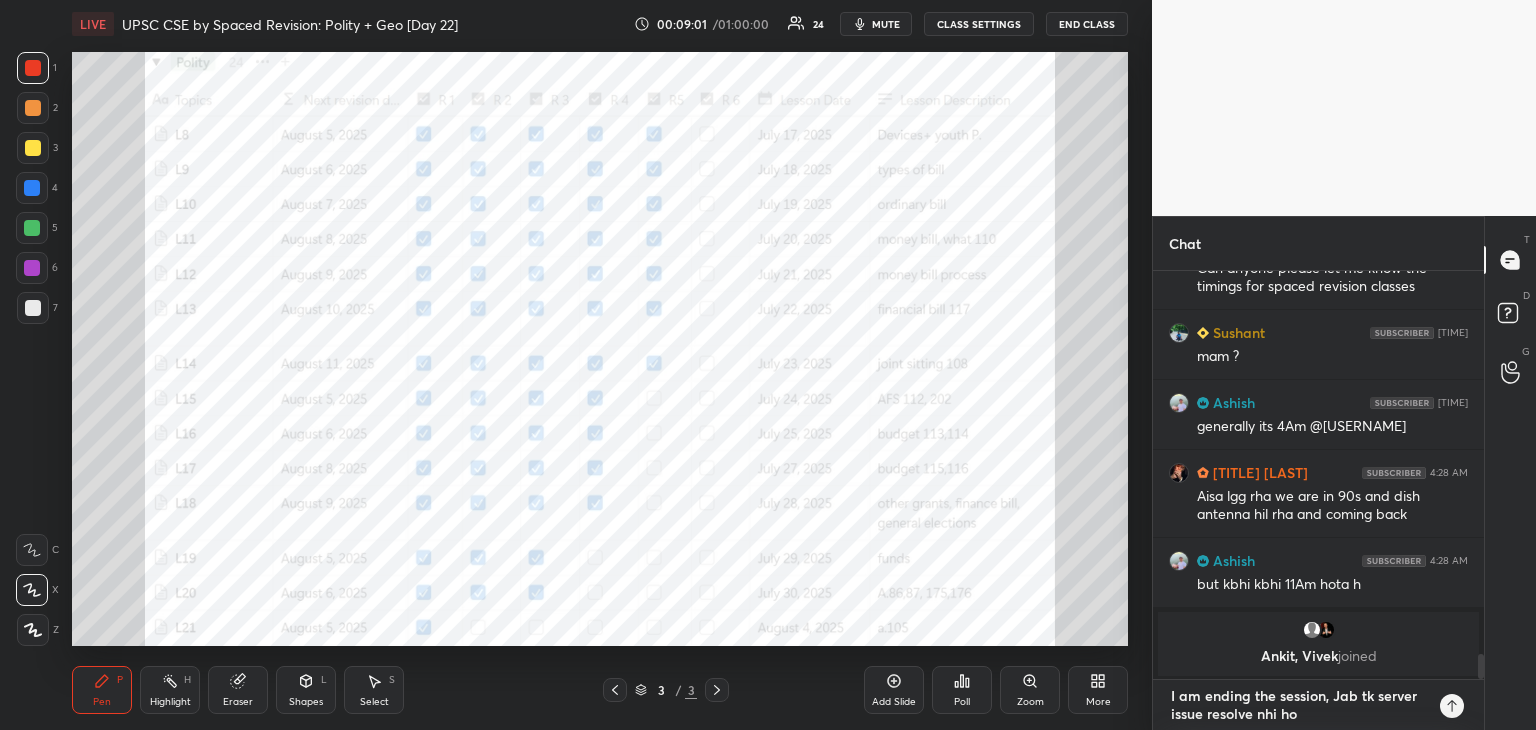 type on "I am ending the session, Jab tk server issue resolve nhi hot" 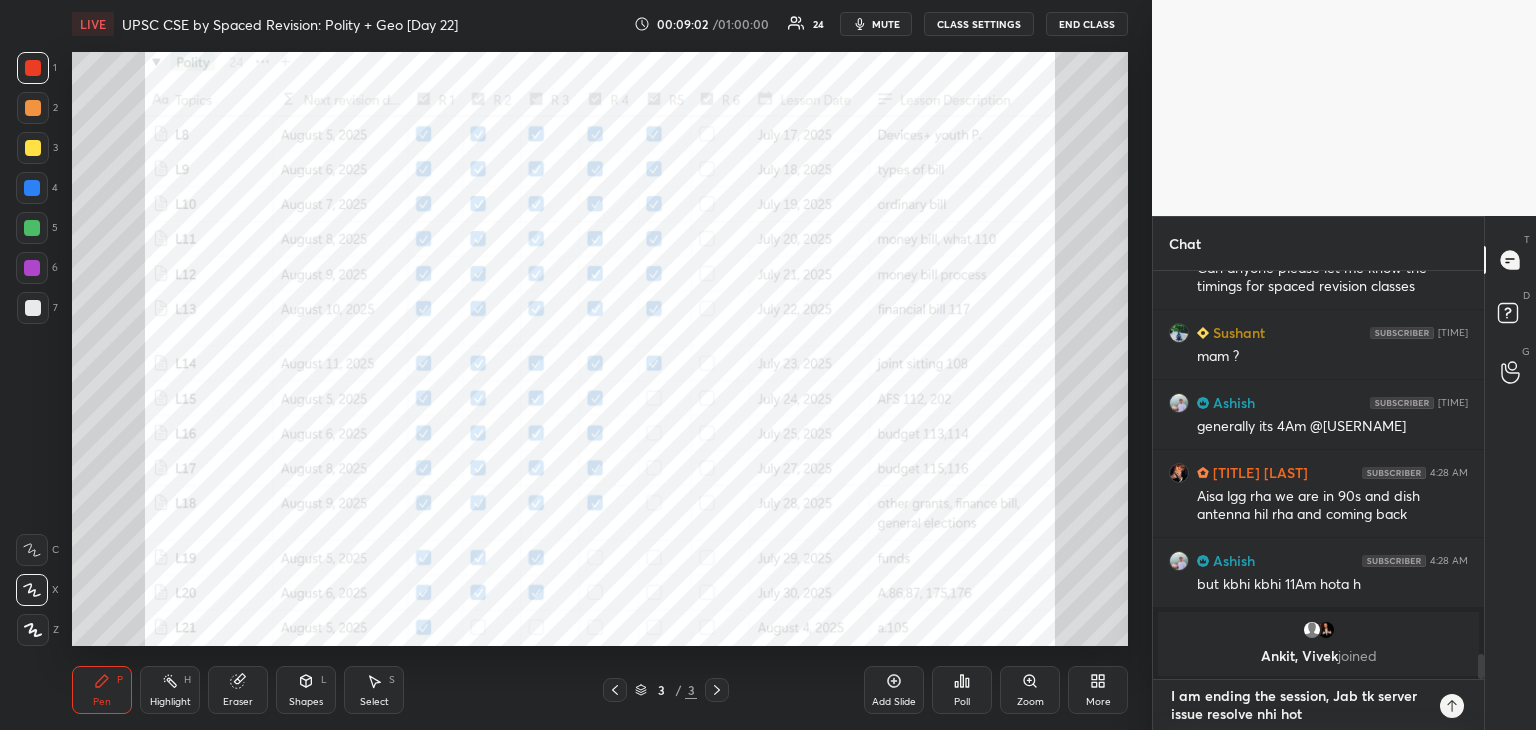 type on "I am ending the session, Jab tk server issue resolve nhi hota" 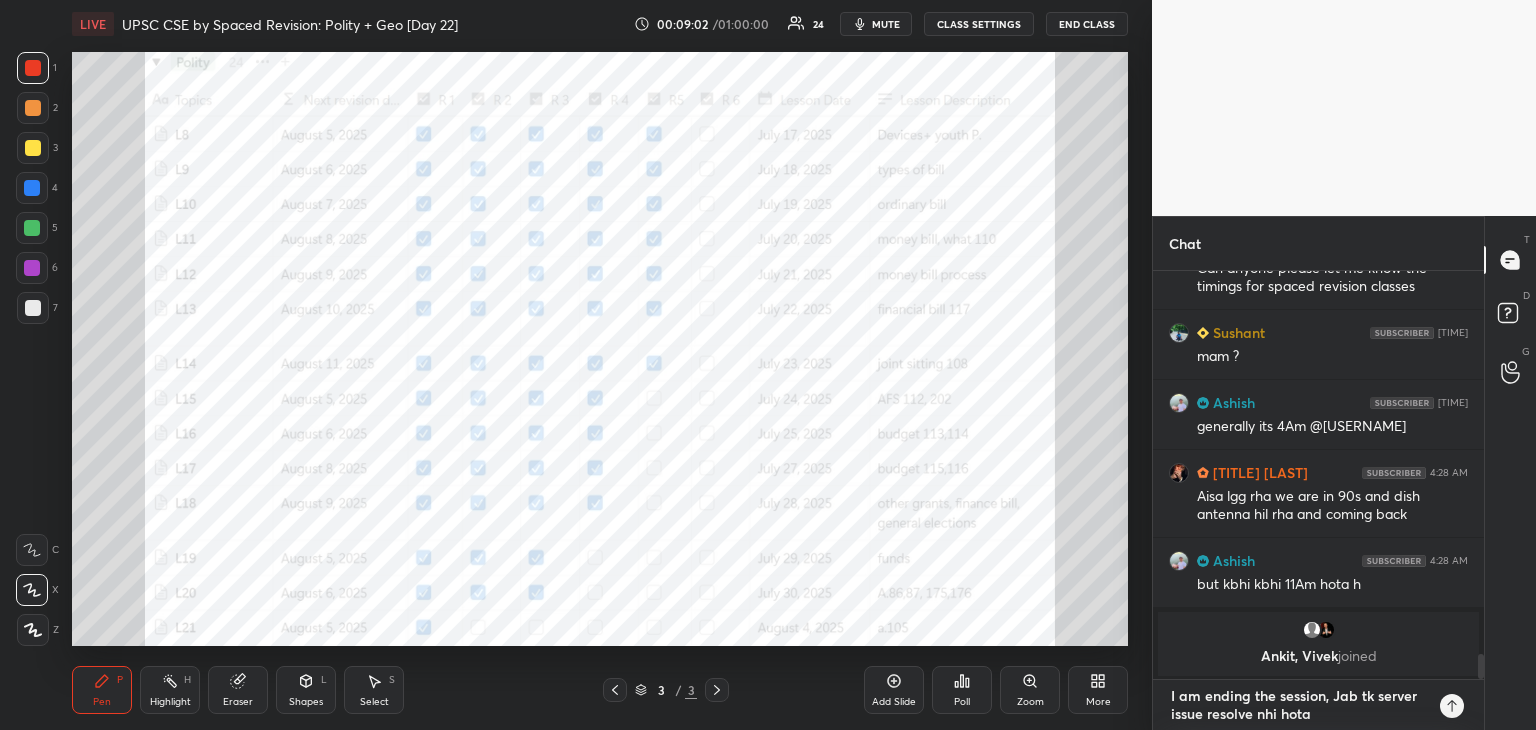 type on "I am ending the session, Jab tk server issue resolve nhi hota," 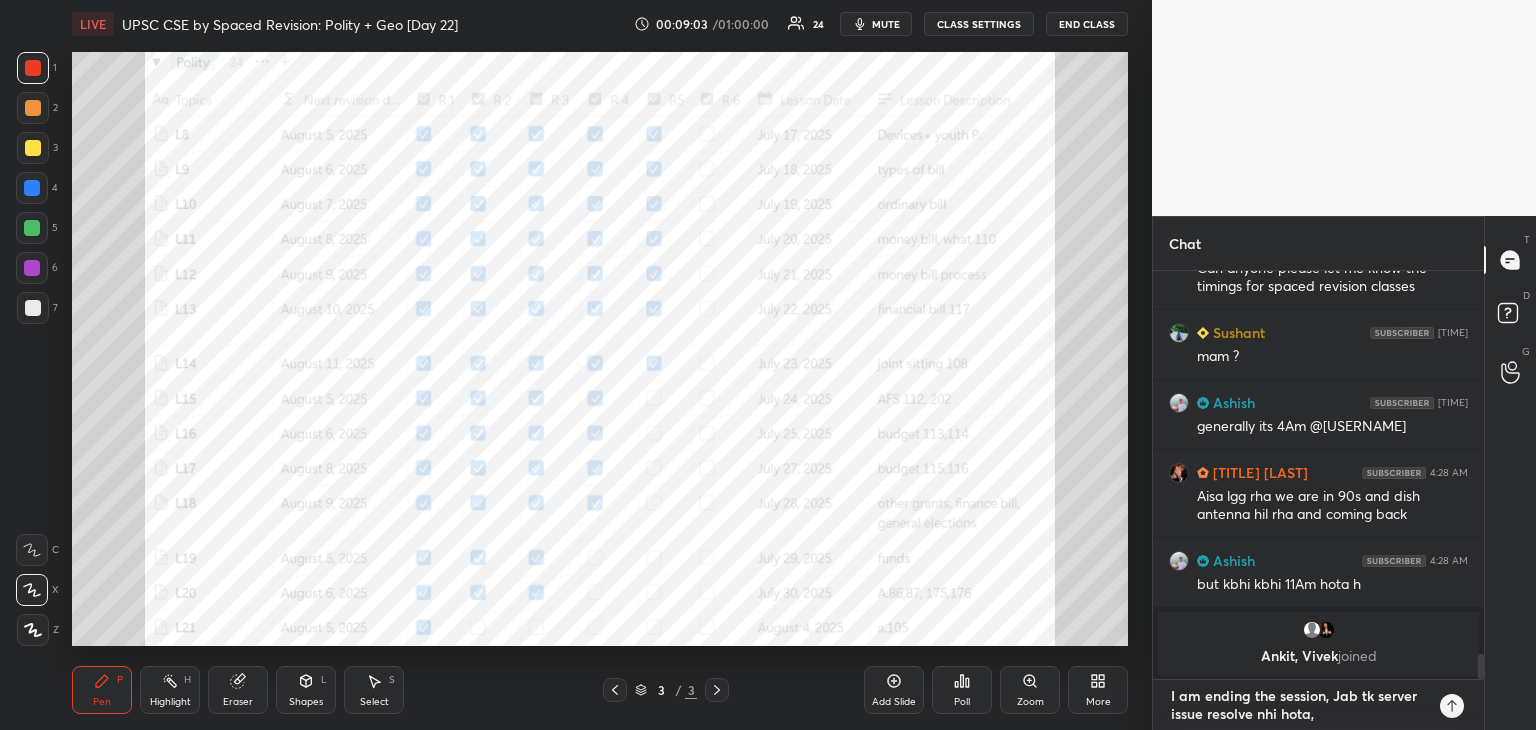 type on "I am ending the session, Jab tk server issue resolve nhi hota," 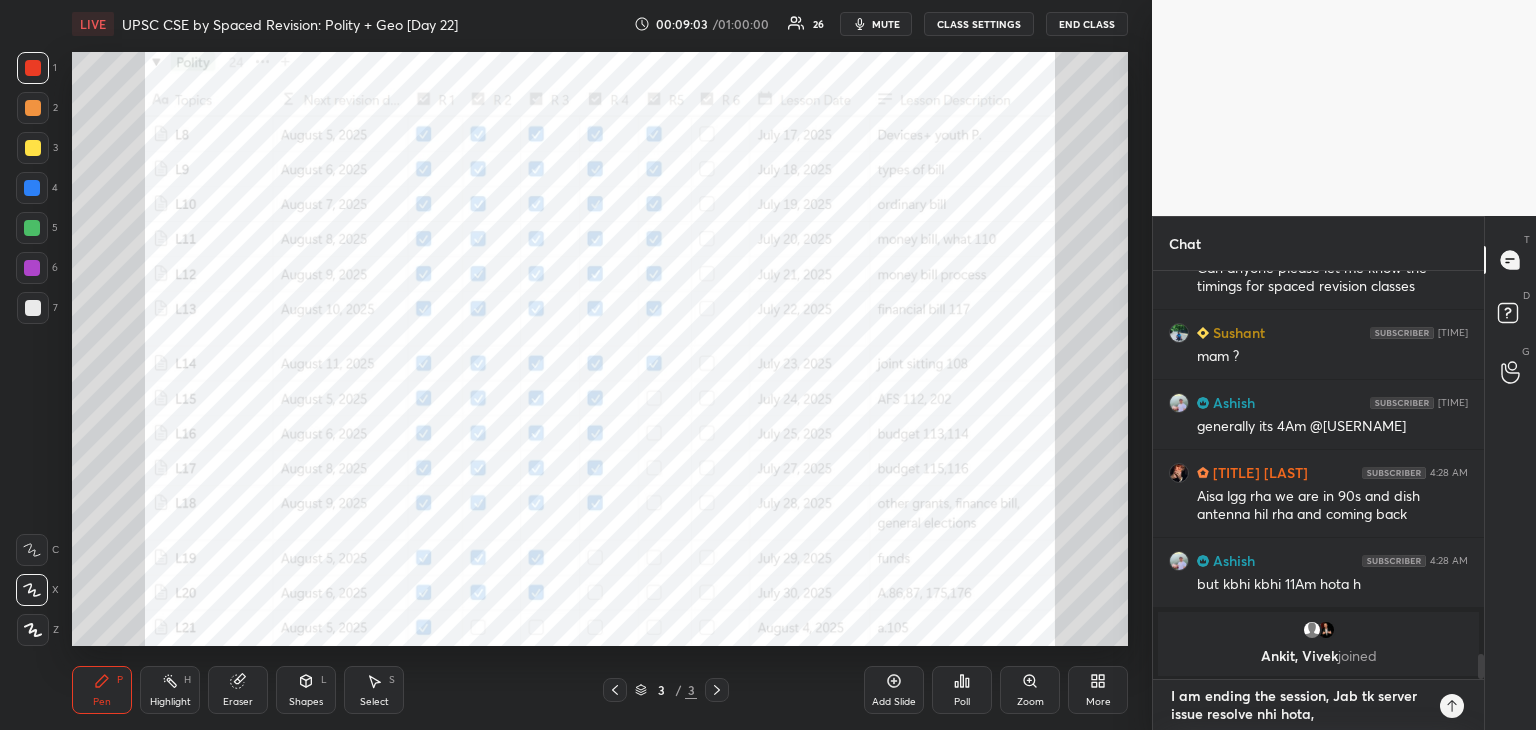 scroll, scrollTop: 5464, scrollLeft: 0, axis: vertical 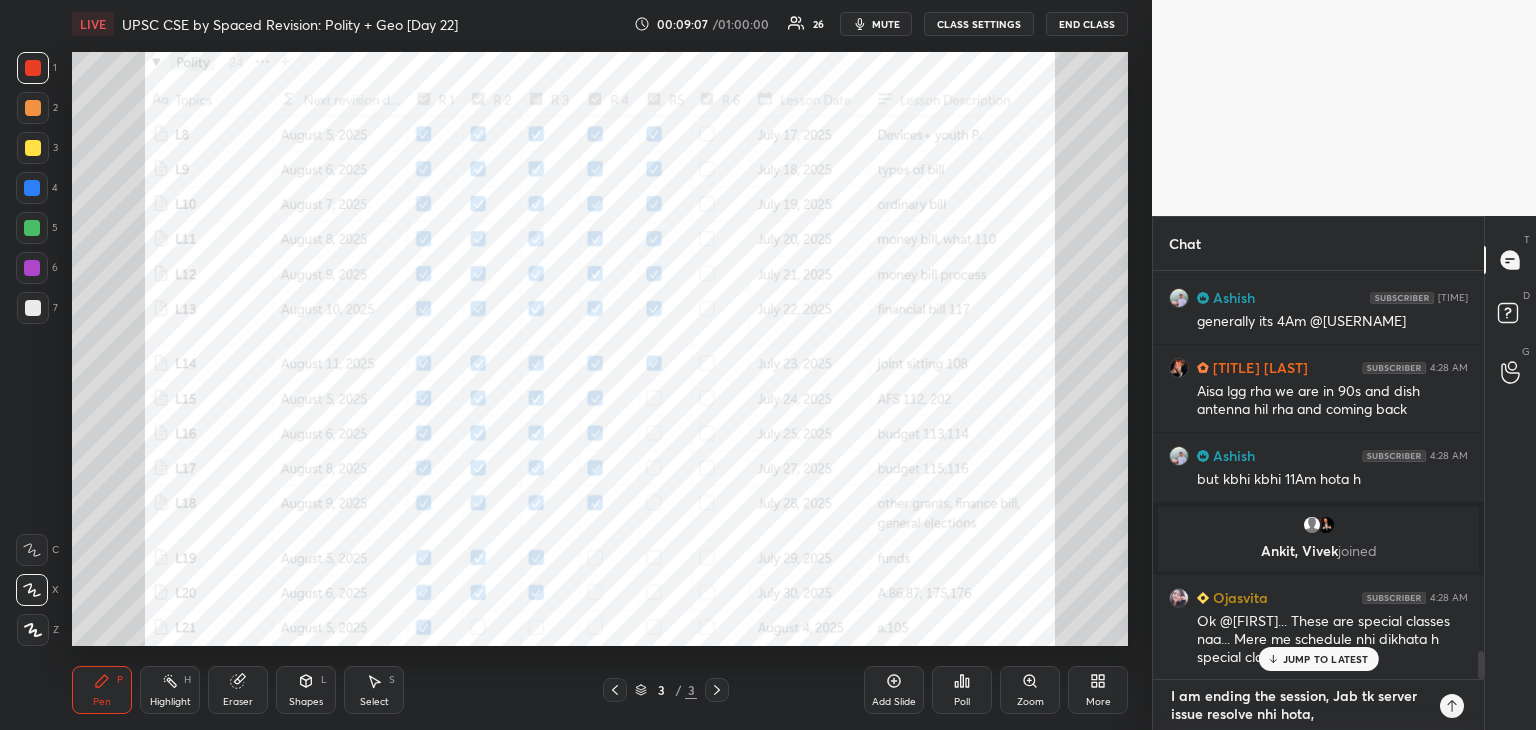 type on "I am ending the session, Jab tk server issue resolve nhi hota," 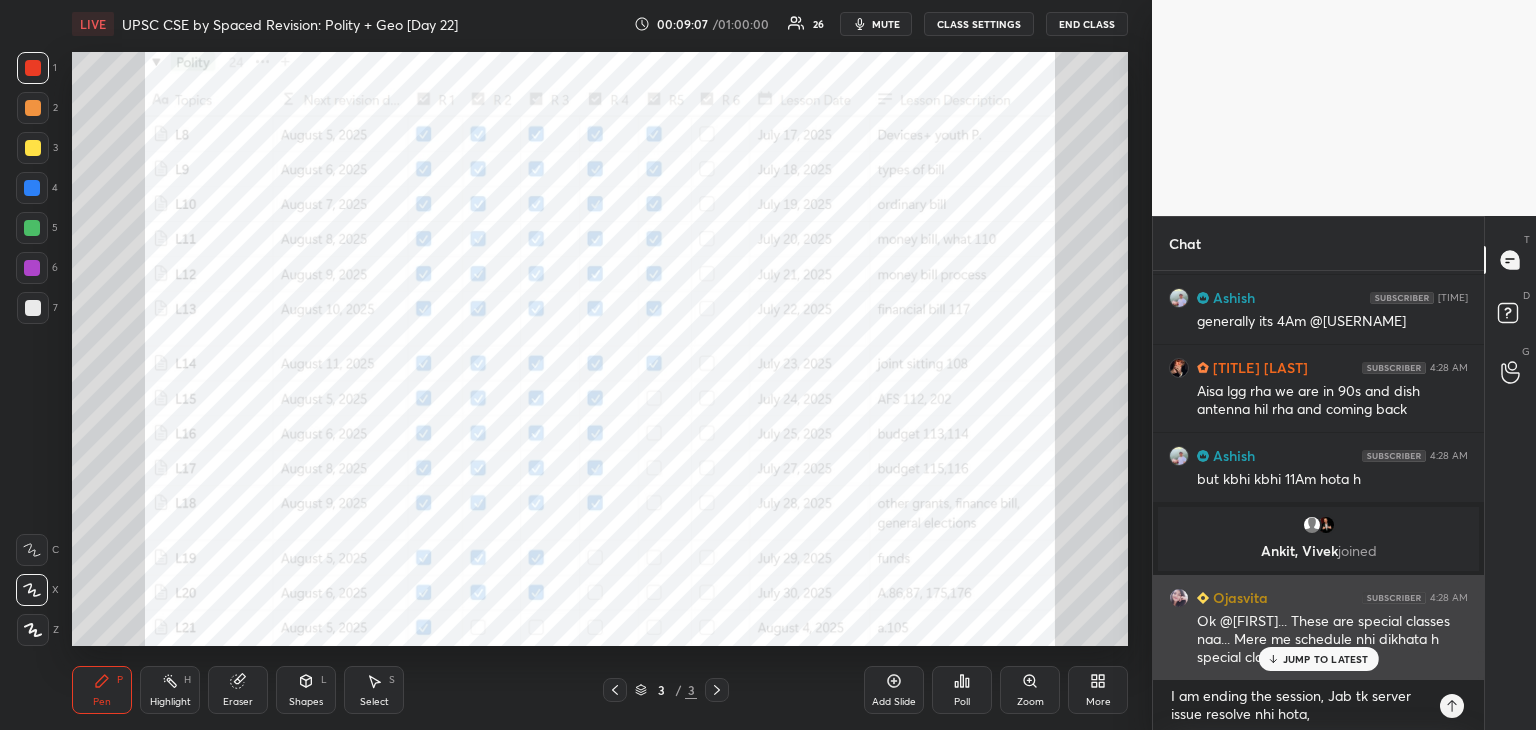 click on "JUMP TO LATEST" at bounding box center [1326, 659] 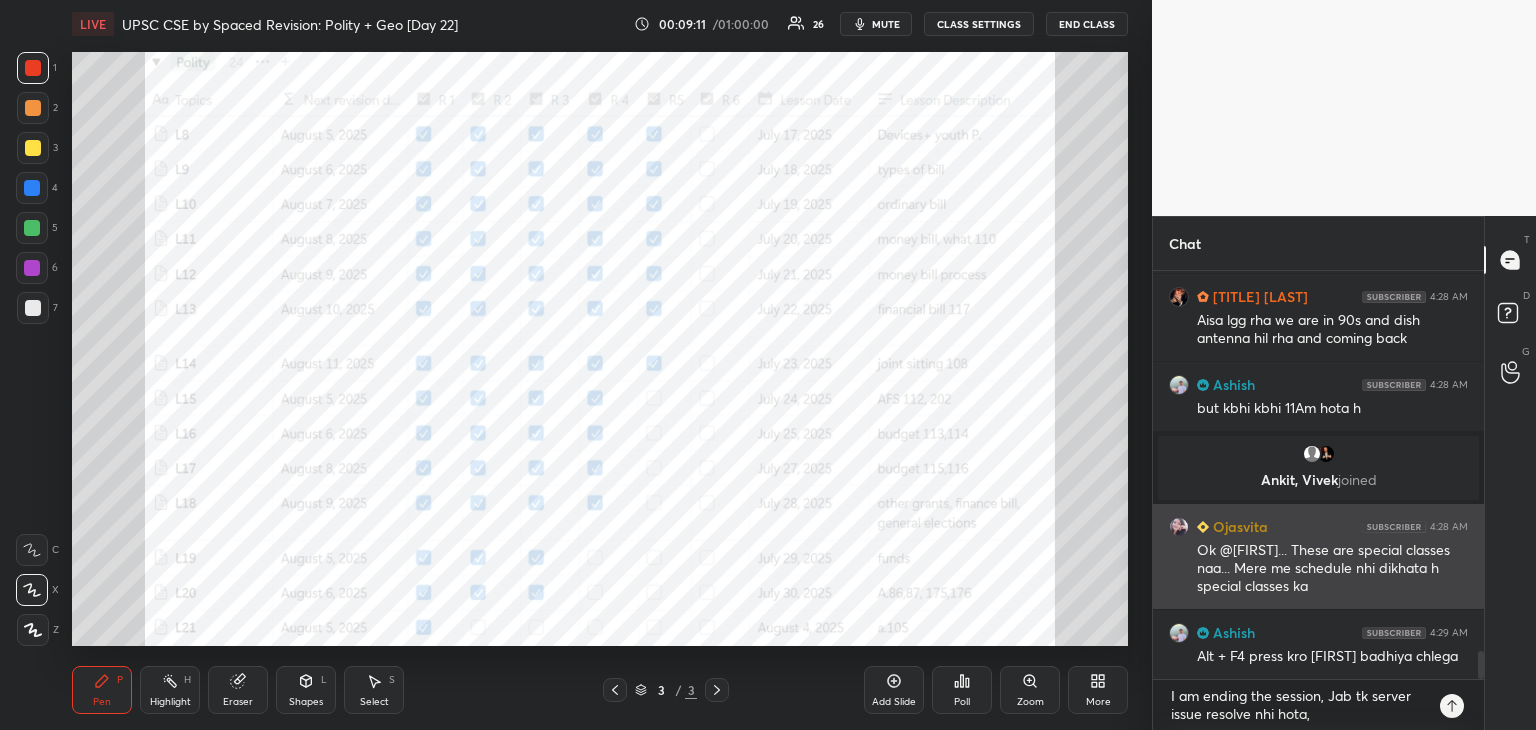 scroll, scrollTop: 5623, scrollLeft: 0, axis: vertical 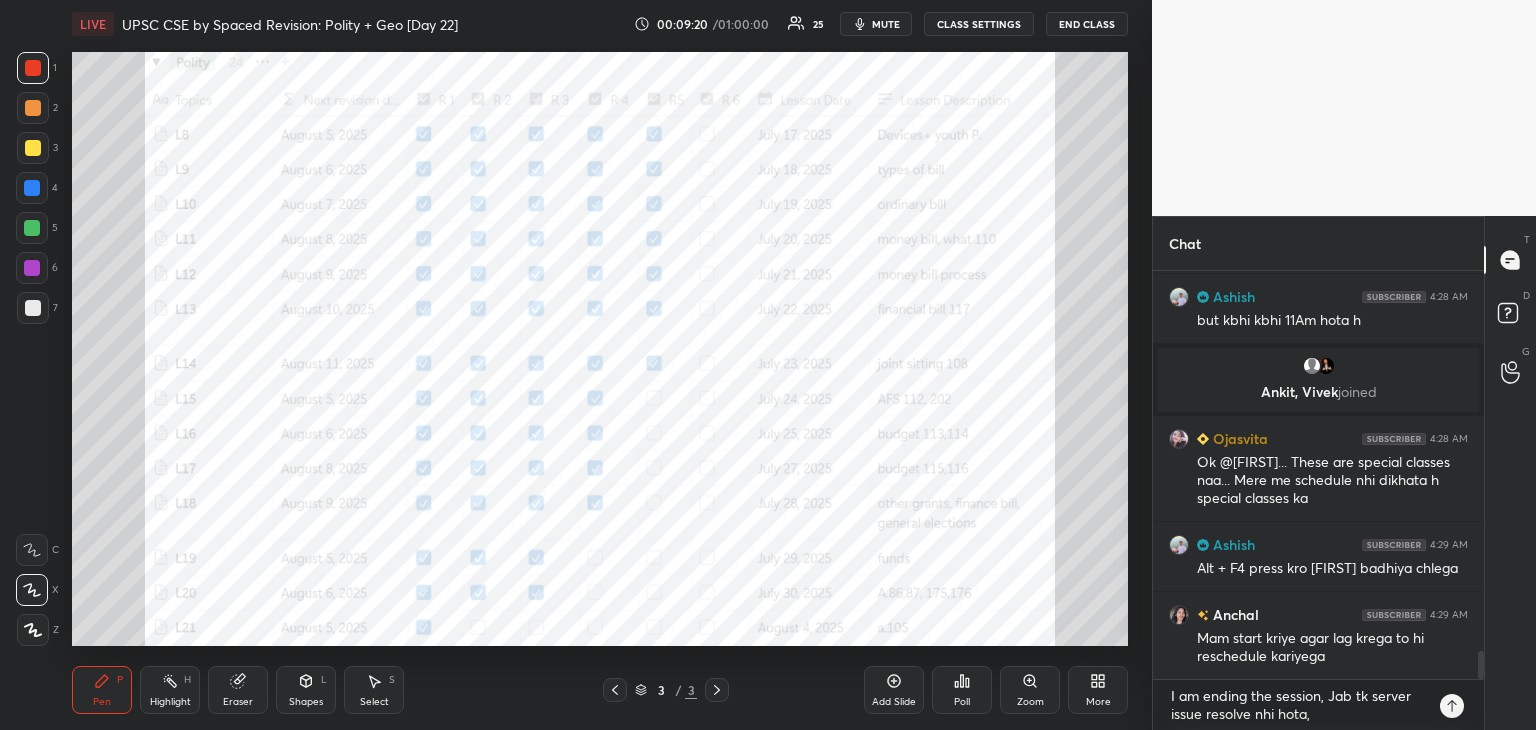 click 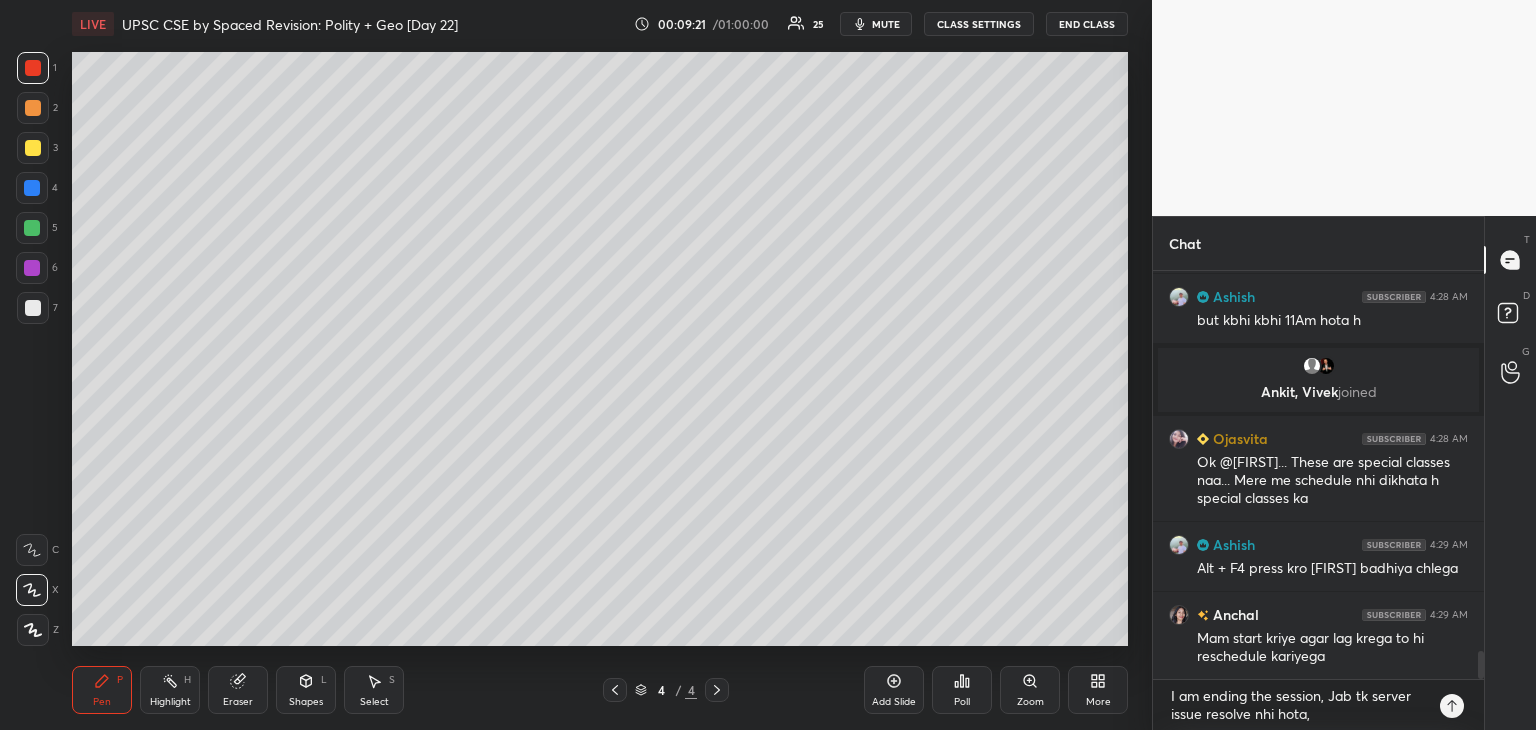 click at bounding box center [33, 308] 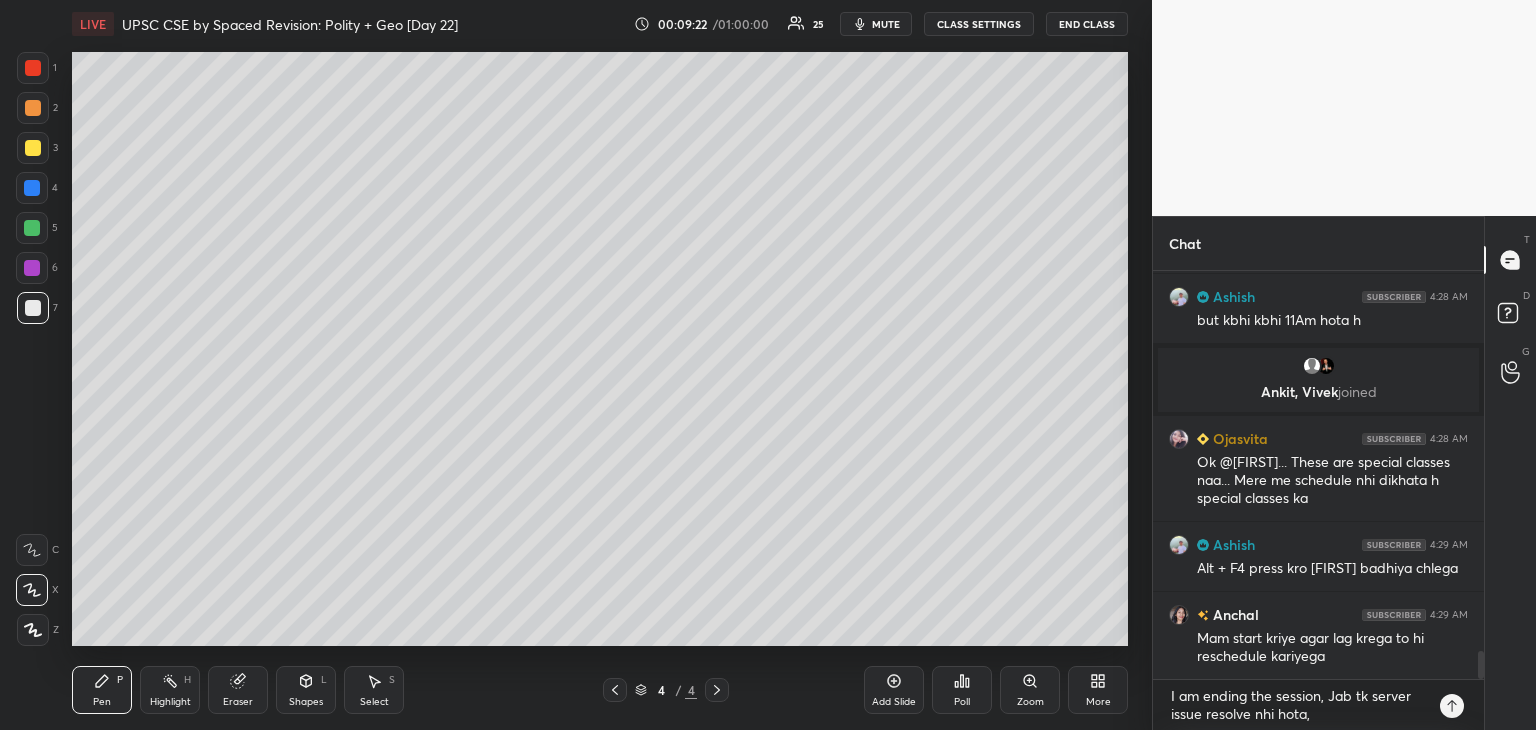click at bounding box center (33, 148) 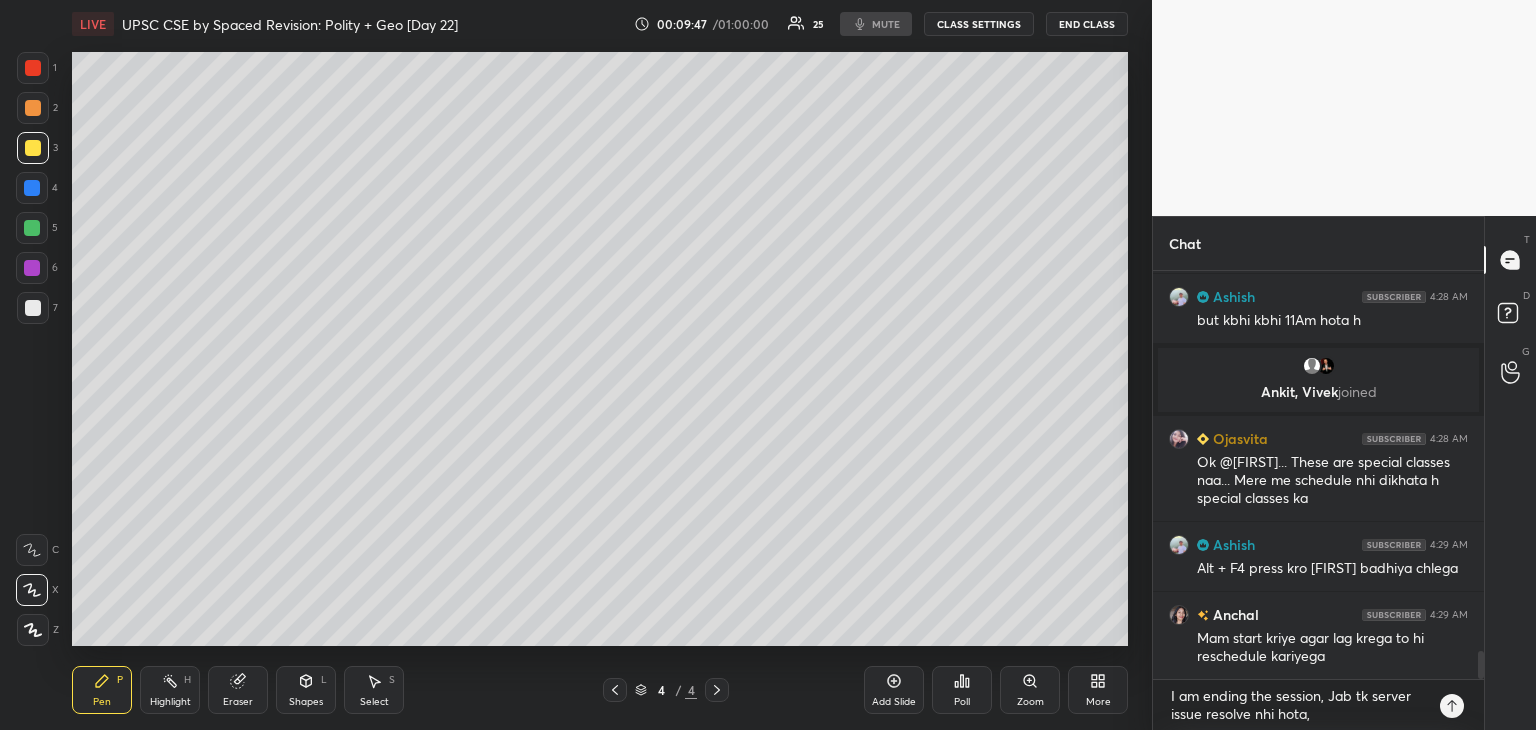 scroll, scrollTop: 372, scrollLeft: 325, axis: both 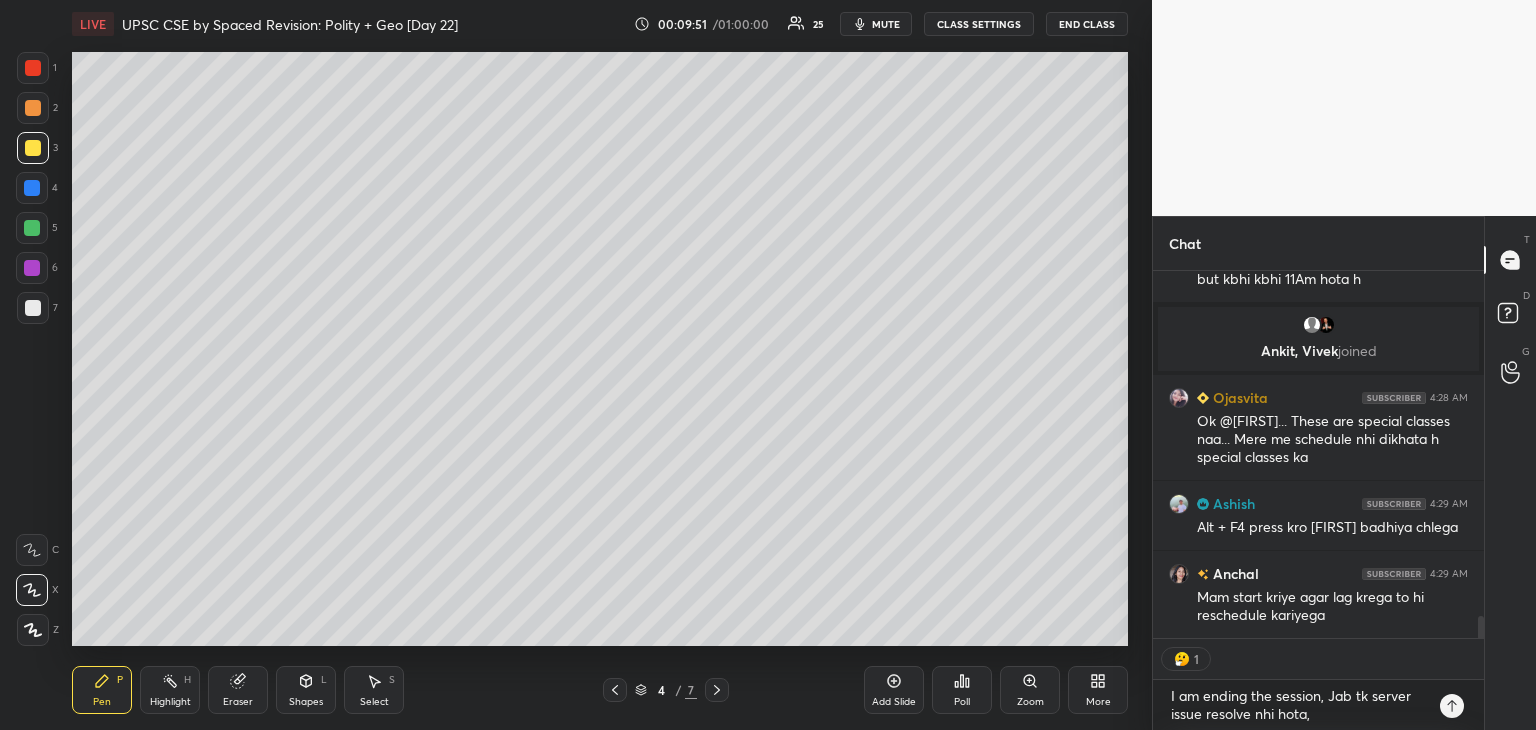 drag, startPoint x: 1481, startPoint y: 621, endPoint x: 1485, endPoint y: 640, distance: 19.416489 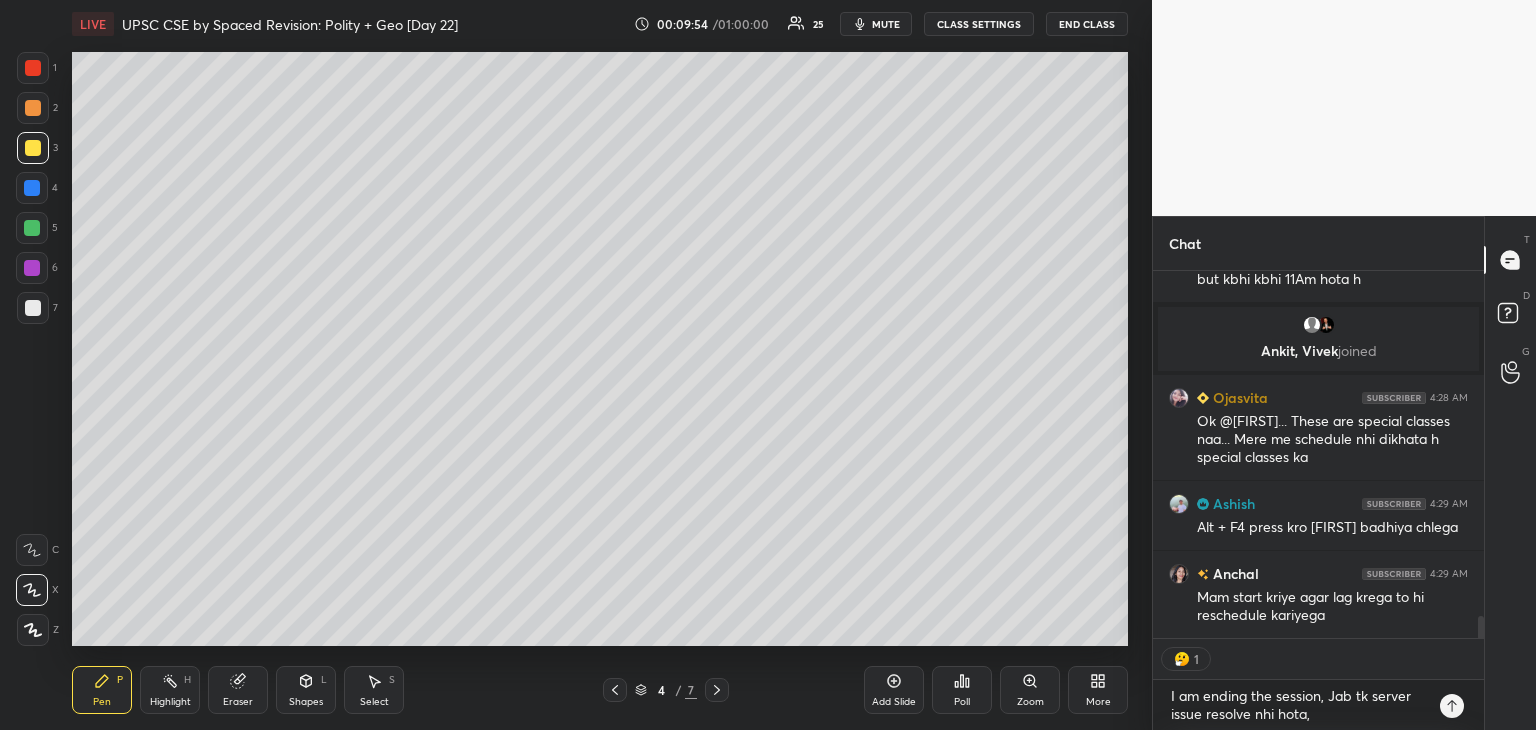 scroll, scrollTop: 5734, scrollLeft: 0, axis: vertical 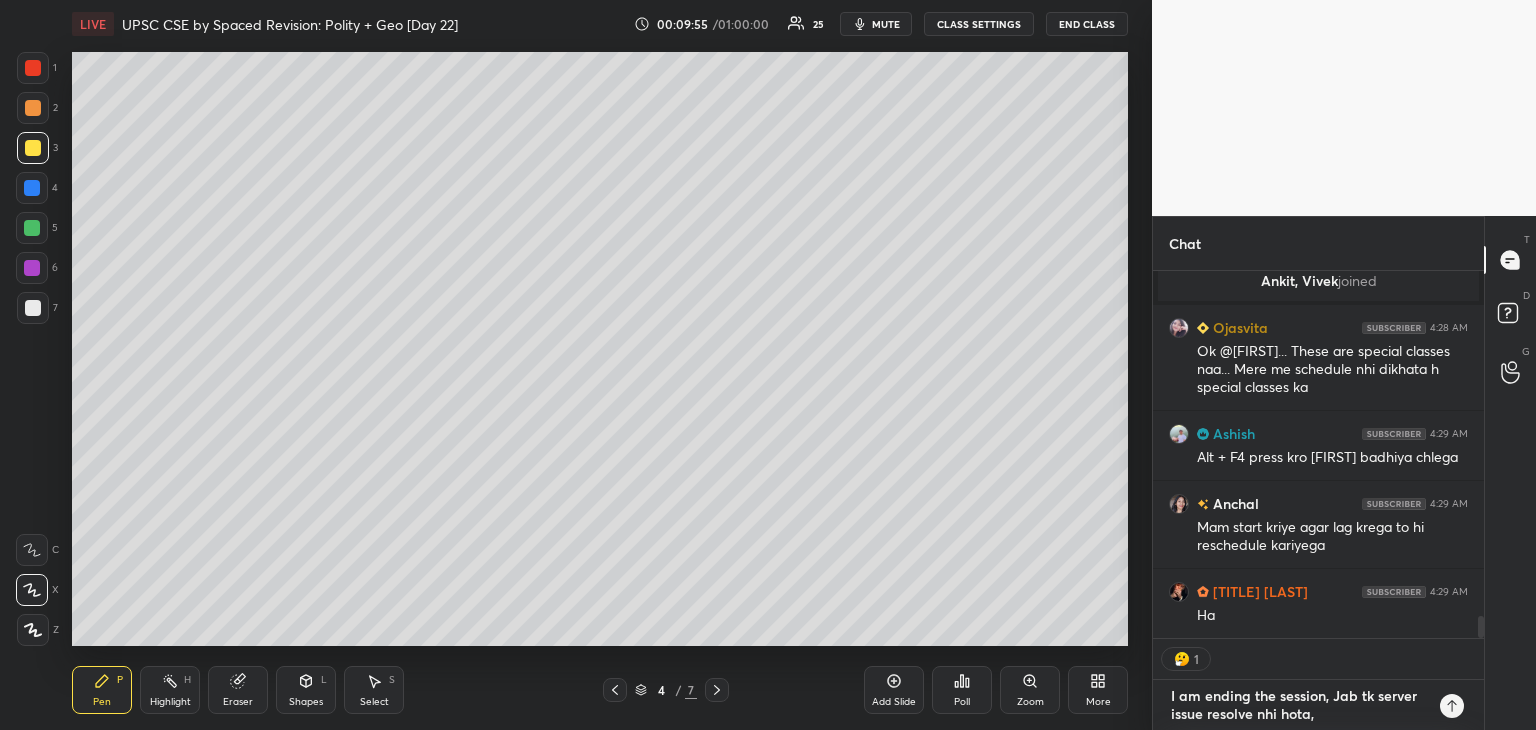 type on "x" 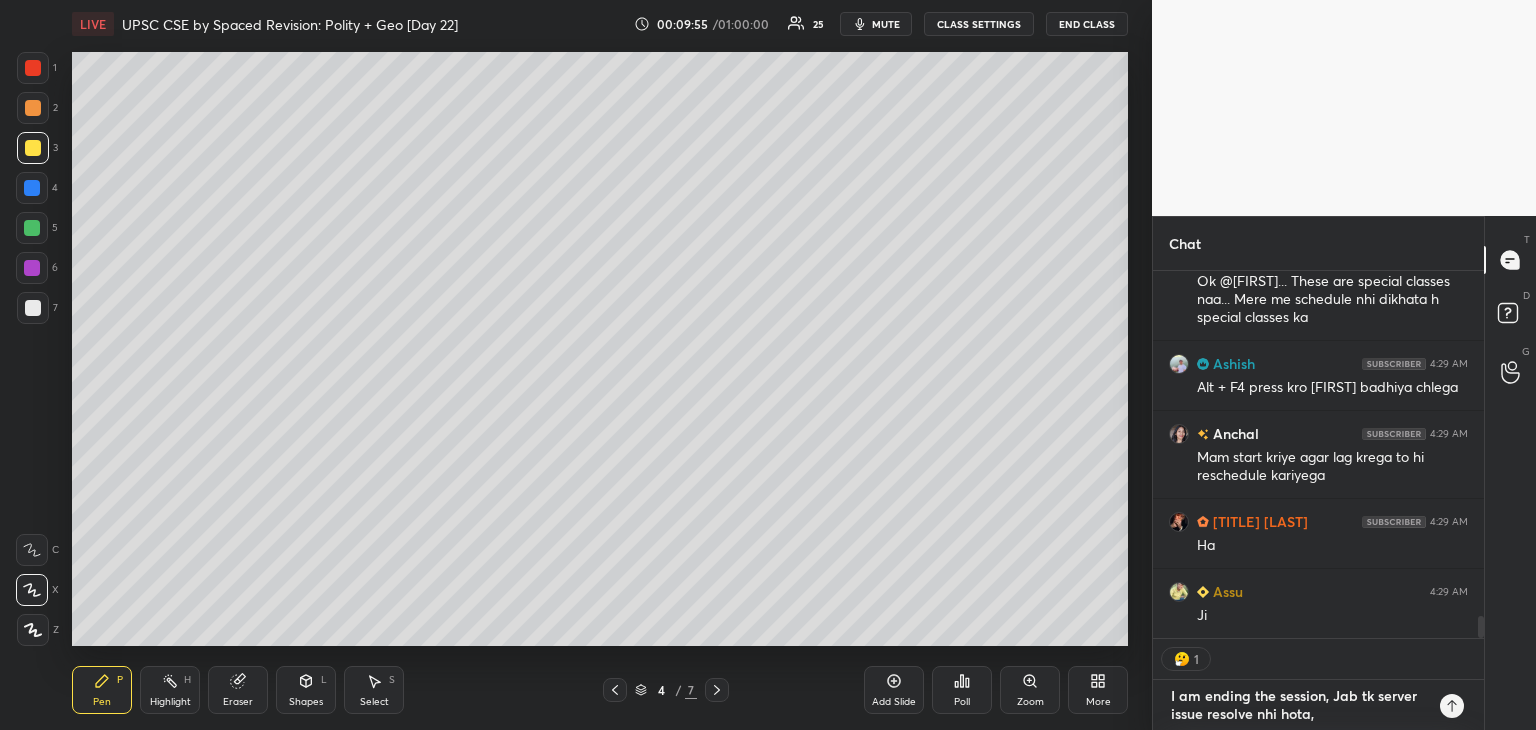 click on "I am ending the session, Jab tk server issue resolve nhi hota," at bounding box center (1298, 705) 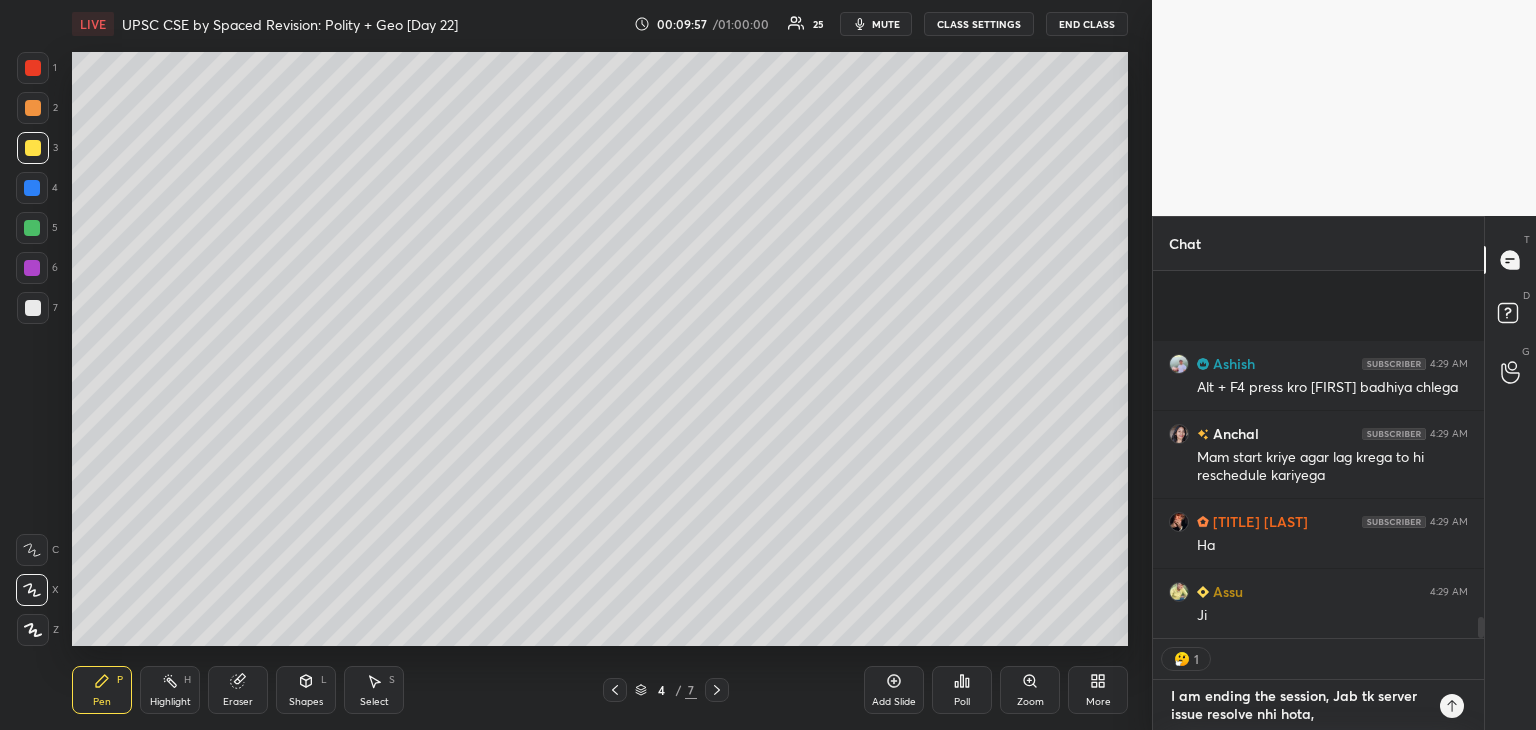 scroll, scrollTop: 6014, scrollLeft: 0, axis: vertical 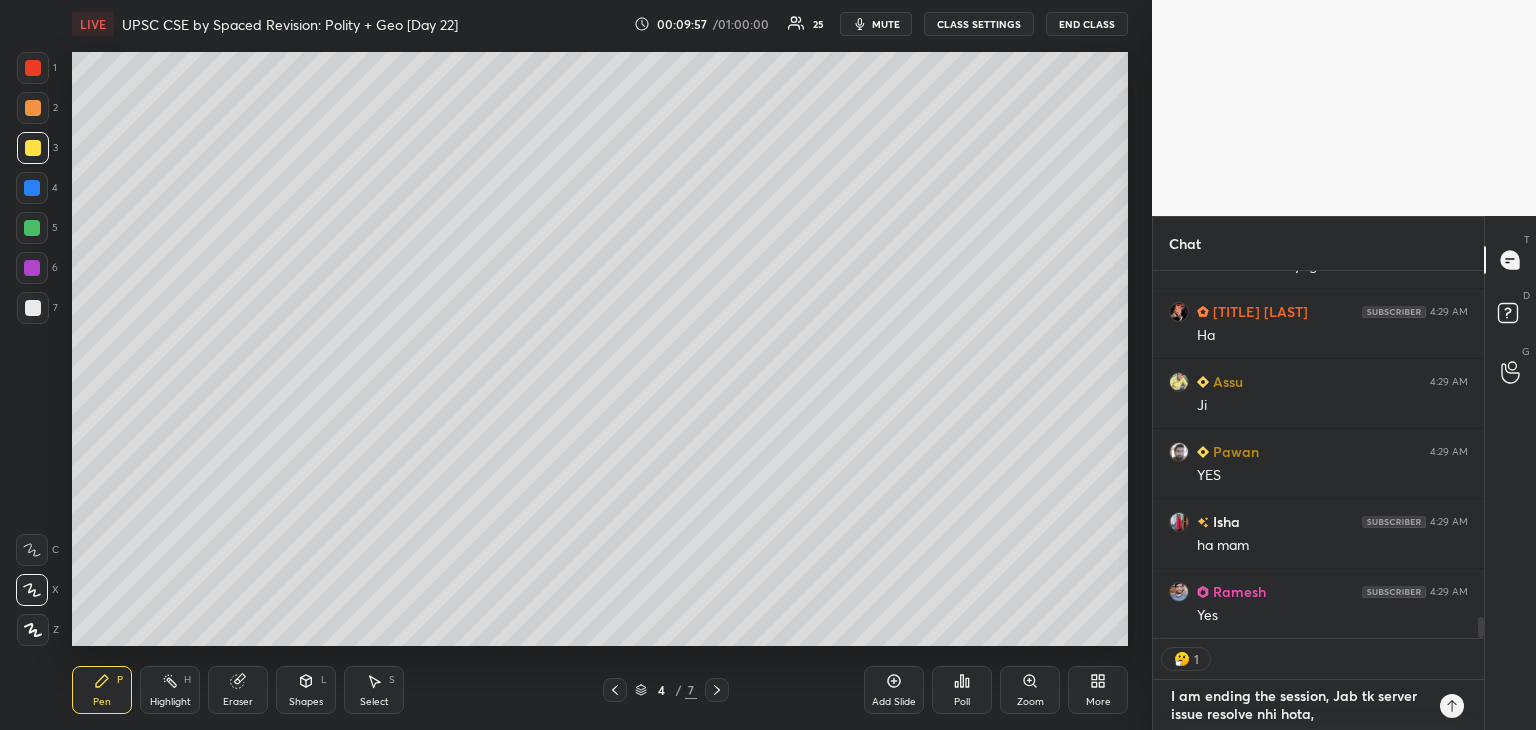 type on "I am ending th session, Jab tk server issue resolve nhi hota," 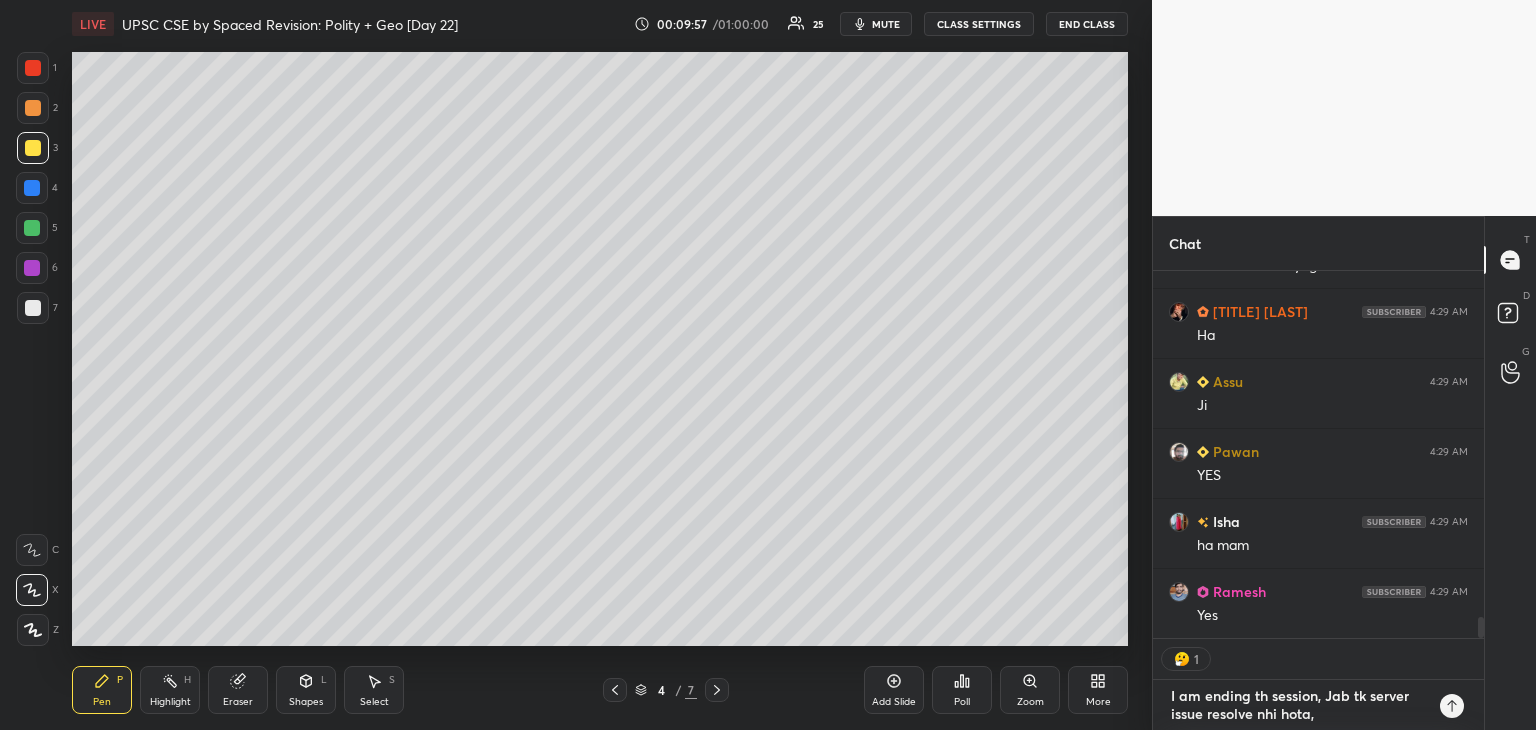 type on "x" 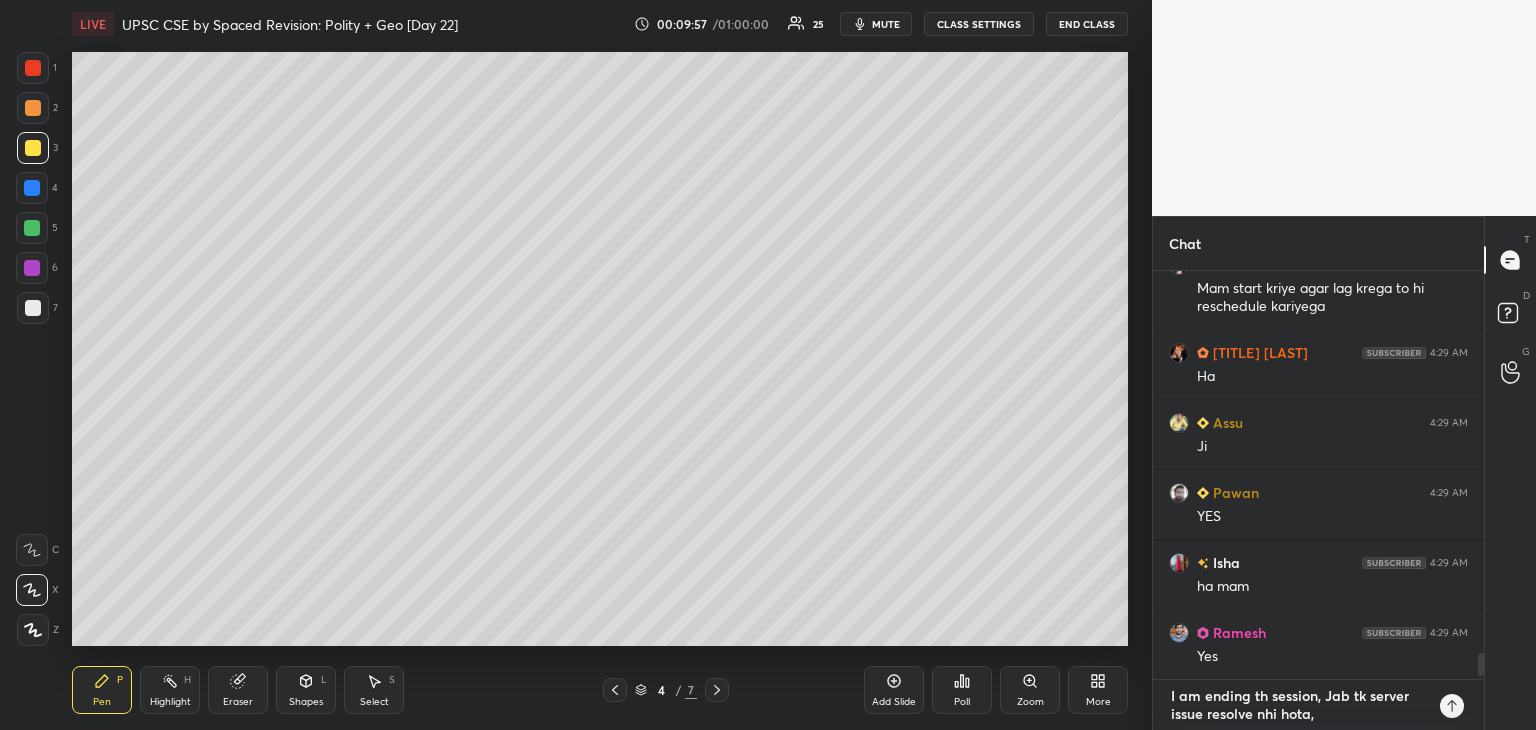 scroll, scrollTop: 403, scrollLeft: 325, axis: both 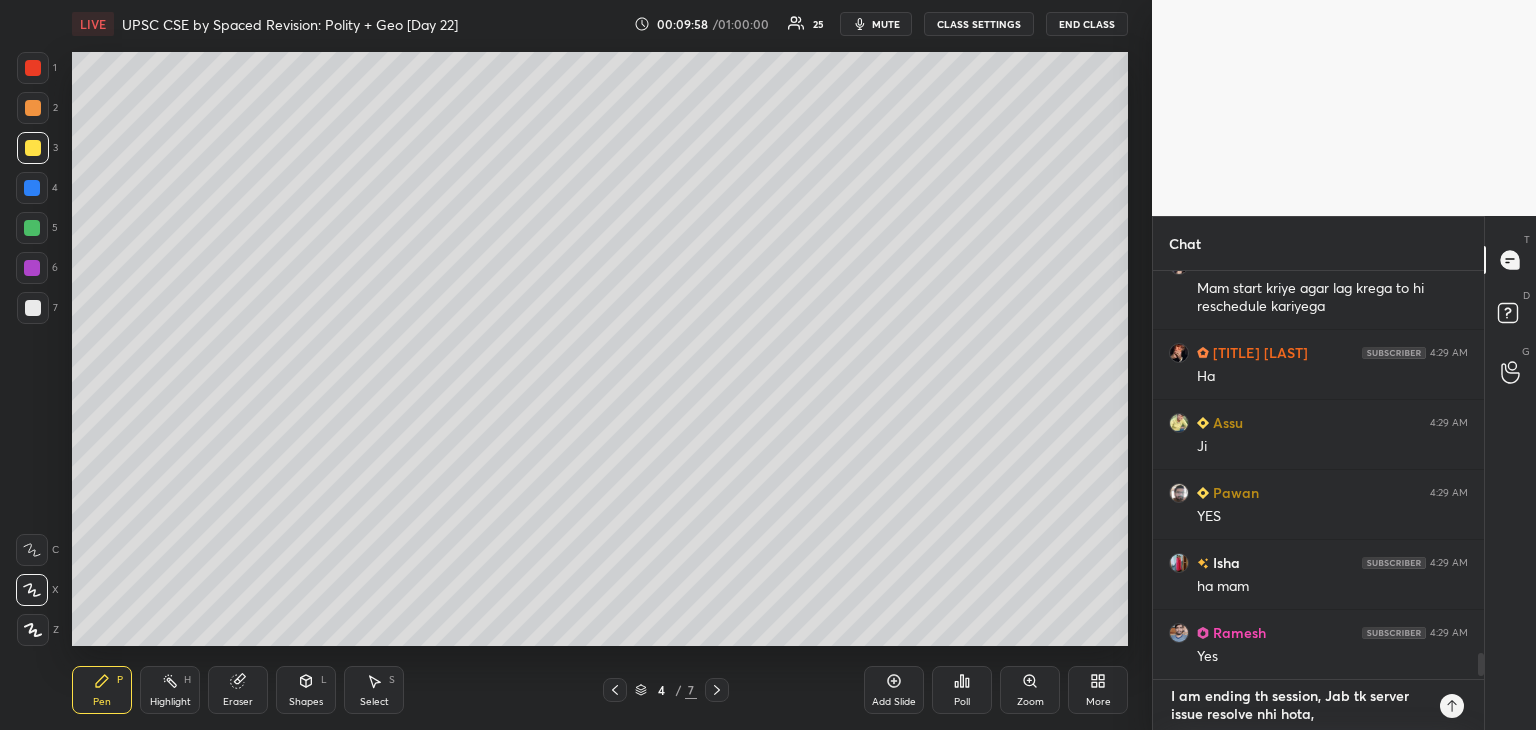 type on "I am ending thi session, Jab tk server issue resolve nhi hota," 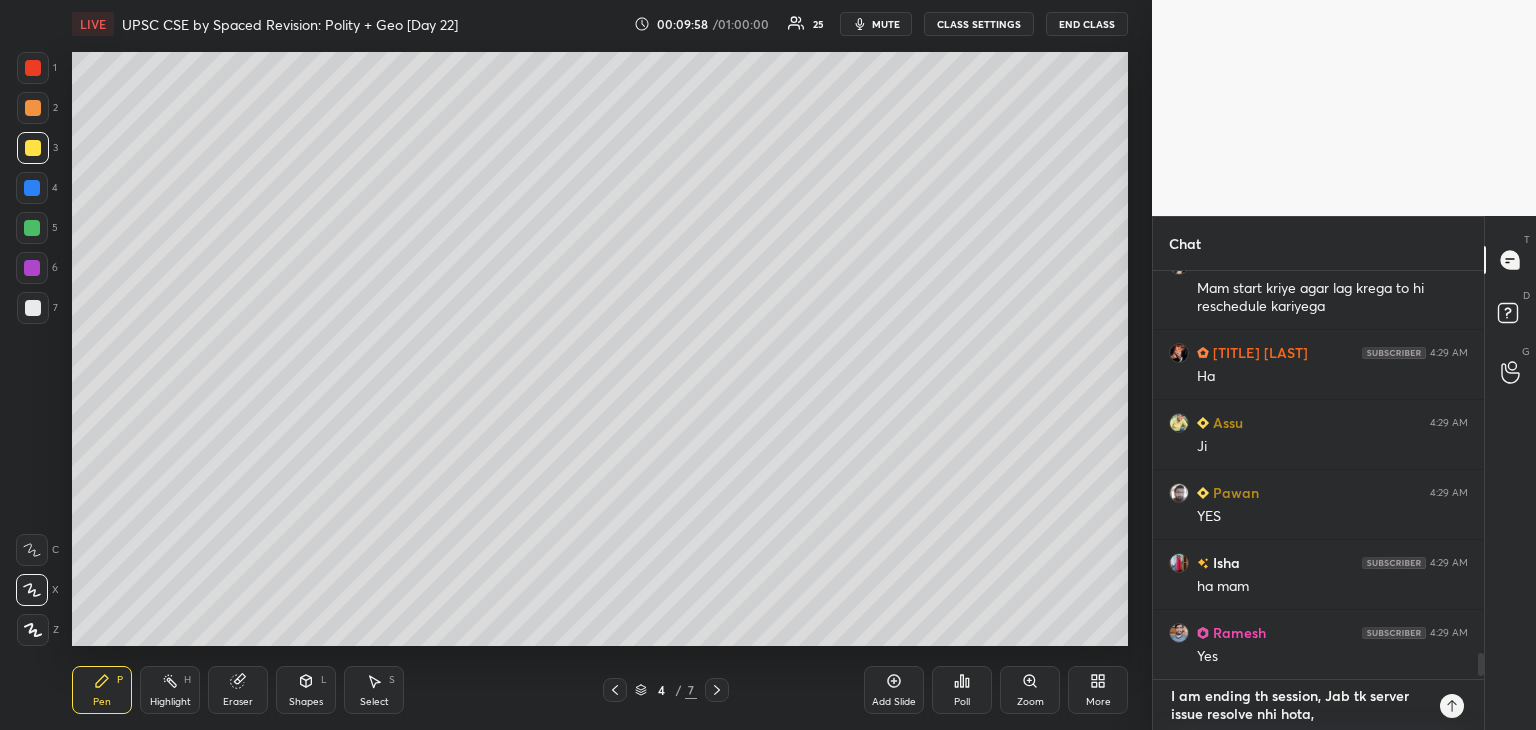 type on "x" 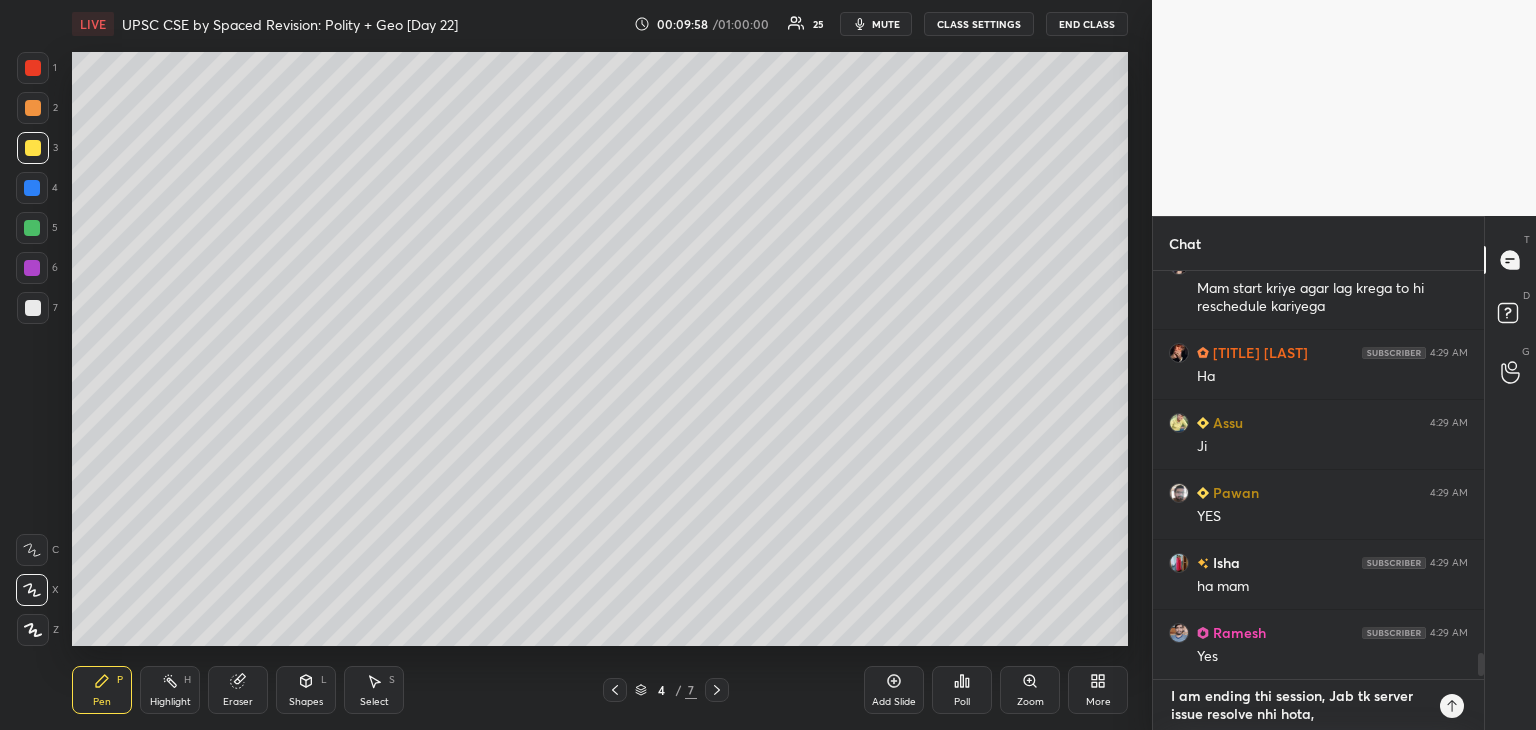 scroll, scrollTop: 6112, scrollLeft: 0, axis: vertical 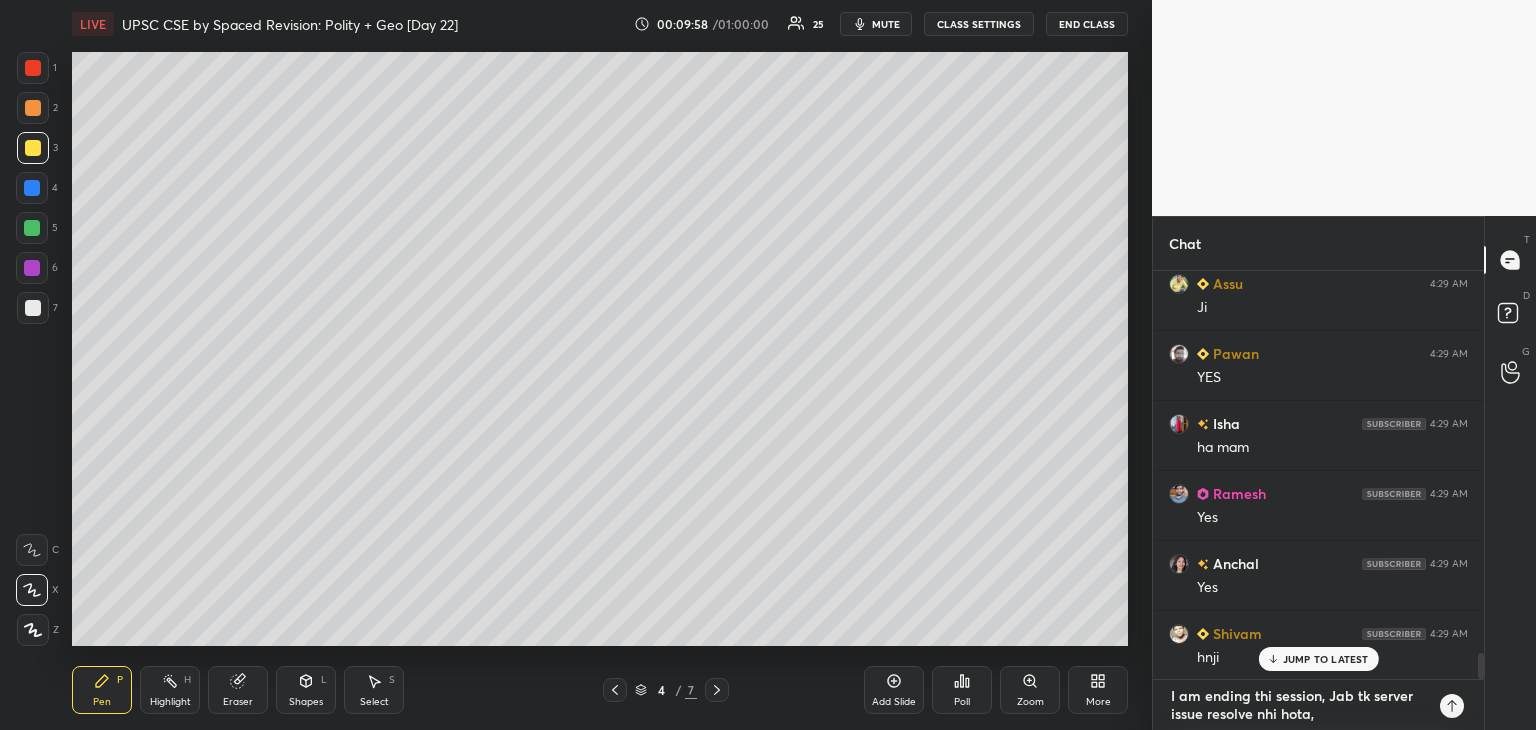 type on "I am ending this session, Jab tk server issue resolve nhi hota," 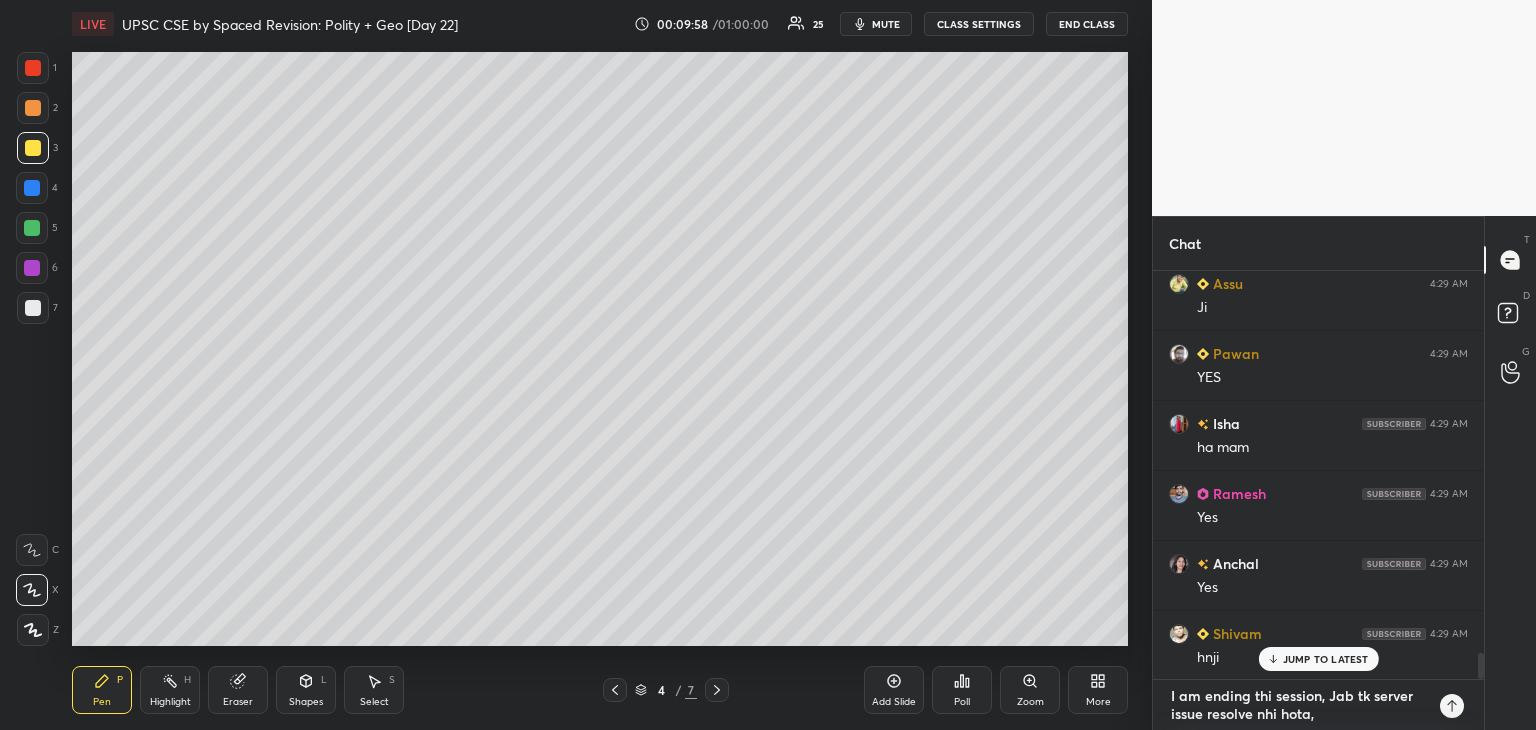 type on "x" 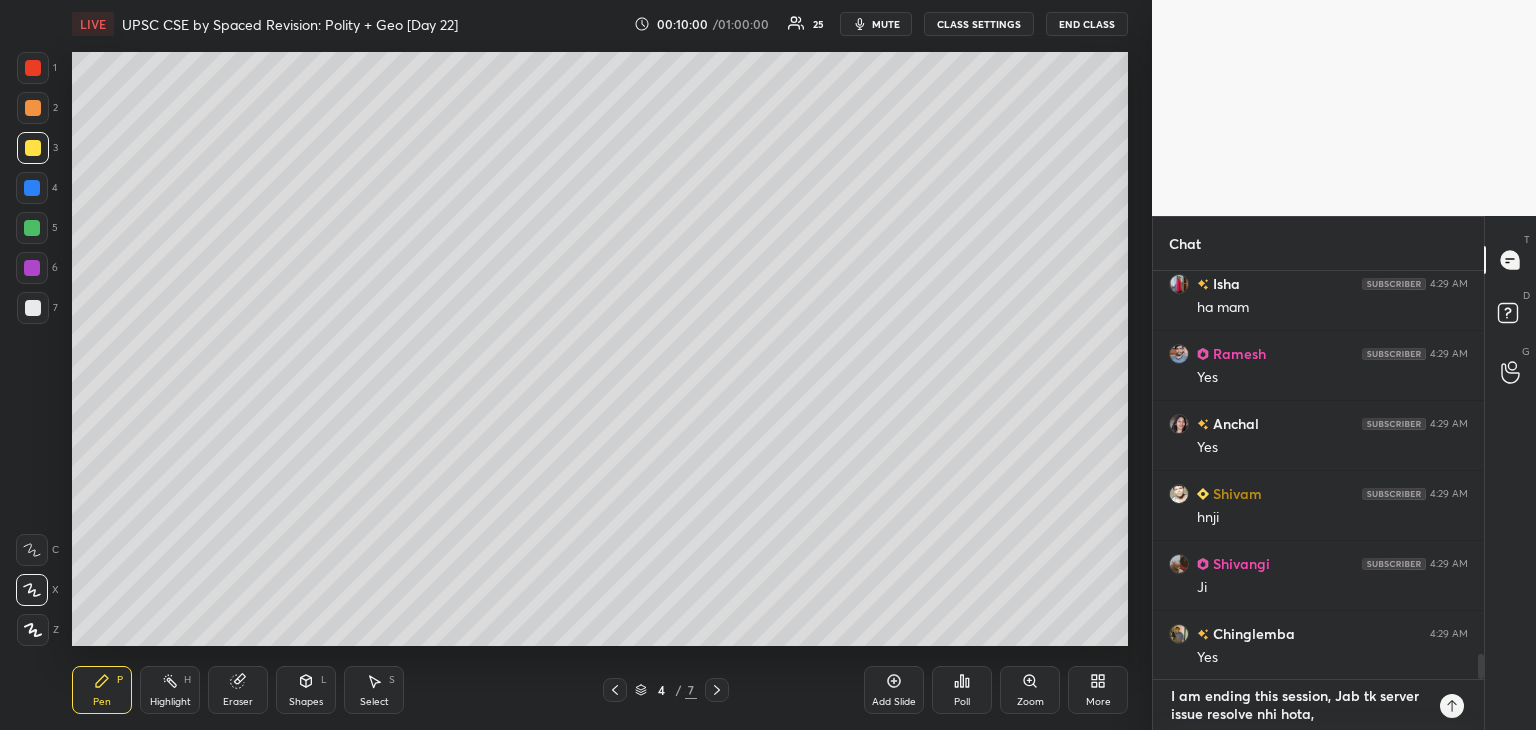 scroll, scrollTop: 6323, scrollLeft: 0, axis: vertical 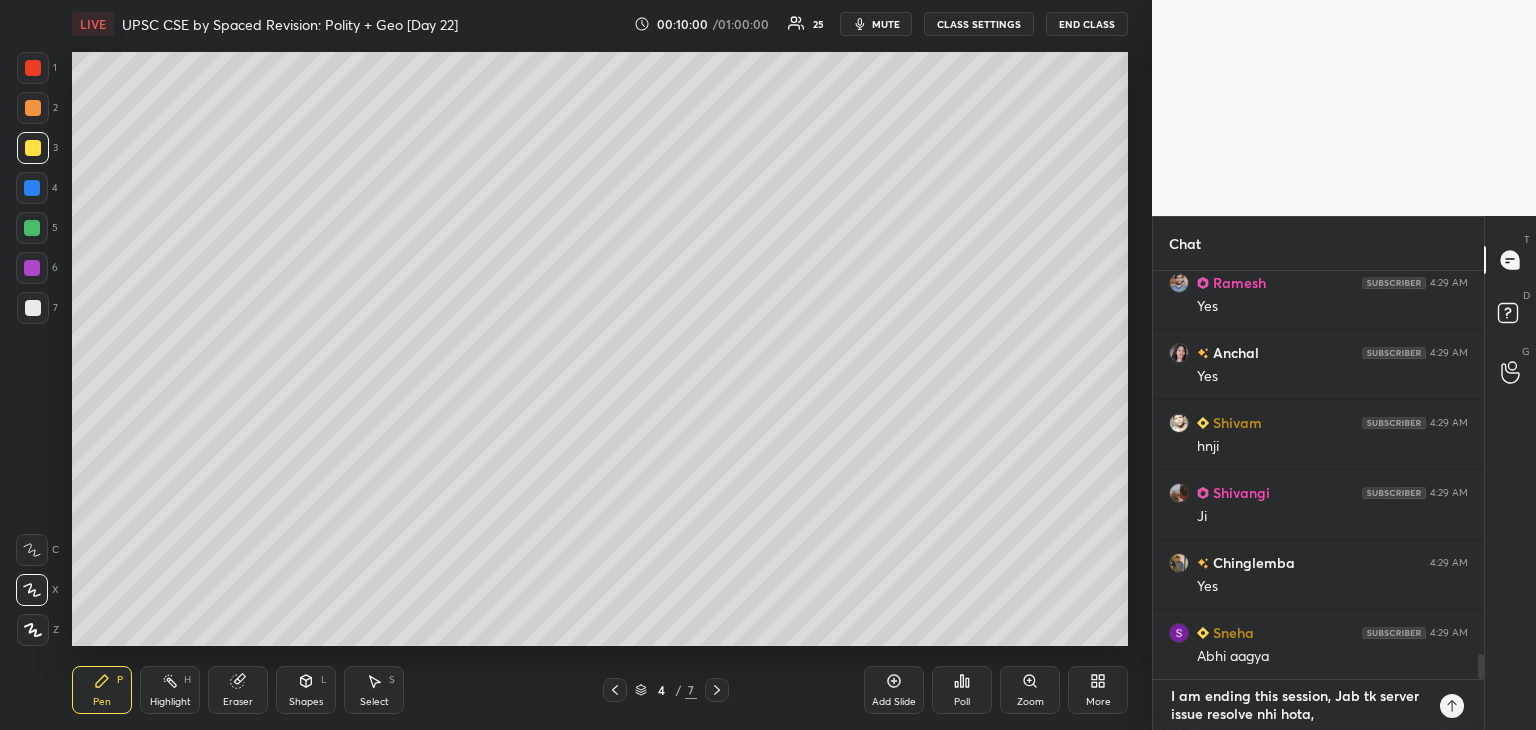 click on "I am ending this session, Jab tk server issue resolve nhi hota," at bounding box center (1298, 705) 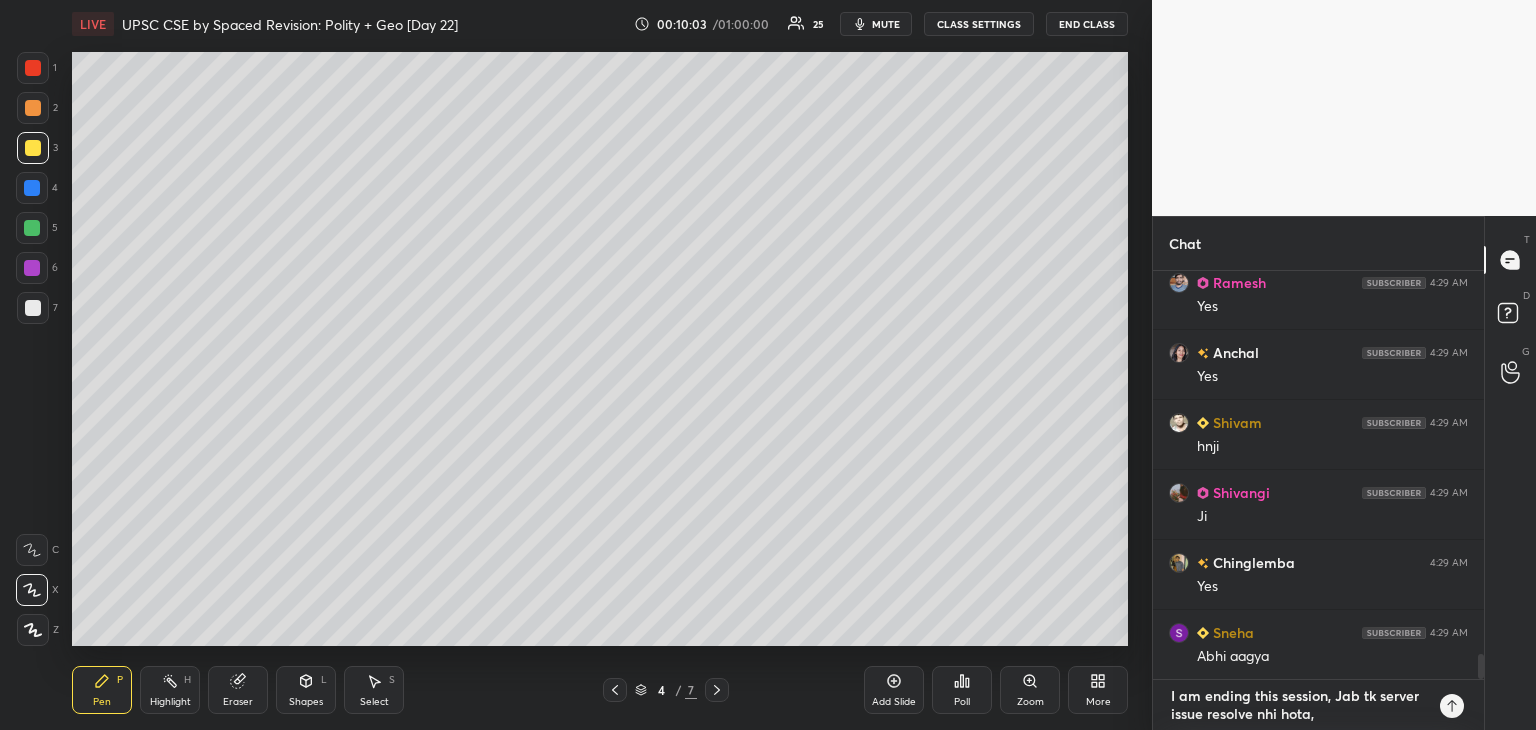 type on "I am ending this session, Jab tk server issue resolve nhi hota, T" 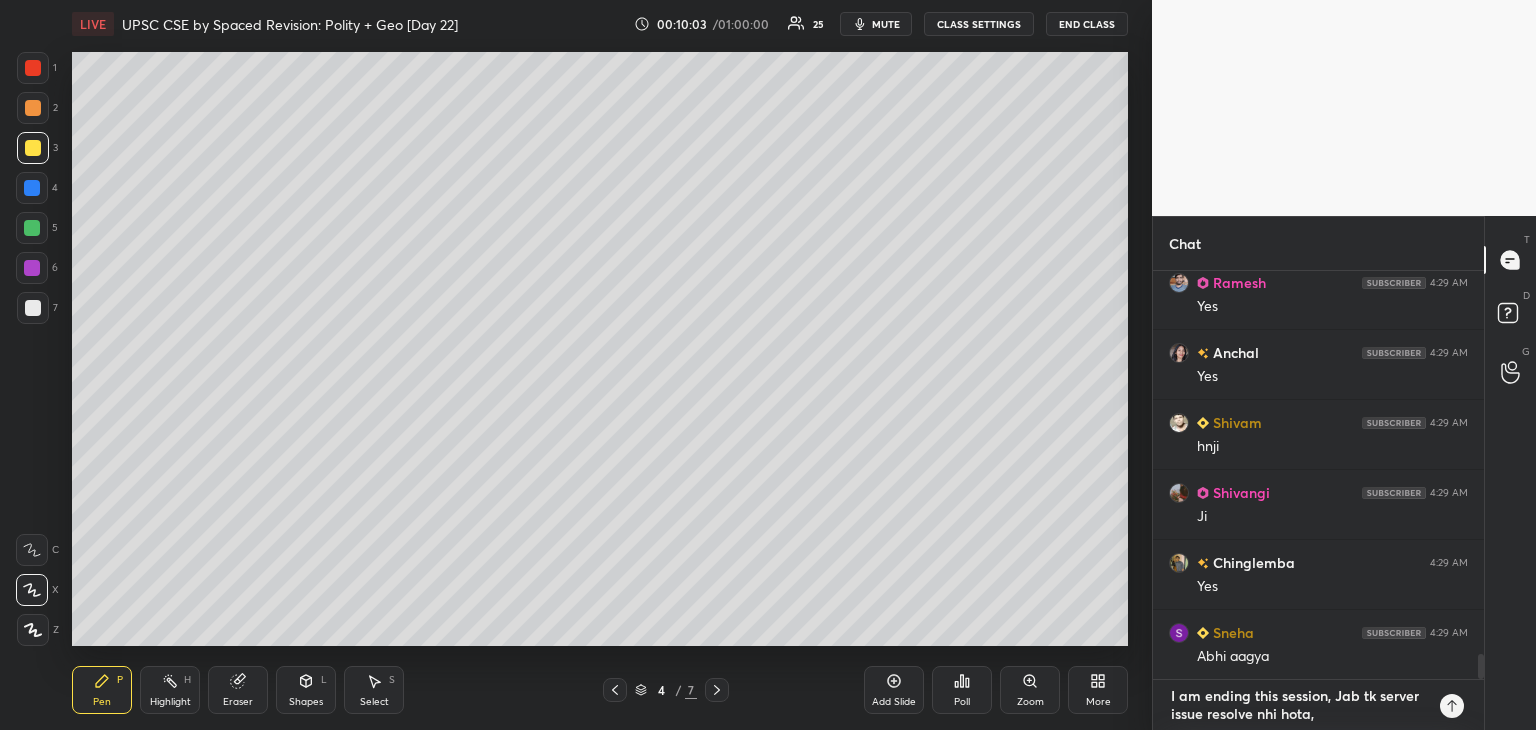 type on "x" 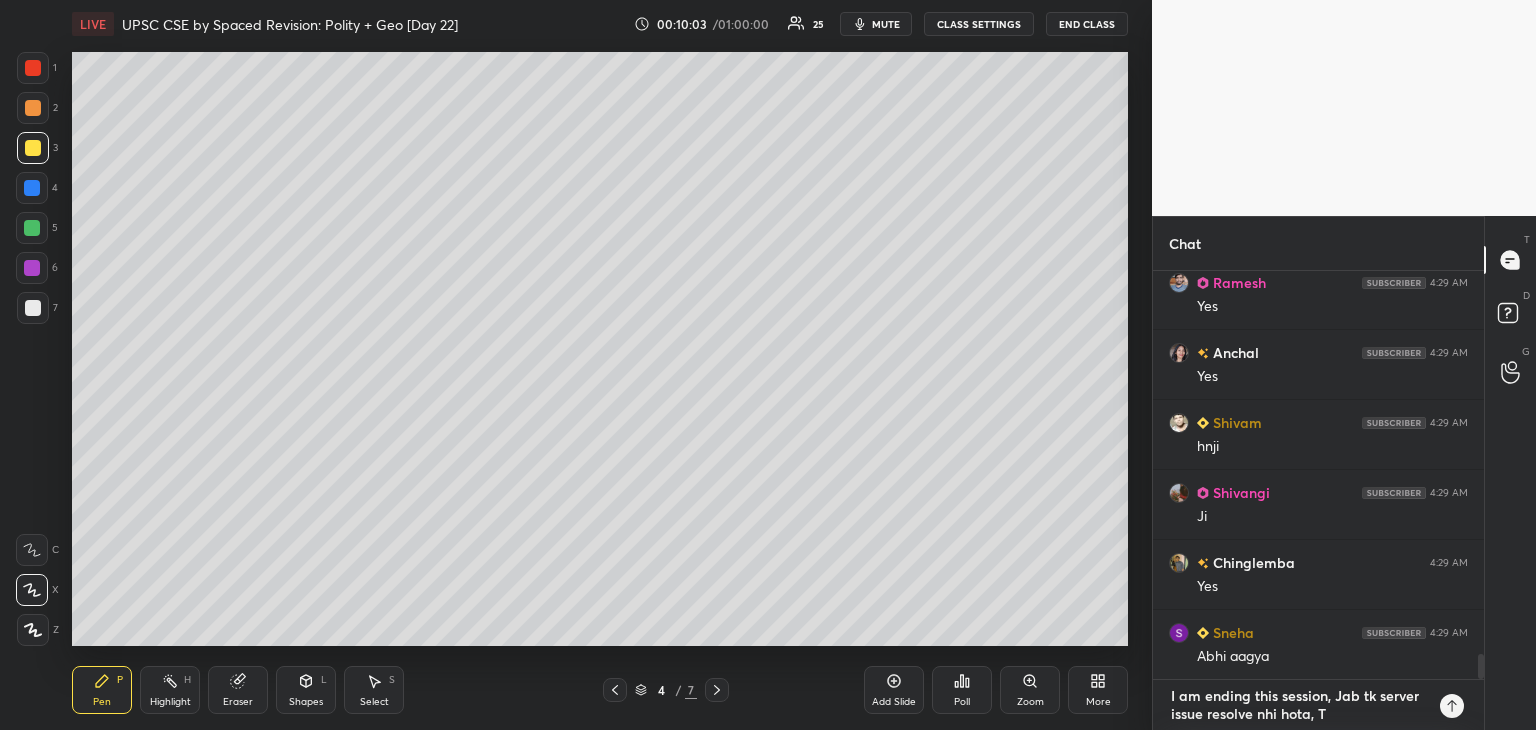 type on "I am ending this session, Jab tk server issue resolve nhi hota, Ta" 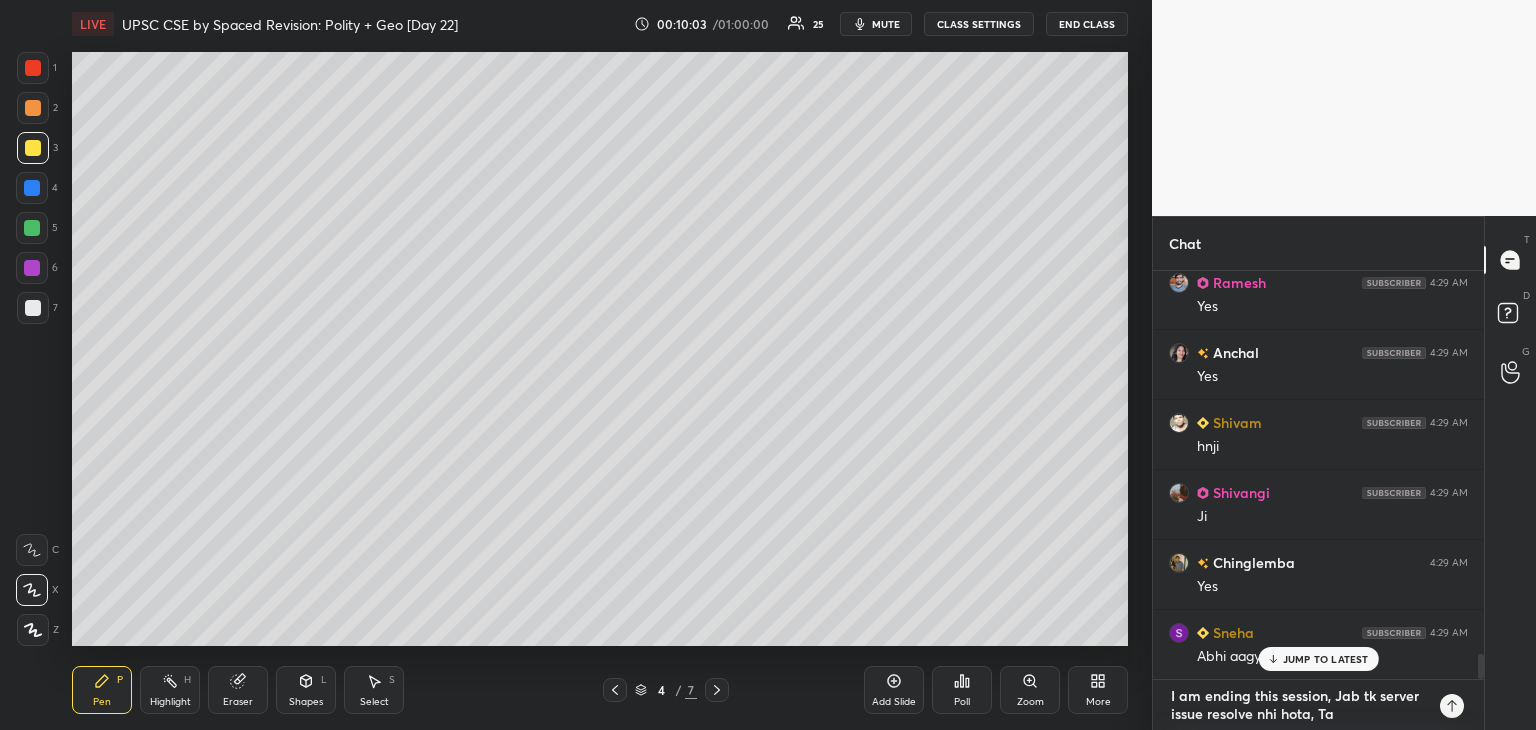 scroll, scrollTop: 6392, scrollLeft: 0, axis: vertical 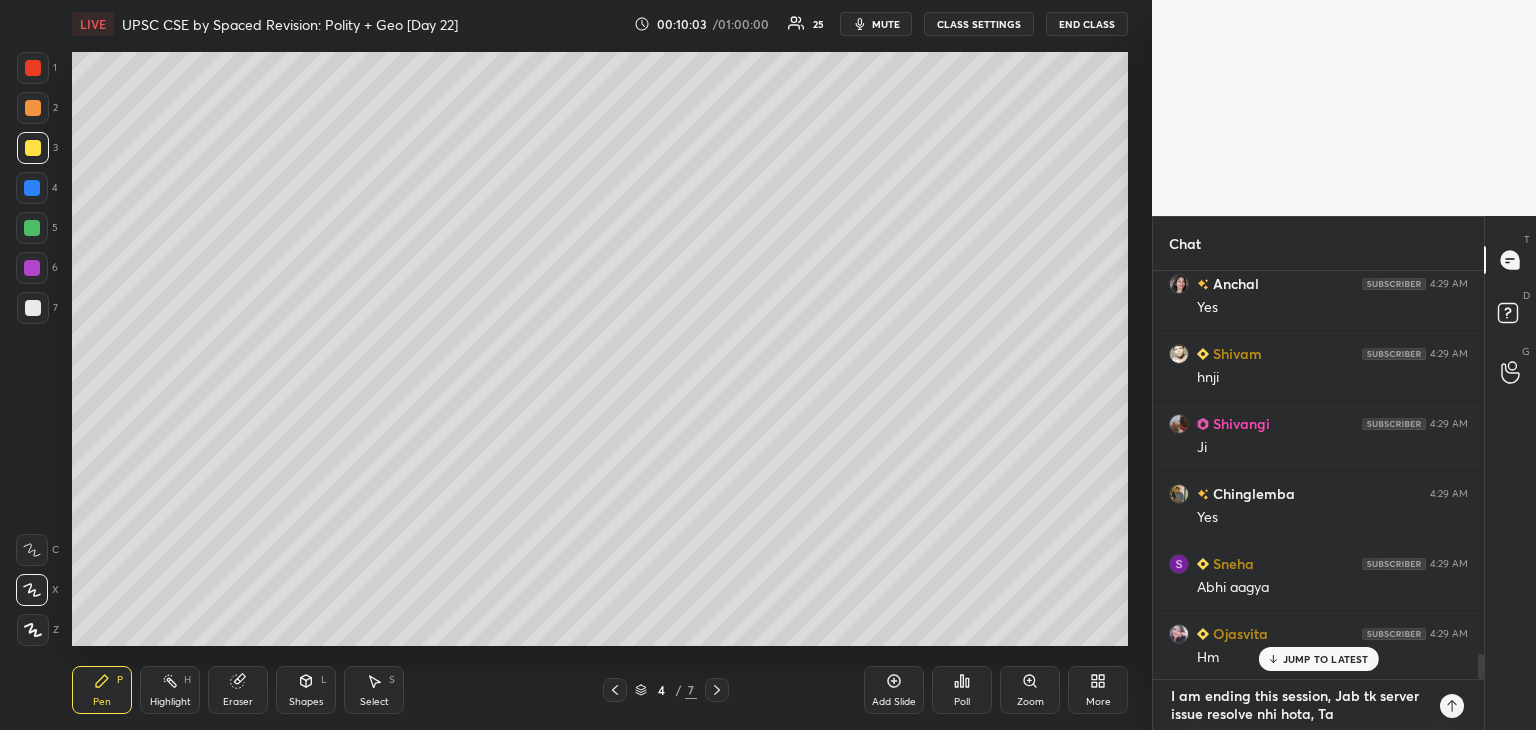 type on "I am ending this session, Jab tk server issue resolve nhi hota, Tab" 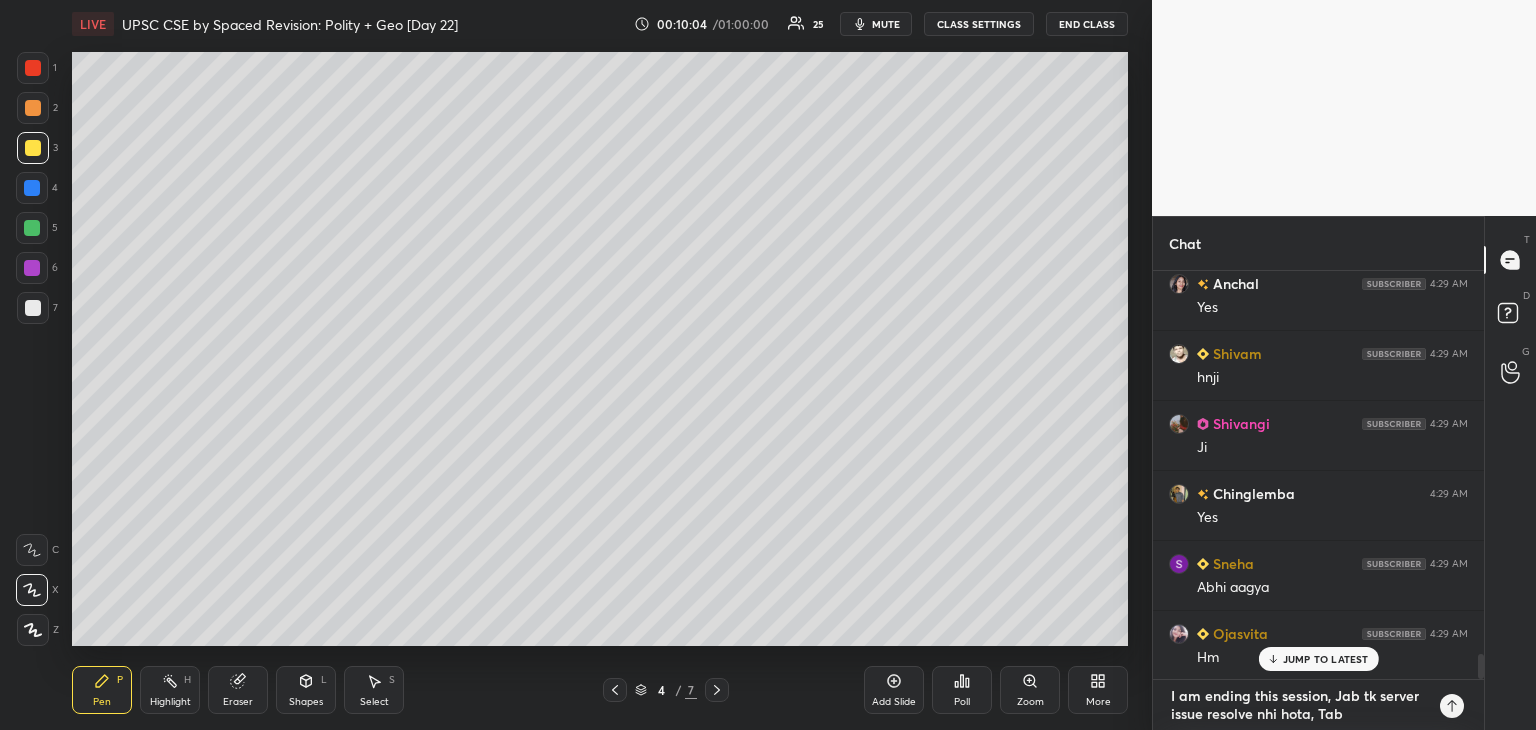 type on "I am ending this session, Jab tk server issue resolve nhi hota, Tabt" 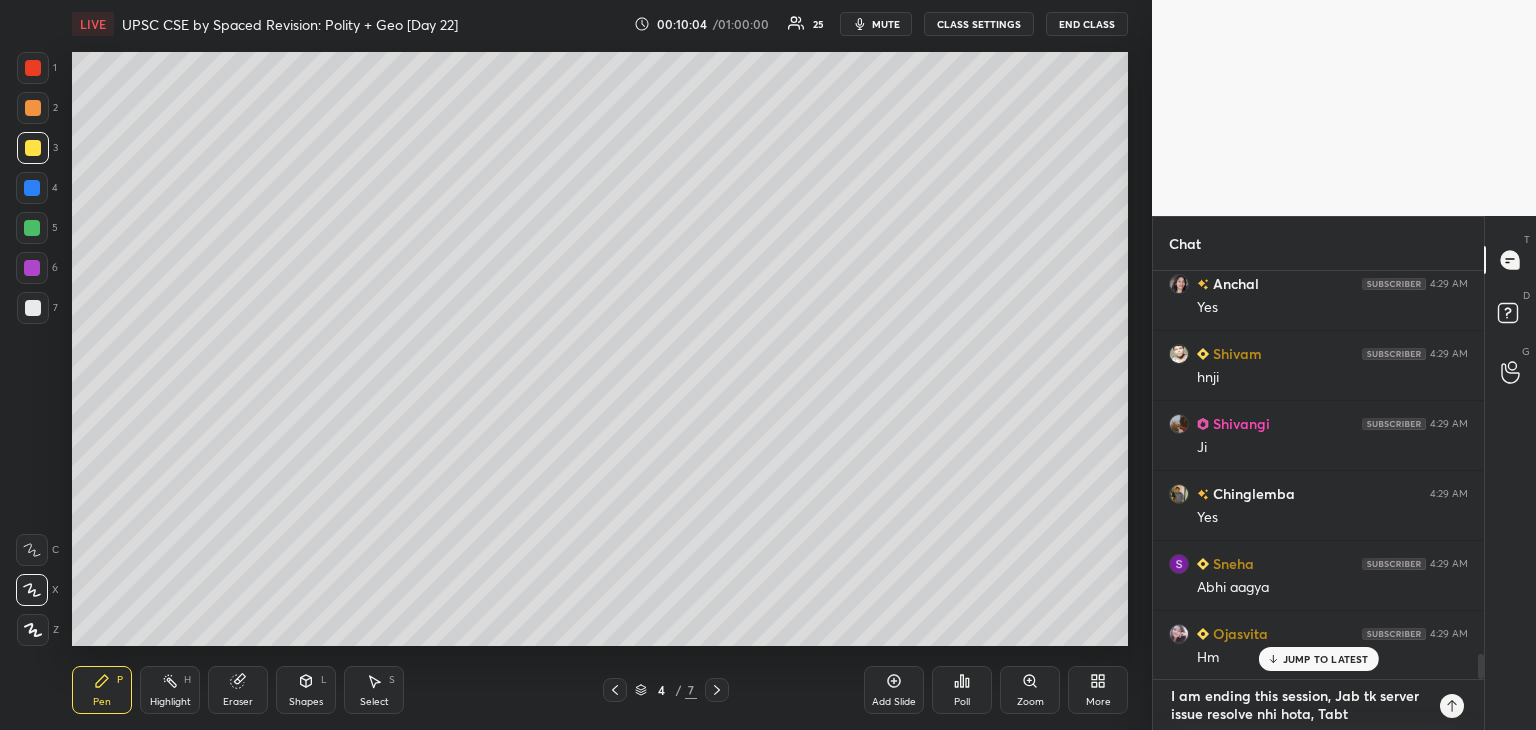 type on "I am ending this session, Jab tk server issue resolve nhi hota, Tabtk" 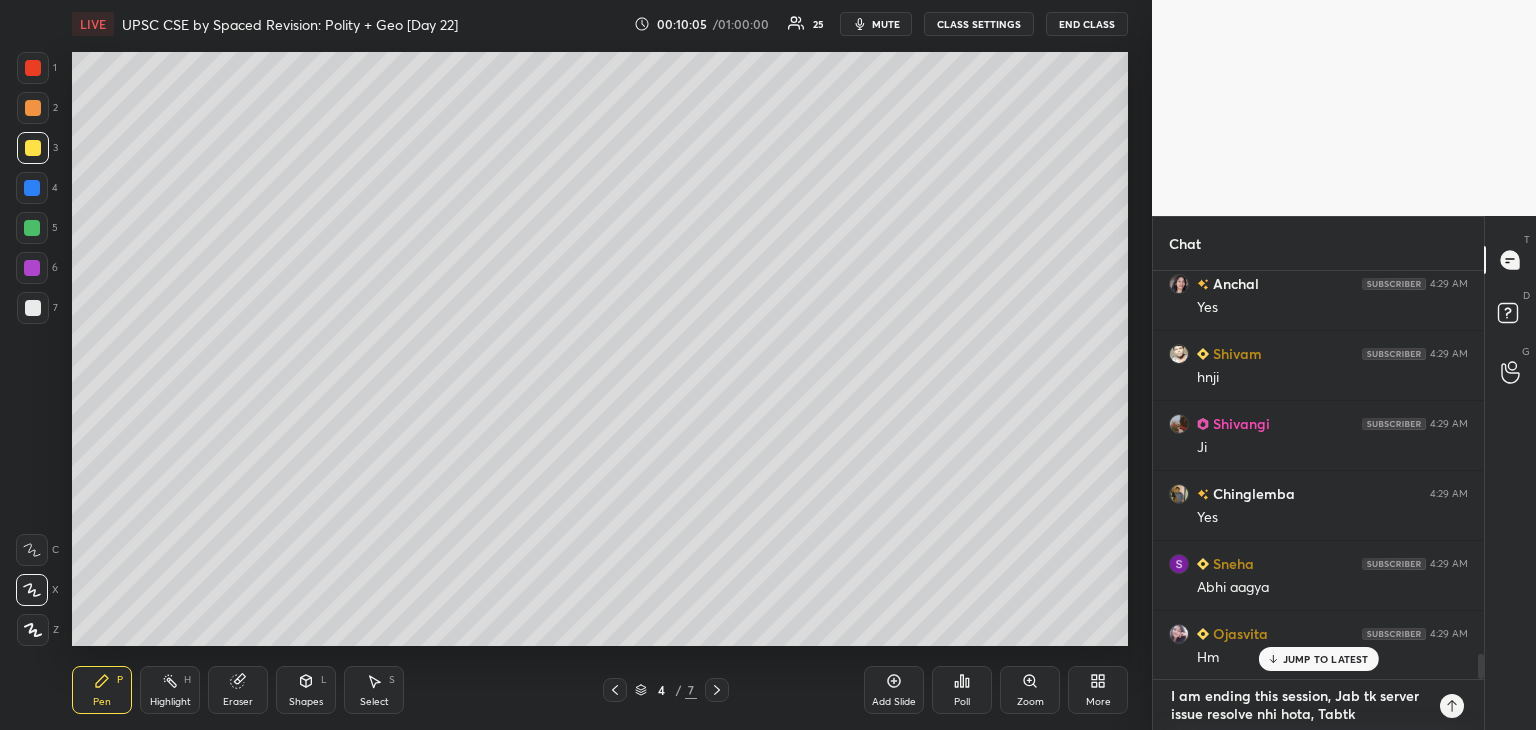type on "I am ending this session, Jab tk server issue resolve nhi hota, Tabtk" 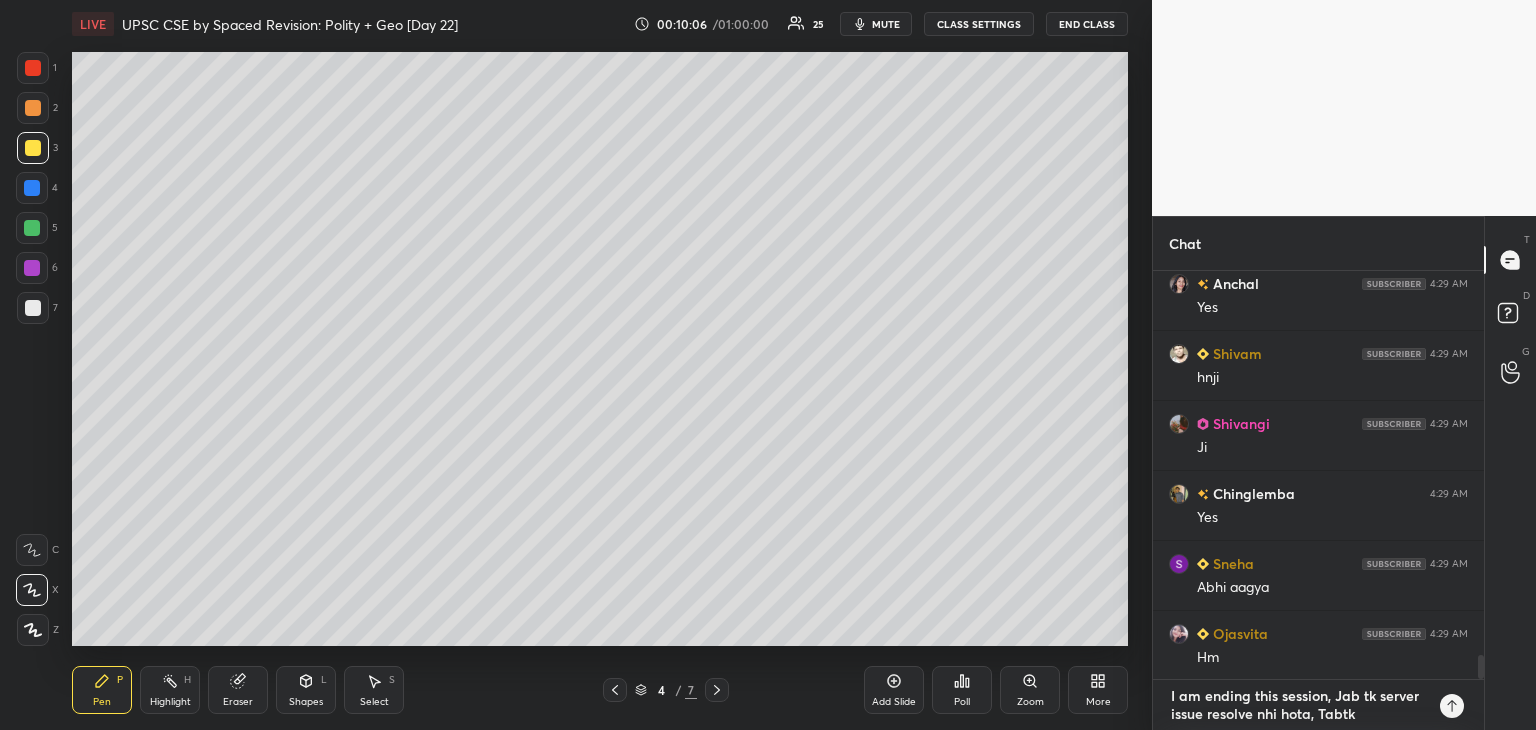scroll, scrollTop: 6463, scrollLeft: 0, axis: vertical 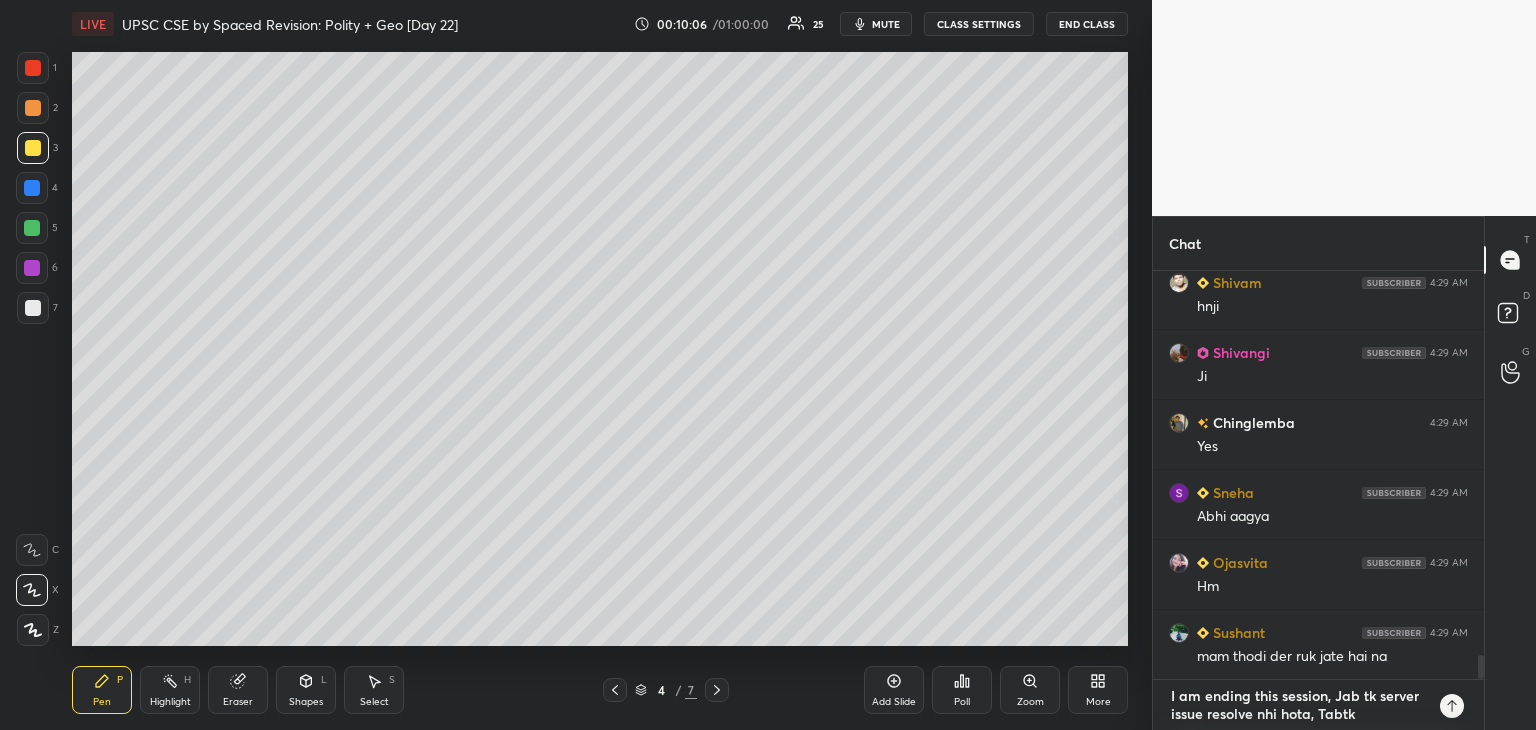 type on "I am ending this session, Jab tk server issue resolve nhi hota, Tabtk" 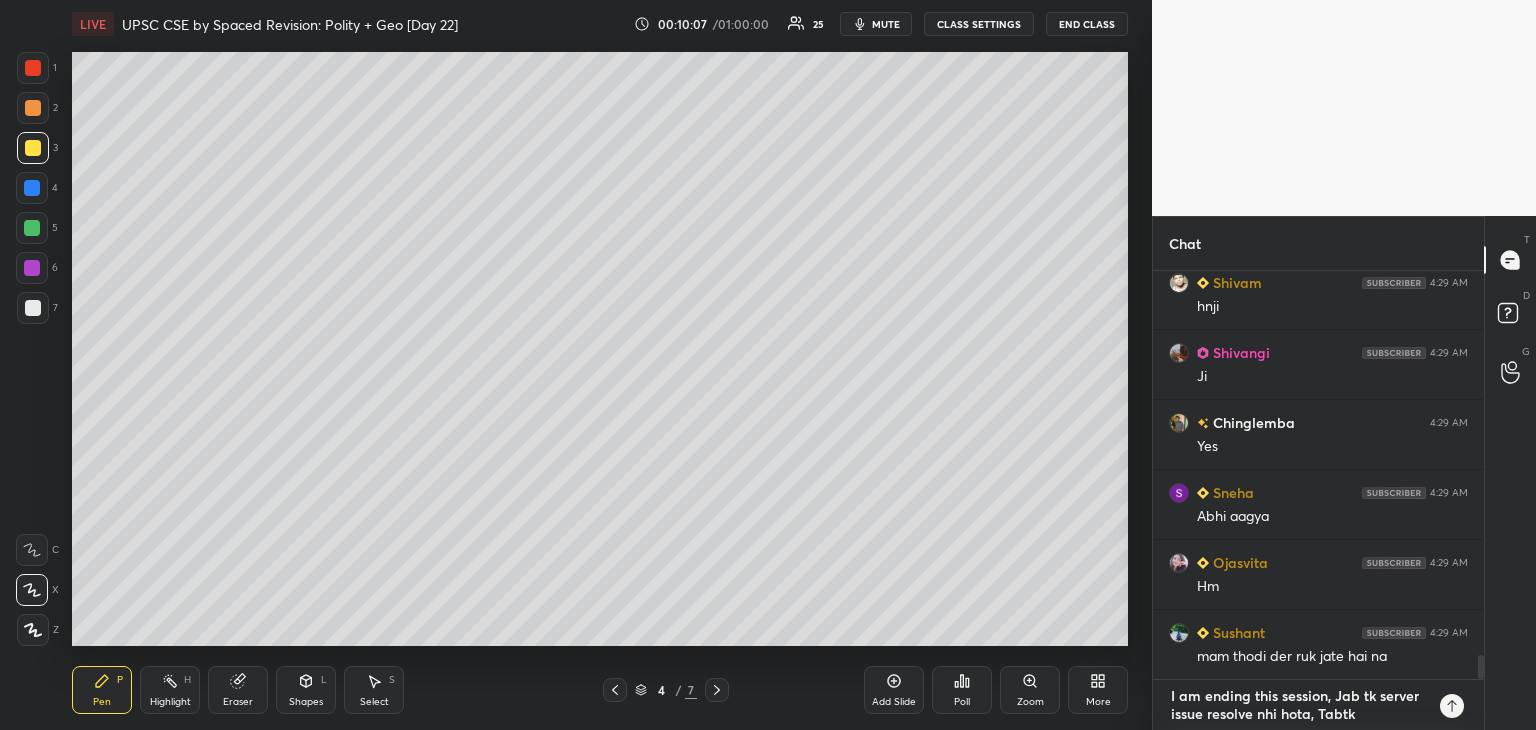 type on "I am ending this session, Jab tk server issue resolve nhi hota, Tabt" 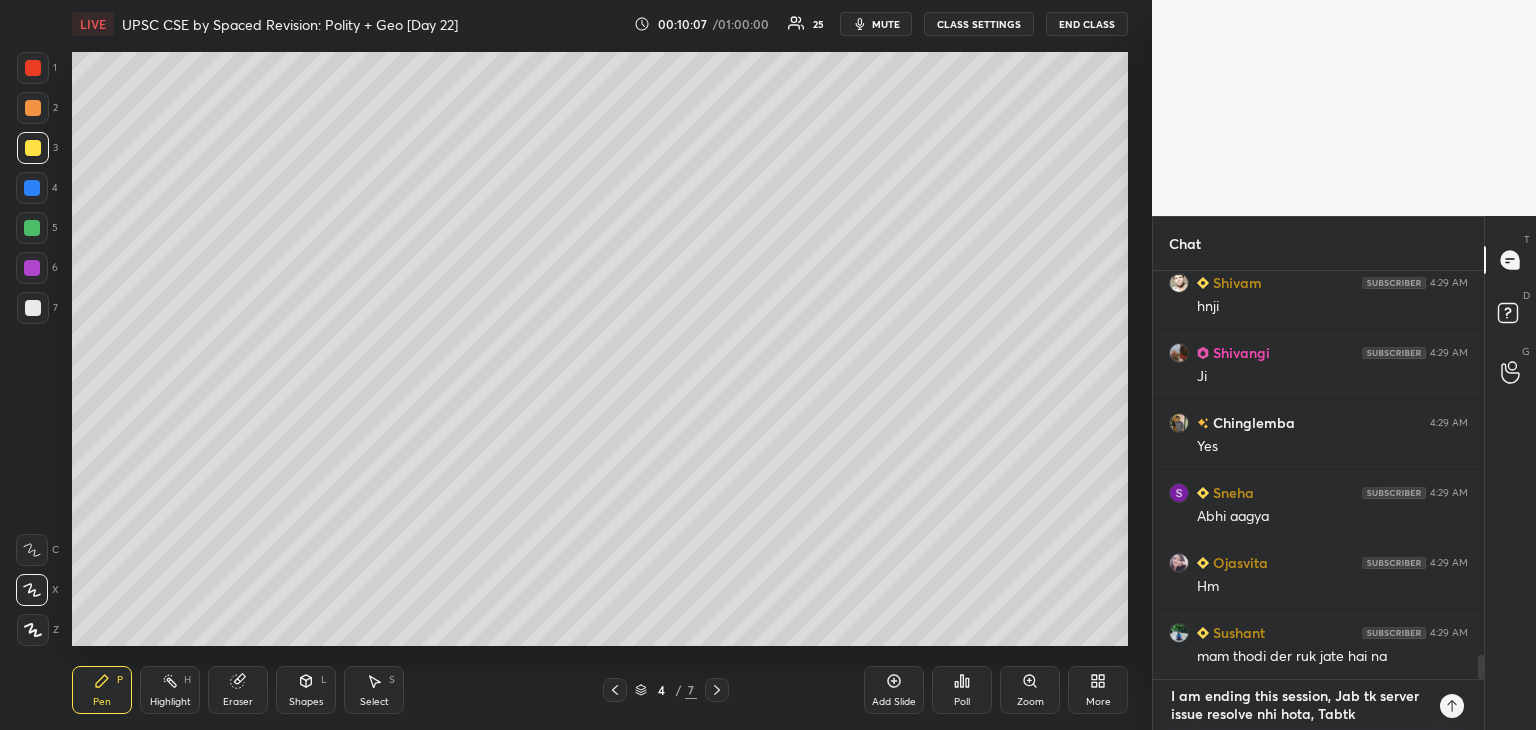 type on "x" 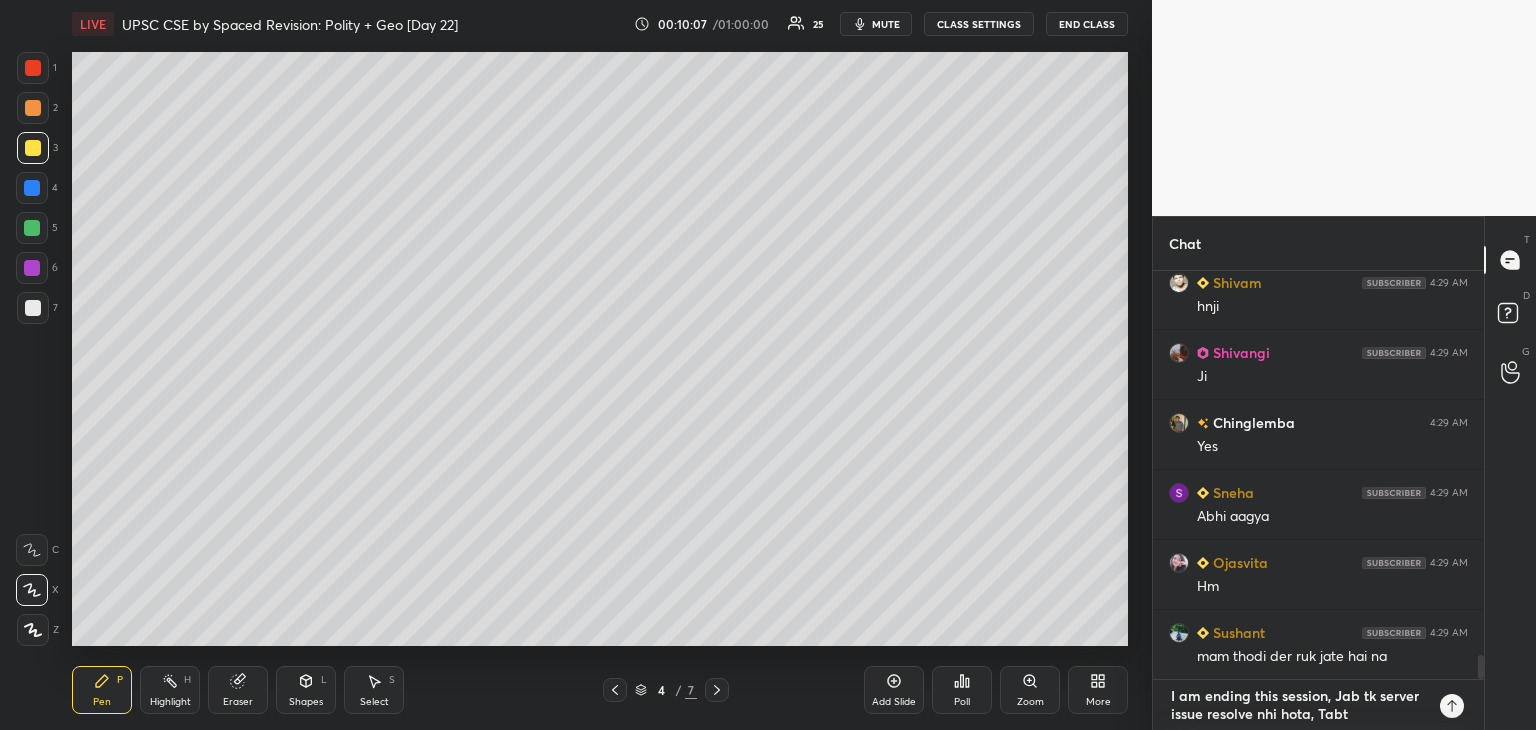 type on "I am ending this session, Jab tk server issue resolve nhi hota, Tab" 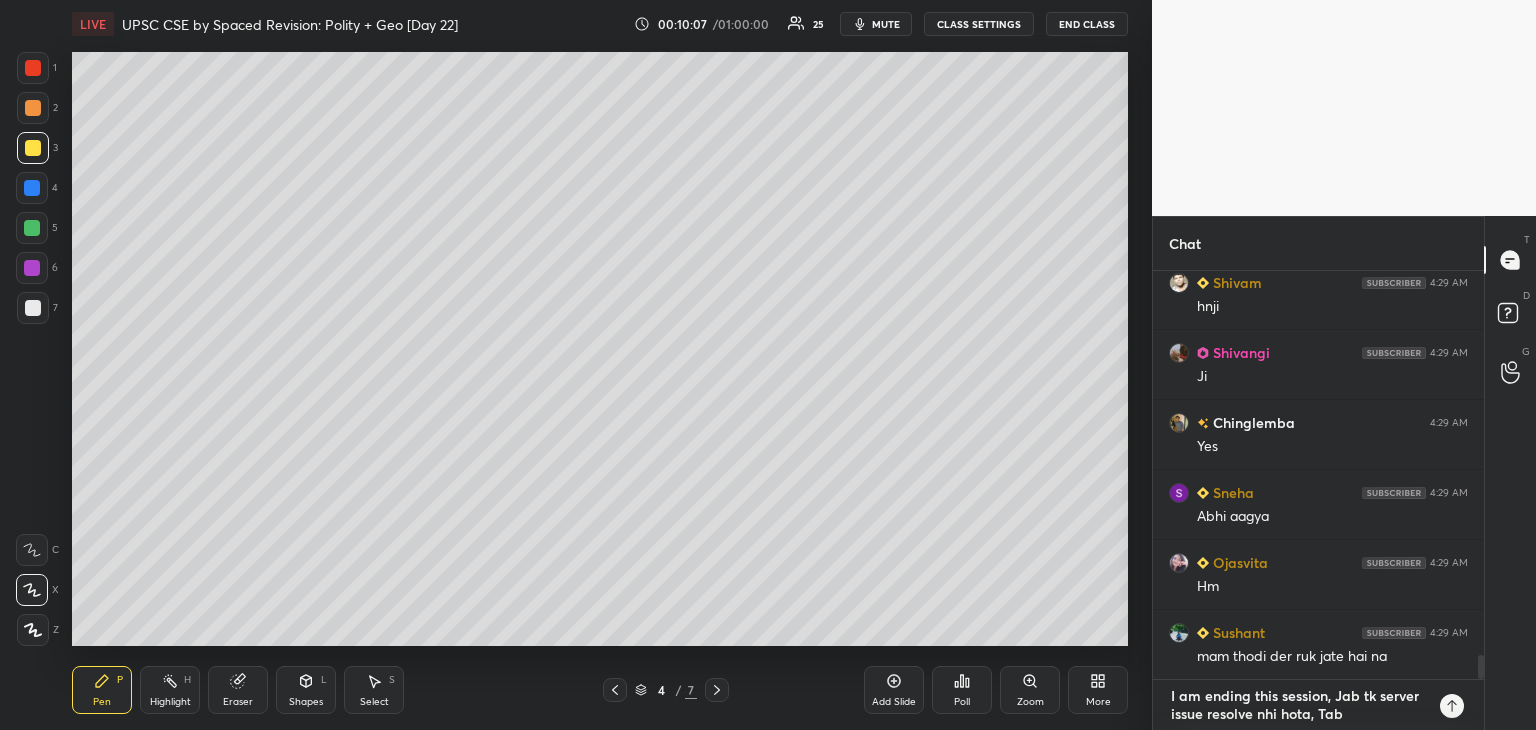 type on "I am ending this session, Jab tk server issue resolve nhi hota, Ta" 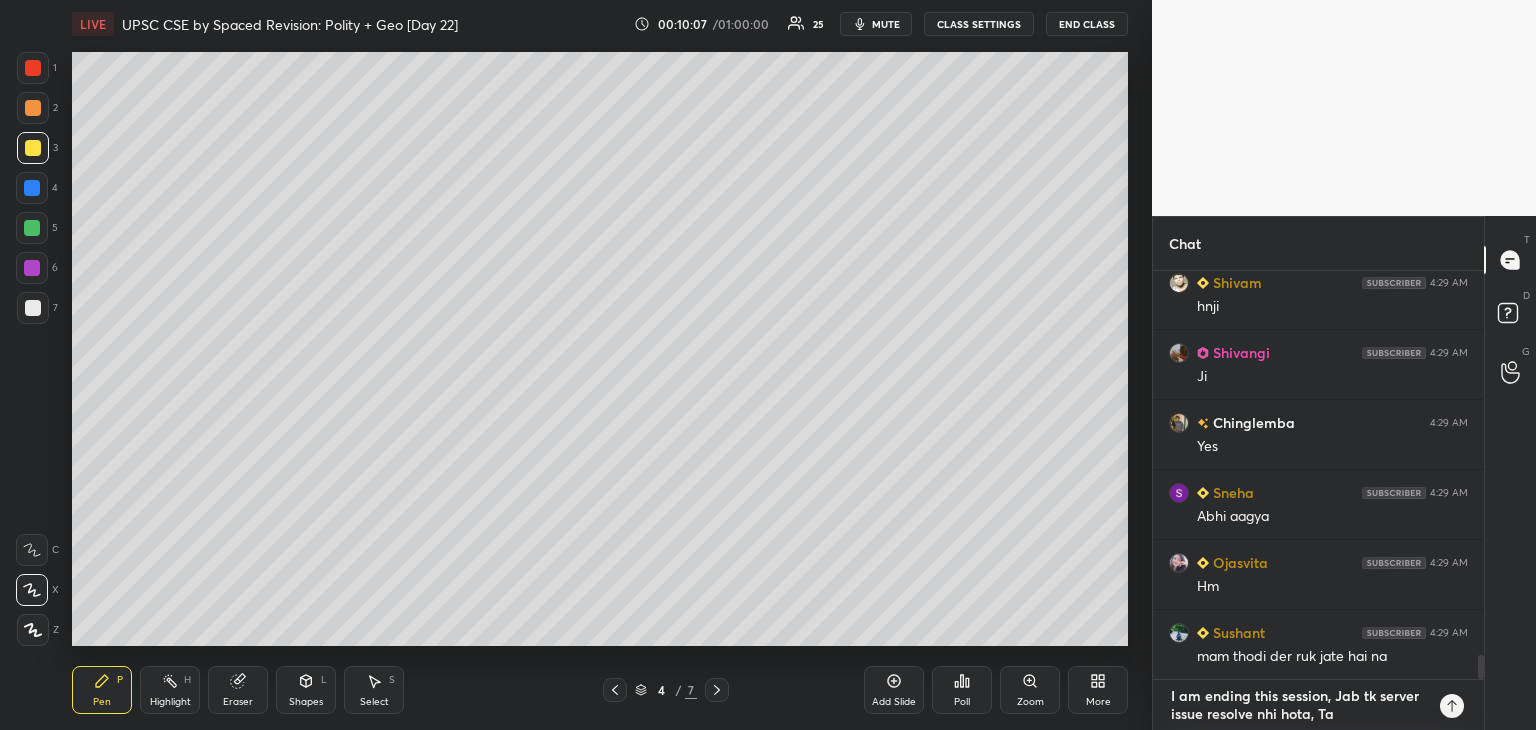 type on "I am ending this session, Jab tk server issue resolve nhi hota, T" 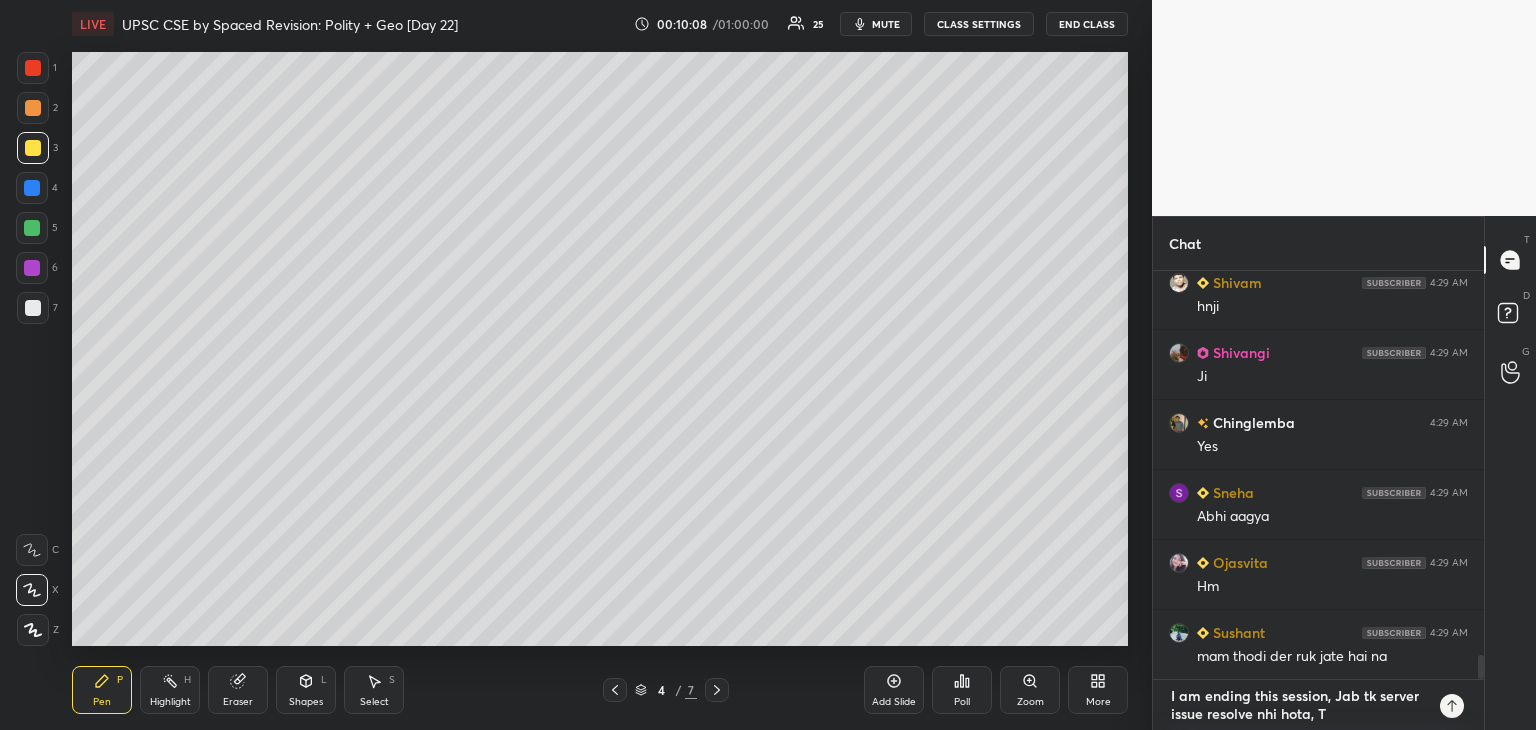 type on "I am ending this session, Jab tk server issue resolve nhi hota," 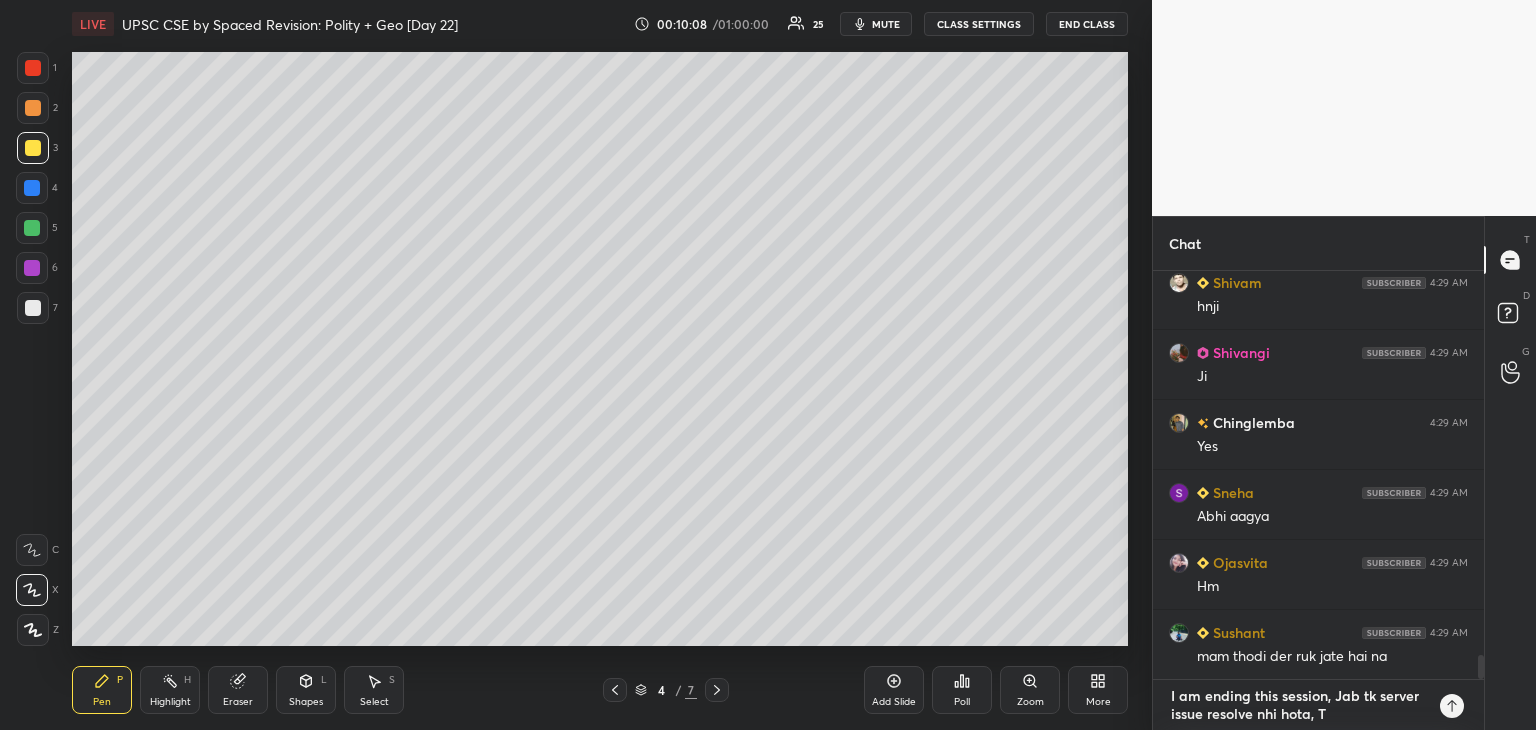 type on "x" 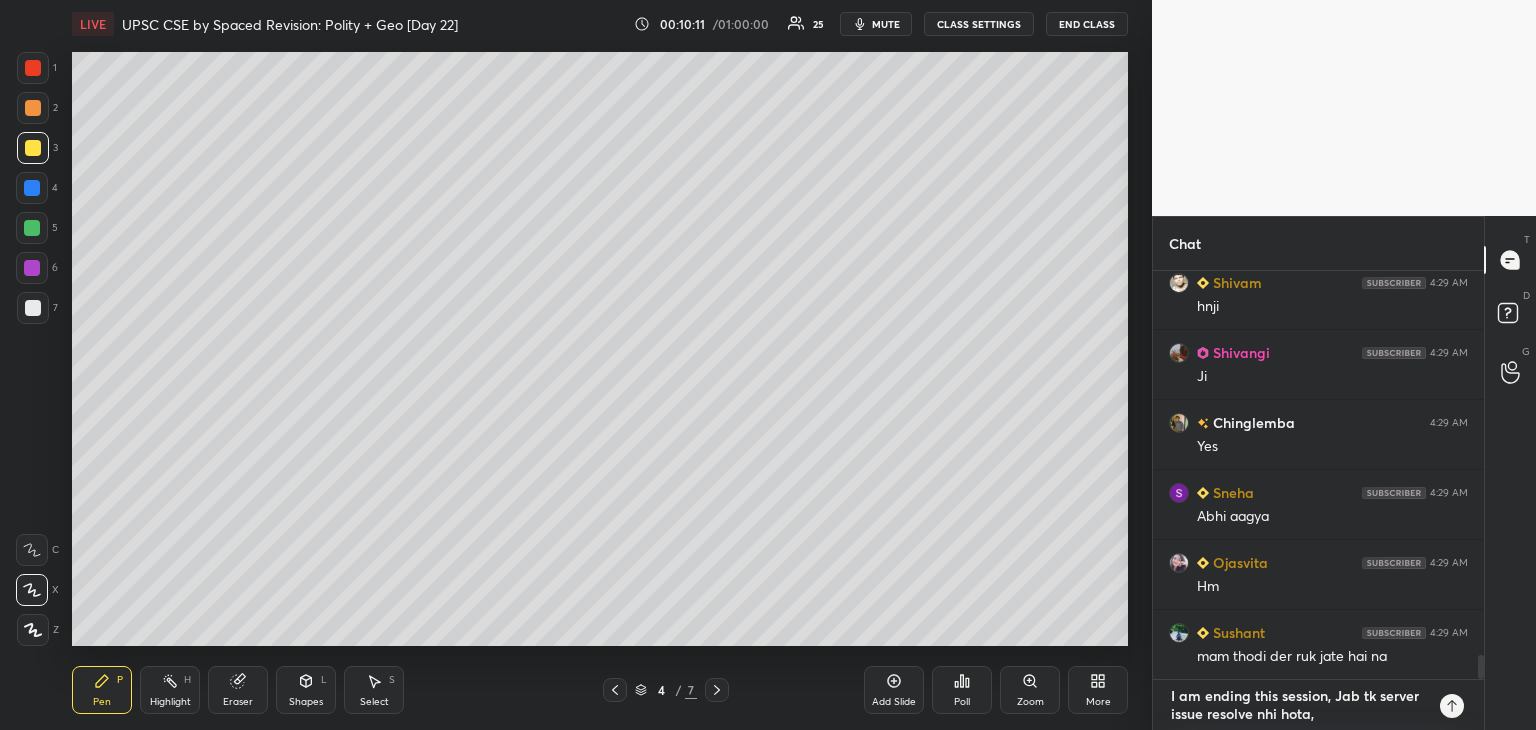 type on "I am ending this session, Jab tk server issue resolve nhi hota, t" 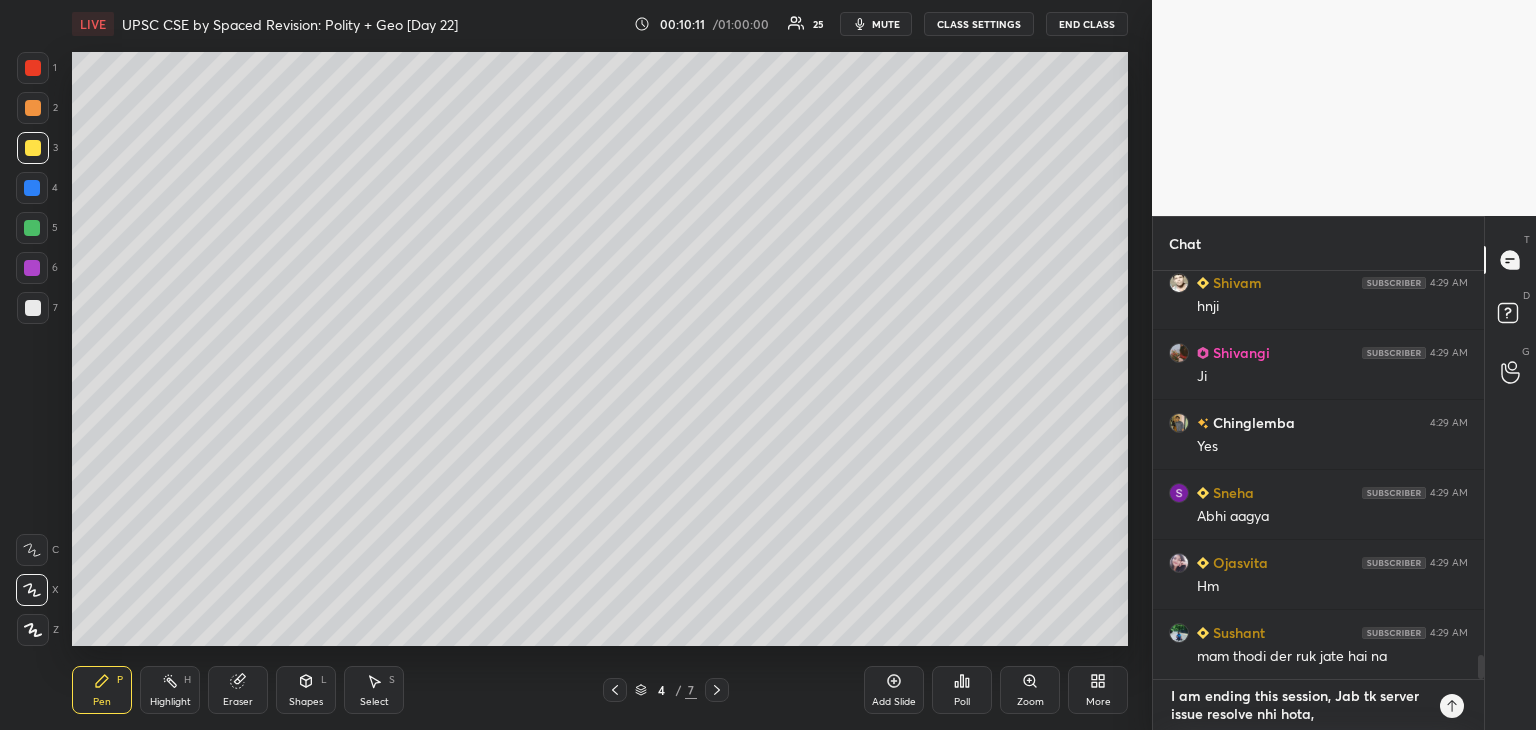 type on "x" 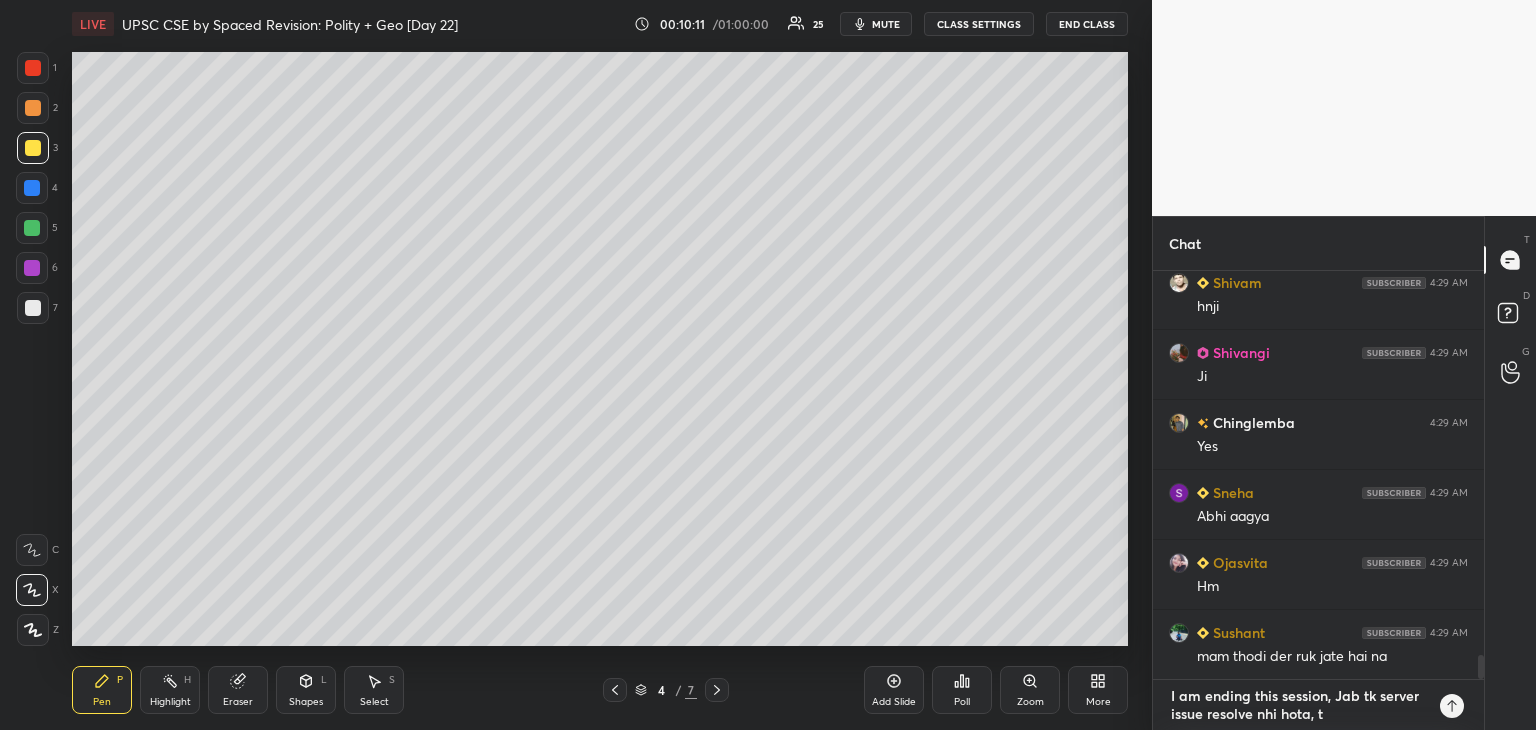 type on "I am ending this session, Jab tk server issue resolve nhi hota, tb" 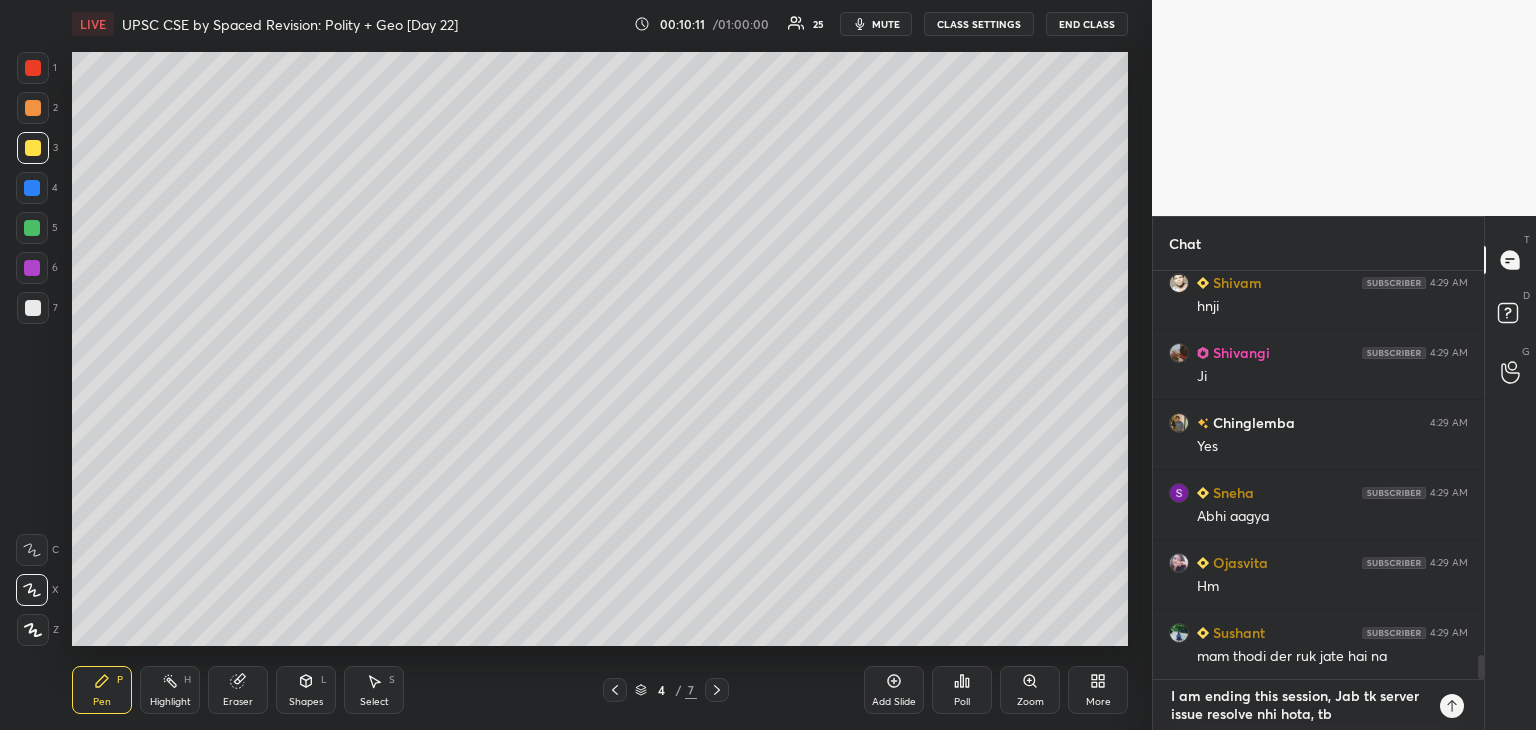 type on "I am ending this session, Jab tk server issue resolve nhi hota, tbt" 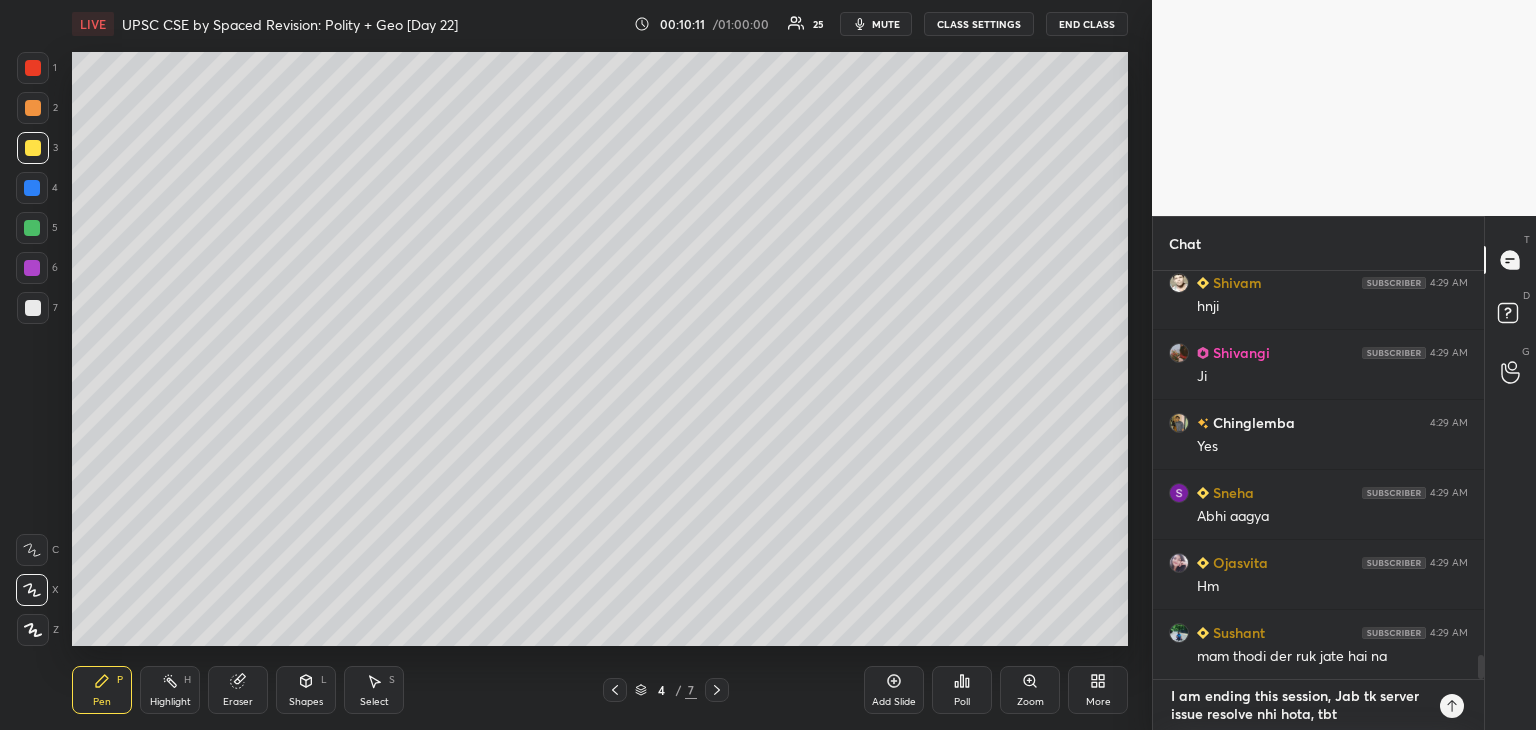 type on "I am ending this session, Jab tk server issue resolve nhi hota, tbtk" 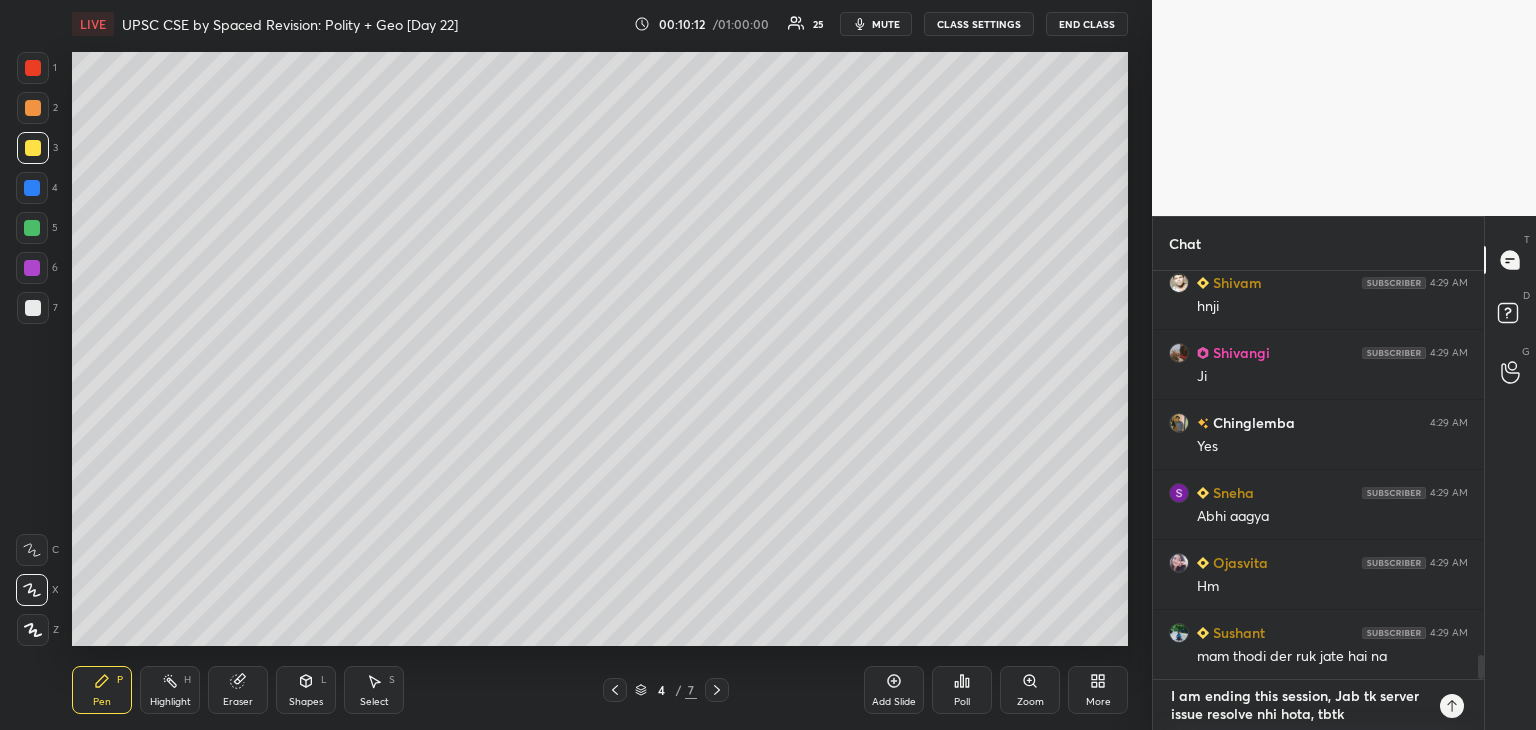 type on "I am ending this session, Jab tk server issue resolve nhi hota, tbtk" 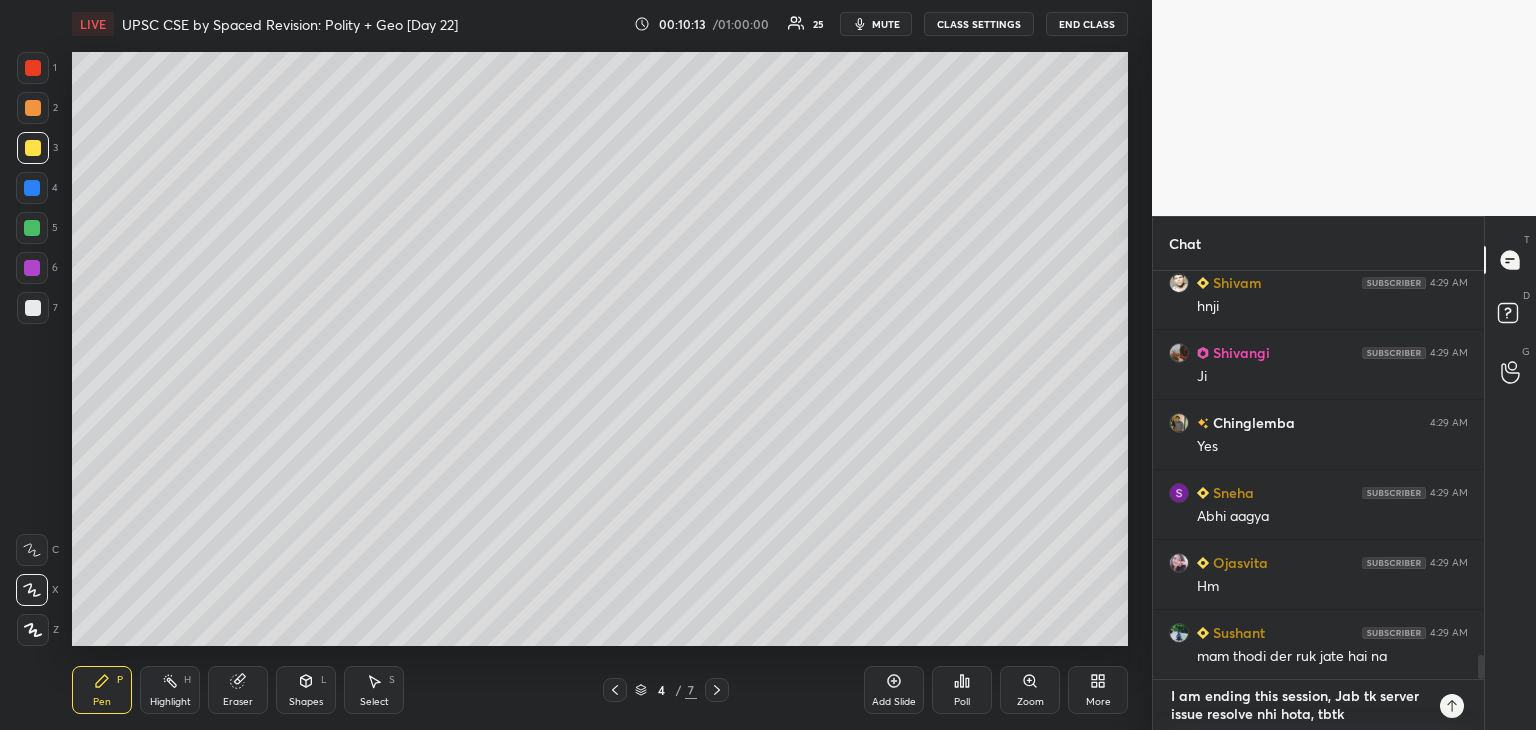 type on "I am ending this session, Jab tk server issue resolve nhi hota, tbtk I" 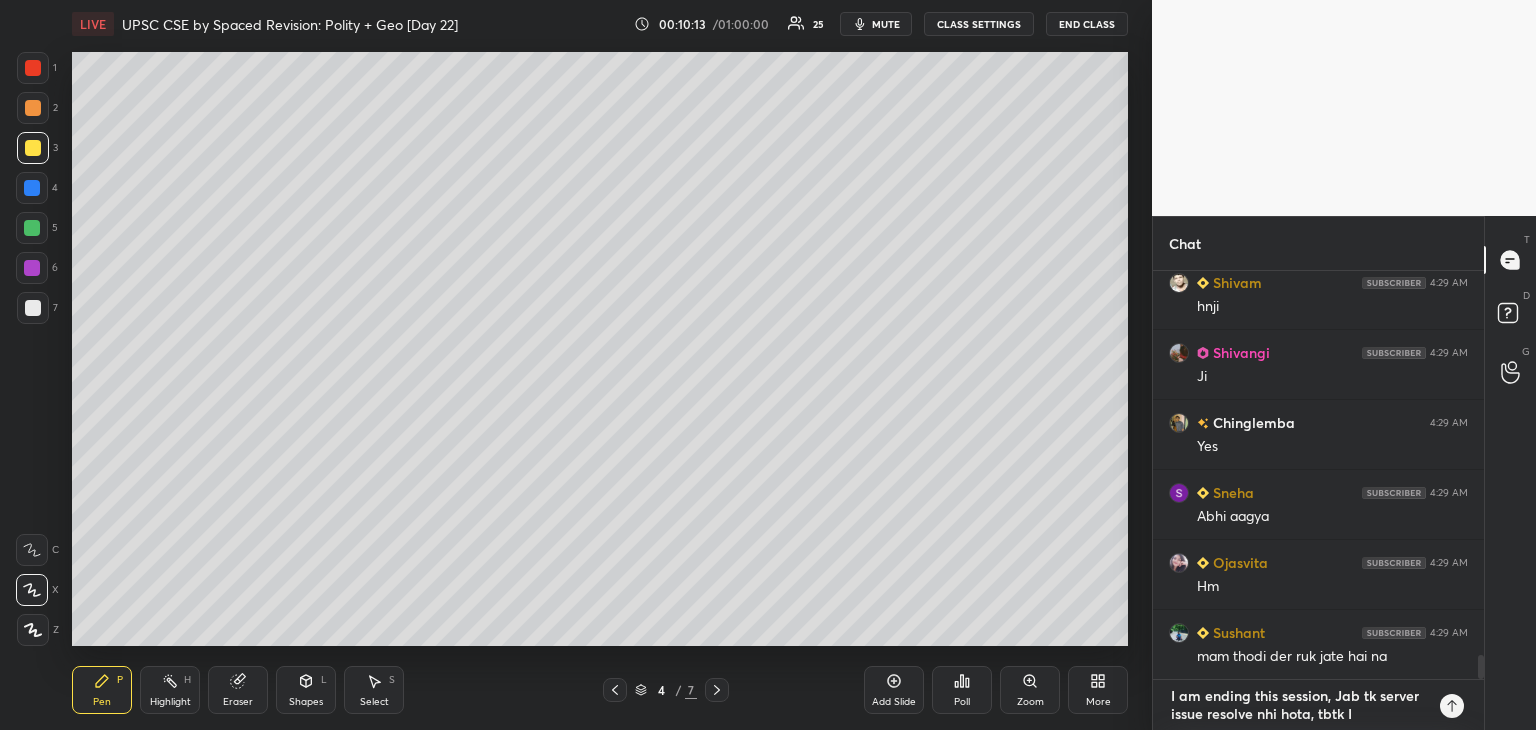 type on "x" 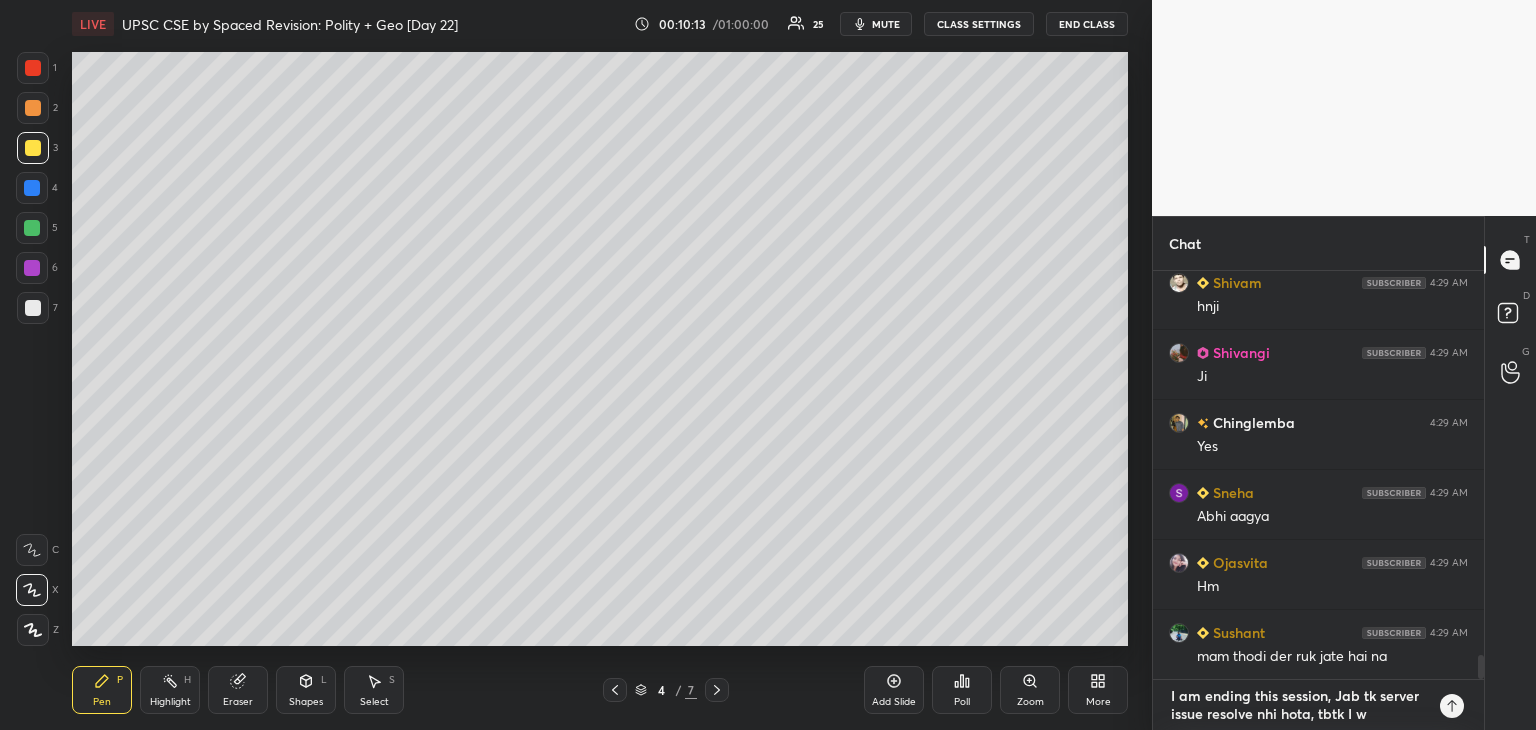 type on "I am ending this session, Jab tk server issue resolve nhi hota, tbtk I wi" 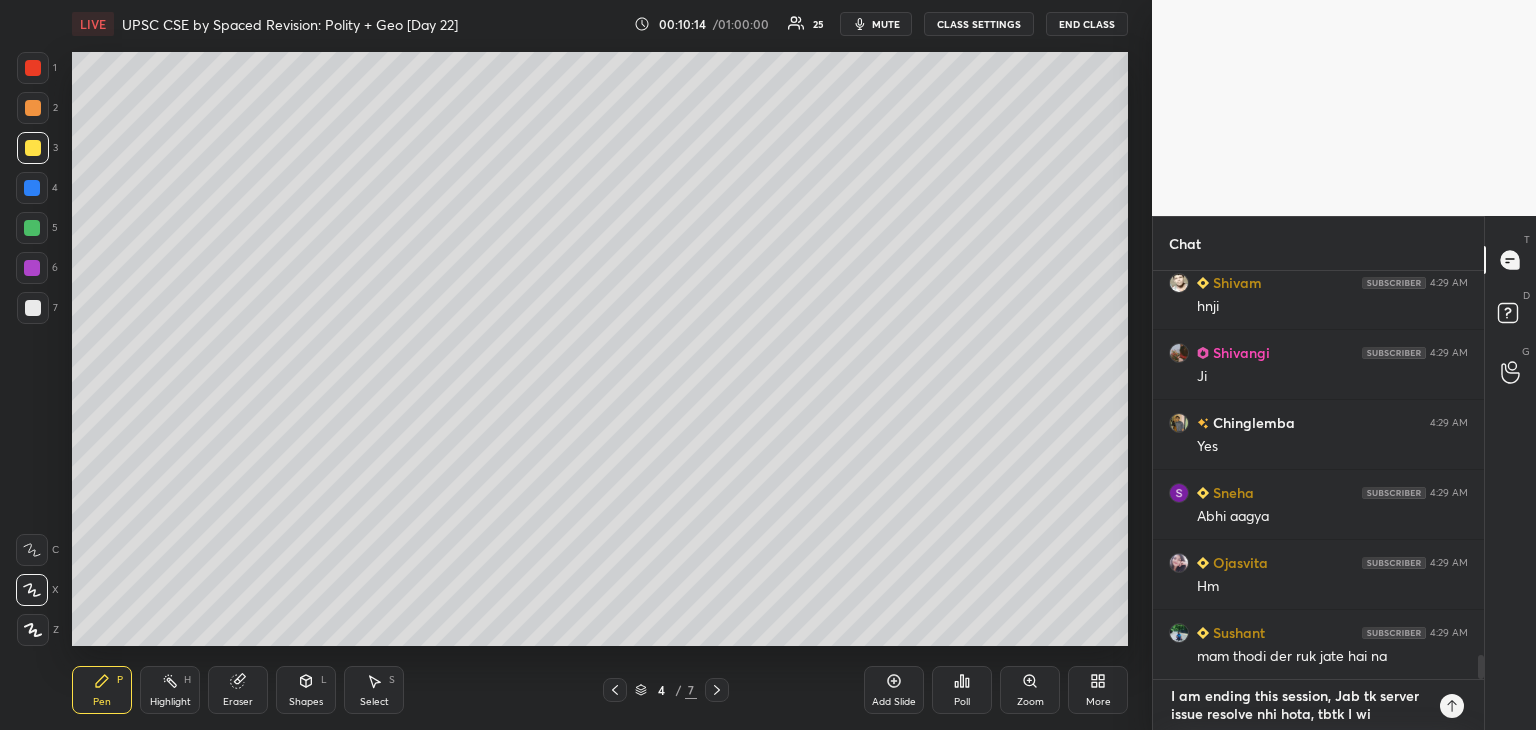 type on "I am ending this session, Jab tk server issue resolve nhi hota, tbtk I wil" 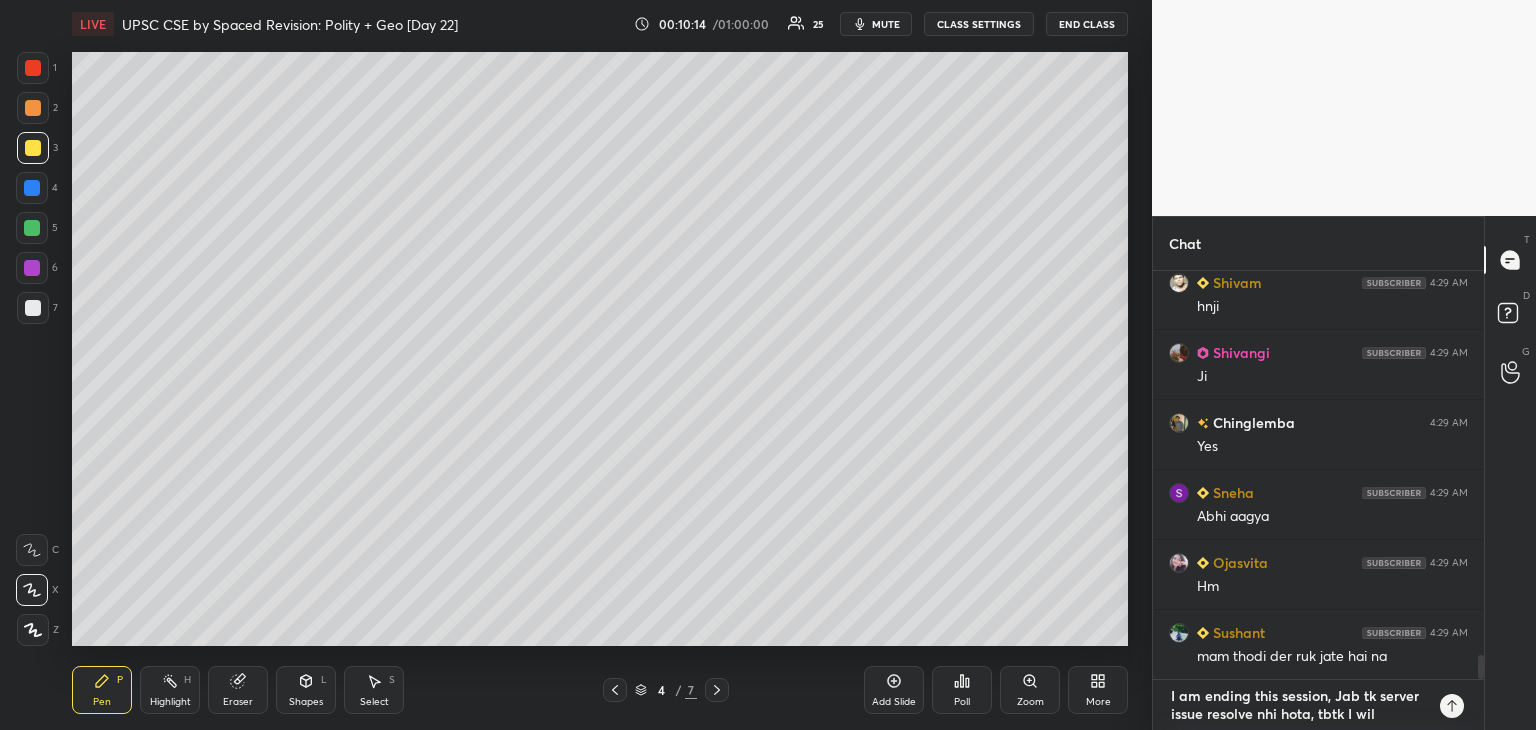 type on "I am ending this session, Jab tk server issue resolve nhi hota, tbtk I will" 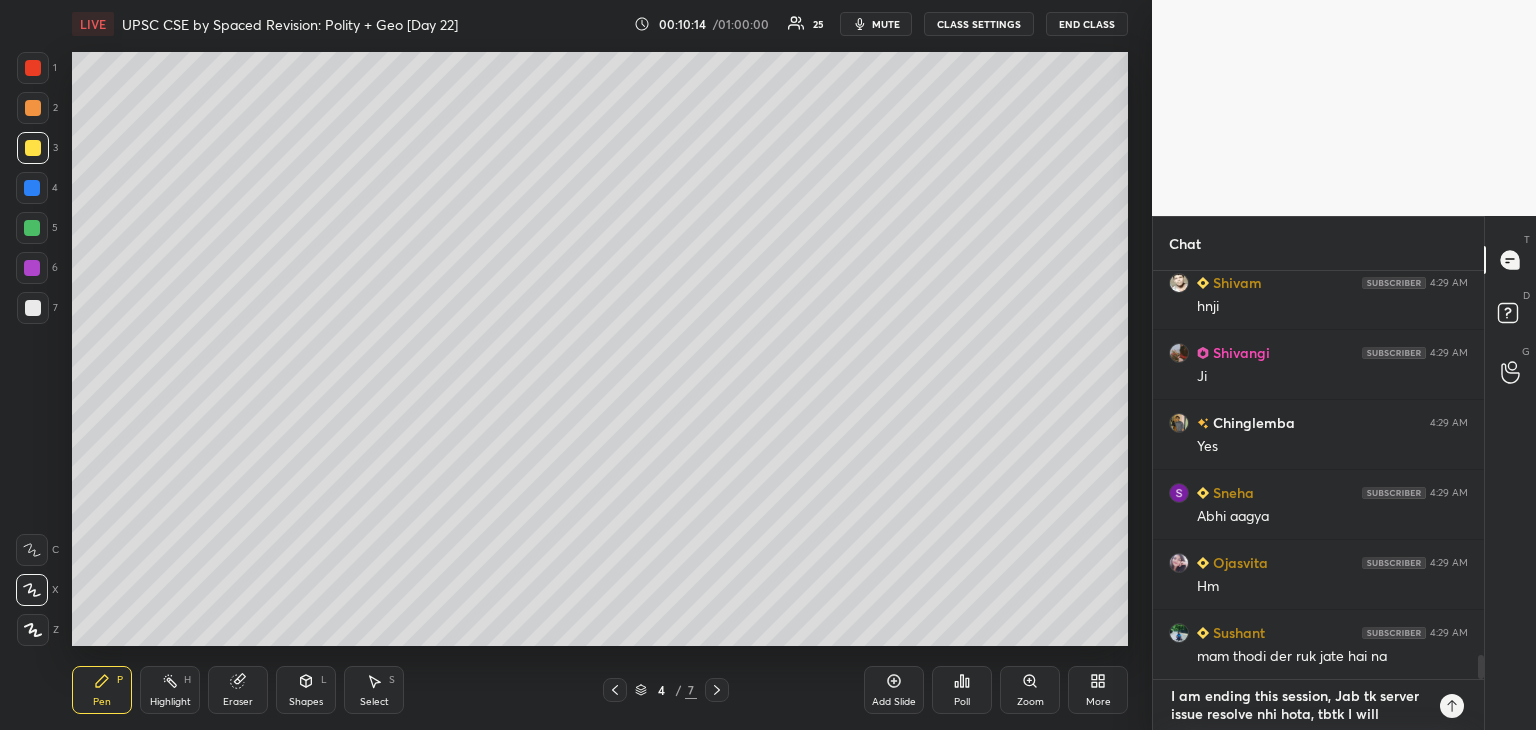 type on "I am ending this session, Jab tk server issue resolve nhi hota, tbtk I will" 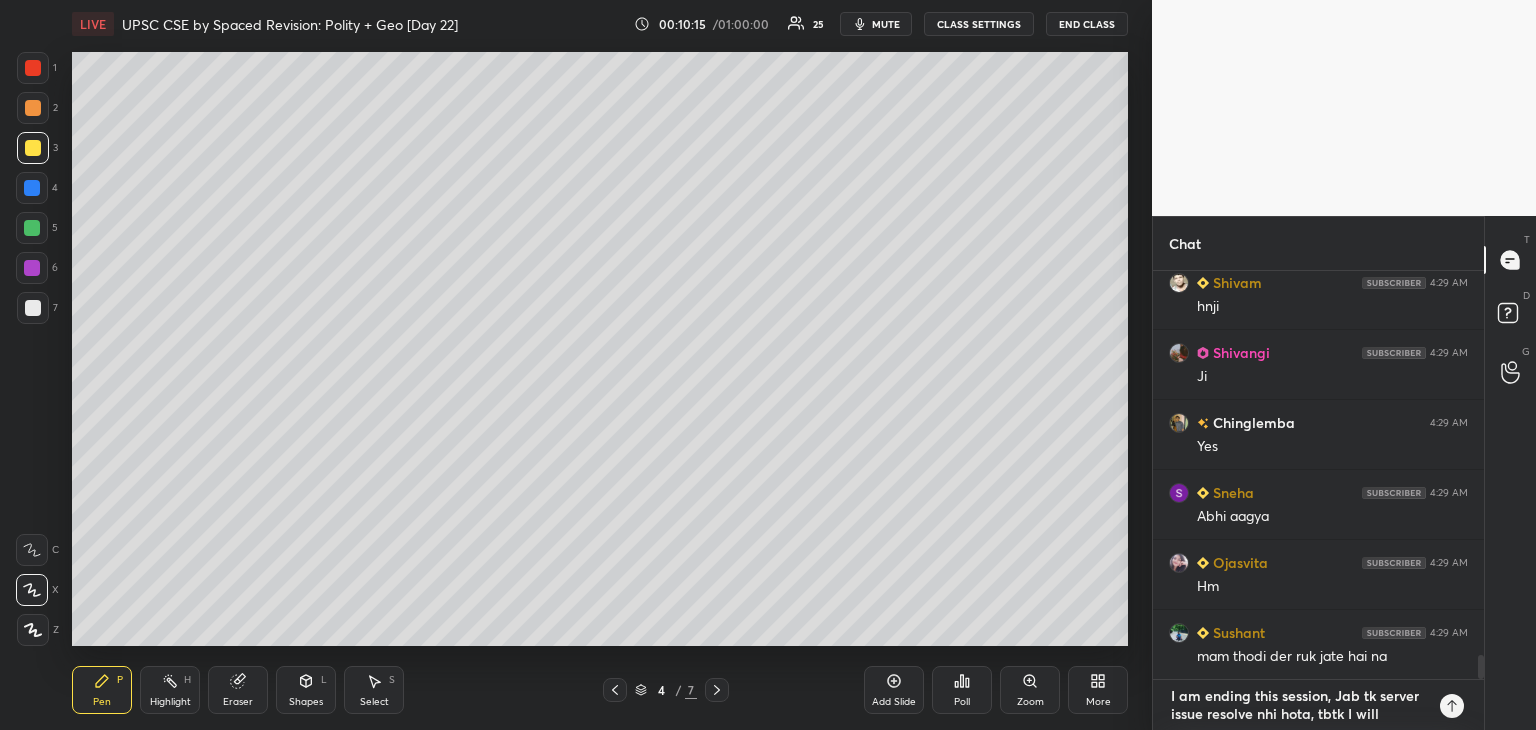 type on "I am ending this session, Jab tk server issue resolve nhi hota, tbtk I will s" 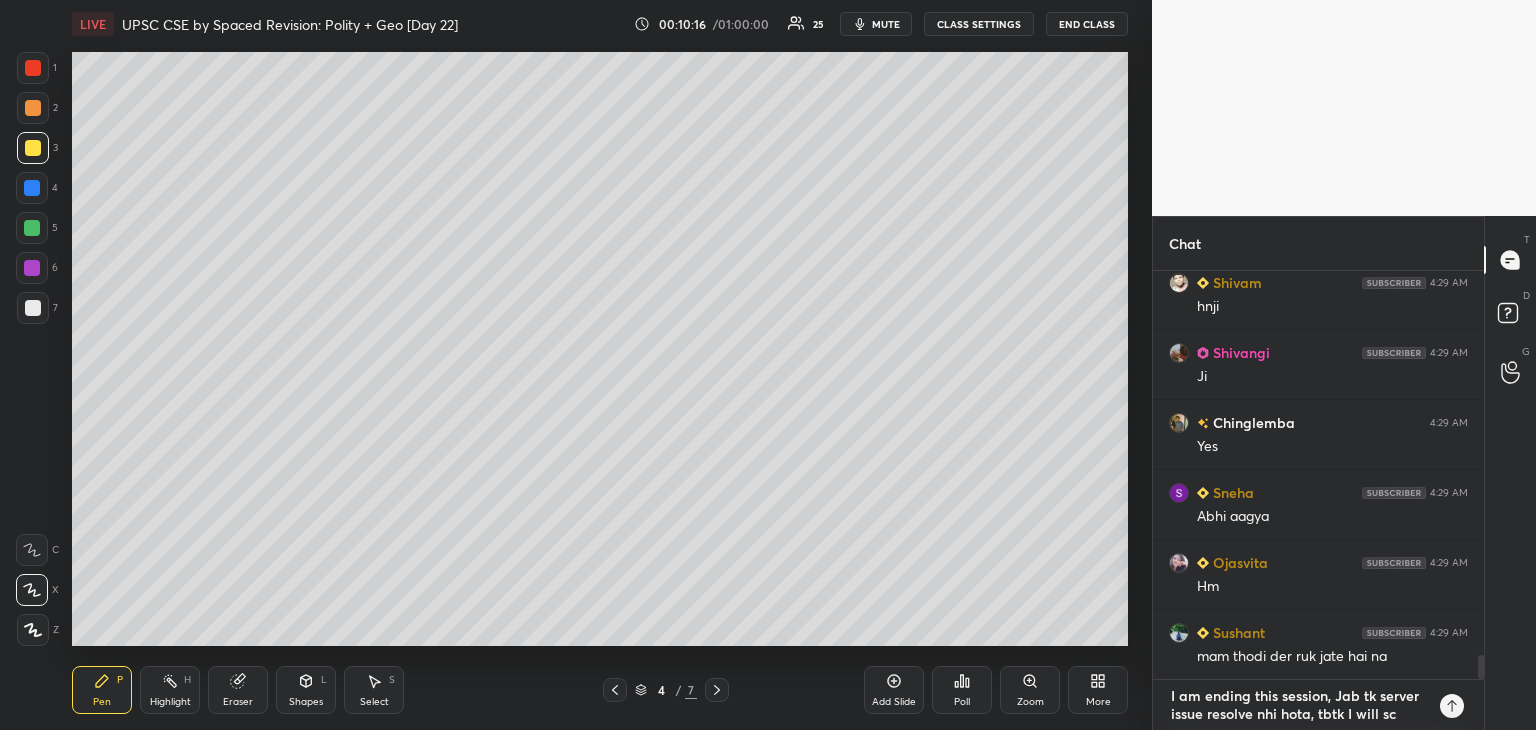 scroll, scrollTop: 6568, scrollLeft: 0, axis: vertical 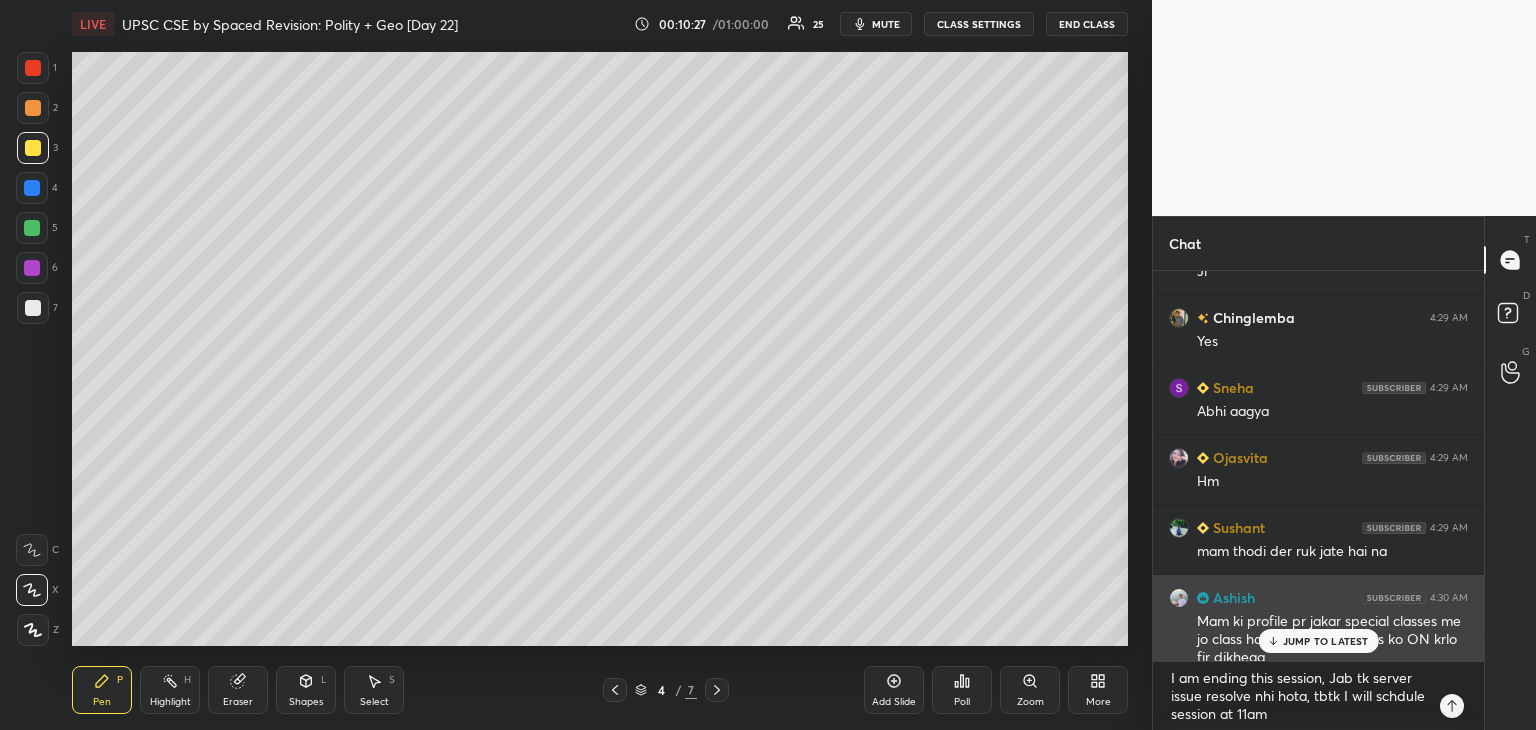 click on "JUMP TO LATEST" at bounding box center [1326, 641] 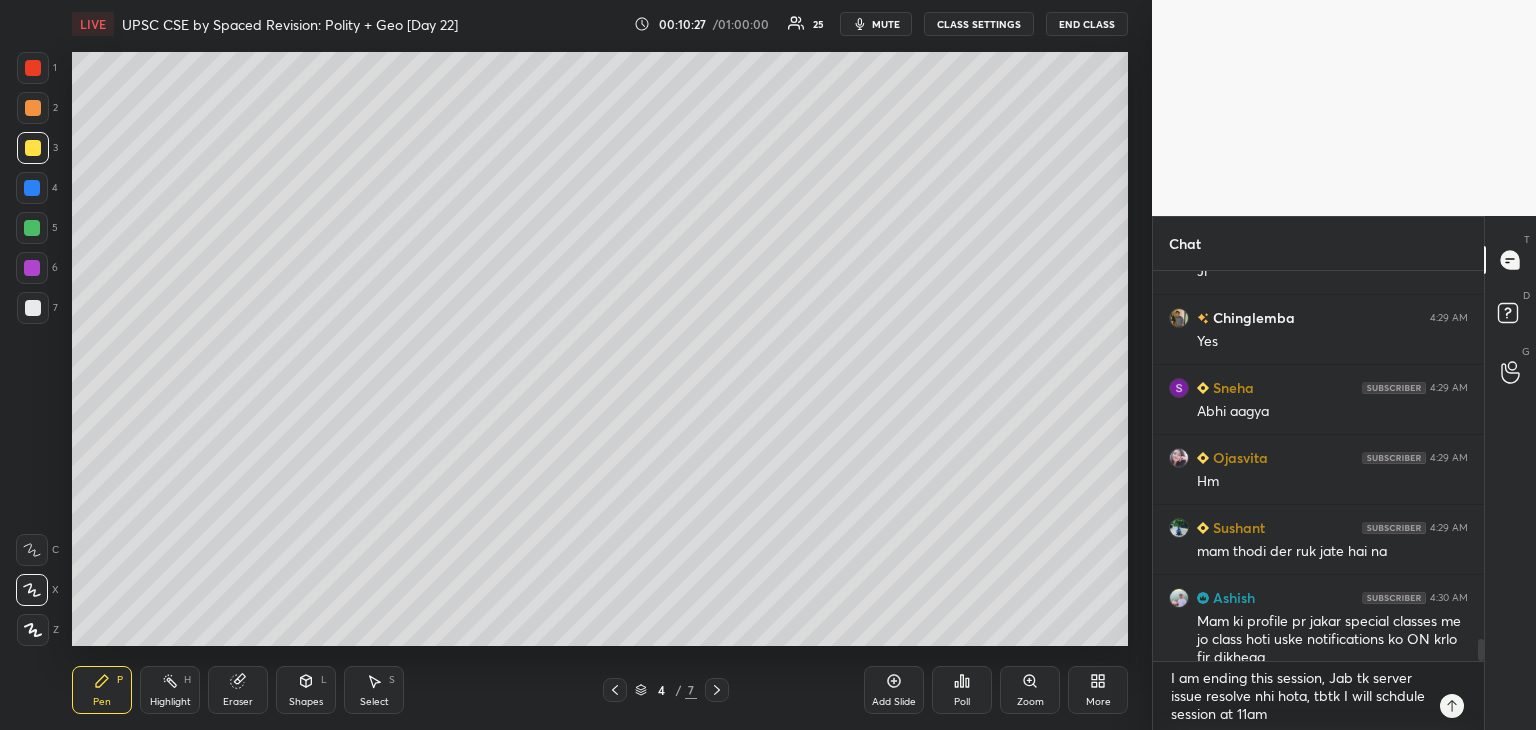 scroll, scrollTop: 6587, scrollLeft: 0, axis: vertical 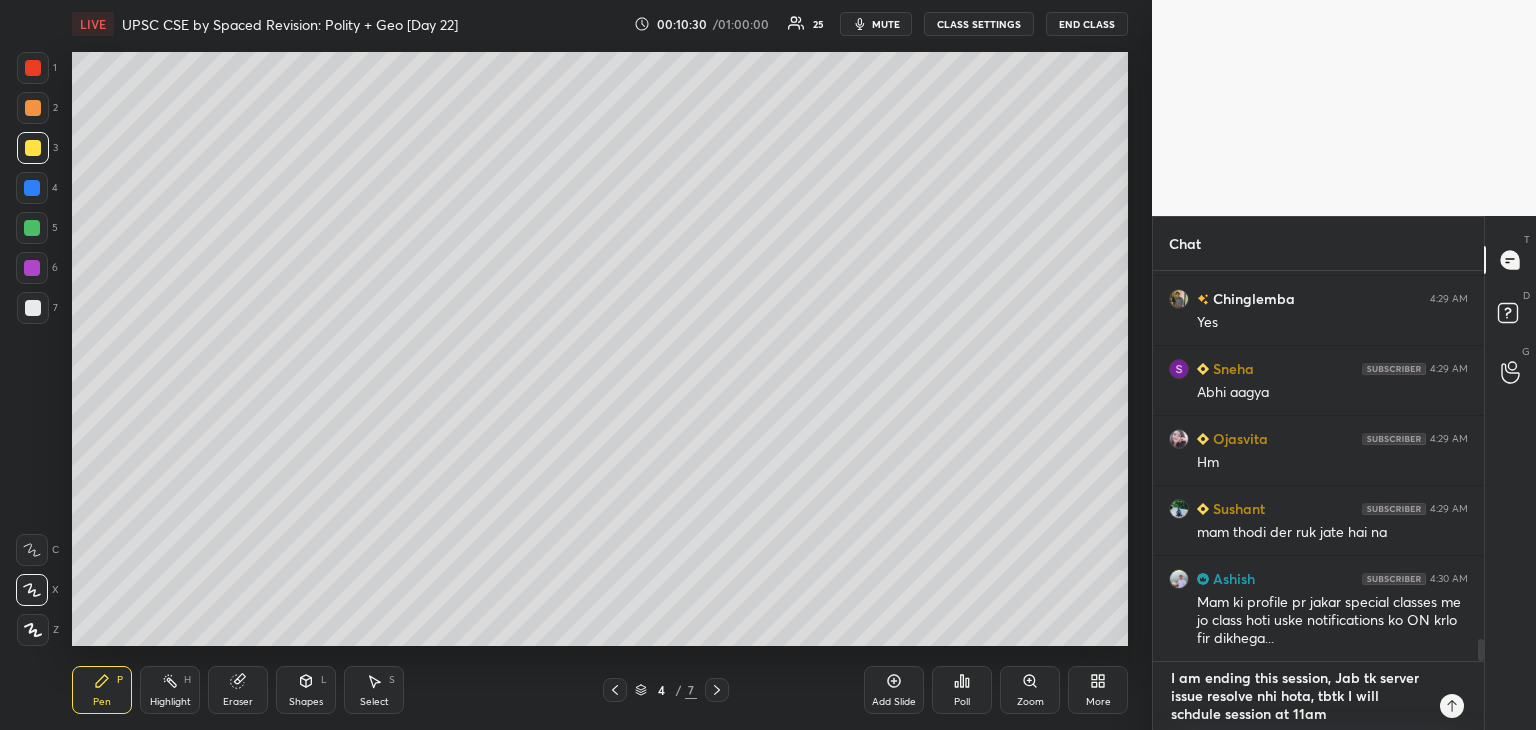 drag, startPoint x: 1393, startPoint y: 698, endPoint x: 1190, endPoint y: 714, distance: 203.62956 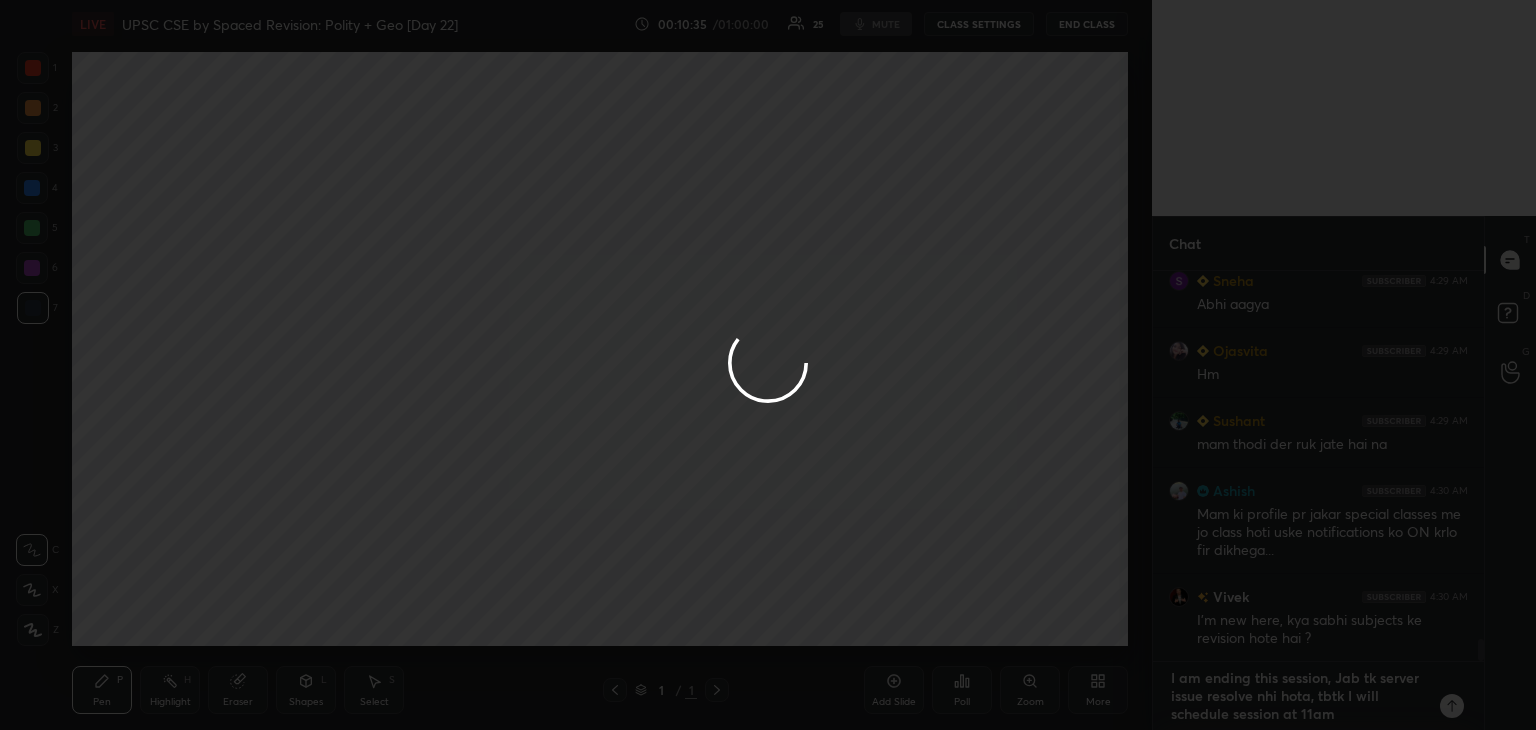 scroll, scrollTop: 6723, scrollLeft: 0, axis: vertical 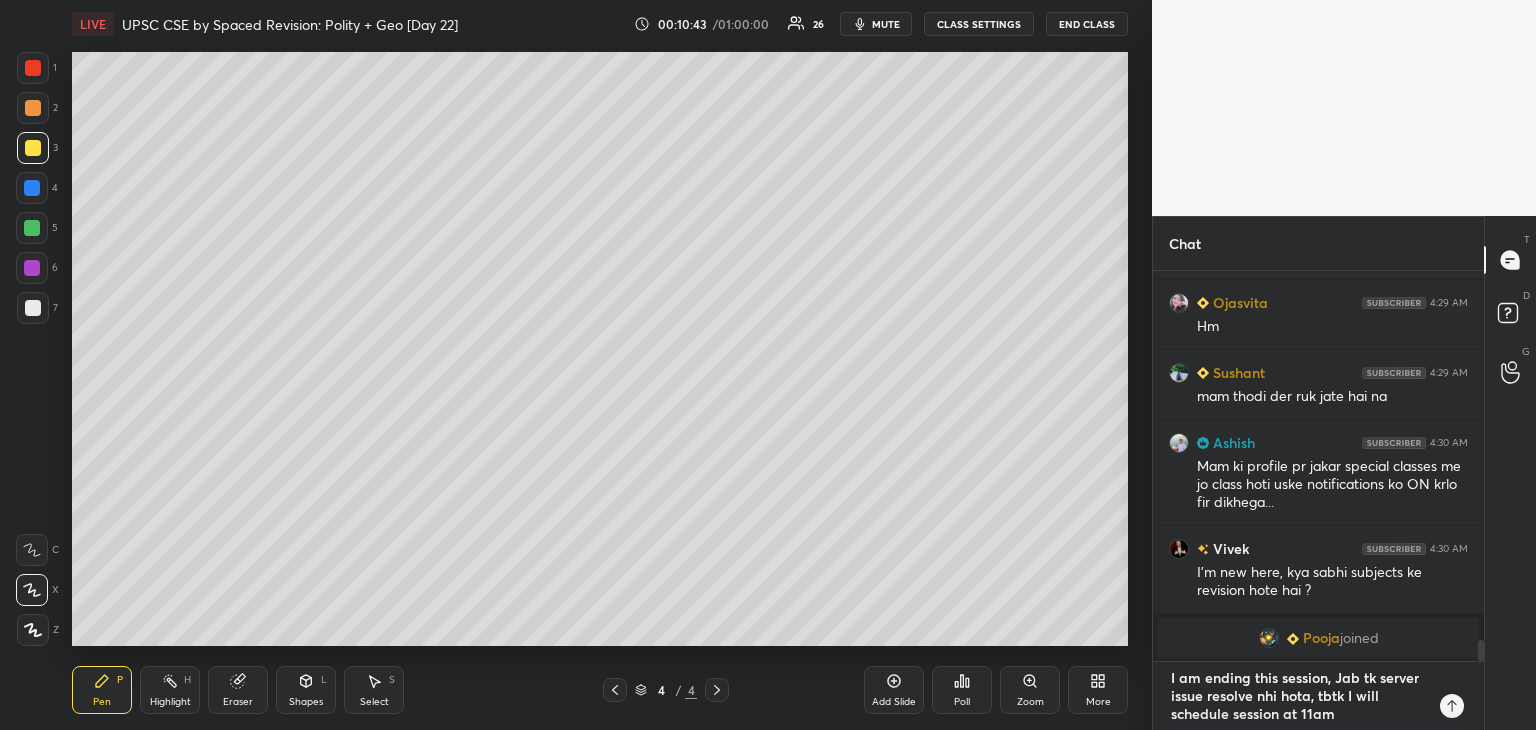 click on "I am ending this session, Jab tk server issue resolve nhi hota, tbtk I will schedule session at 11am" at bounding box center (1298, 696) 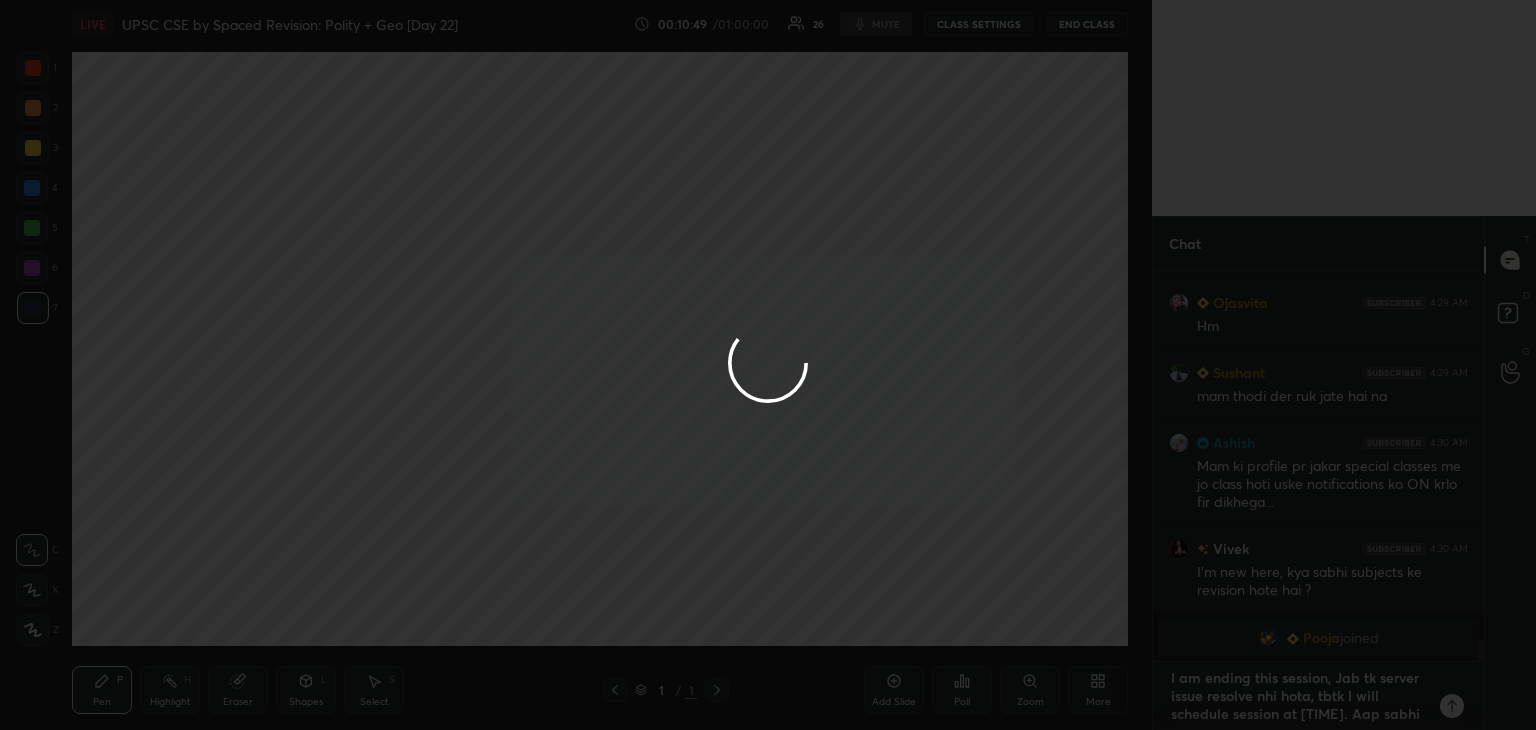 scroll, scrollTop: 6396, scrollLeft: 0, axis: vertical 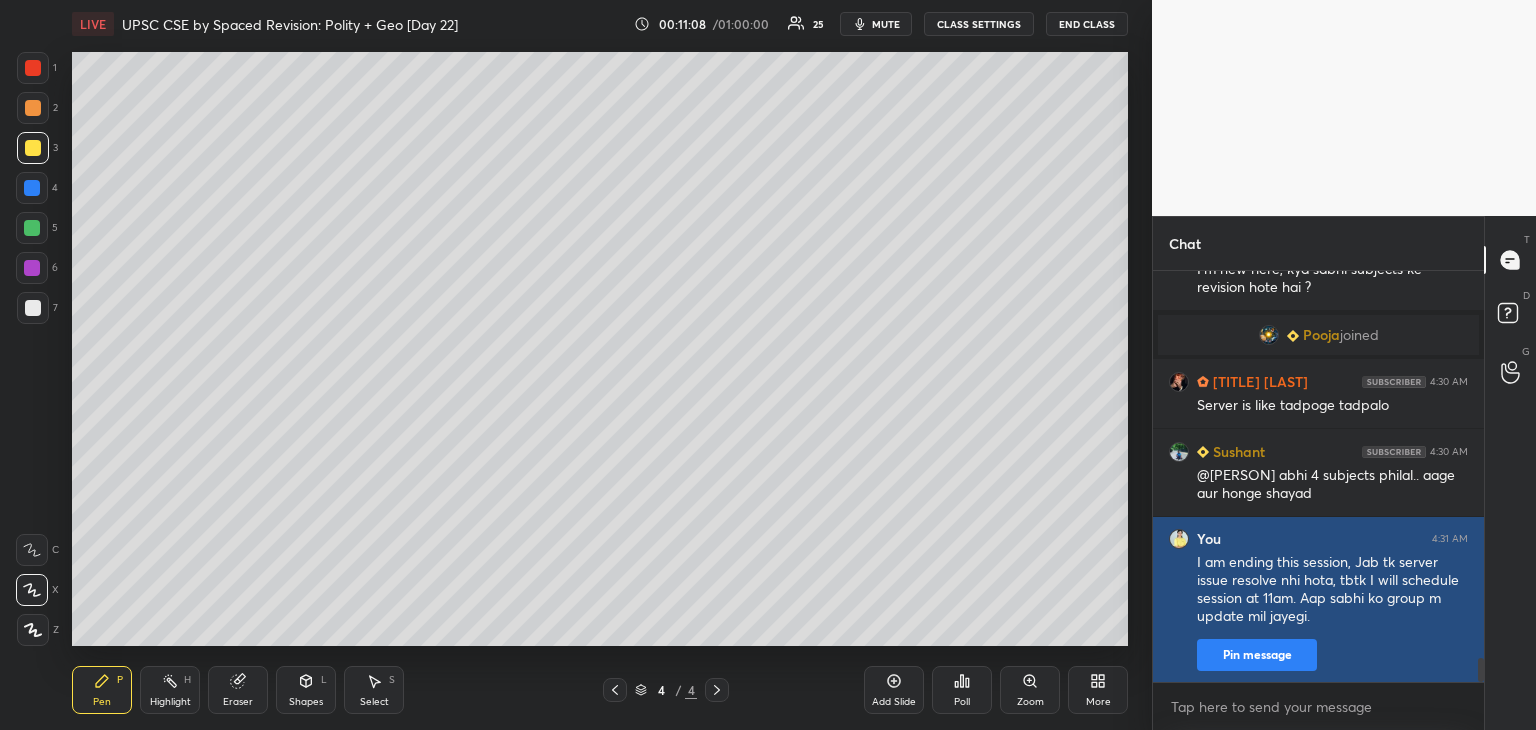 click on "Pin message" at bounding box center [1257, 655] 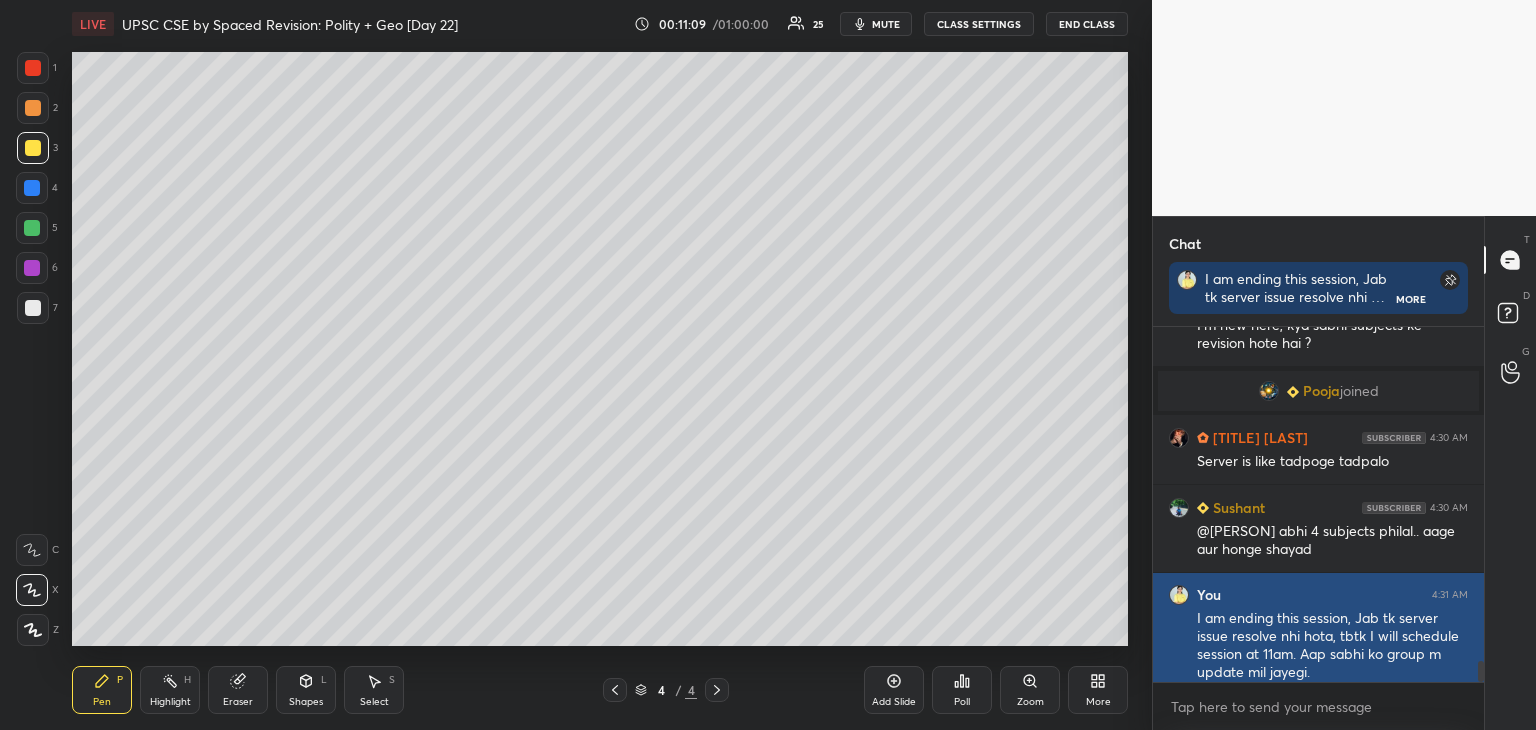 scroll, scrollTop: 349, scrollLeft: 325, axis: both 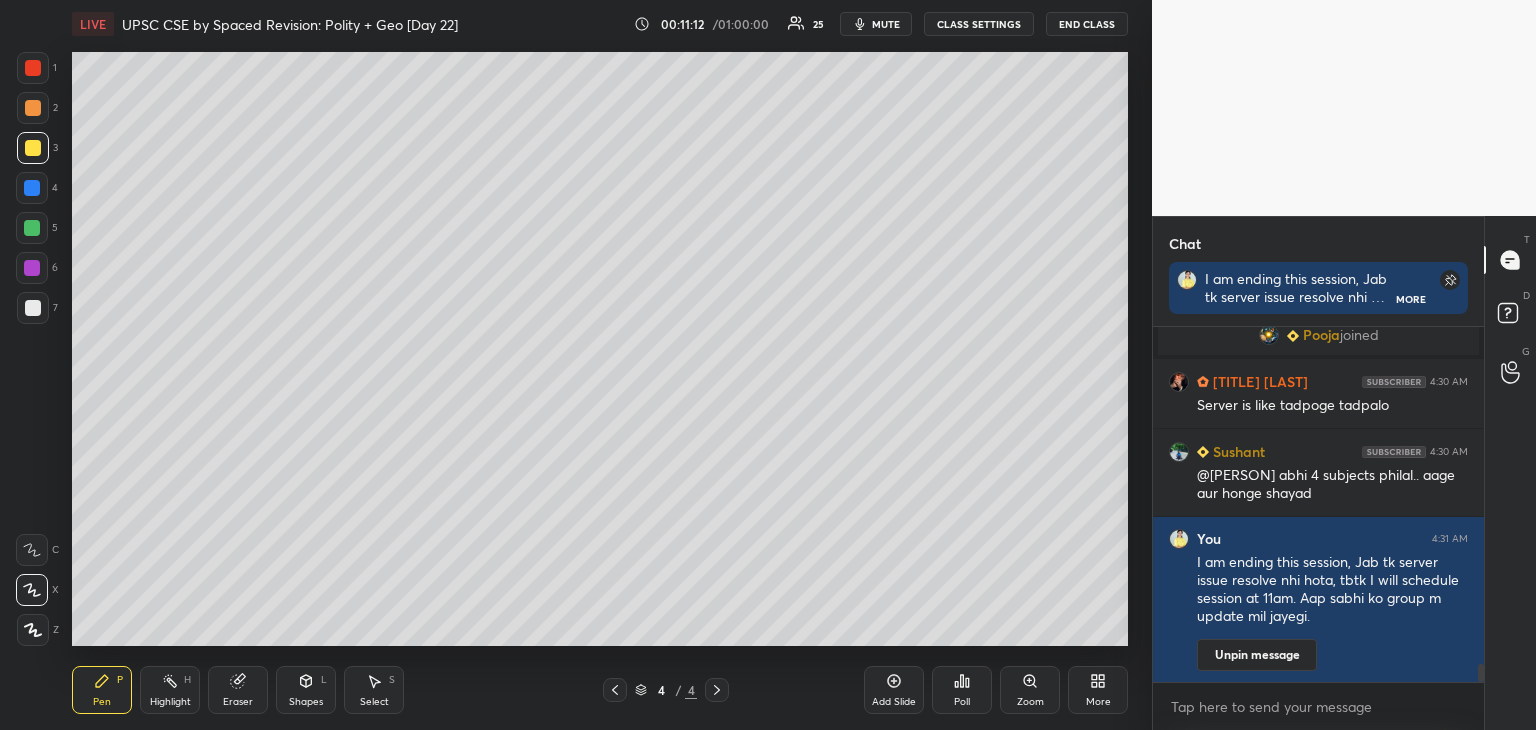 drag, startPoint x: 1479, startPoint y: 672, endPoint x: 1483, endPoint y: 689, distance: 17.464249 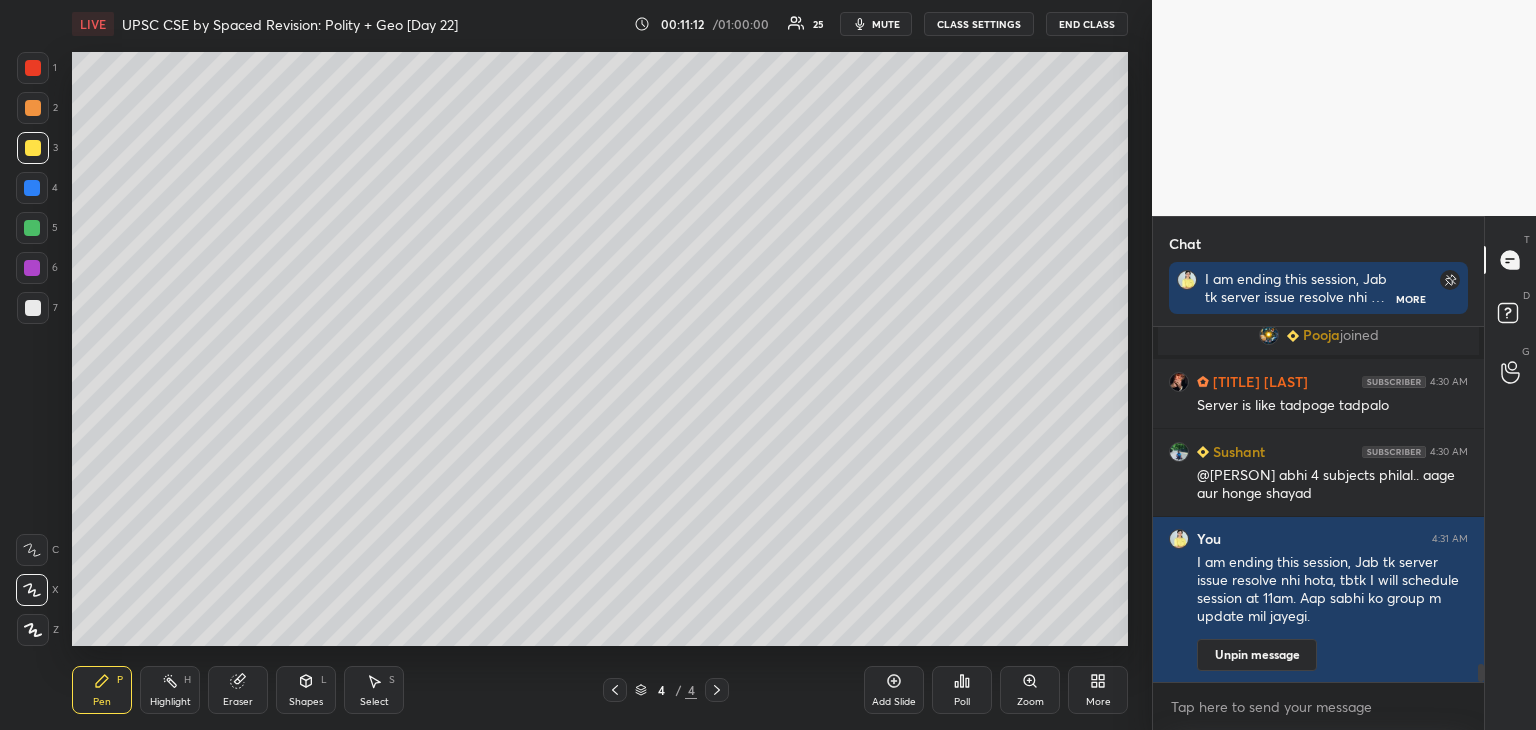 click on "[FIRST] 4:30 AM I'm new here, kya sabhi subjects ke revision hote hai ? Pooja joined [TITLE] [LAST] 4:30 AM Server is like tadpoge tadpalo Sushant 4:30 AM @[FIRST] abhi 4 subjects philal.. aage aur honge shayad You 4:31 AM I am ending this session, Jab tk server issue resolve nhi hota, tbtk I will schedule session at 11am. Aap sabhi ko group m update mil jayegi. Unpin message JUMP TO LATEST Enable hand raising Enable raise hand to speak to learners. Once enabled, chat will be turned off temporarily. Enable x" at bounding box center (1318, 528) 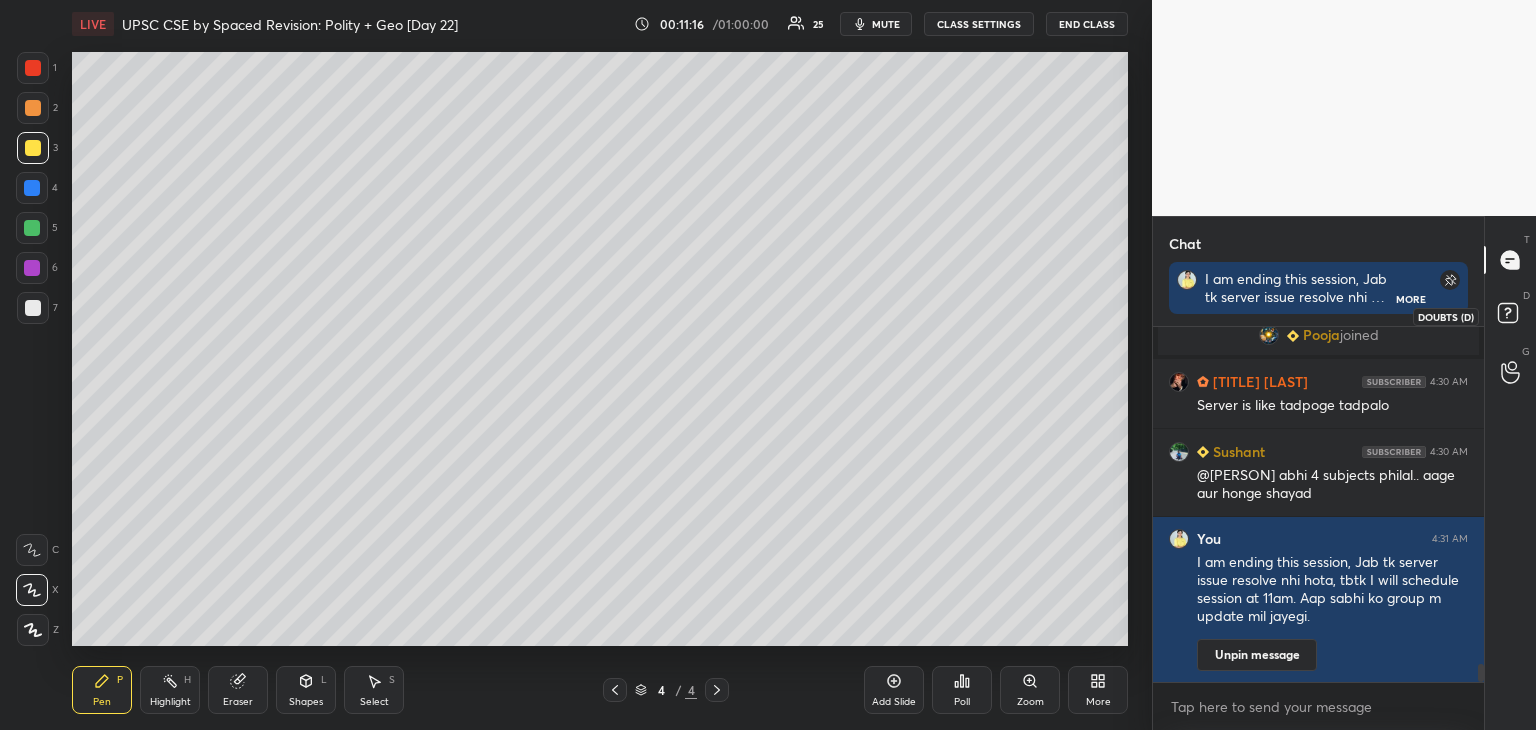 click 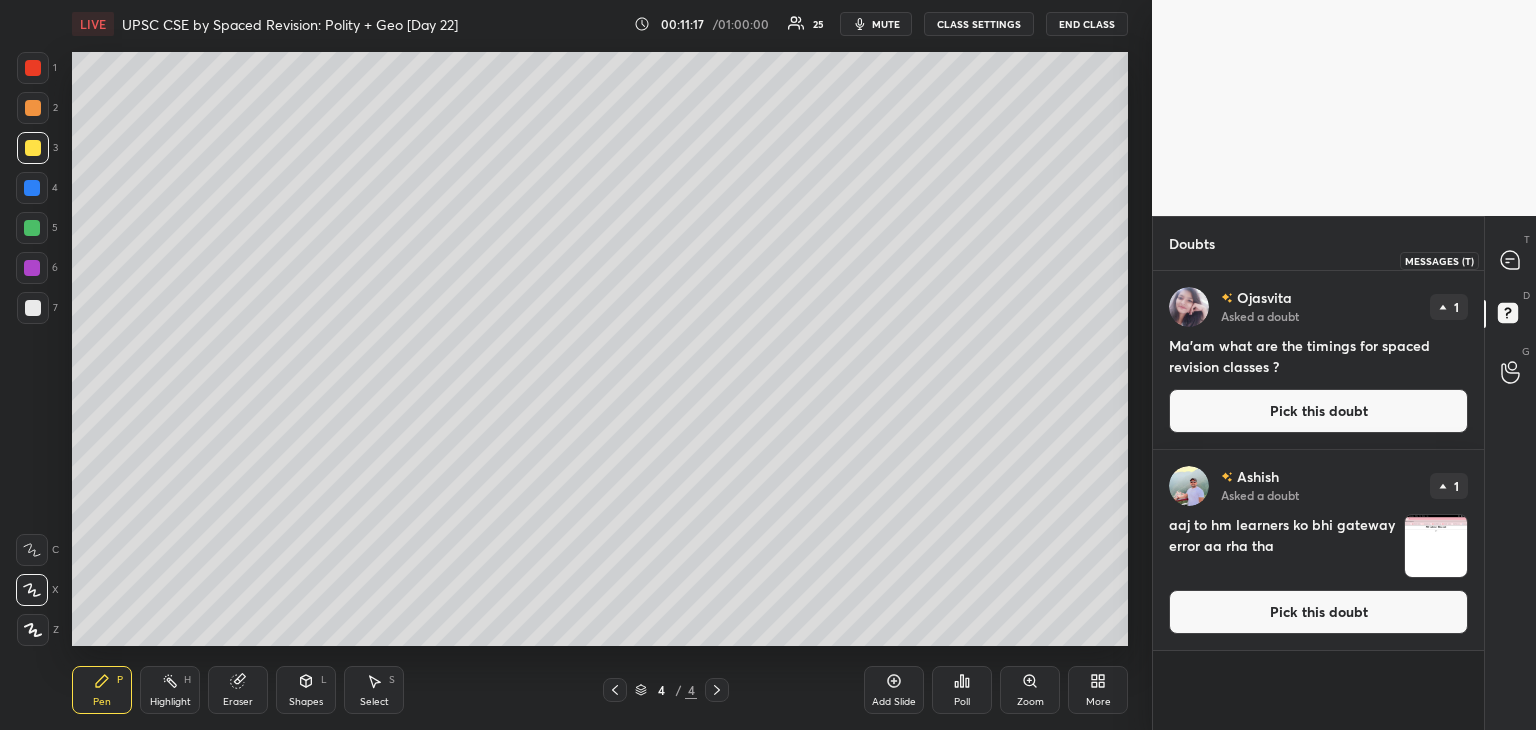 click 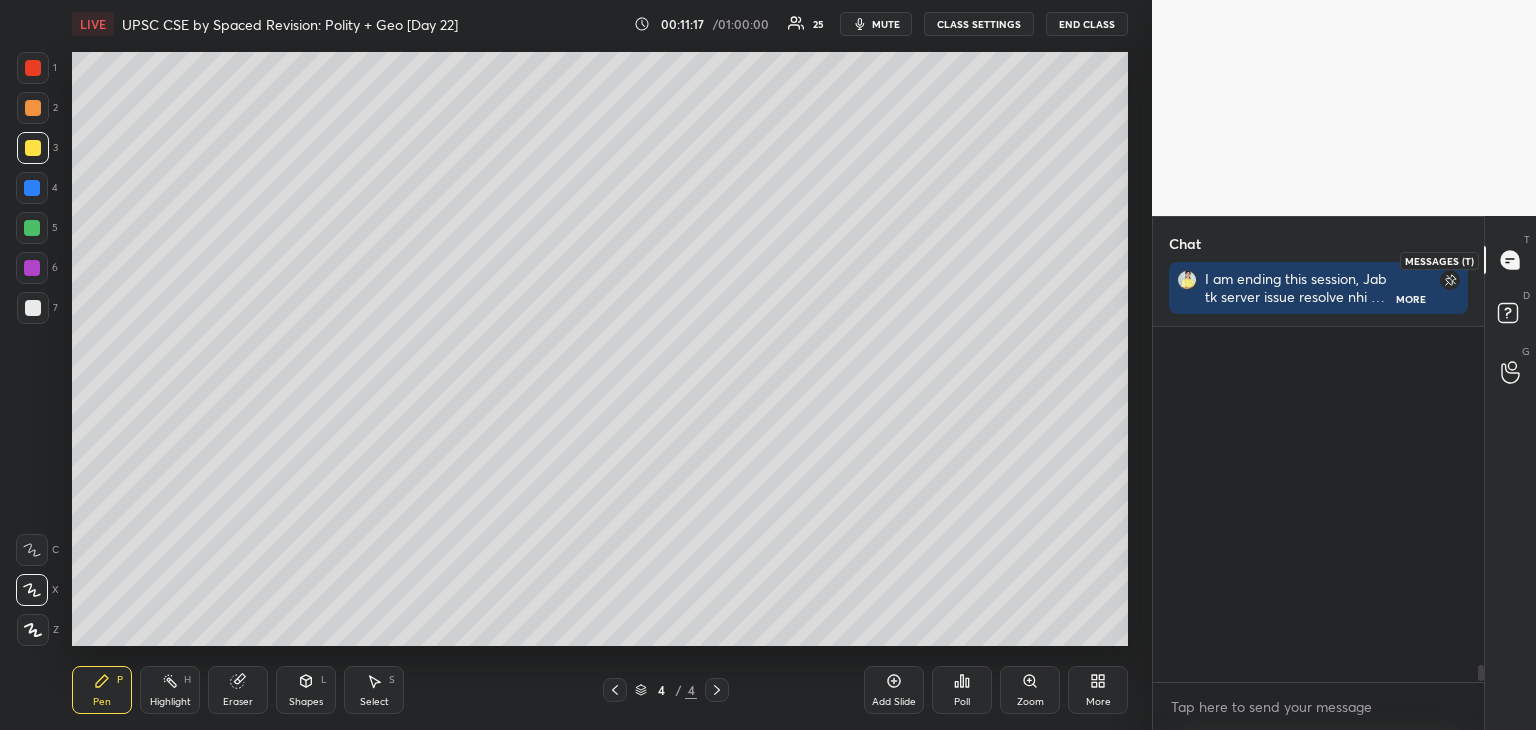 scroll, scrollTop: 397, scrollLeft: 325, axis: both 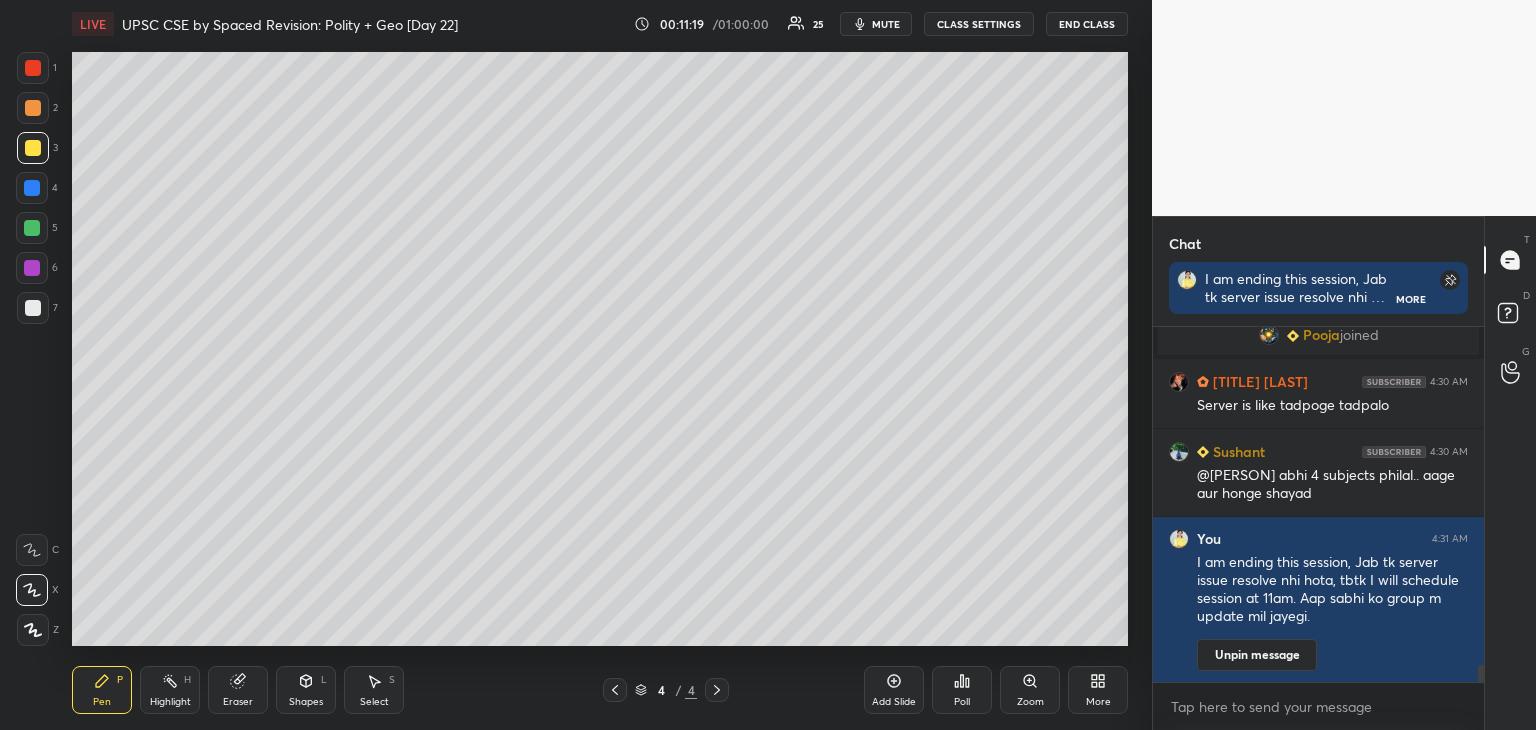 drag, startPoint x: 1480, startPoint y: 669, endPoint x: 1480, endPoint y: 689, distance: 20 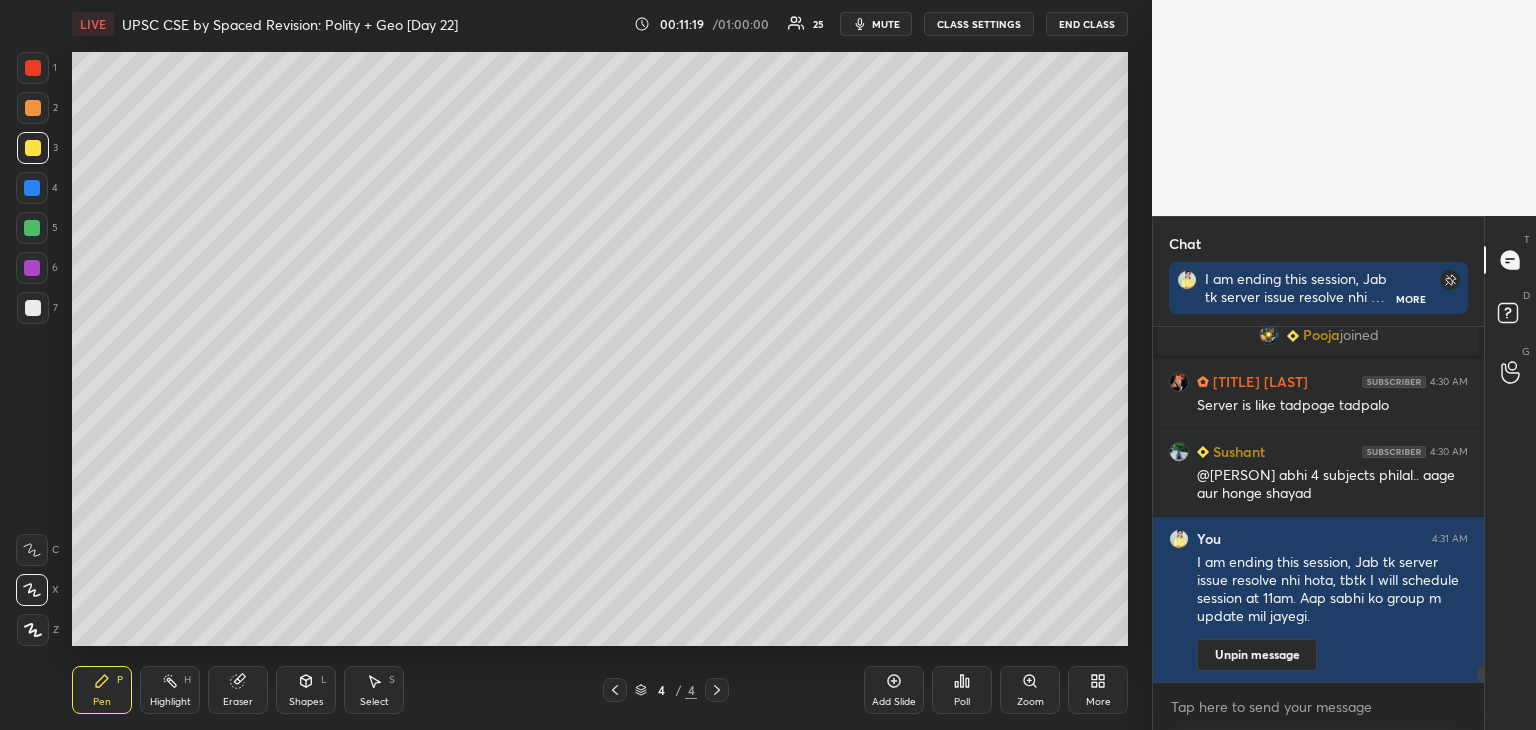 click on "[FIRST] 4:30 AM I'm new here, kya sabhi subjects ke revision hote hai ? Pooja joined [TITLE] [LAST] 4:30 AM Server is like tadpoge tadpalo Sushant 4:30 AM @[FIRST] abhi 4 subjects philal.. aage aur honge shayad You 4:31 AM I am ending this session, Jab tk server issue resolve nhi hota, tbtk I will schedule session at 11am. Aap sabhi ko group m update mil jayegi. Unpin message JUMP TO LATEST Enable hand raising Enable raise hand to speak to learners. Once enabled, chat will be turned off temporarily. Enable x" at bounding box center [1318, 528] 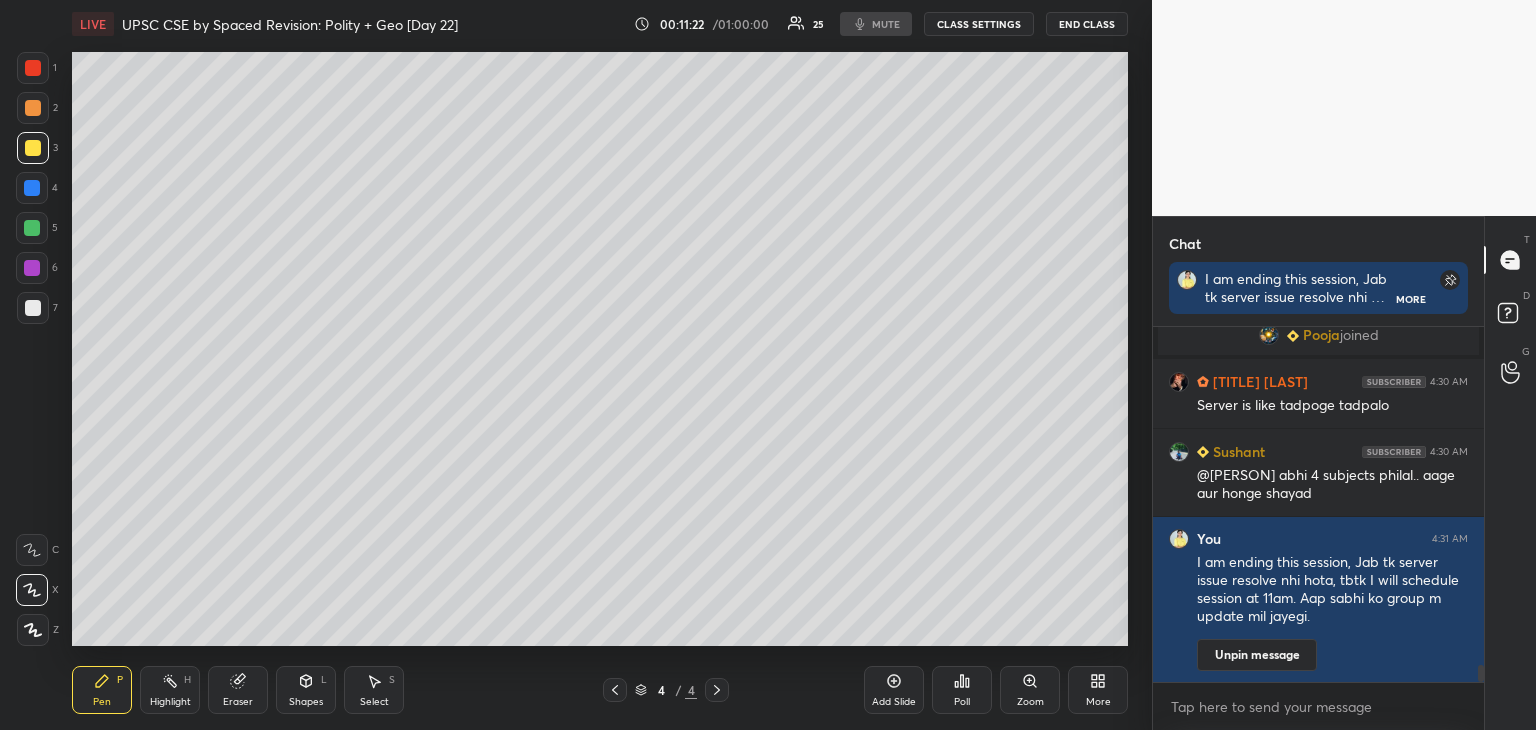 click at bounding box center [33, 68] 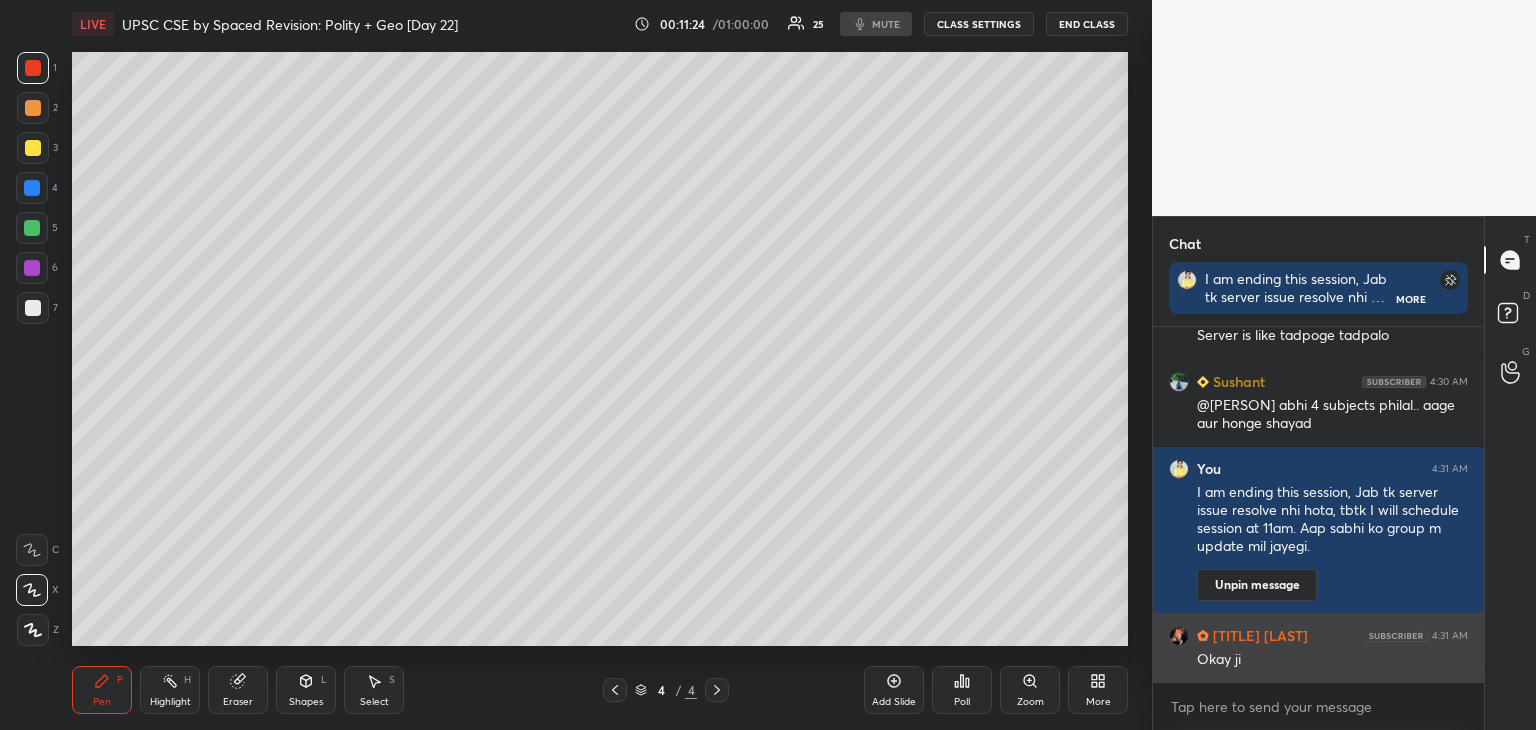 scroll, scrollTop: 7332, scrollLeft: 0, axis: vertical 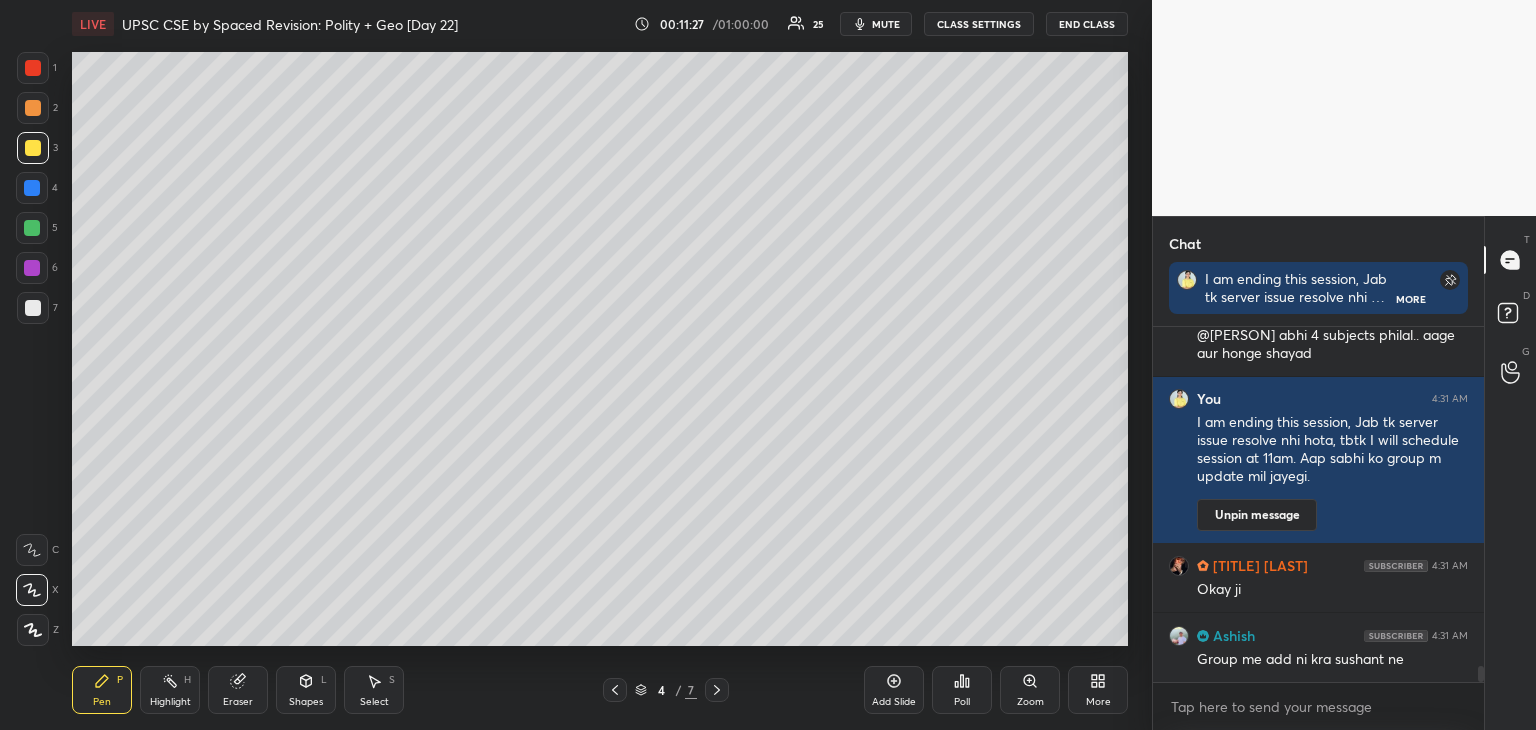 click at bounding box center (1481, 674) 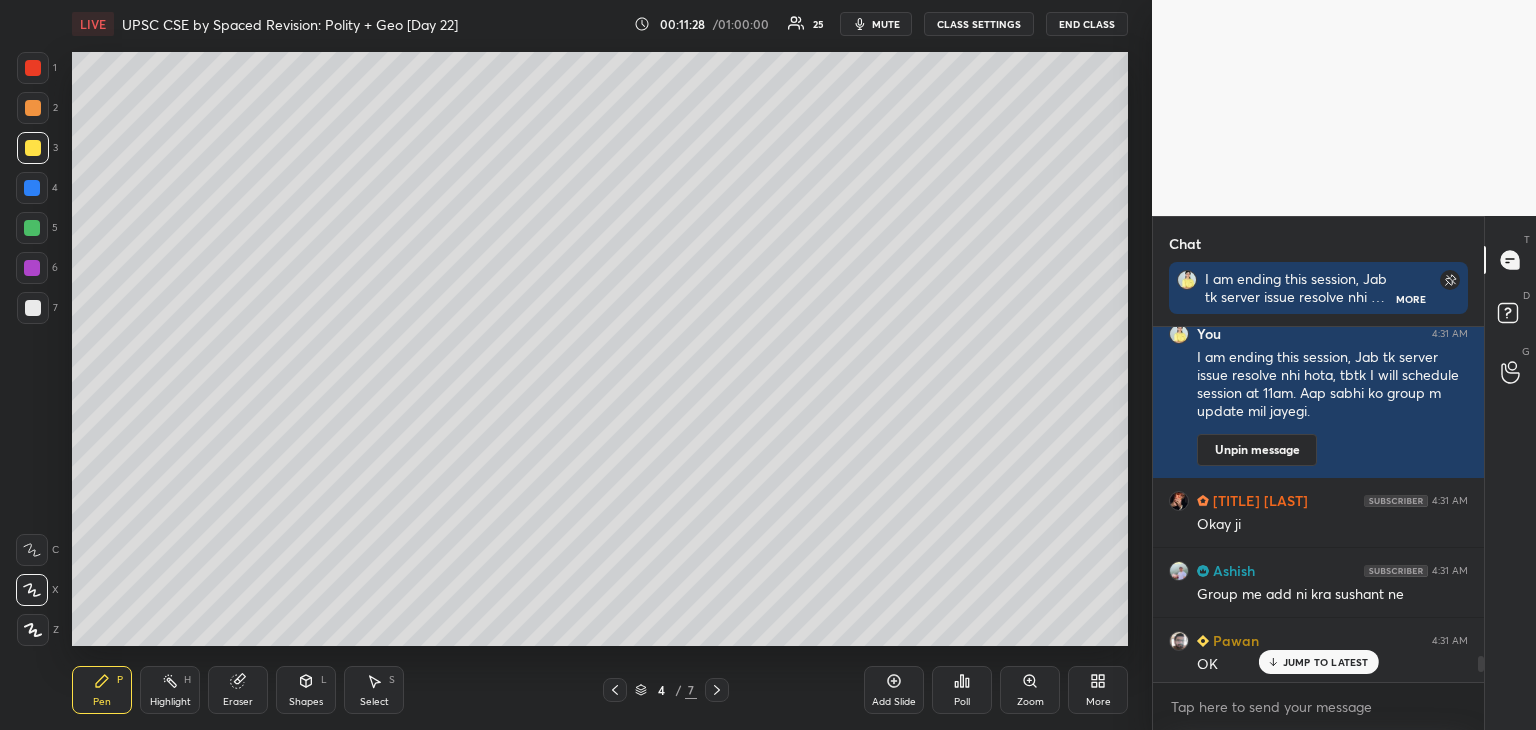 scroll, scrollTop: 7402, scrollLeft: 0, axis: vertical 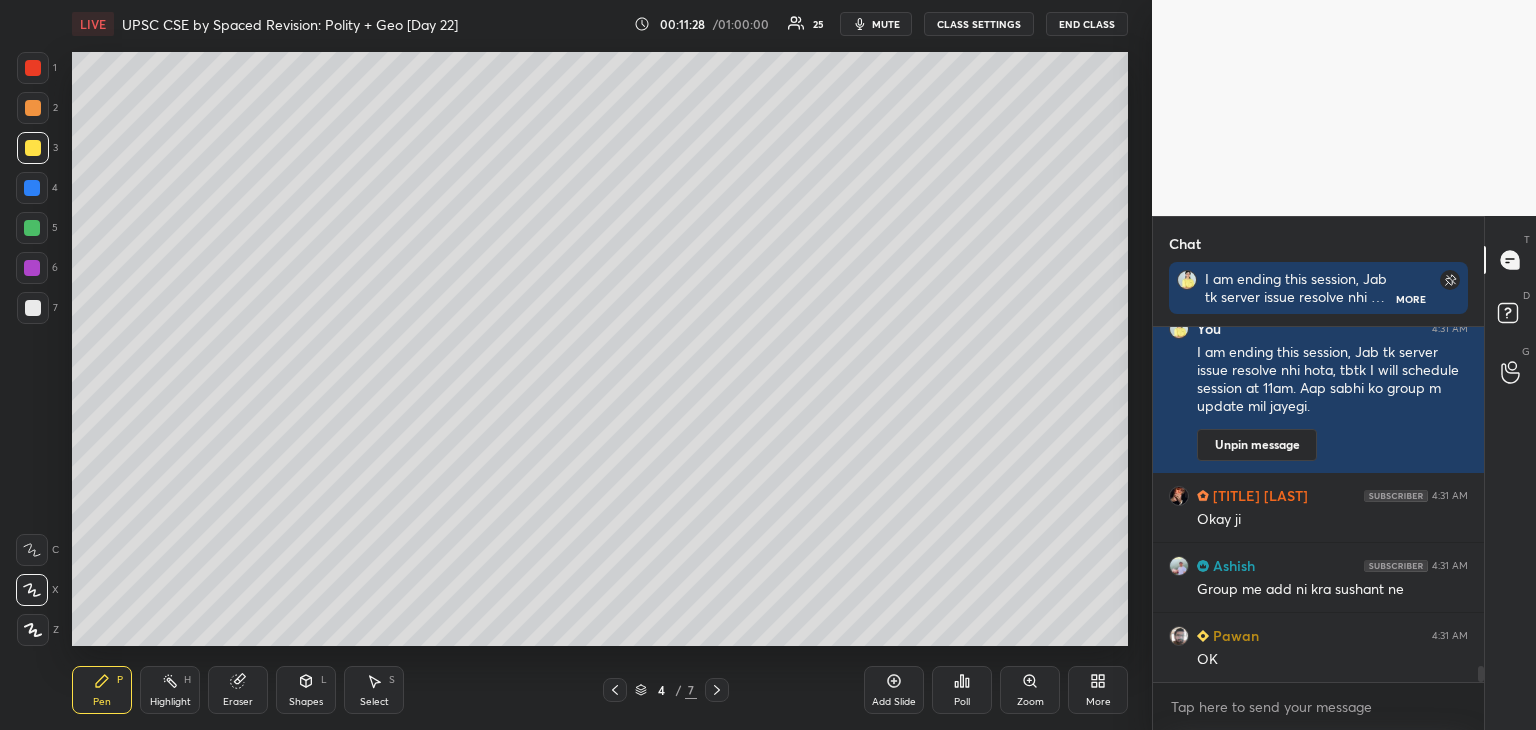 drag, startPoint x: 1480, startPoint y: 673, endPoint x: 1488, endPoint y: 692, distance: 20.615528 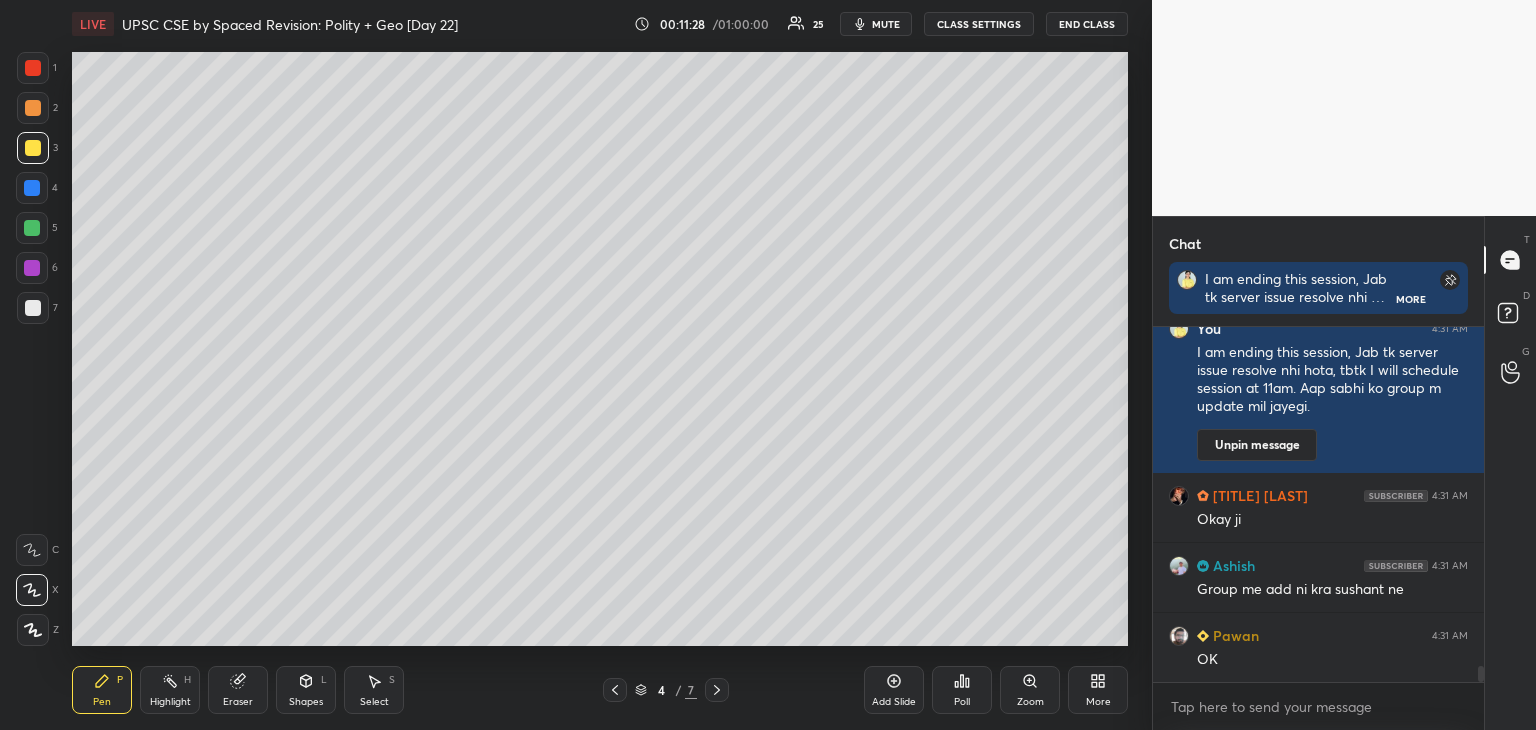 click on "Chat I am ending this session, Jab tk server issue resolve nhi hota, tbtk I will schedule session at 11am. Aap sabhi ko group m update mil jayegi. More [PERSON] 4:30 AM @[PERSON] abhi 4 subjects philal.. aage aur honge shayad You 4:31 AM I am ending this session, Jab tk server issue resolve nhi hota, tbtk I will schedule session at 11am. Aap sabhi ko group m update mil jayegi. Unpin message Mr [LAST_NAME] 4:31 AM Okay ji [PERSON] 4:31 AM Group me add ni kra [PERSON] ne [PERSON] 4:31 AM OK JUMP TO LATEST Enable hand raising Enable raise hand to speak to learners. Once enabled, chat will be turned off temporarily. Enable x   Ojasvita Asked a doubt 1 Ma'am what are the timings for spaced revision classes ? Pick this doubt [PERSON] Asked a doubt 1 aaj to hm learners ko bhi gateway error aa rha tha Pick this doubt NEW DOUBTS ASKED No one has raised a hand yet Can't raise hand Looks like educator just invited you to speak. Please wait before you can raise your hand again. Got it T Messages (T) D Doubts (D) G Raise Hand (G)" at bounding box center (1344, 473) 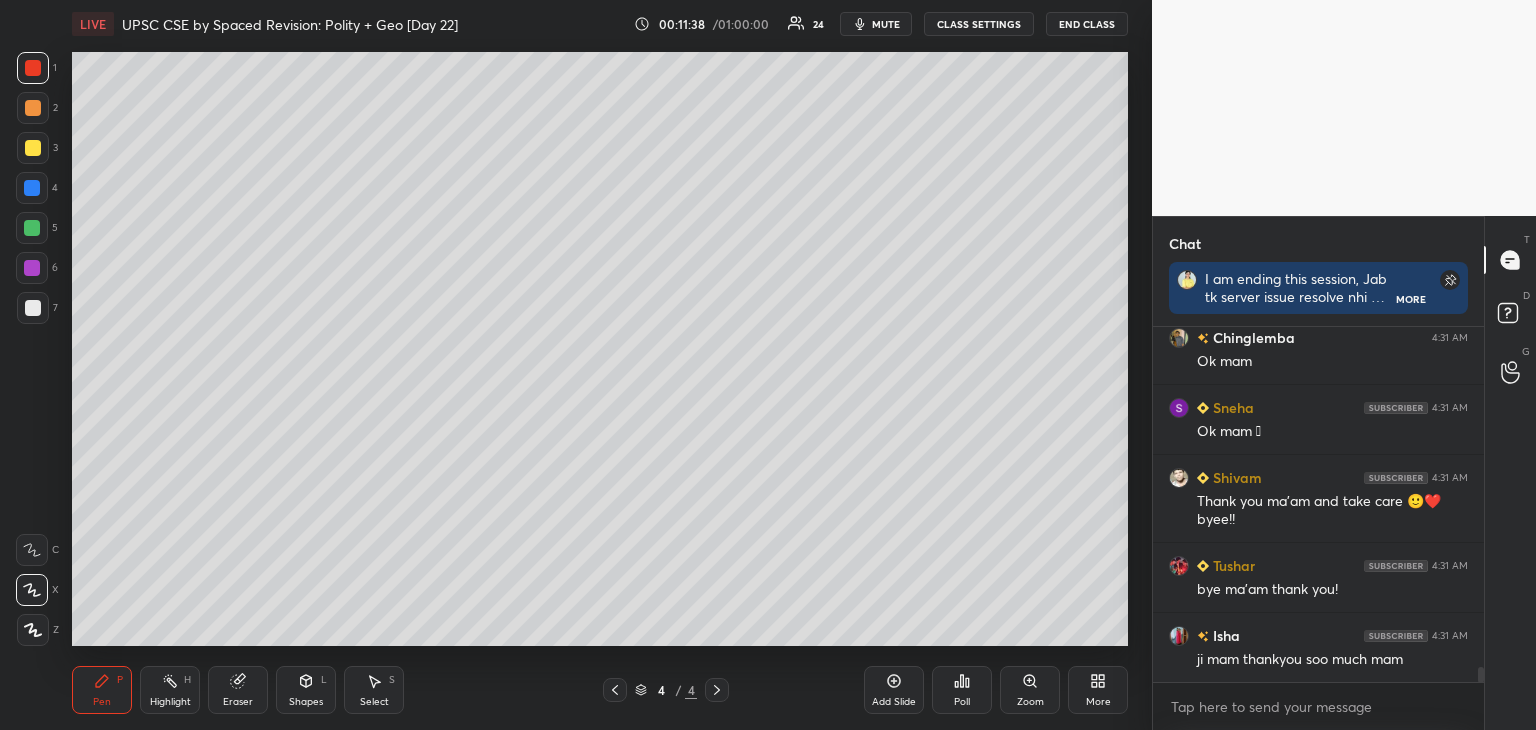 scroll, scrollTop: 7910, scrollLeft: 0, axis: vertical 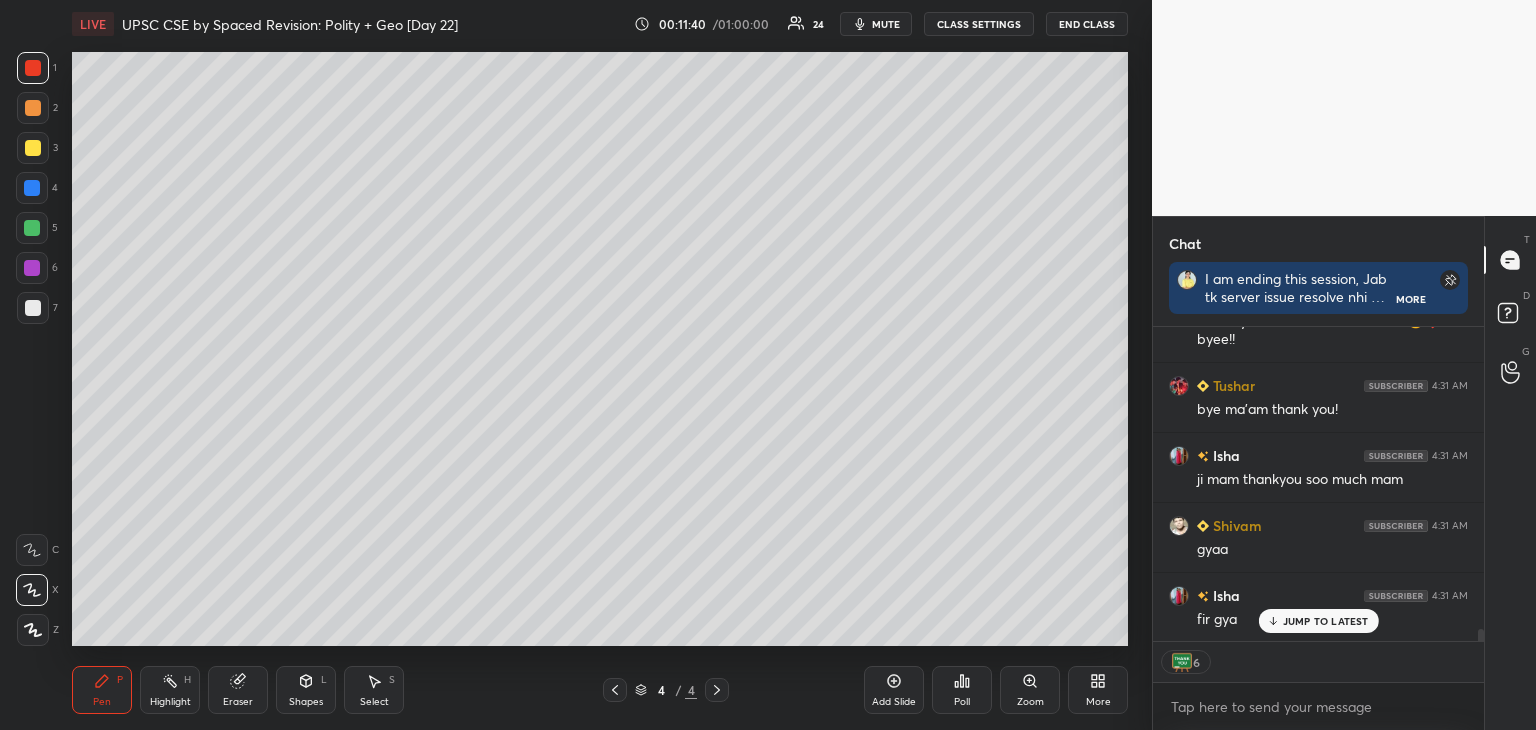 click on "JUMP TO LATEST" at bounding box center [1318, 621] 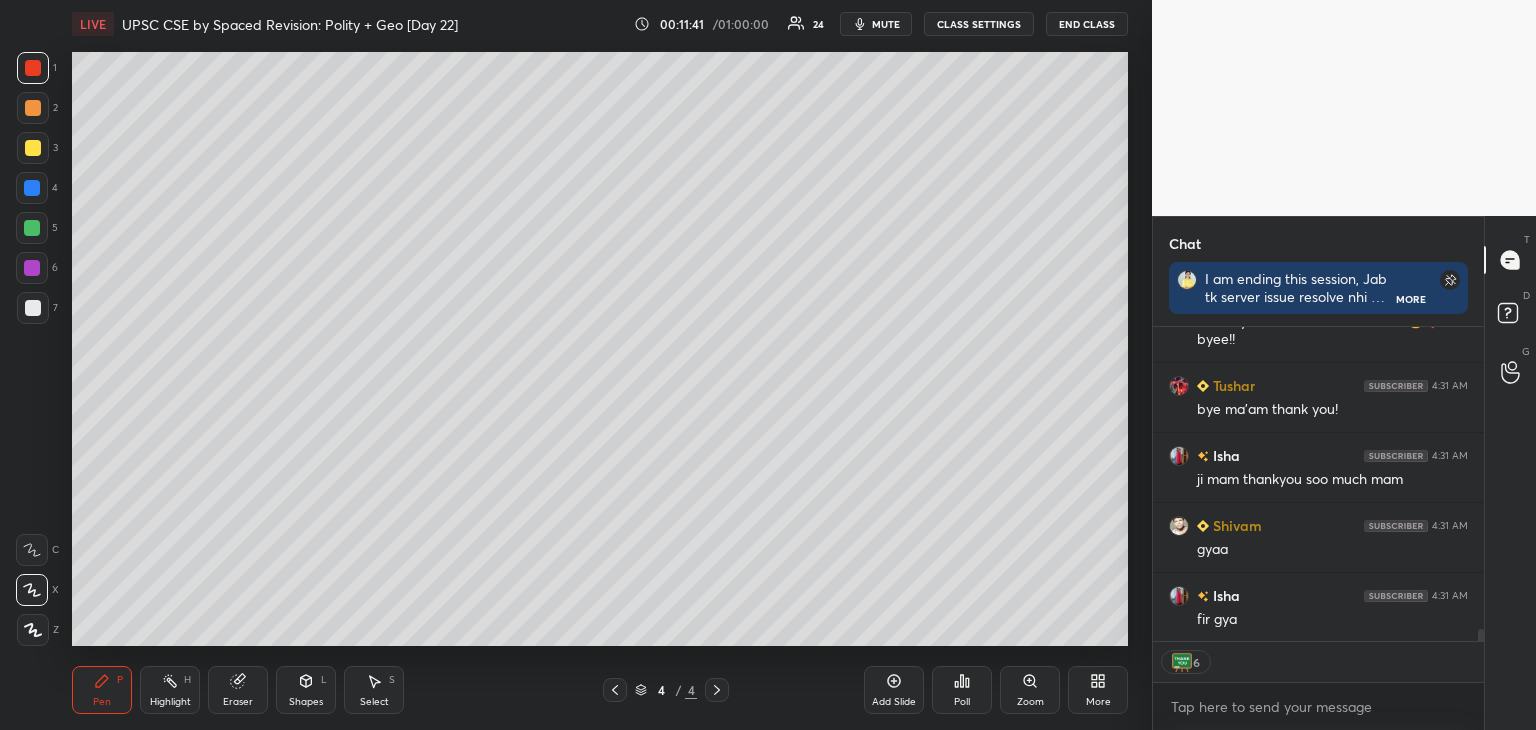 scroll 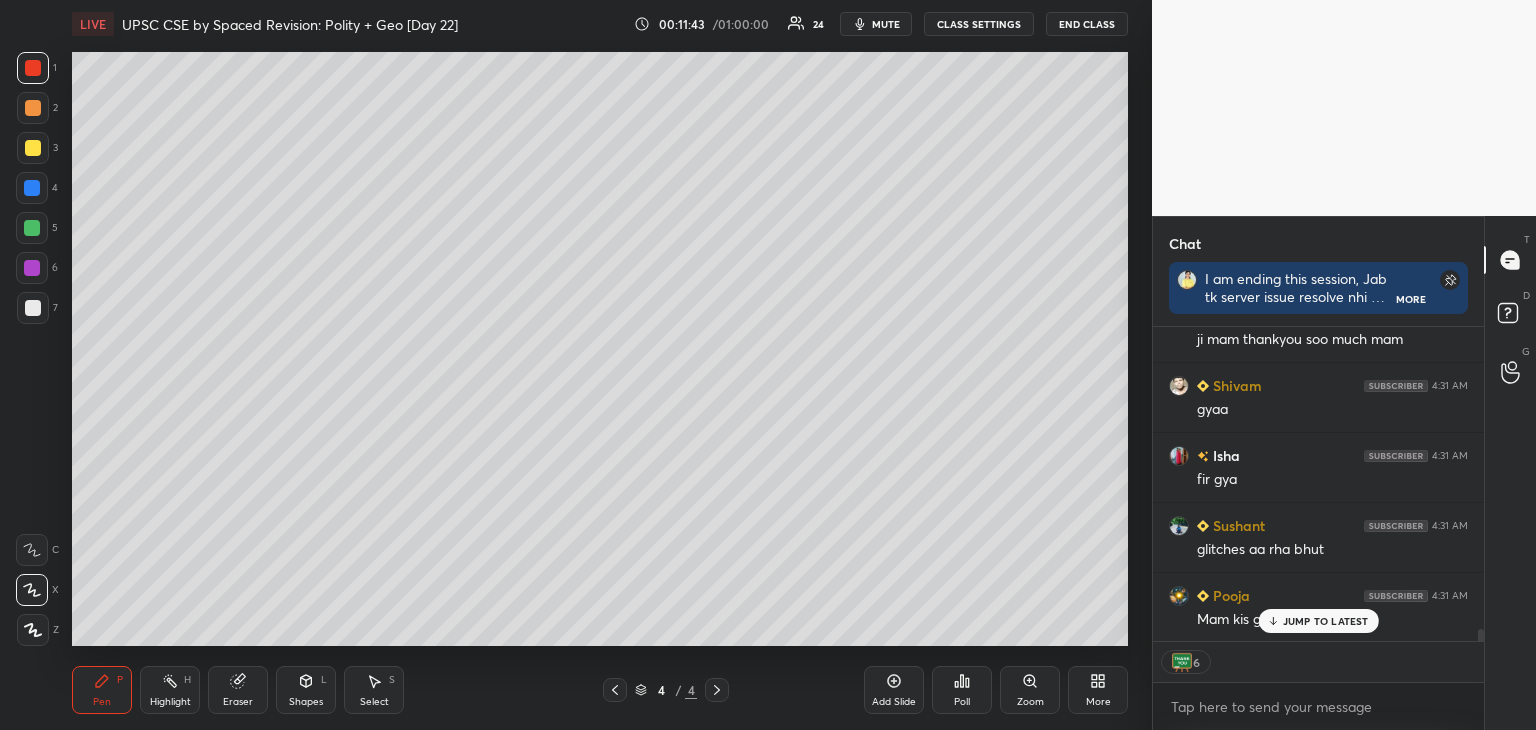 click on "JUMP TO LATEST" at bounding box center [1326, 621] 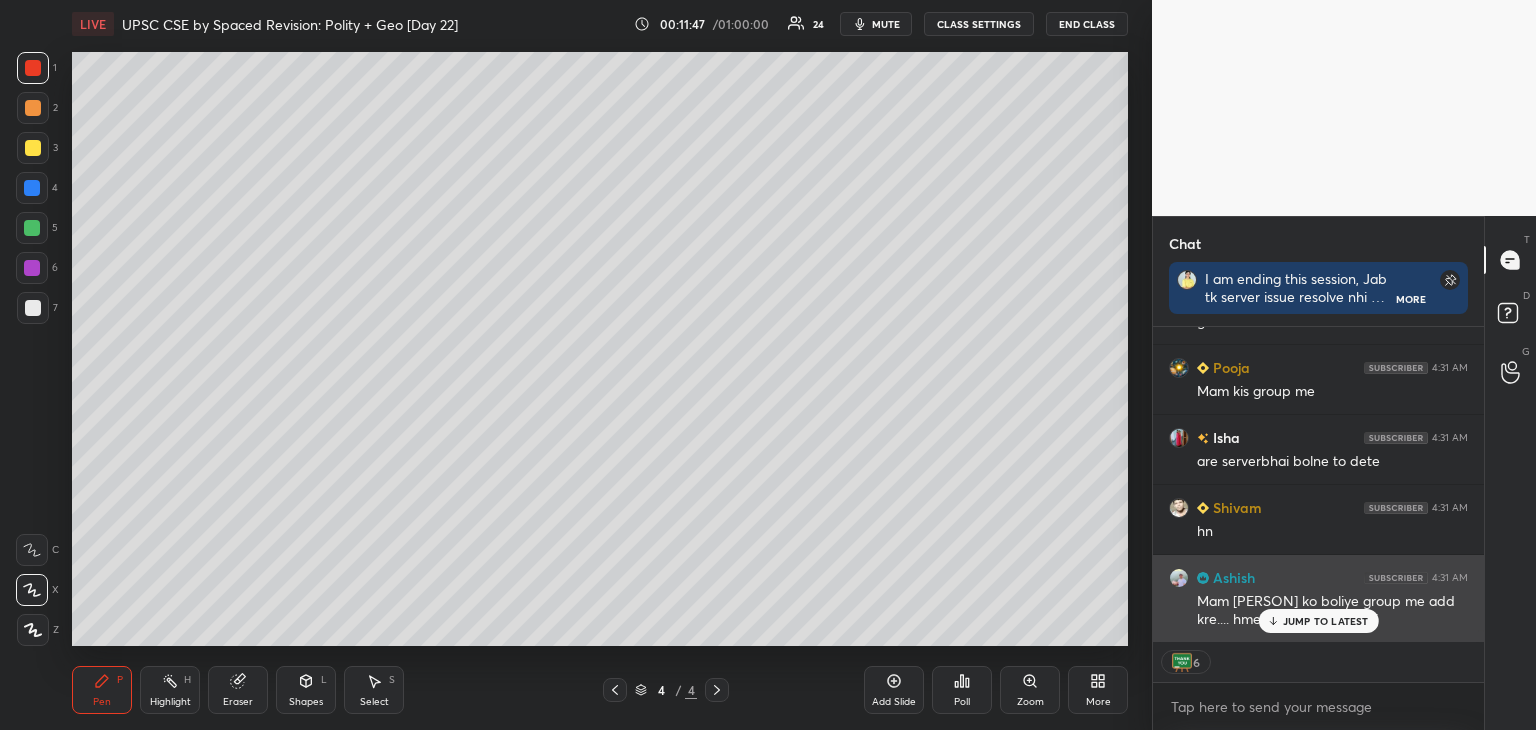 drag, startPoint x: 1318, startPoint y: 625, endPoint x: 1335, endPoint y: 625, distance: 17 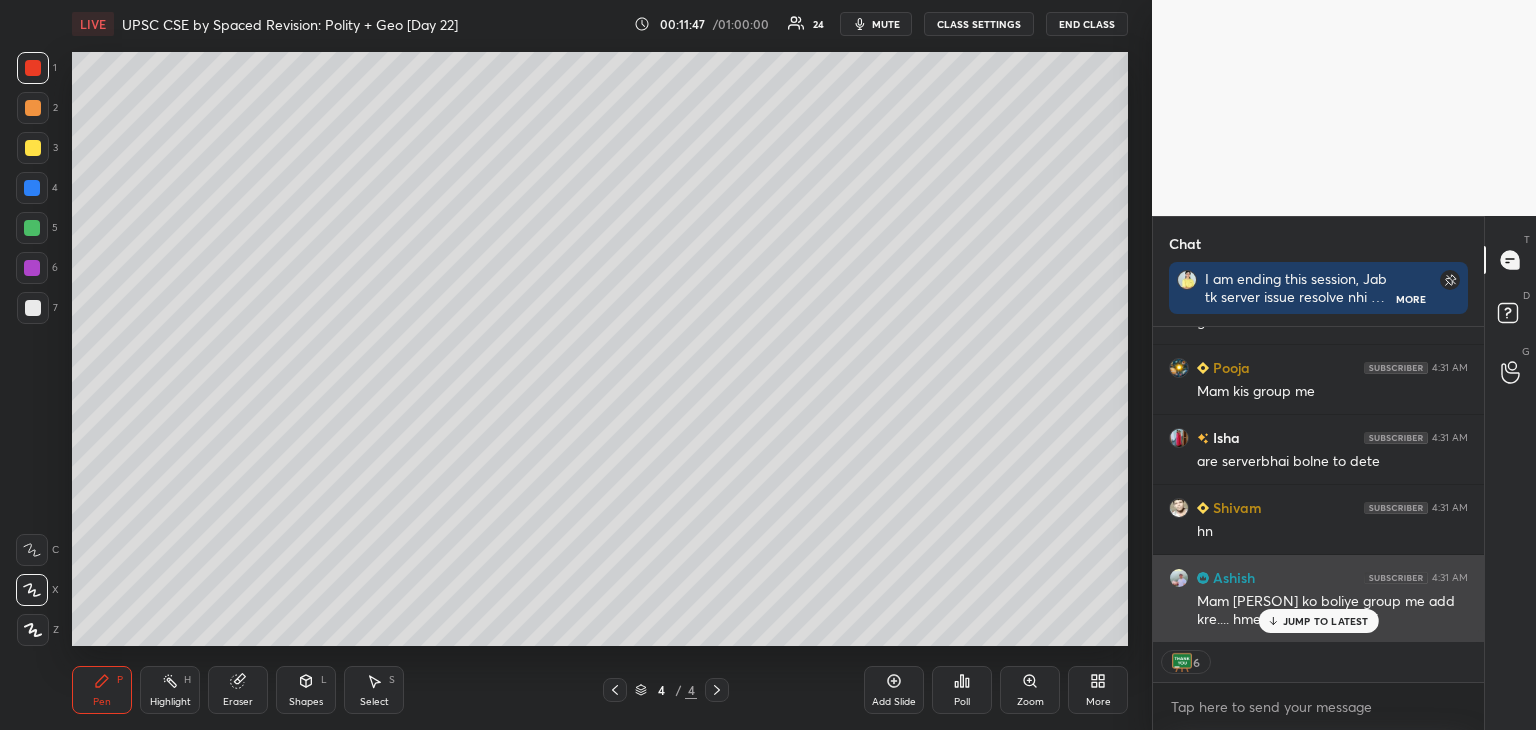 click on "JUMP TO LATEST" at bounding box center [1326, 621] 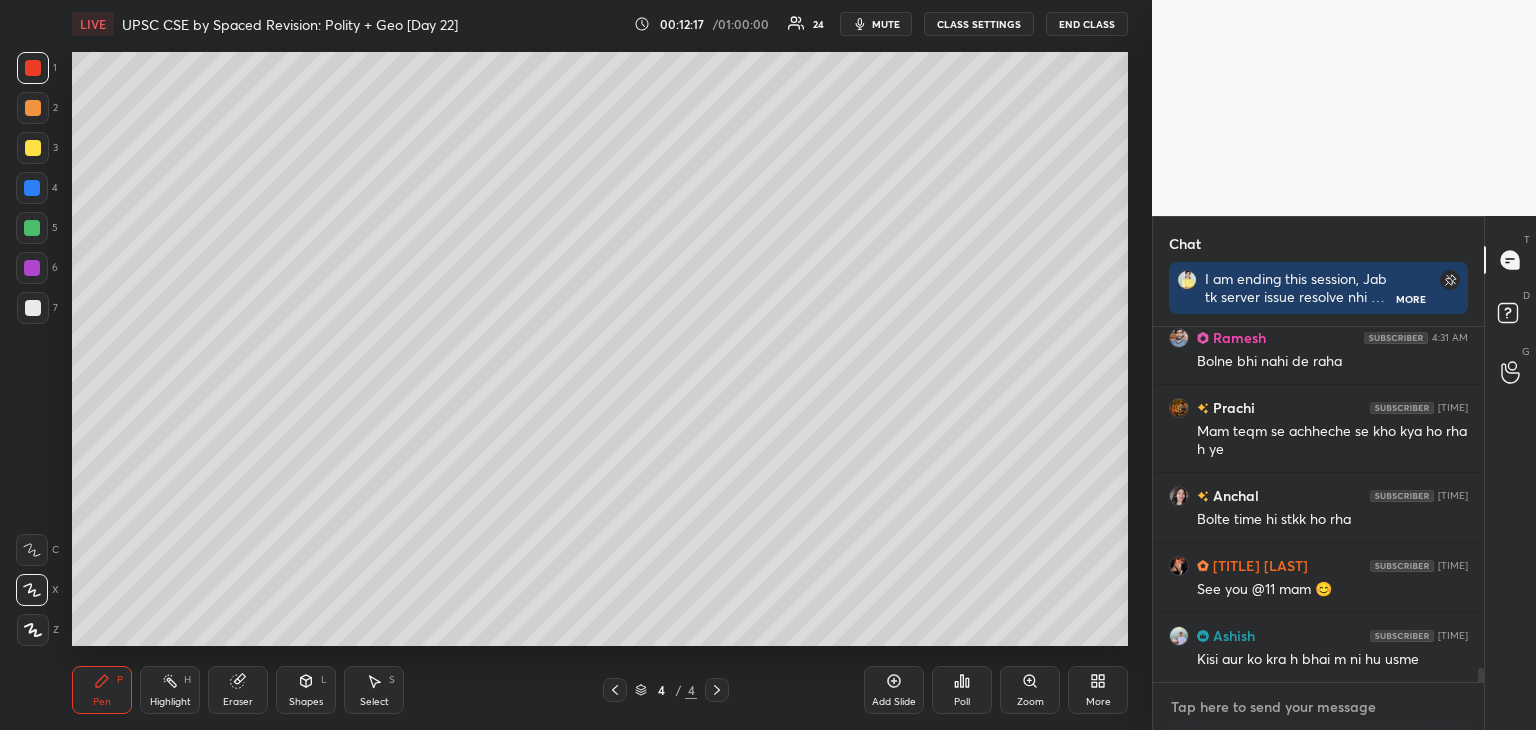 paste on "https://t.me/+lsUe6g3nZwEwYjM1" 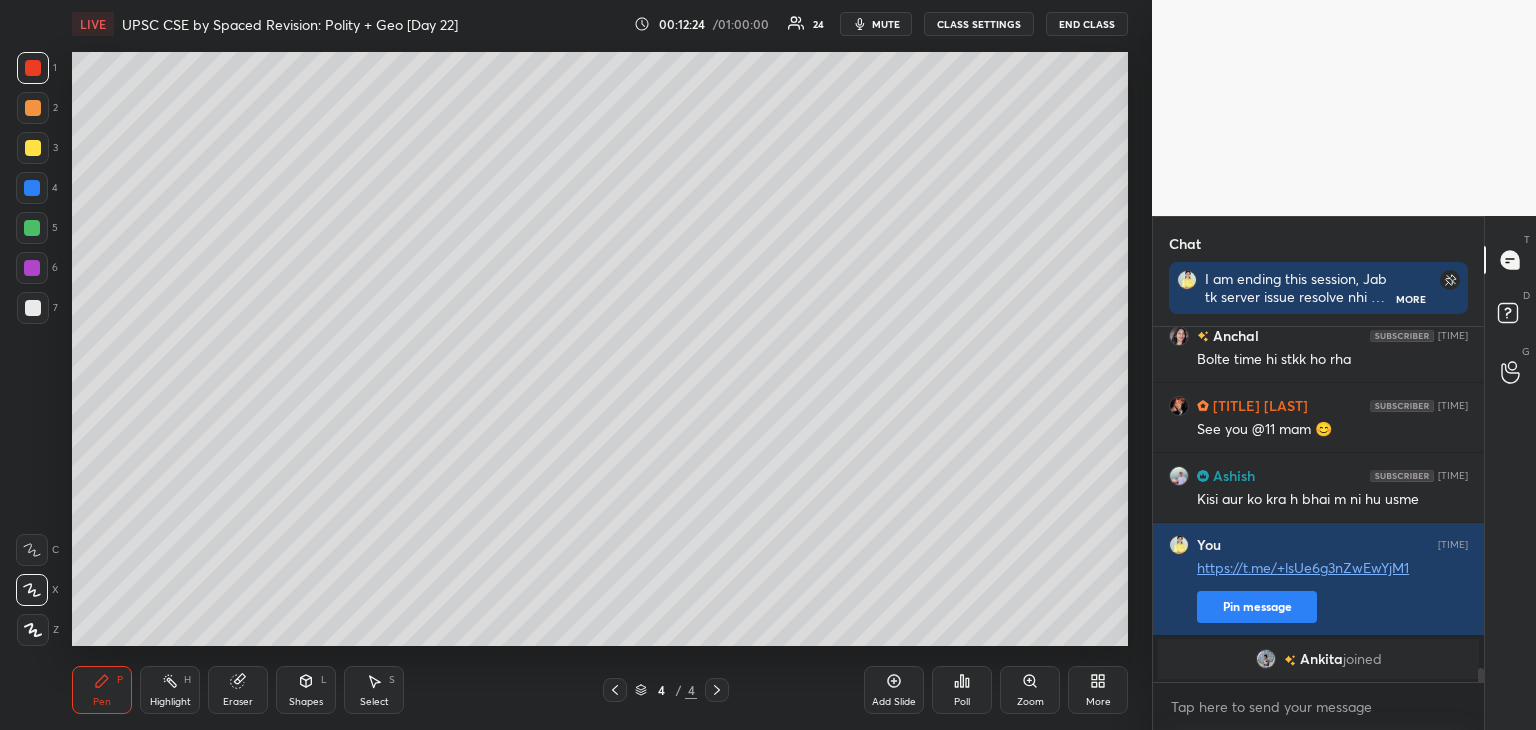 drag, startPoint x: 1480, startPoint y: 676, endPoint x: 1500, endPoint y: 687, distance: 22.825424 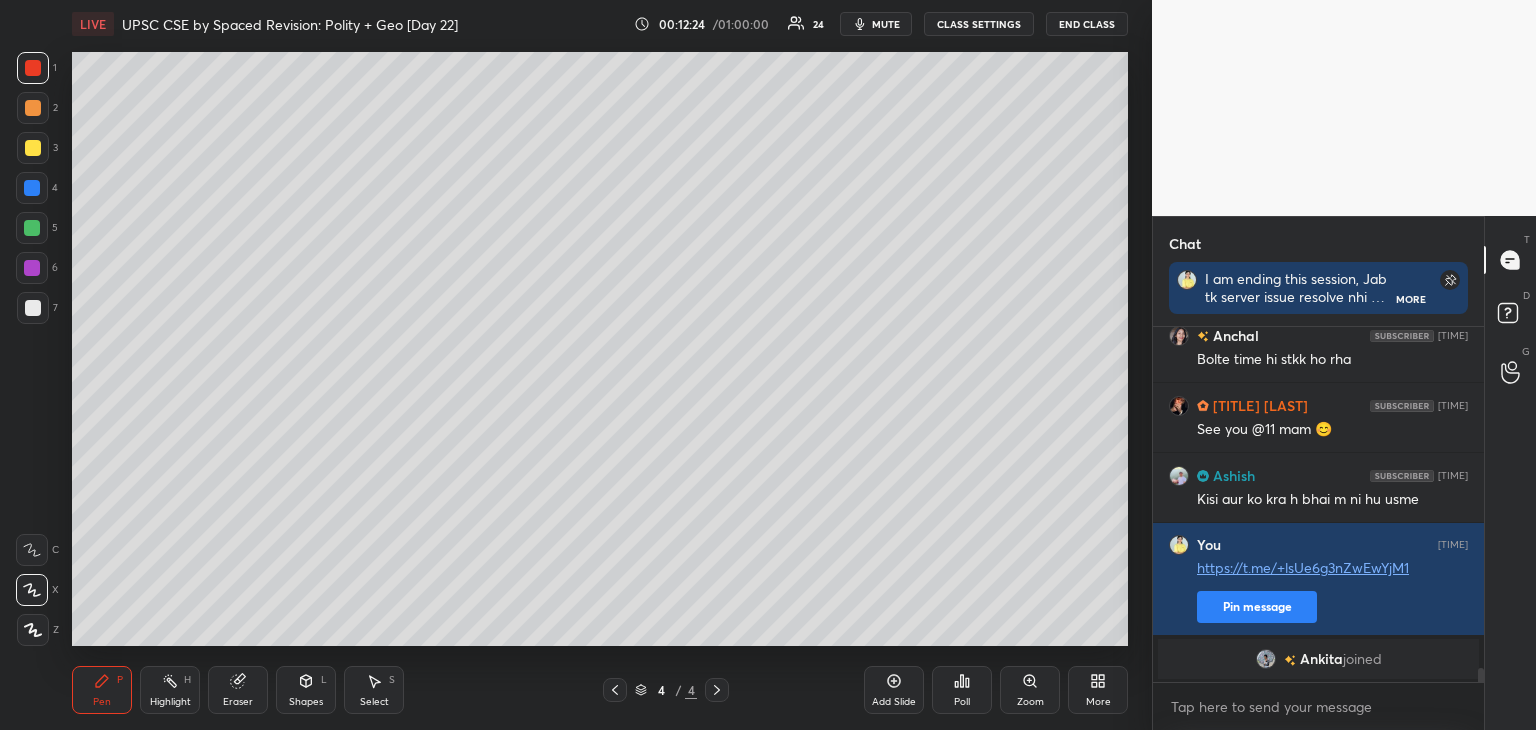 click on "[FIRST] [TIME] Mam teqm se achheche se kho kya ho rha h ye [FIRST] [TIME] Bolte time hi stkk ho rha [LAST] [TIME] See you @11 mam 😊 [FIRST] [TIME] Kisi aur ko kra h bhai m ni hu usme You [TIME] https://t.me/+lsUe6g3nZwEwYjM1 Pin message [FIRST]  joined JUMP TO LATEST Enable hand raising Enable raise hand to speak to learners. Once enabled, chat will be turned off temporarily. Enable x" at bounding box center (1318, 528) 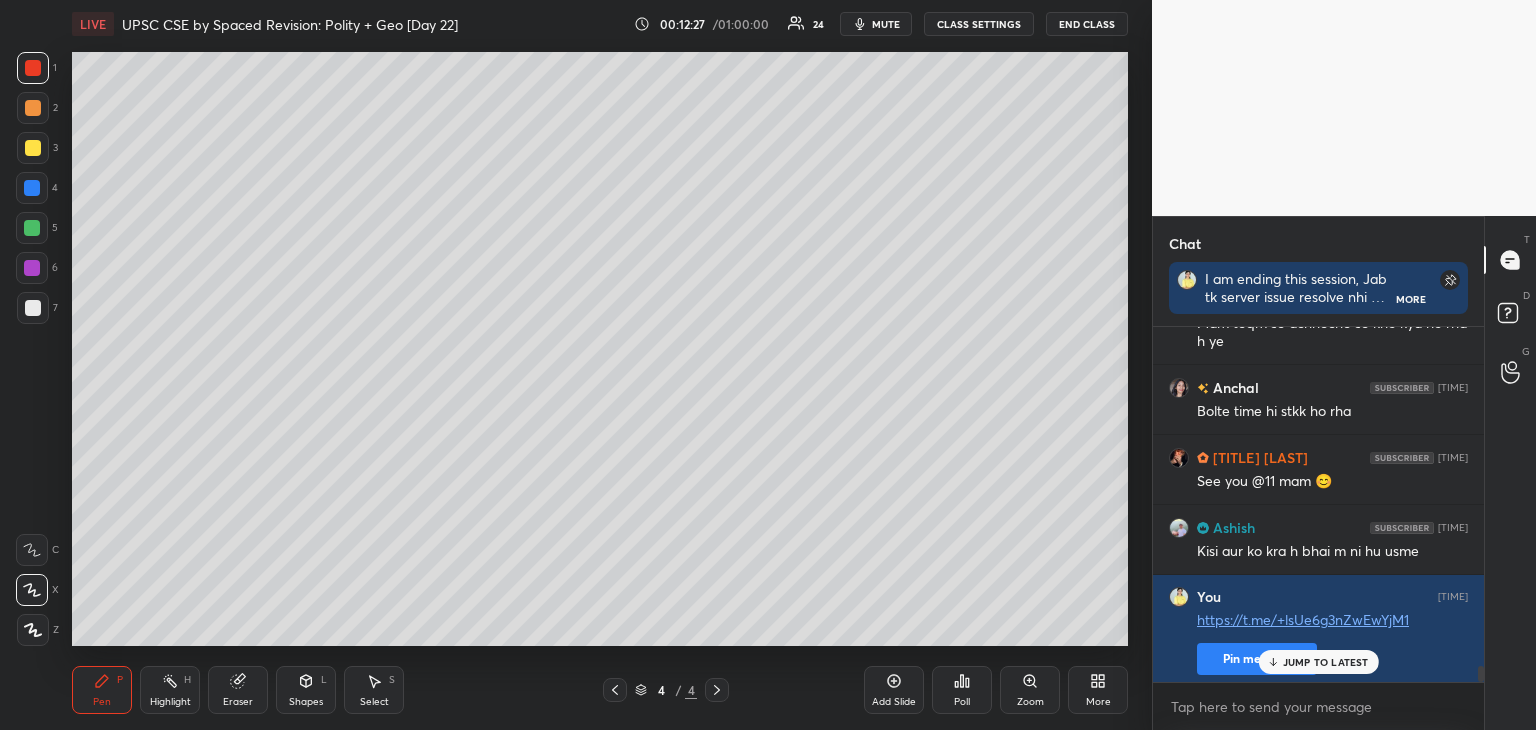 click at bounding box center [1481, 674] 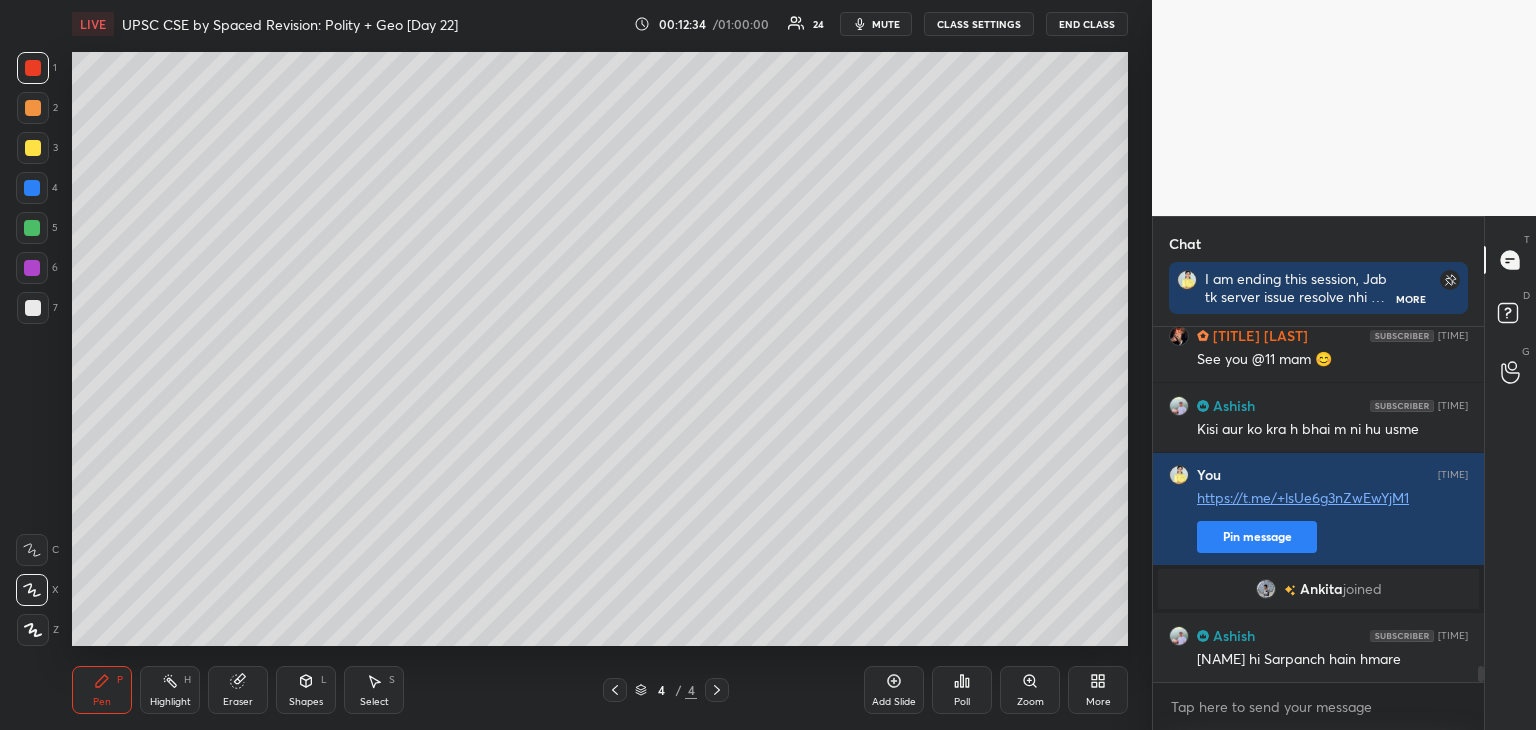 click at bounding box center [1481, 674] 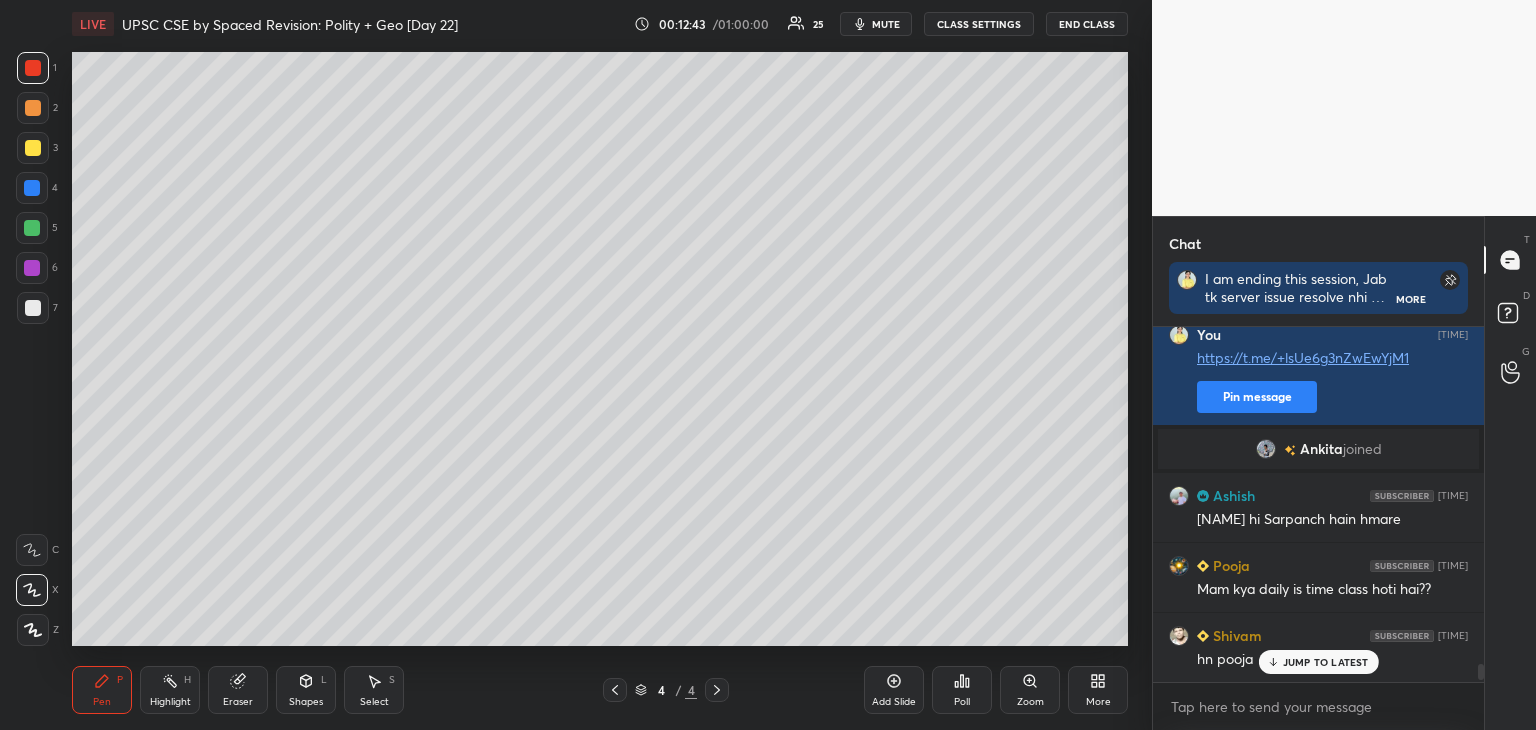 click at bounding box center [1478, 504] 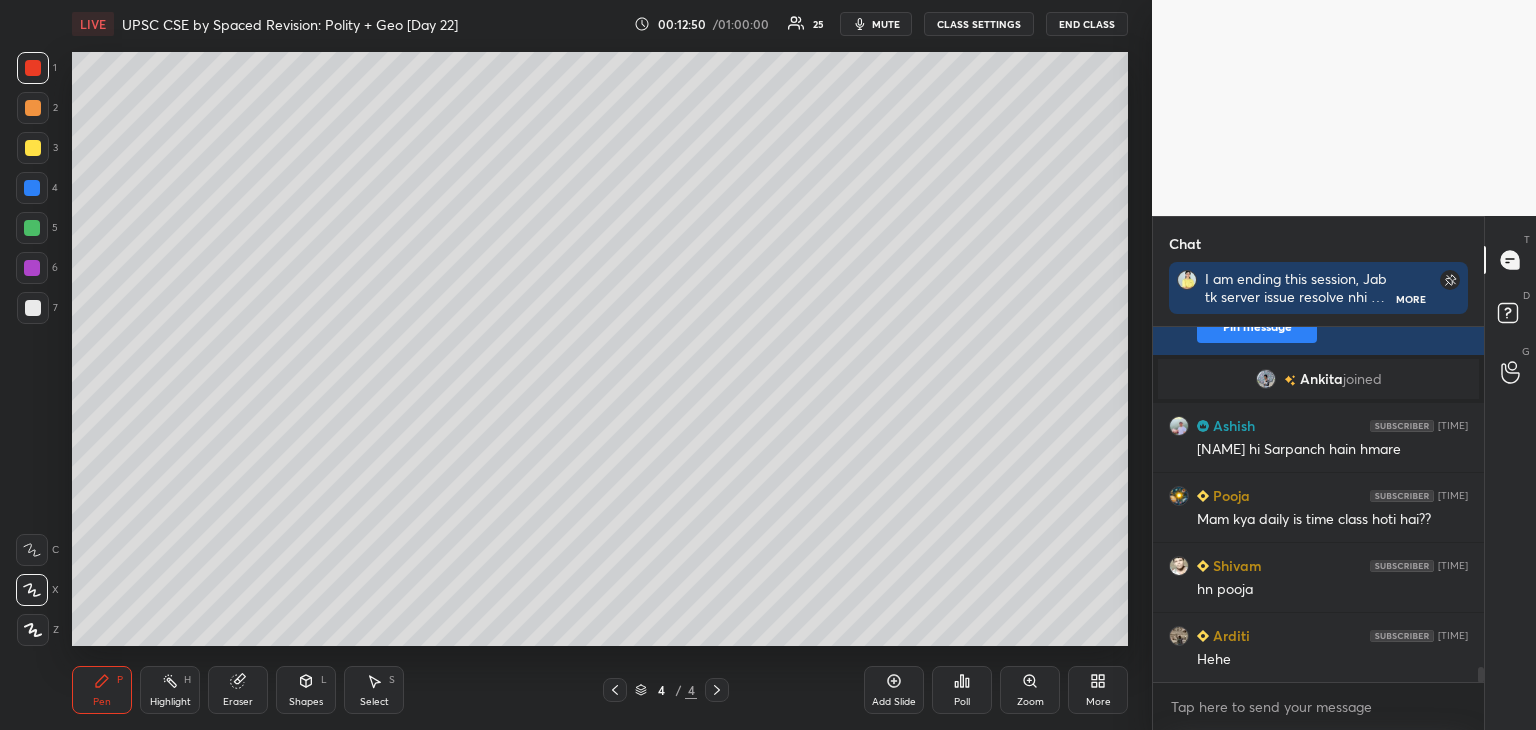 scroll, scrollTop: 7958, scrollLeft: 0, axis: vertical 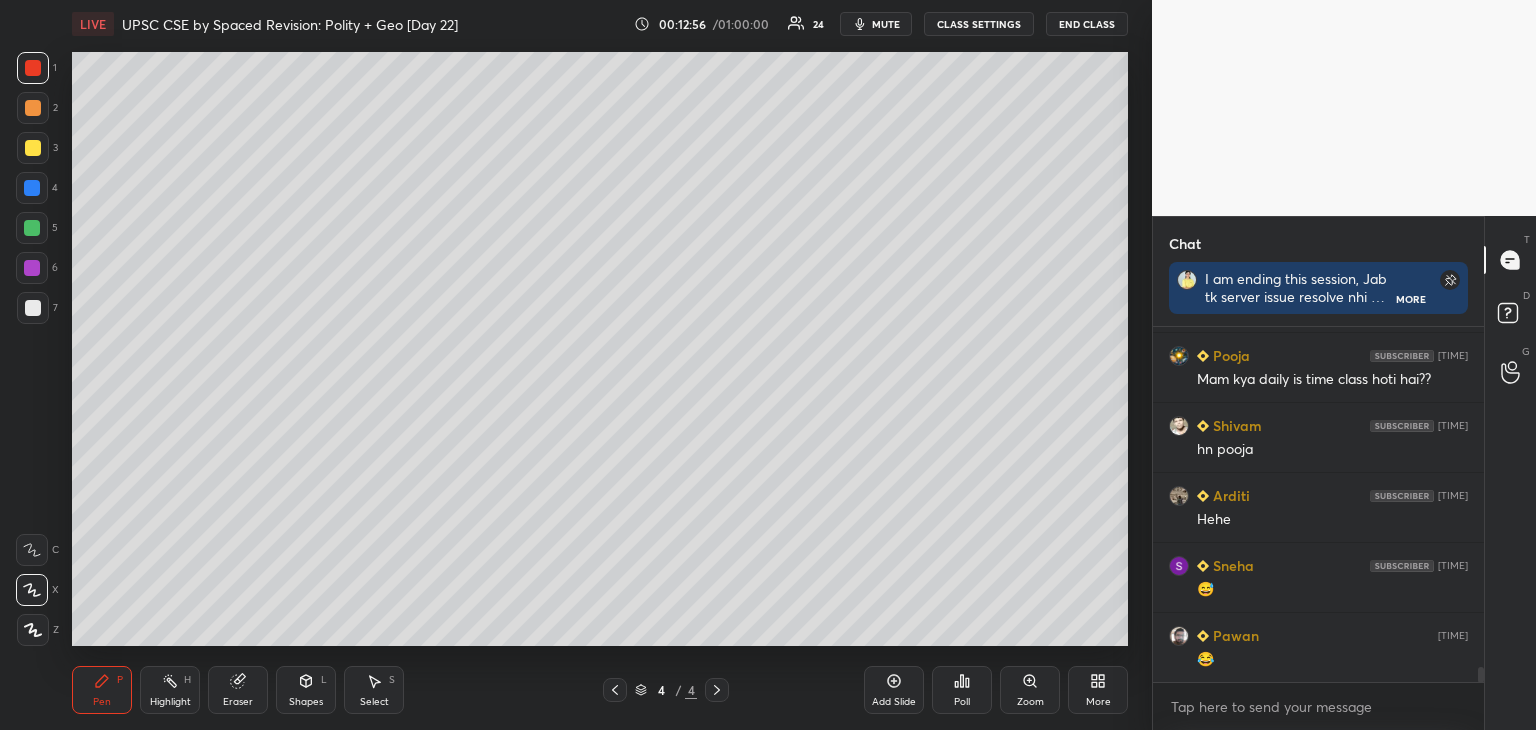 drag, startPoint x: 1480, startPoint y: 673, endPoint x: 1481, endPoint y: 694, distance: 21.023796 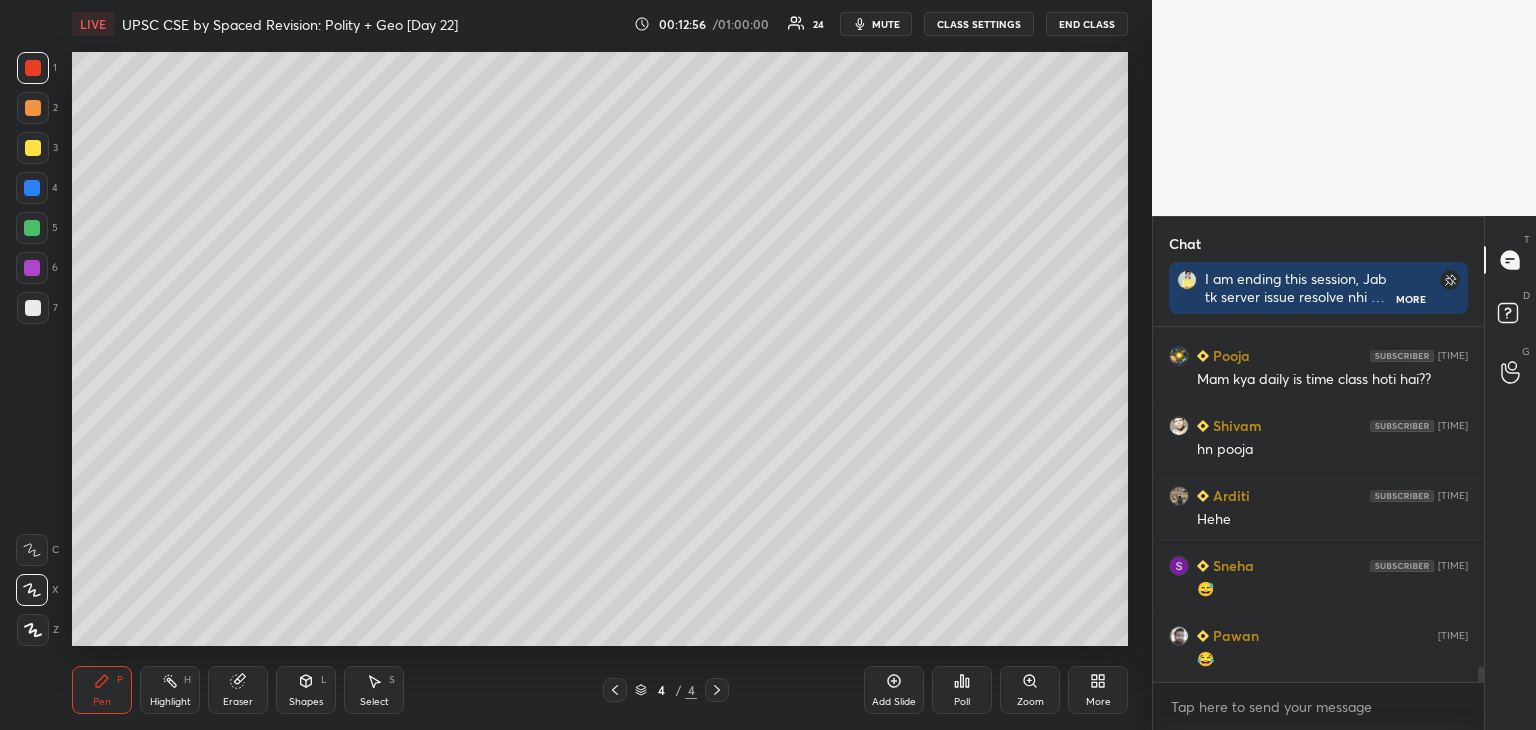 click on "[FIRST]  joined [FIRST] [TIME] [FIRST] hi Sarpanch hain hmare [FIRST] [TIME] Mam kya daily is time class hoti hai?? [FIRST] [TIME] hn [FIRST] [TIME] Hehe [FIRST] [TIME] 😅 [FIRST] [TIME] 😂 JUMP TO LATEST Enable hand raising Enable raise hand to speak to learners. Once enabled, chat will be turned off temporarily. Enable x" at bounding box center (1318, 528) 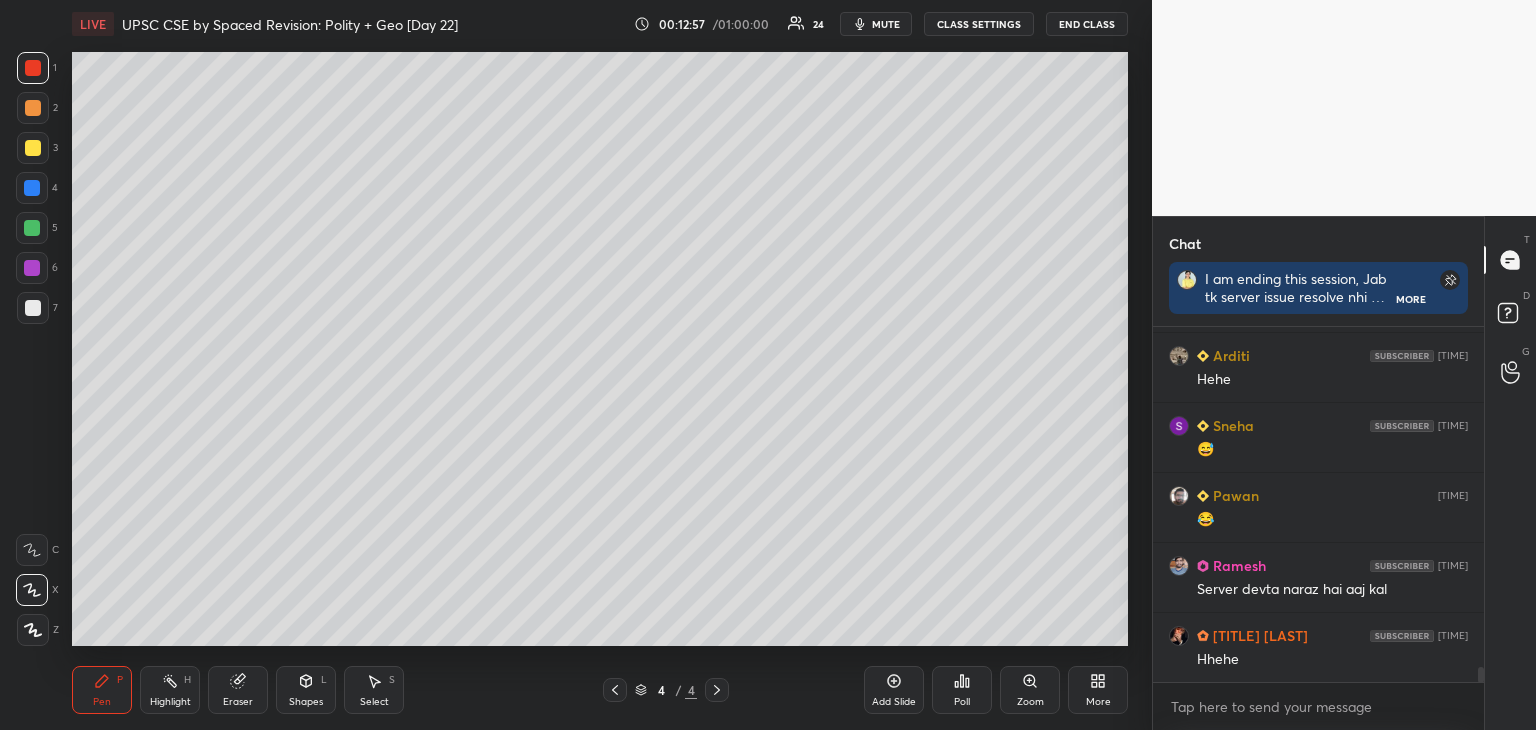 scroll, scrollTop: 8238, scrollLeft: 0, axis: vertical 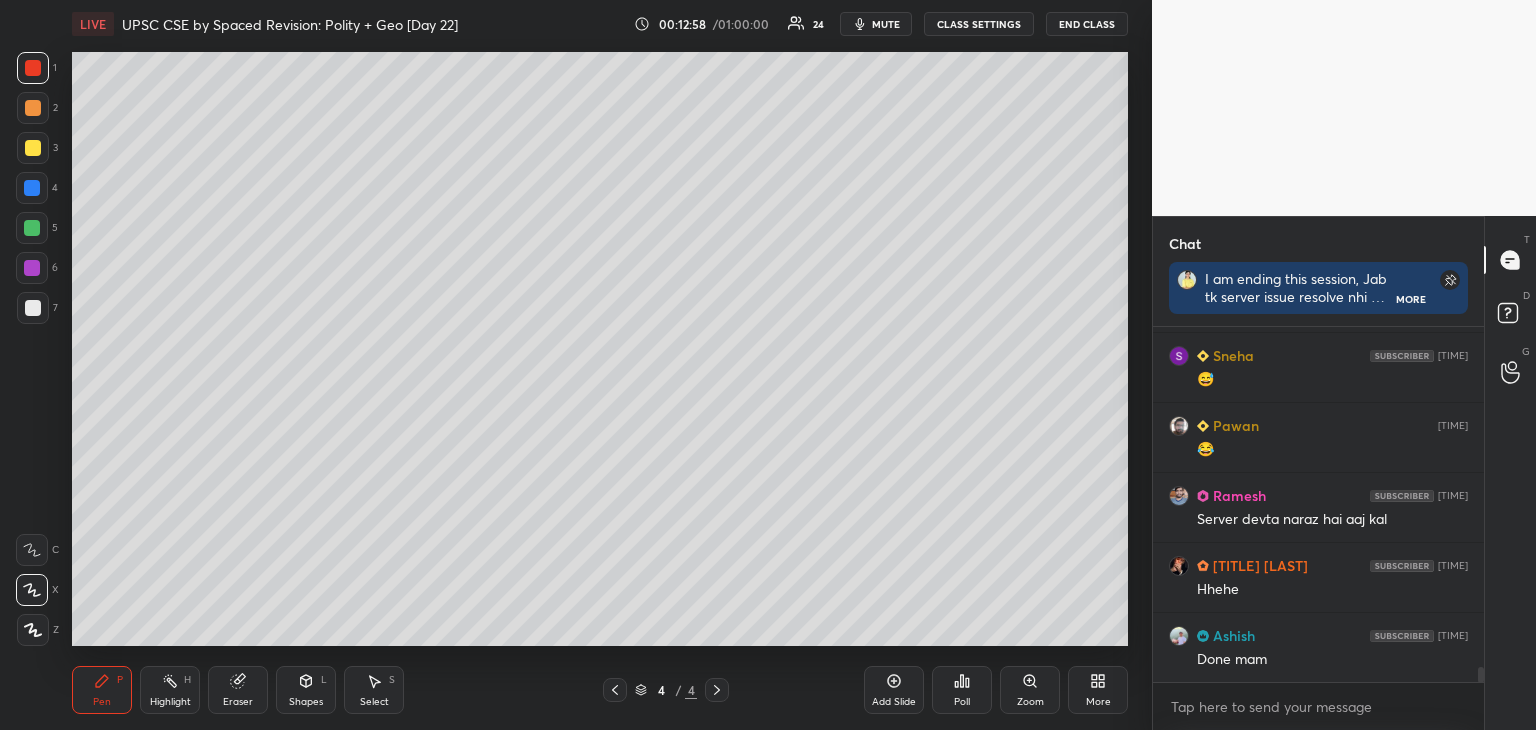 click on "[FIRST] [TIME] hn [FIRST] [TIME] Hehe [FIRST] [TIME] 😅 [FIRST] [TIME] Server devta naraz hai aaj kal [LAST] [TIME] Hhehe [FIRST] [TIME] Done mam JUMP TO LATEST Enable hand raising Enable raise hand to speak to learners. Once enabled, chat will be turned off temporarily. Enable x" at bounding box center (1318, 528) 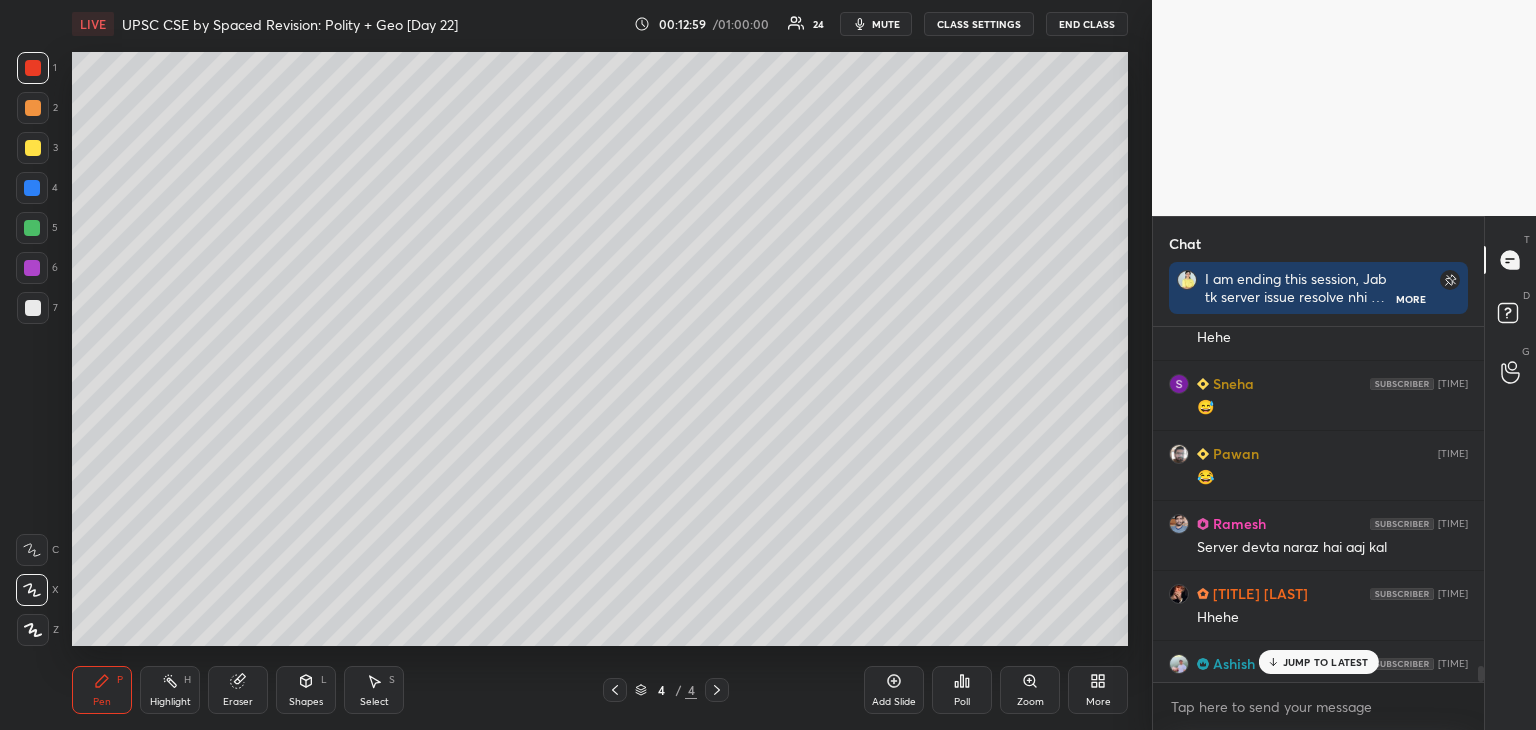 scroll, scrollTop: 8308, scrollLeft: 0, axis: vertical 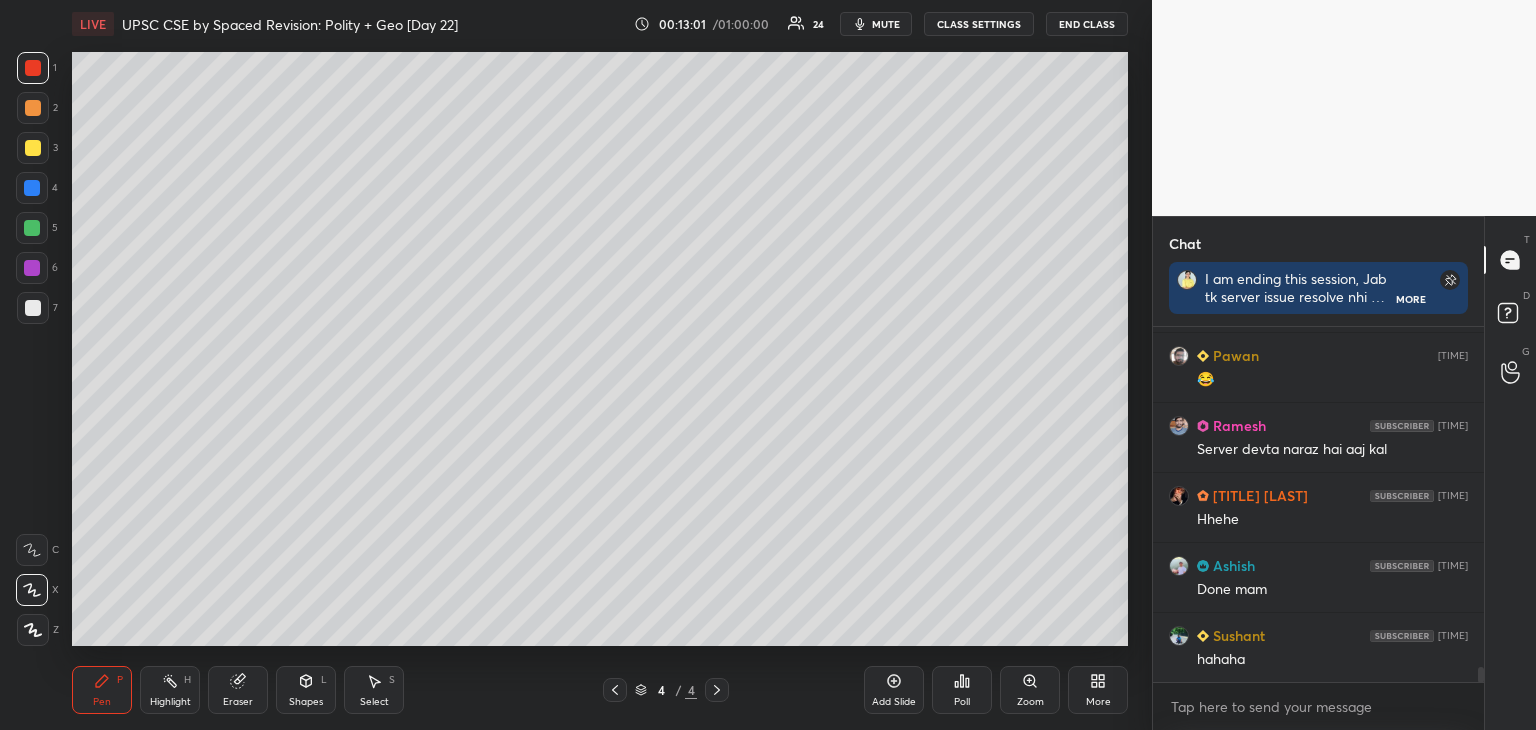 click on "Arditi [TIME] Hehe Sneha [TIME] 😅 Pawan [TIME] 😂 Ramesh [TIME] Server devta naraz hai aaj kal Mr Shelby [TIME] Hhehe Ashish [TIME] Done mam Sushant [TIME] hahaha JUMP TO LATEST Enable hand raising Enable raise hand to speak to learners. Once enabled, chat will be turned off temporarily. Enable x" at bounding box center (1318, 528) 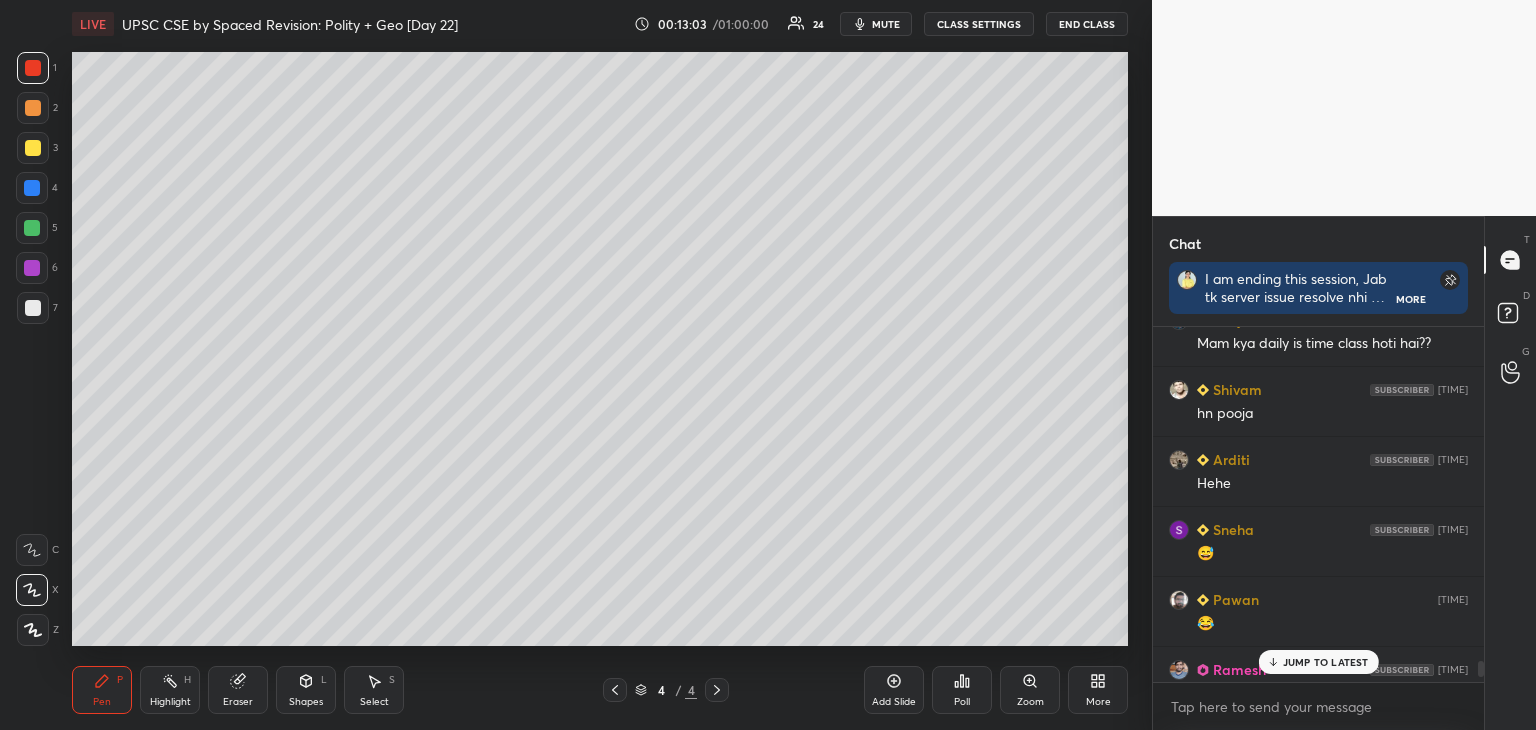 scroll, scrollTop: 8308, scrollLeft: 0, axis: vertical 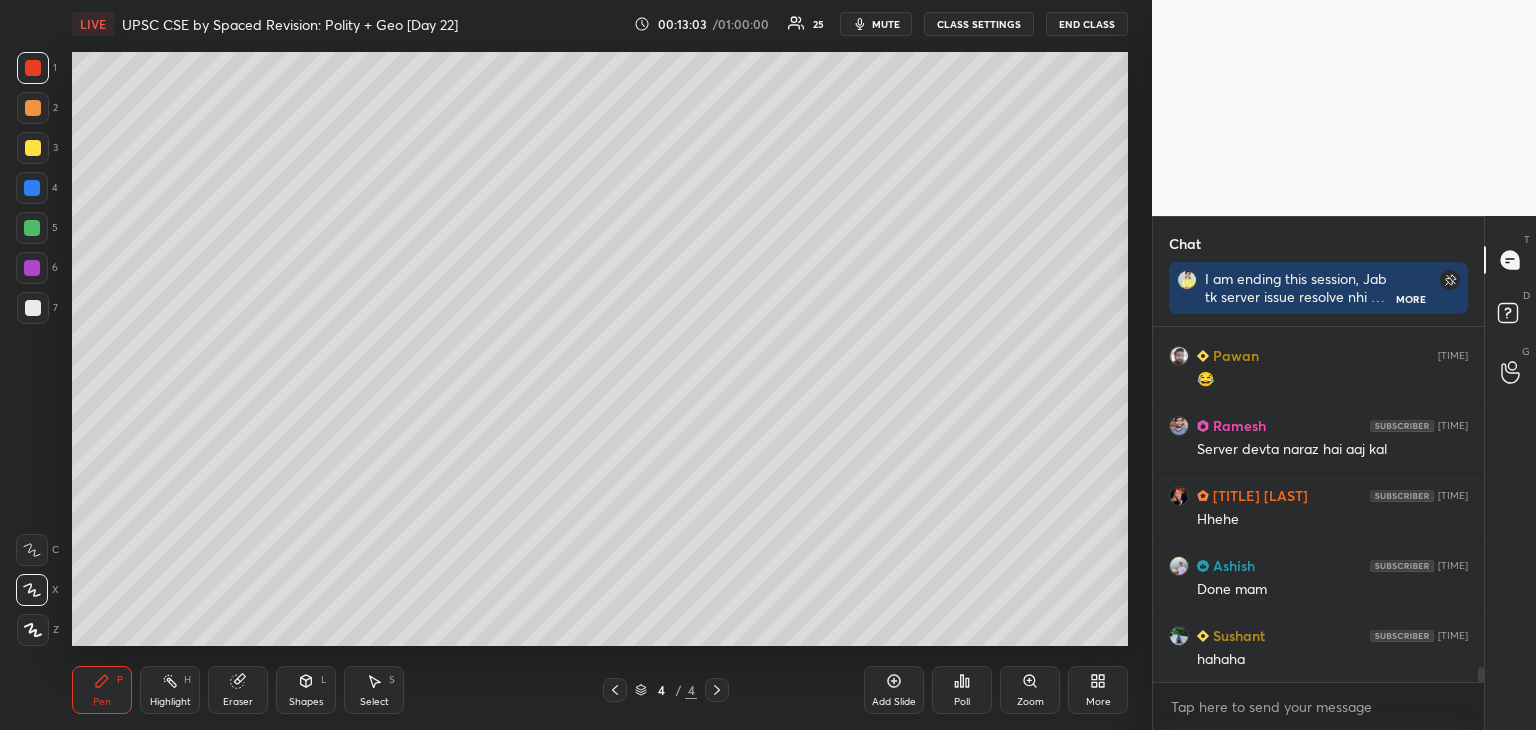 click on "Arditi [TIME] Hehe Sneha [TIME] 😅 Pawan [TIME] 😂 Ramesh [TIME] Server devta naraz hai aaj kal Mr Shelby [TIME] Hhehe Ashish [TIME] Done mam Sushant [TIME] hahaha JUMP TO LATEST Enable hand raising Enable raise hand to speak to learners. Once enabled, chat will be turned off temporarily. Enable x" at bounding box center [1318, 528] 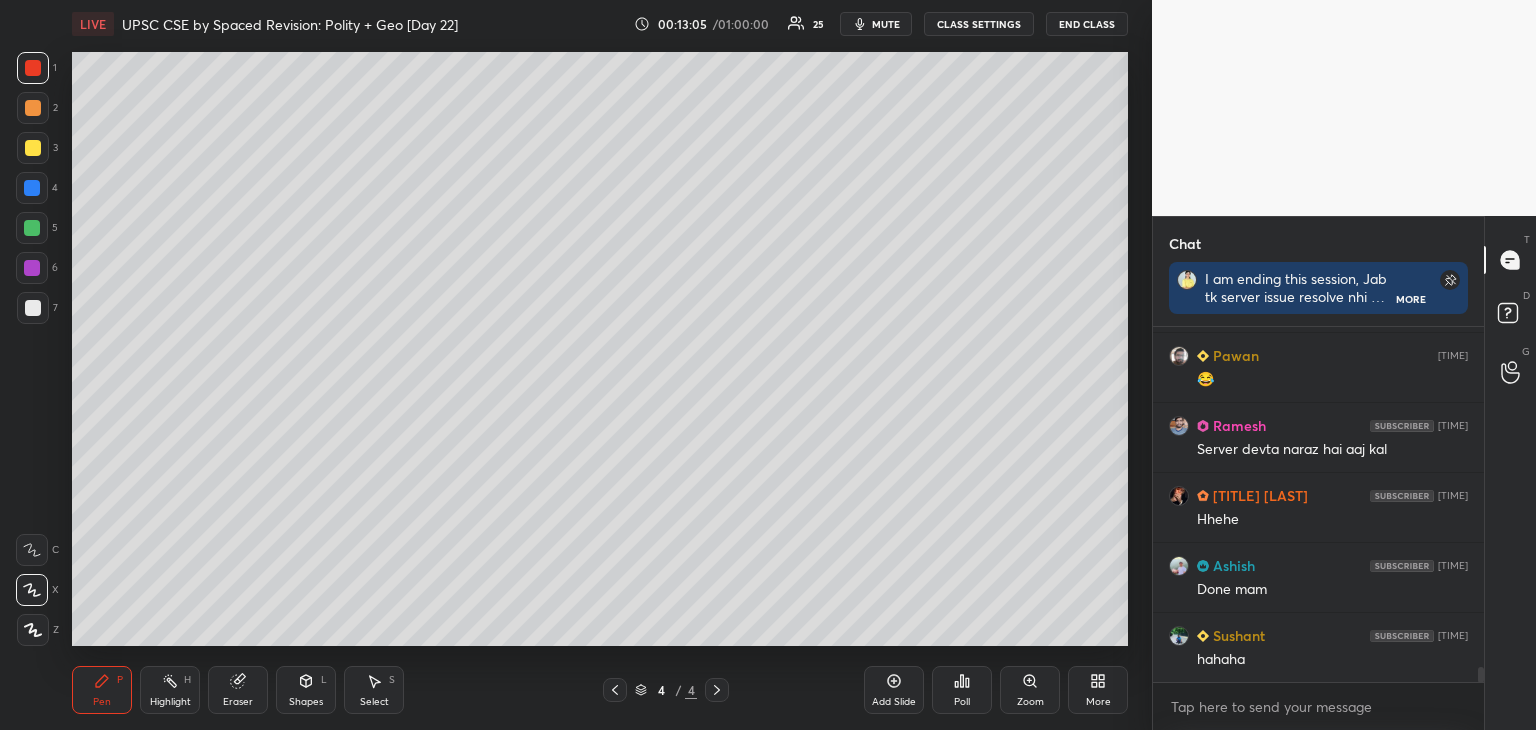click at bounding box center (1478, 504) 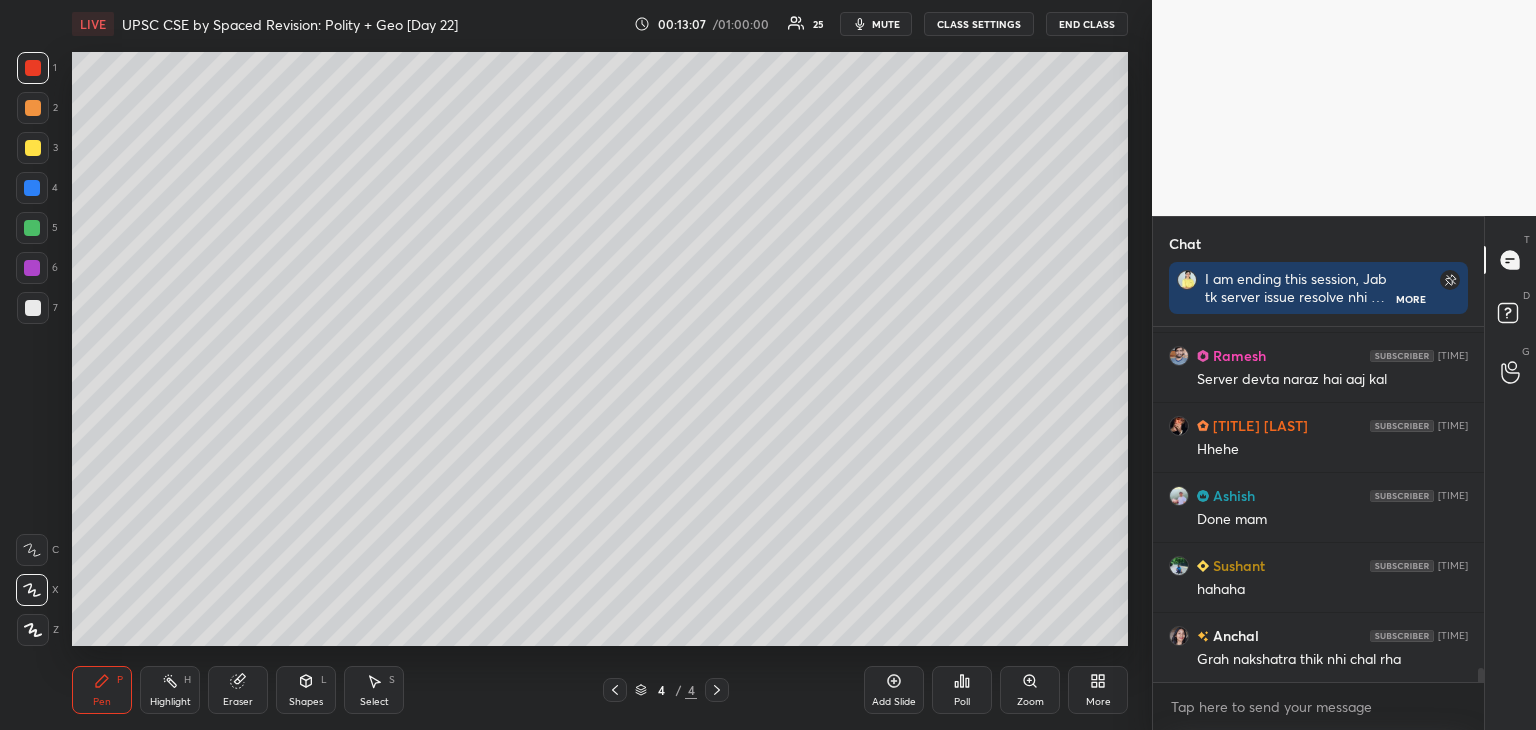 scroll, scrollTop: 8448, scrollLeft: 0, axis: vertical 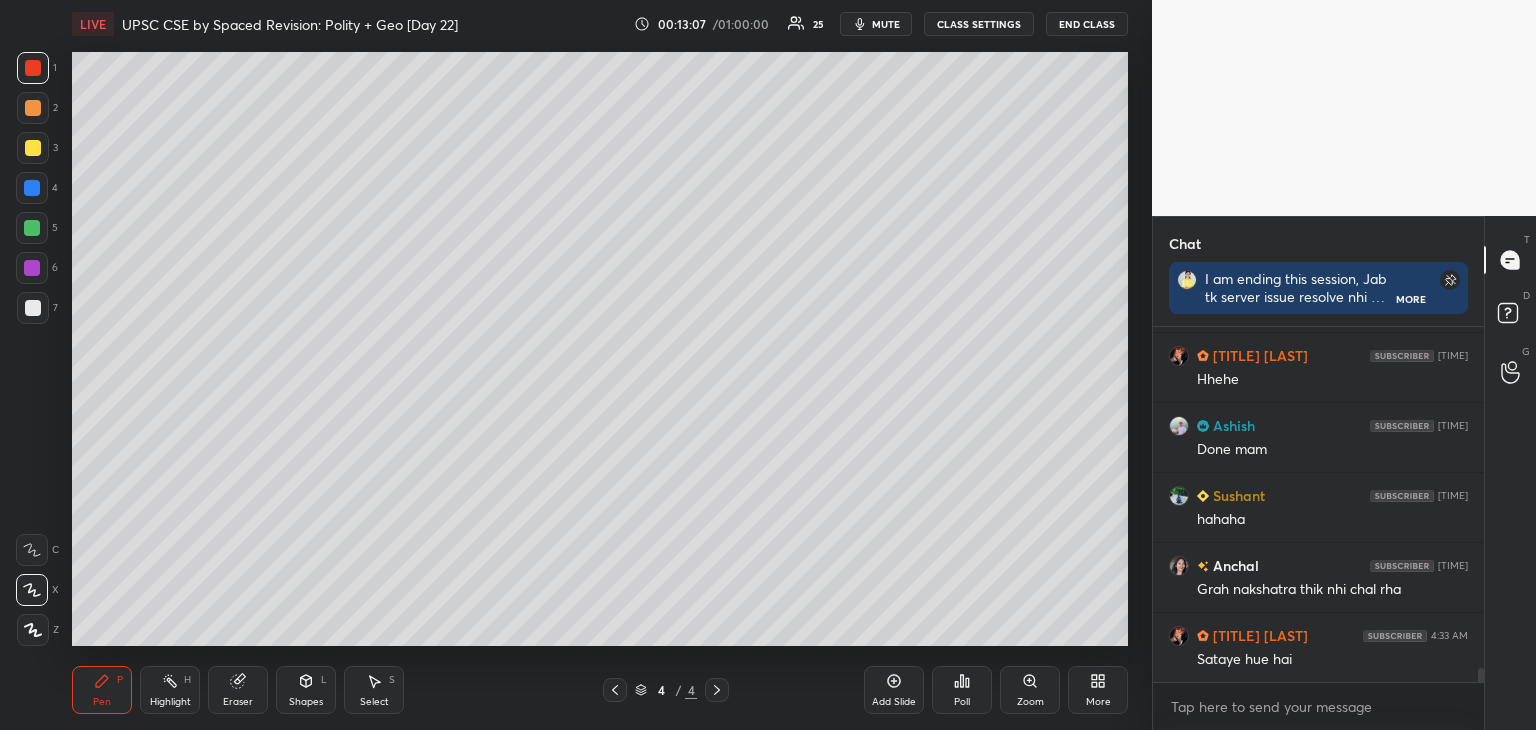 click on "[FIRST] [TIME] 😂 [FIRST] [TIME] Server devta naraz hai aaj kal [LAST] [TIME] Hhehe [FIRST] [TIME] Done mam [FIRST] [TIME] hahaha [FIRST] [TIME] Grah nakshatra thik nhi chal rha [LAST] [TIME] Sataye hue hai JUMP TO LATEST Enable hand raising Enable raise hand to speak to learners. Once enabled, chat will be turned off temporarily. Enable x" at bounding box center [1318, 528] 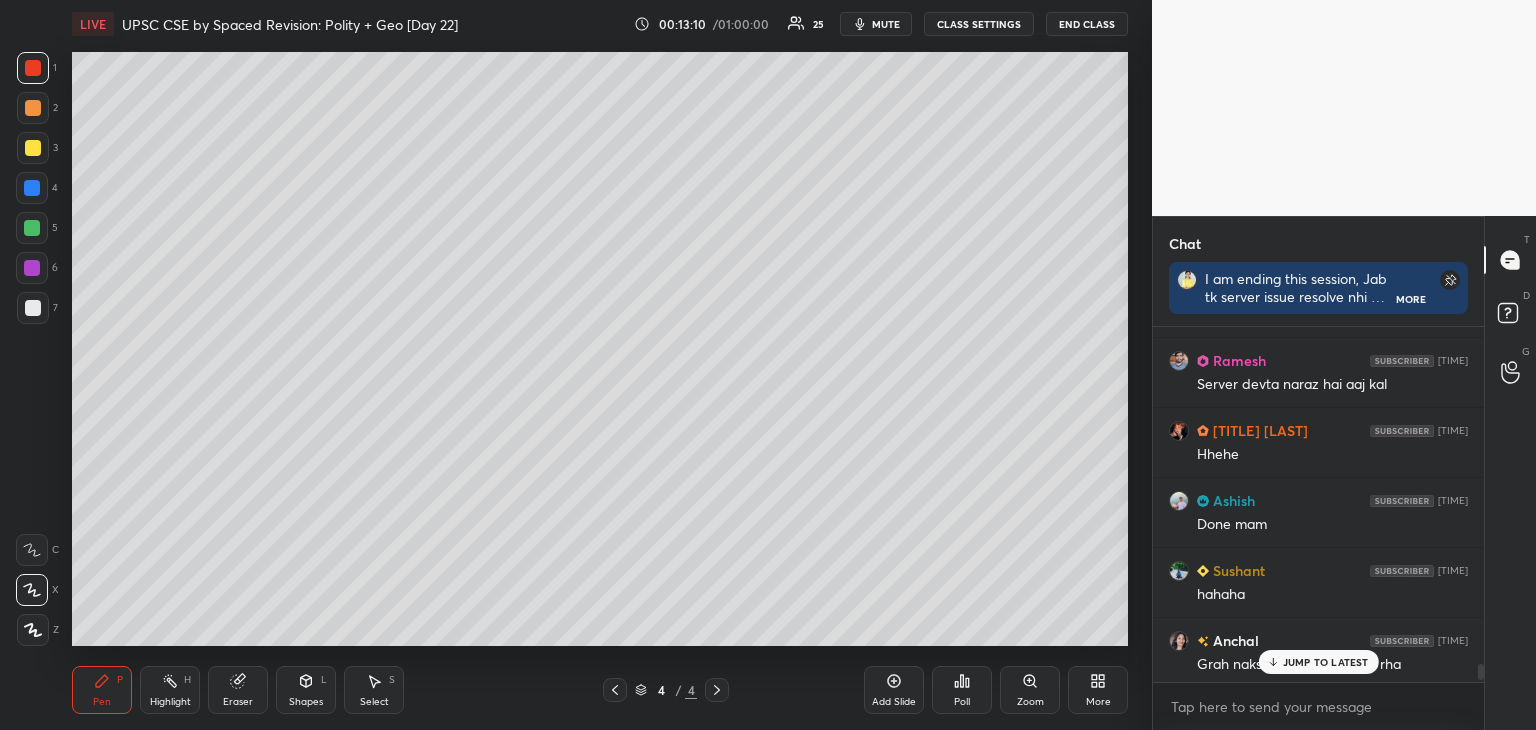 scroll, scrollTop: 8448, scrollLeft: 0, axis: vertical 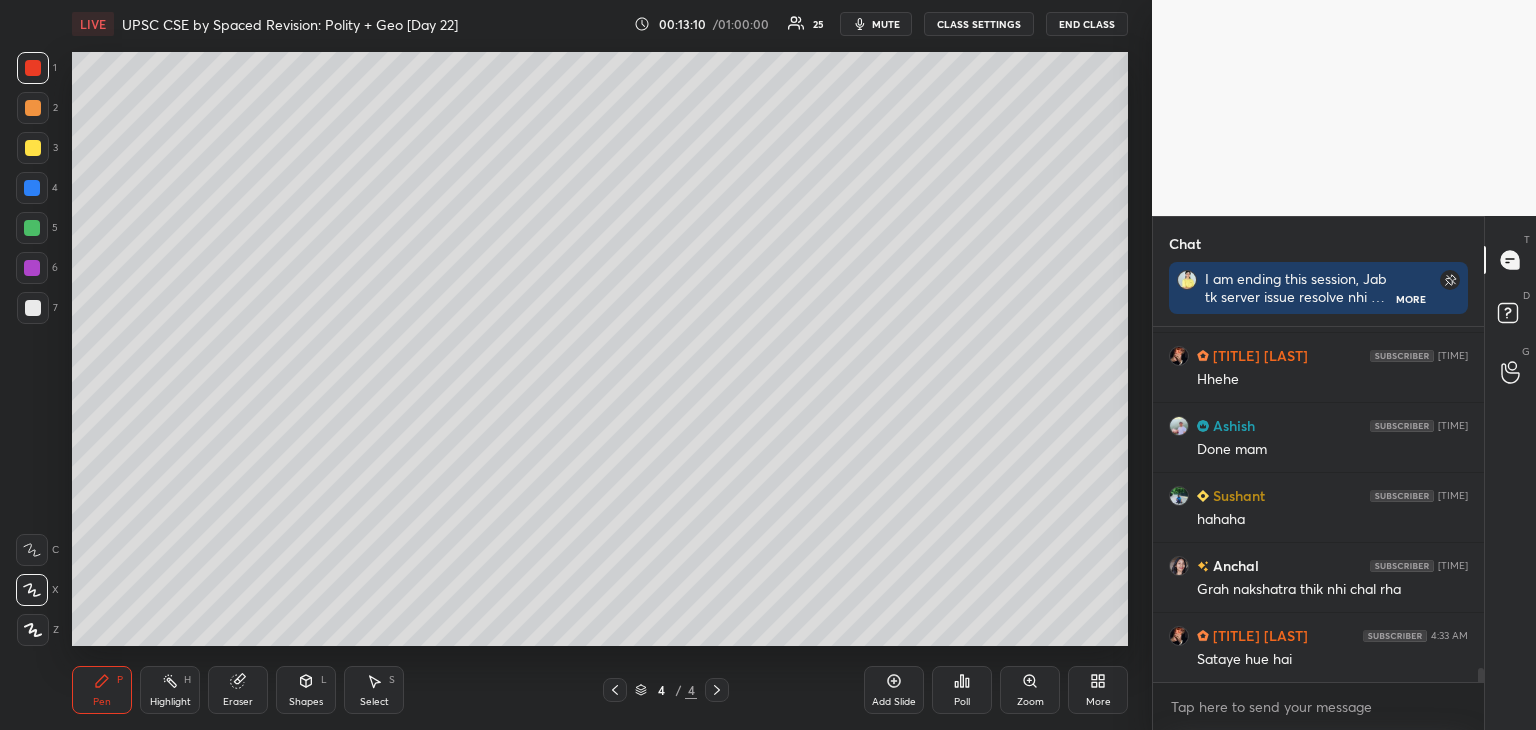 drag, startPoint x: 1480, startPoint y: 677, endPoint x: 1480, endPoint y: 690, distance: 13 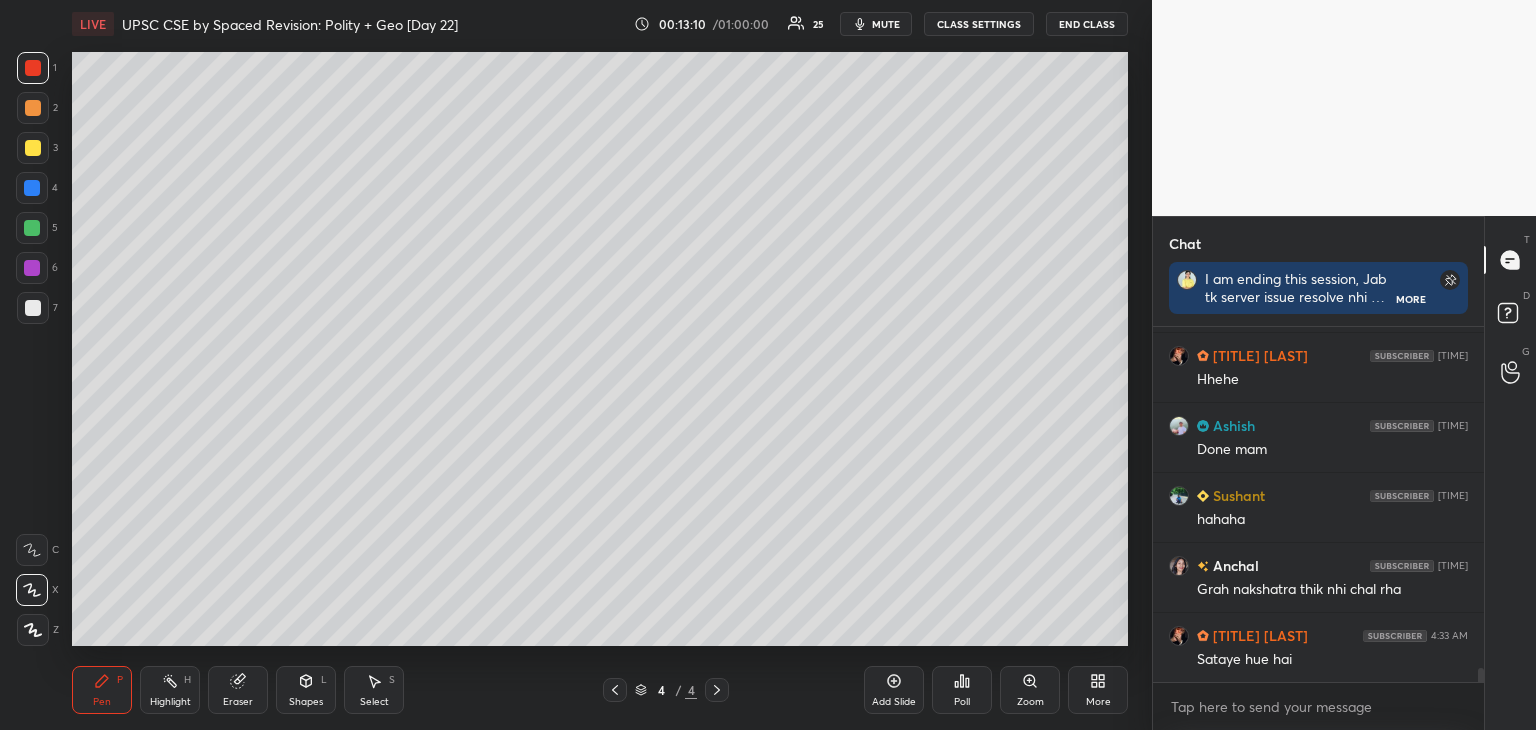 click on "[FIRST] [TIME] 😂 [FIRST] [TIME] Server devta naraz hai aaj kal [LAST] [TIME] Hhehe [FIRST] [TIME] Done mam [FIRST] [TIME] hahaha [FIRST] [TIME] Grah nakshatra thik nhi chal rha [LAST] [TIME] Sataye hue hai JUMP TO LATEST Enable hand raising Enable raise hand to speak to learners. Once enabled, chat will be turned off temporarily. Enable x" at bounding box center [1318, 528] 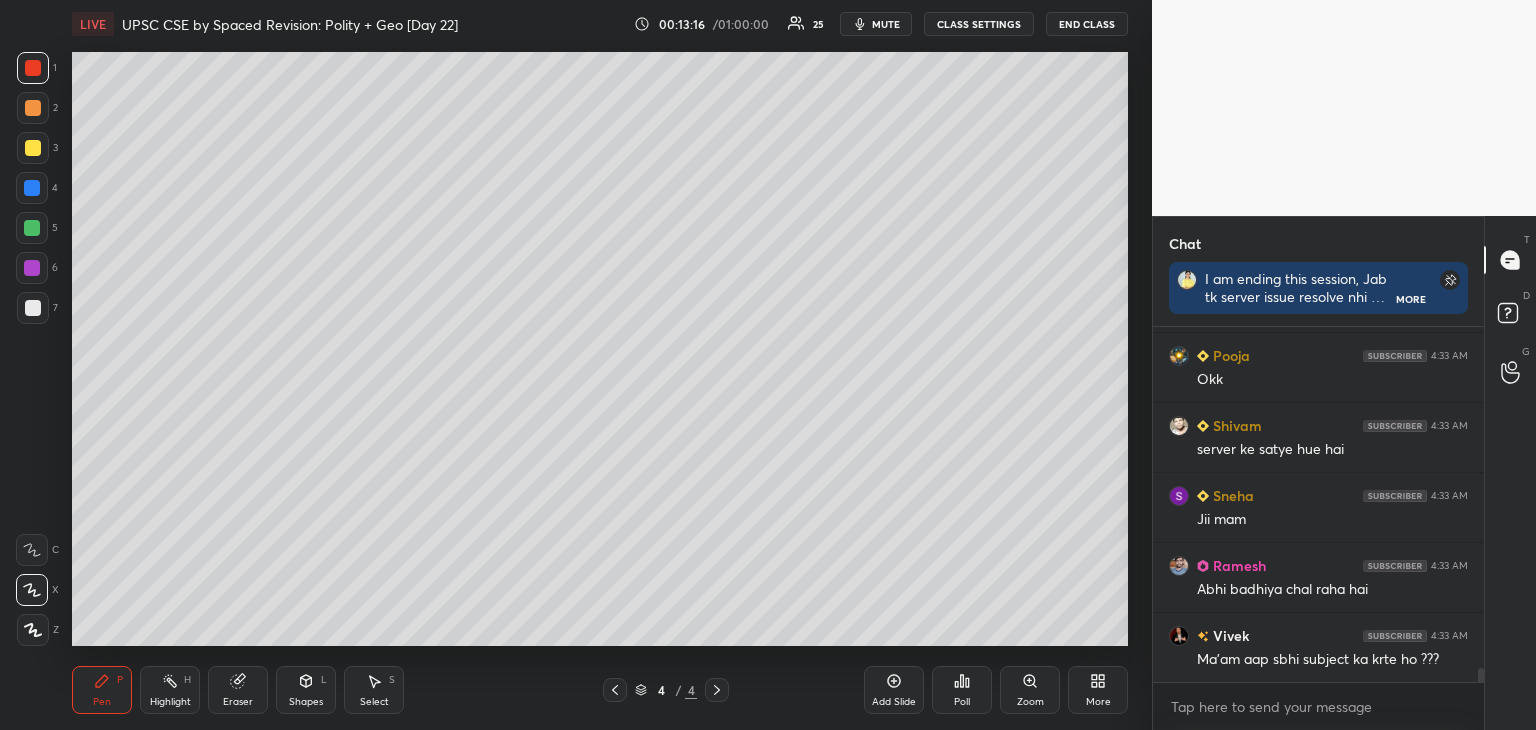 scroll, scrollTop: 8868, scrollLeft: 0, axis: vertical 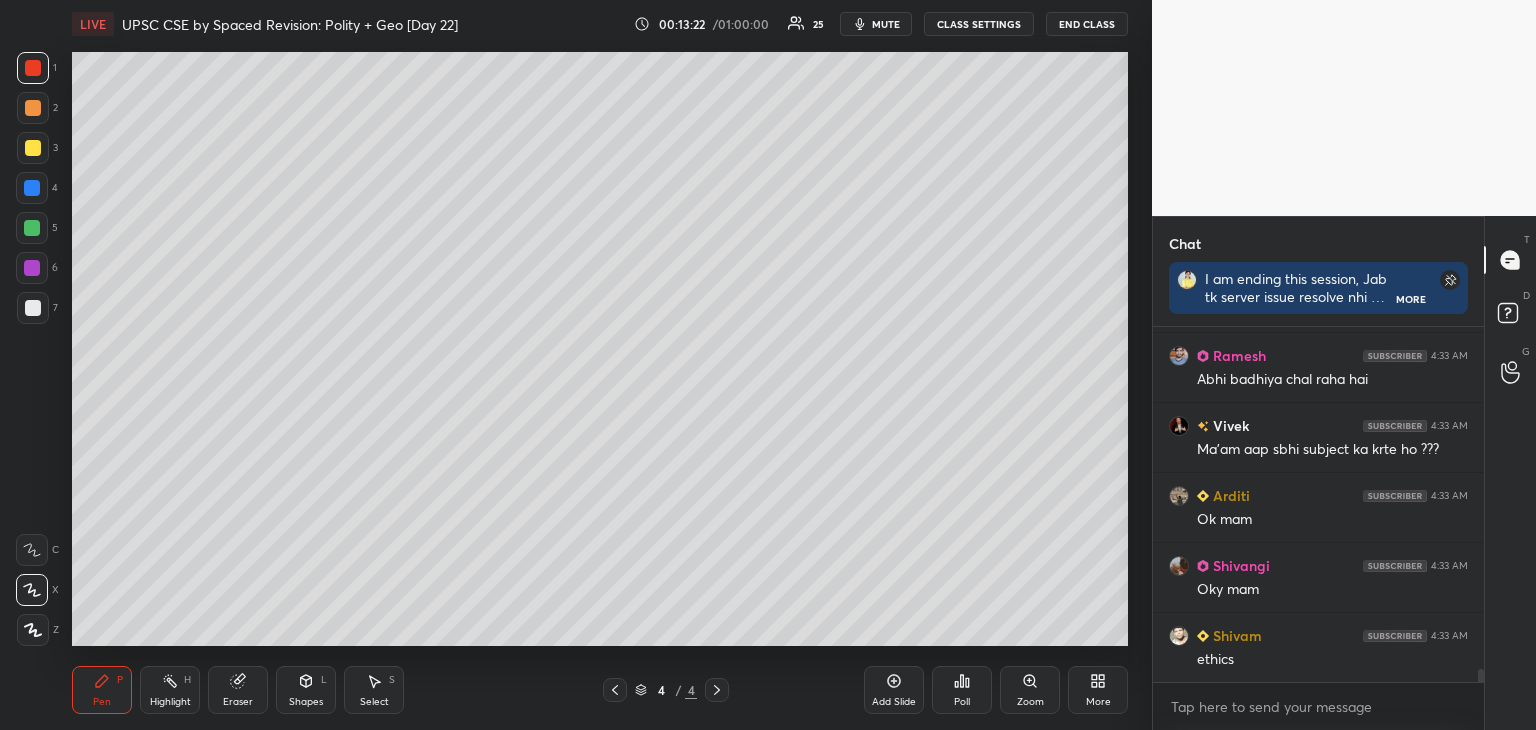drag, startPoint x: 1479, startPoint y: 677, endPoint x: 1482, endPoint y: 697, distance: 20.22375 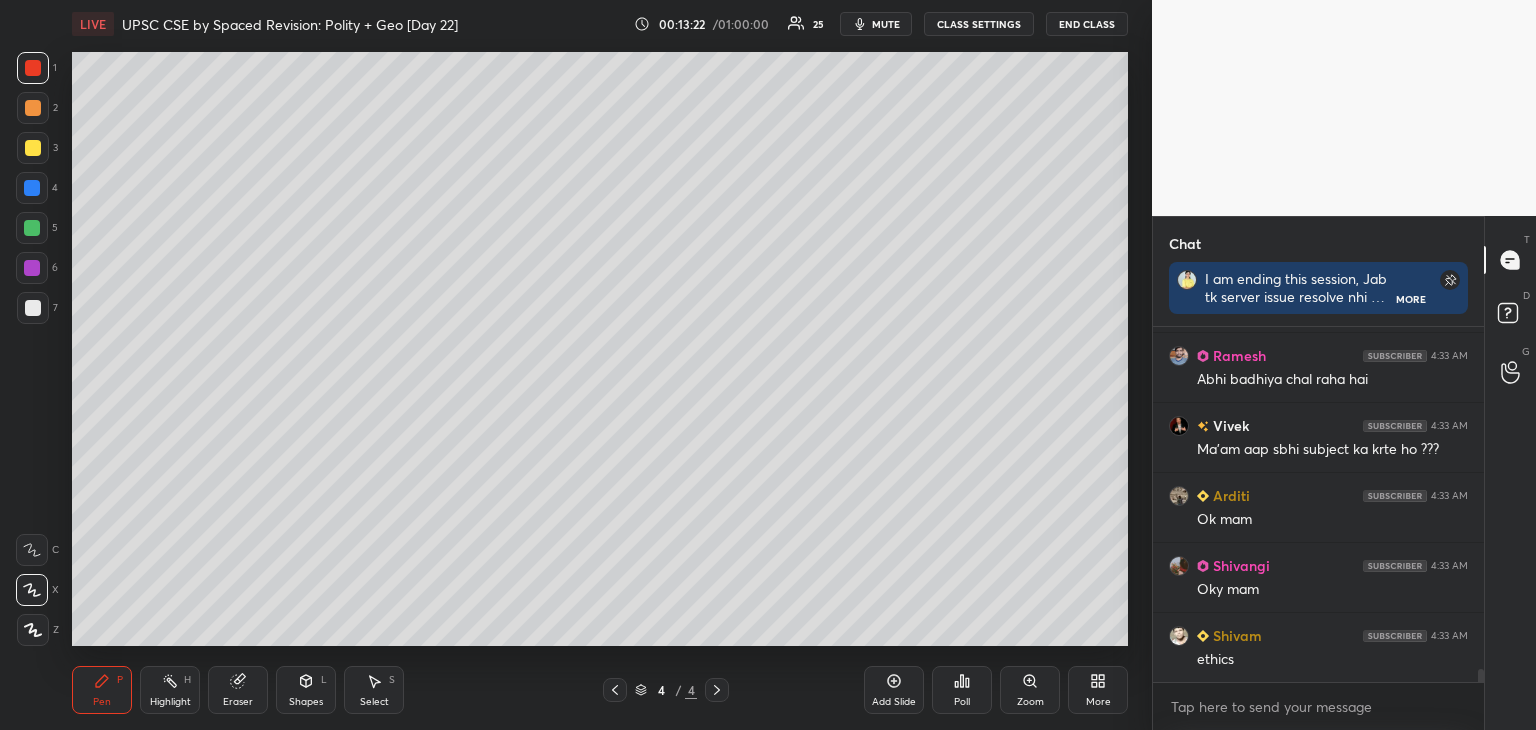 click on "Chat I am ending this session, Jab tk server issue resolve nhi hota, tbtk I will schedule session at 11am. Aap sabhi ko group m update mil jayegi. More [FIRST] [TIME] server ke satye hue hai [FIRST] [TIME] Jii mam [FIRST] [TIME] Abhi badhiya chal raha hai [FIRST] [TIME] Ma'am aap sbhi subject ka krte ho ??? [FIRST] [TIME] Ok mam [FIRST] [TIME] Oky mam [FIRST] [TIME] ethics JUMP TO LATEST Enable hand raising Enable raise hand to speak to learners. Once enabled, chat will be turned off temporarily. Enable x   [PERSON] Asked a doubt 1 Ma'am what are the timings for spaced revision classes ? Pick this doubt [FIRST] Asked a doubt 1 aaj to hm learners ko bhi gateway error aa rha tha Pick this doubt NEW DOUBTS ASKED No one has raised a hand yet Can't raise hand Looks like educator just invited you to speak. Please wait before you can raise your hand again. Got it T Messages (T) D Doubts (D) G Raise Hand (G)" at bounding box center [1344, 473] 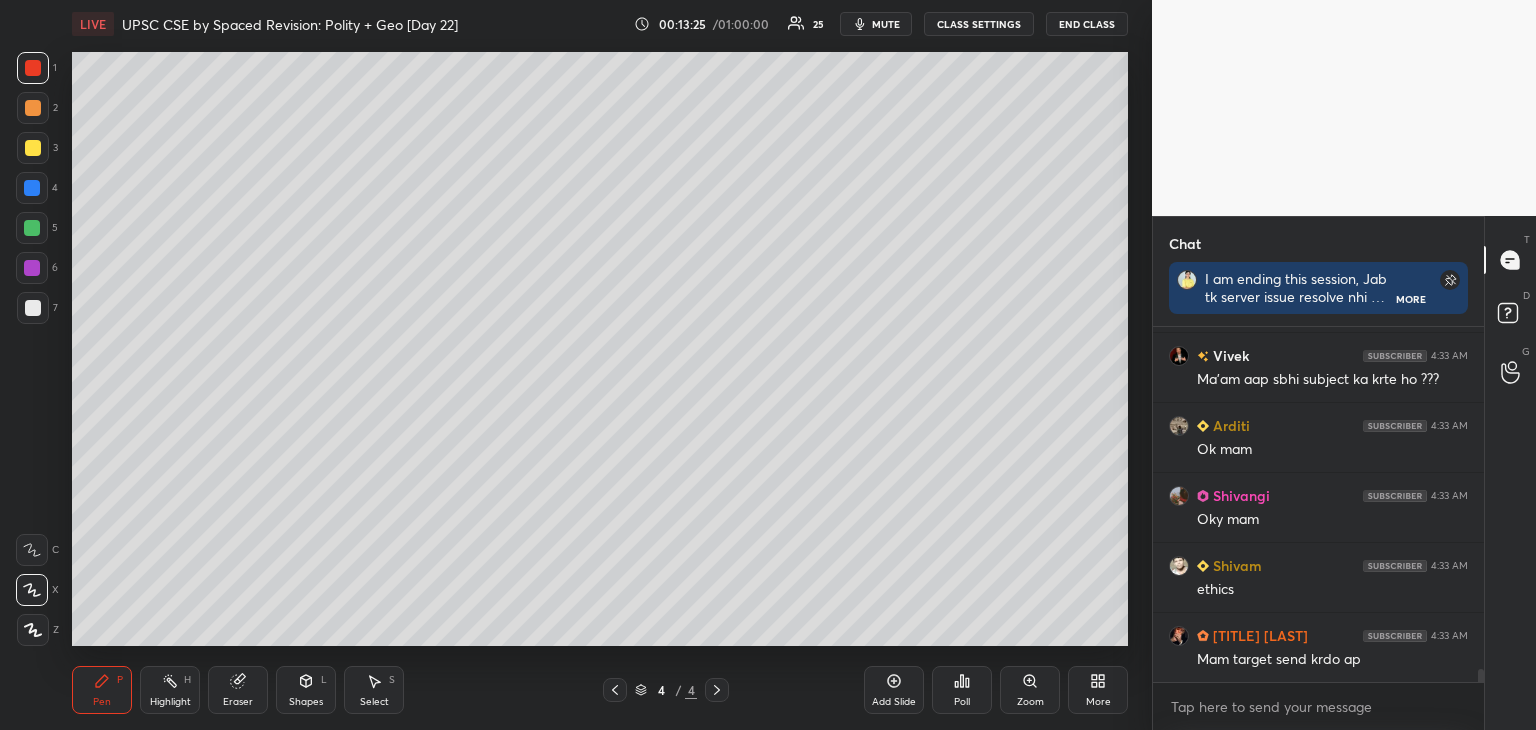 scroll, scrollTop: 9148, scrollLeft: 0, axis: vertical 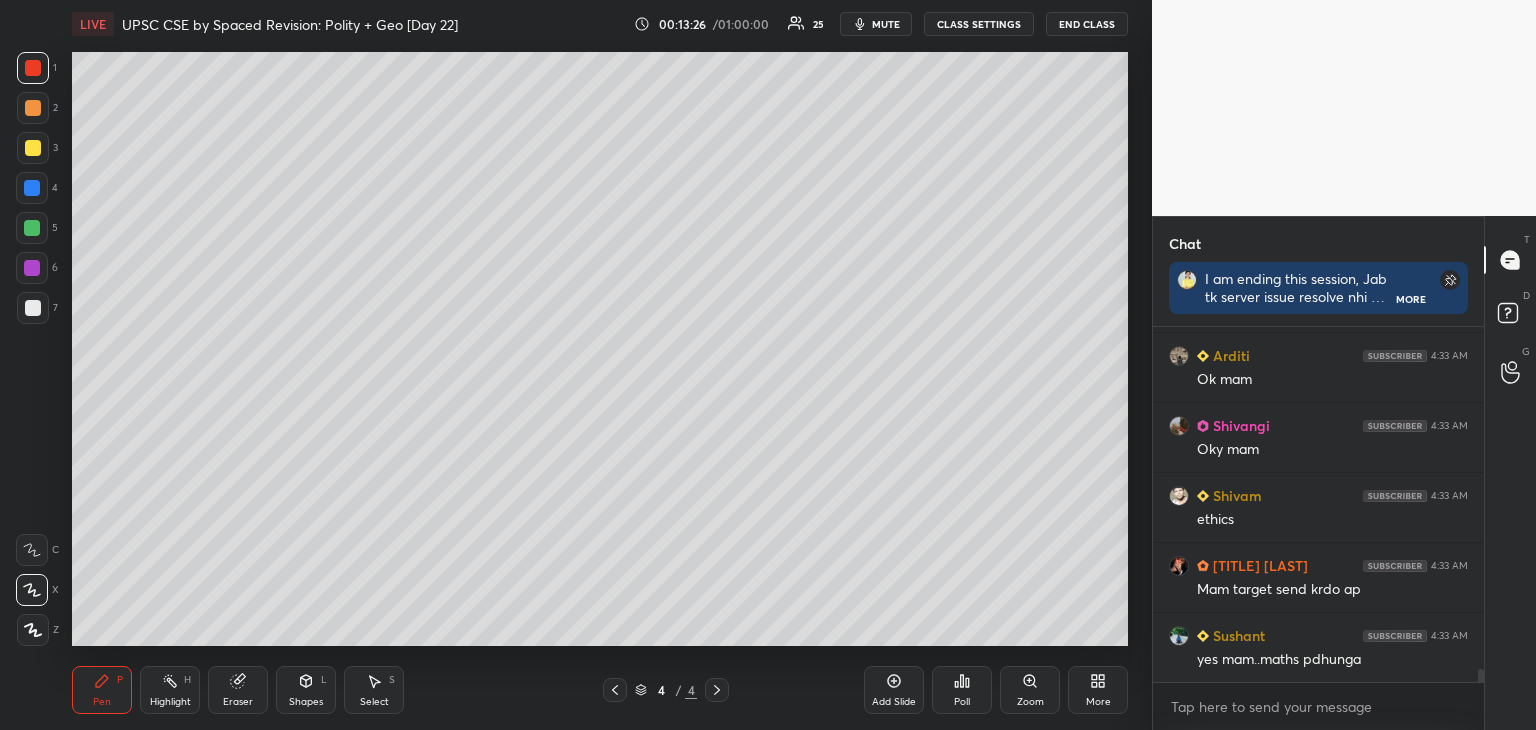click on "Ramesh [TIME] Abhi badhiya chal raha hai Vivek [TIME] Ma'am aap sbhi subject ka krte ho ??? Arditi [TIME] Ok mam Shivangi [TIME] Oky mam Shivam [TIME] ethics Mr Shelby [TIME] Mam target send krdo ap Sushant [TIME] yes mam..maths pdhunga JUMP TO LATEST Enable hand raising Enable raise hand to speak to learners. Once enabled, chat will be turned off temporarily. Enable x" at bounding box center (1318, 528) 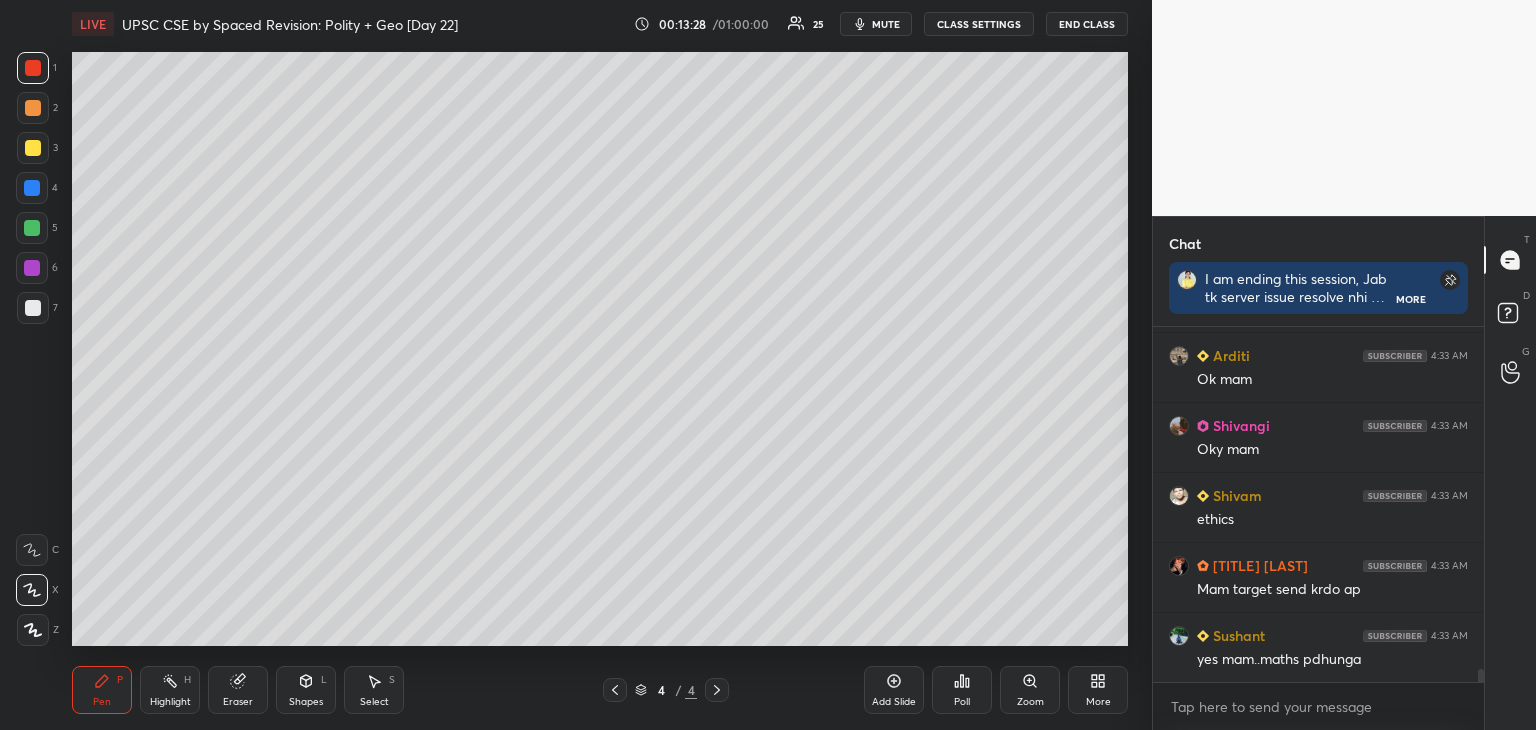 click at bounding box center [33, 308] 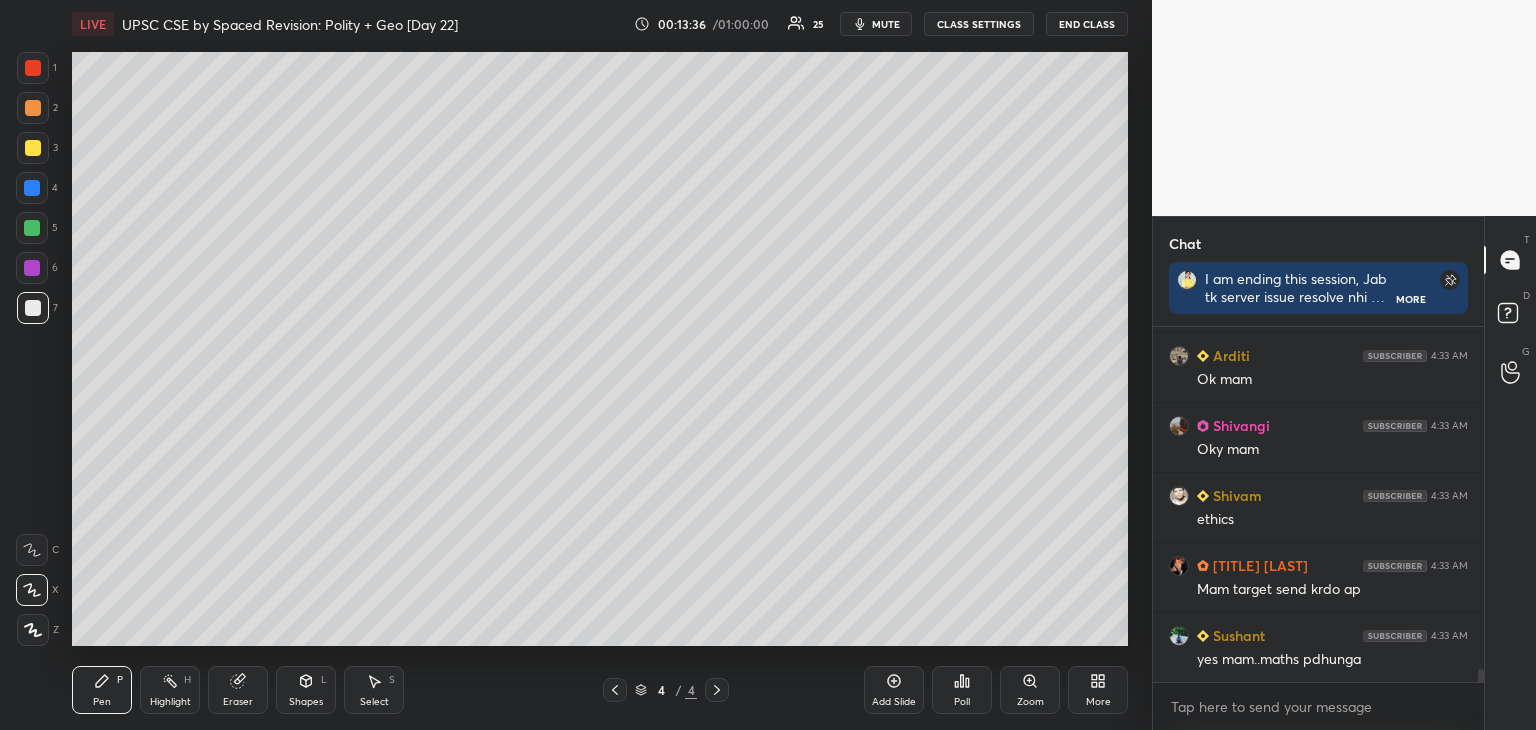 scroll, scrollTop: 349, scrollLeft: 325, axis: both 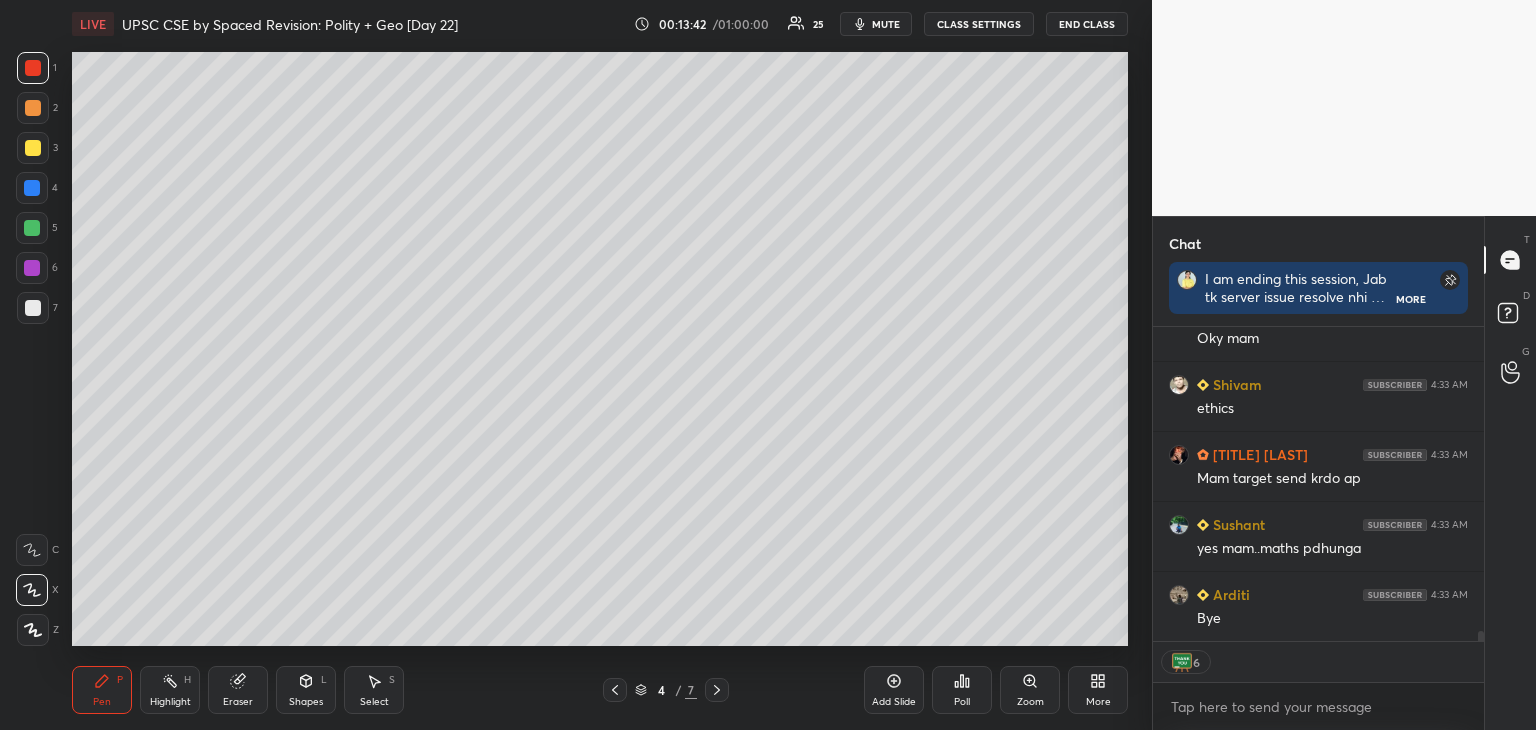 drag, startPoint x: 1480, startPoint y: 637, endPoint x: 1480, endPoint y: 650, distance: 13 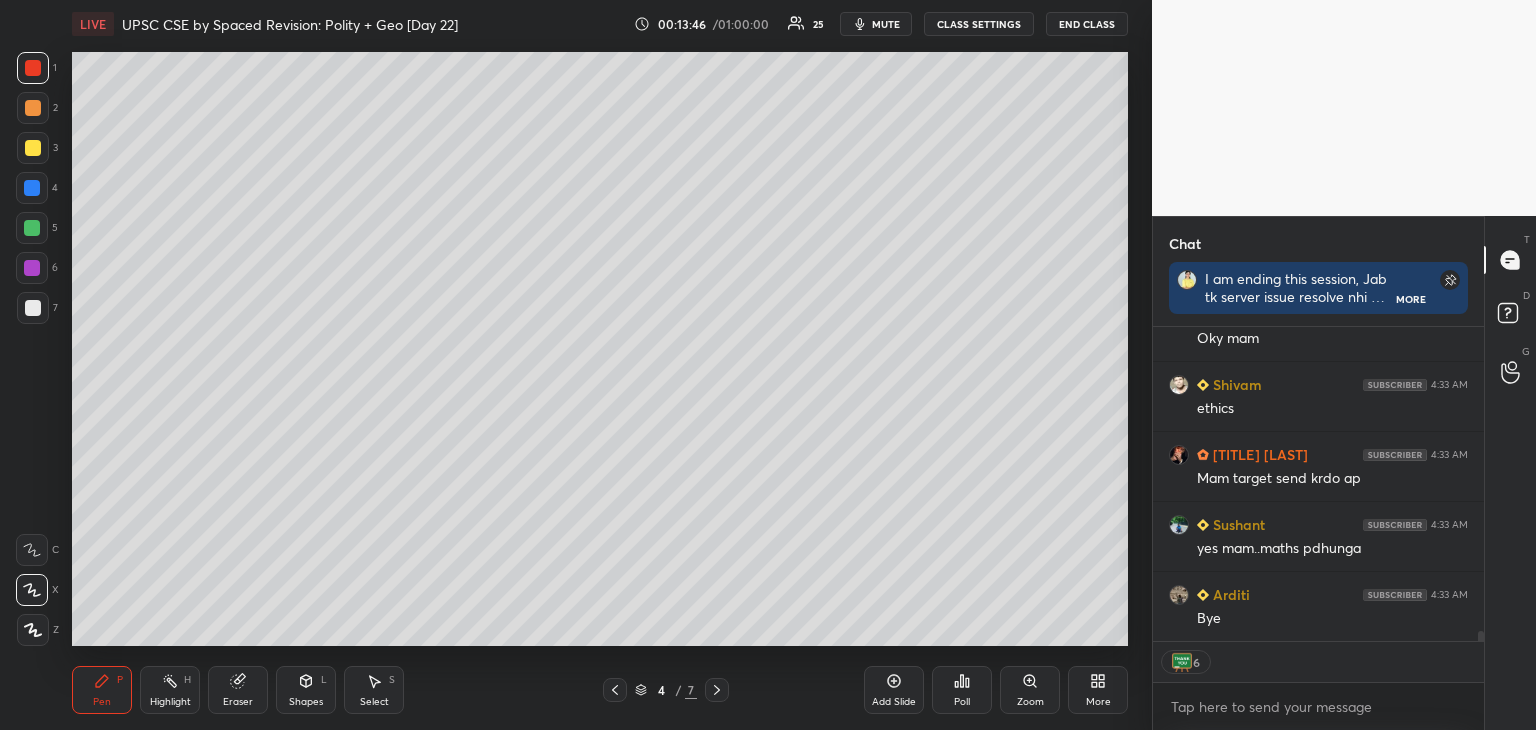 click at bounding box center [33, 148] 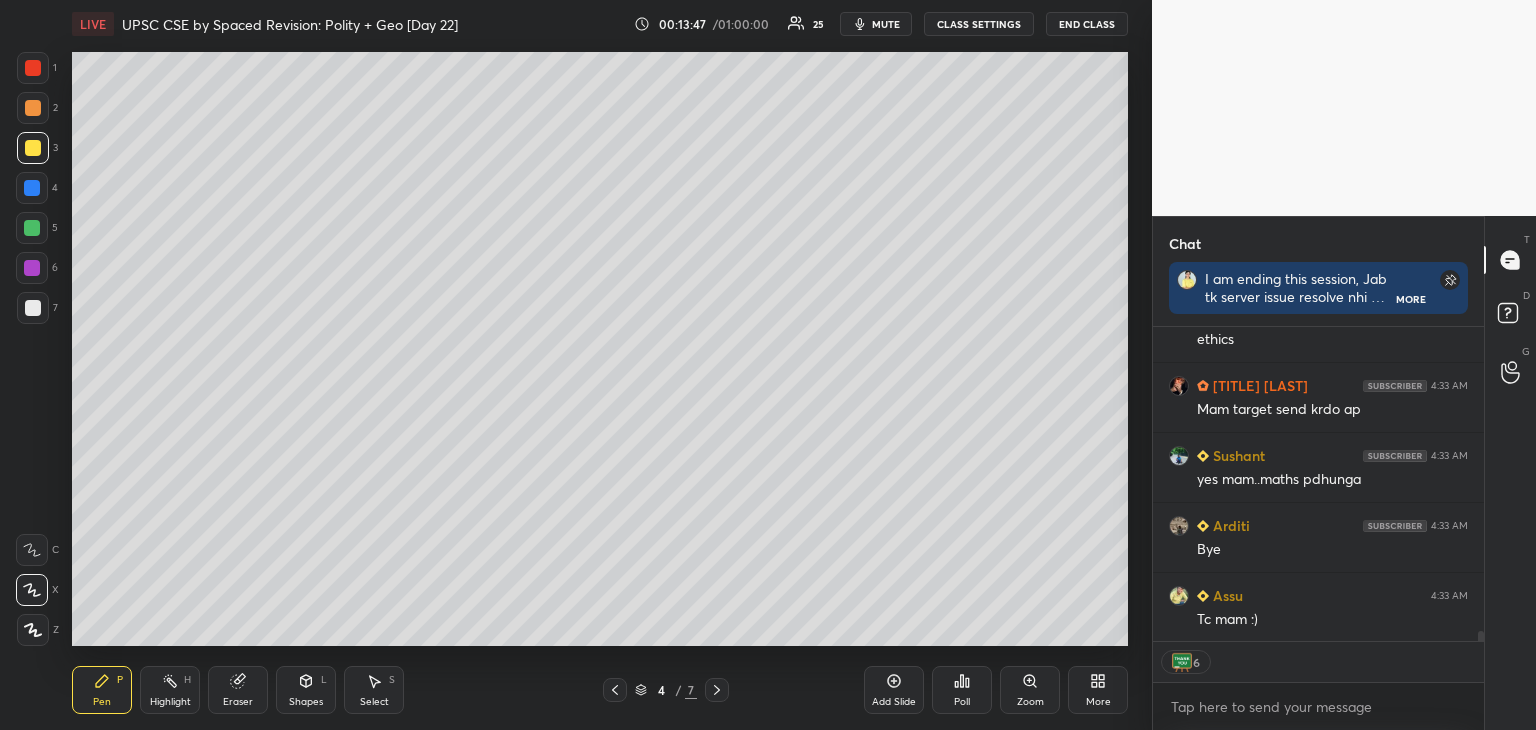 scroll, scrollTop: 9399, scrollLeft: 0, axis: vertical 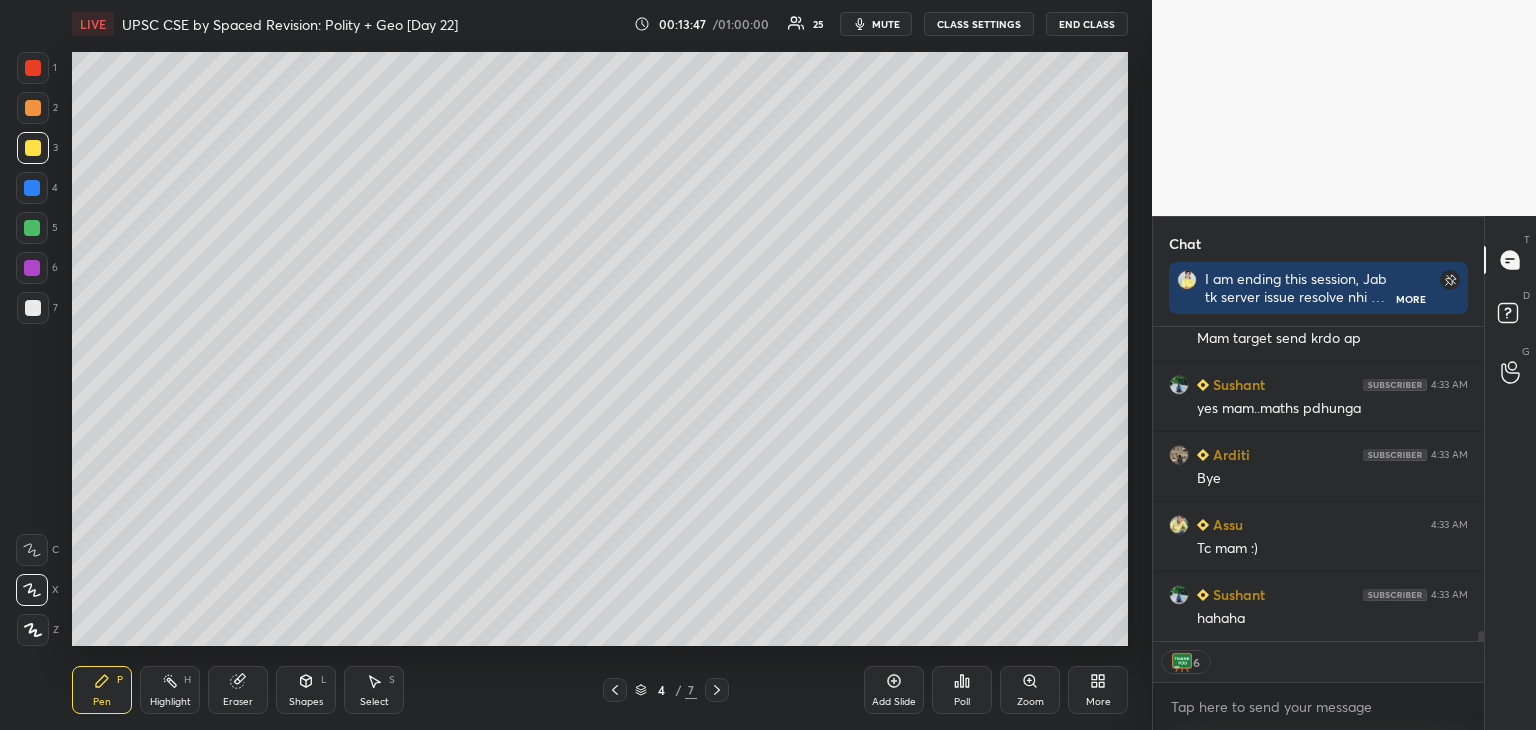 click on "Shivam 4:33 AM ethics Mr Shelby 4:33 AM Mam target send krdo ap Sushant 4:33 AM yes mam..maths pdhunga Arditi 4:33 AM Bye Assu 4:33 AM Tc mam :) Sushant 4:33 AM hahaha" at bounding box center [1318, 484] 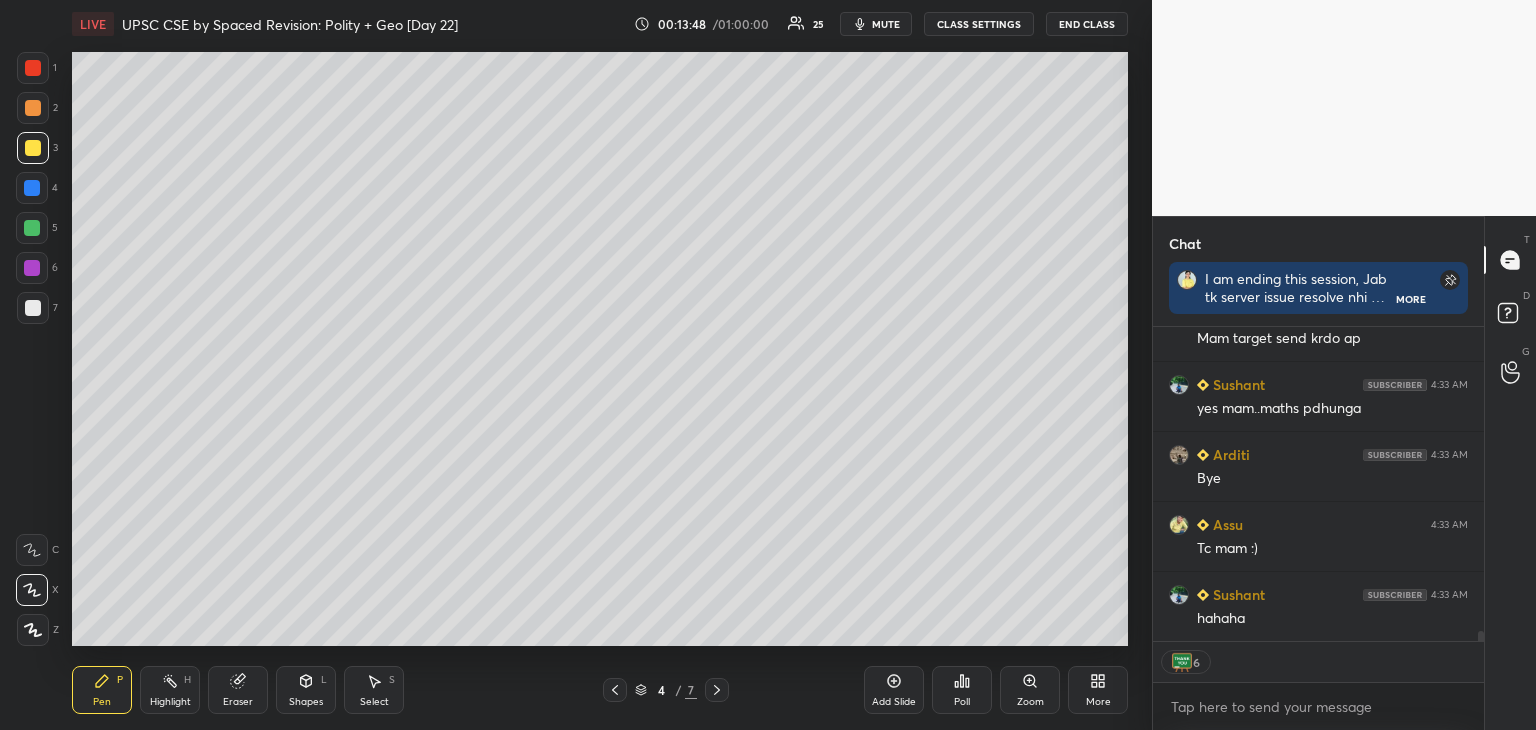scroll, scrollTop: 6, scrollLeft: 6, axis: both 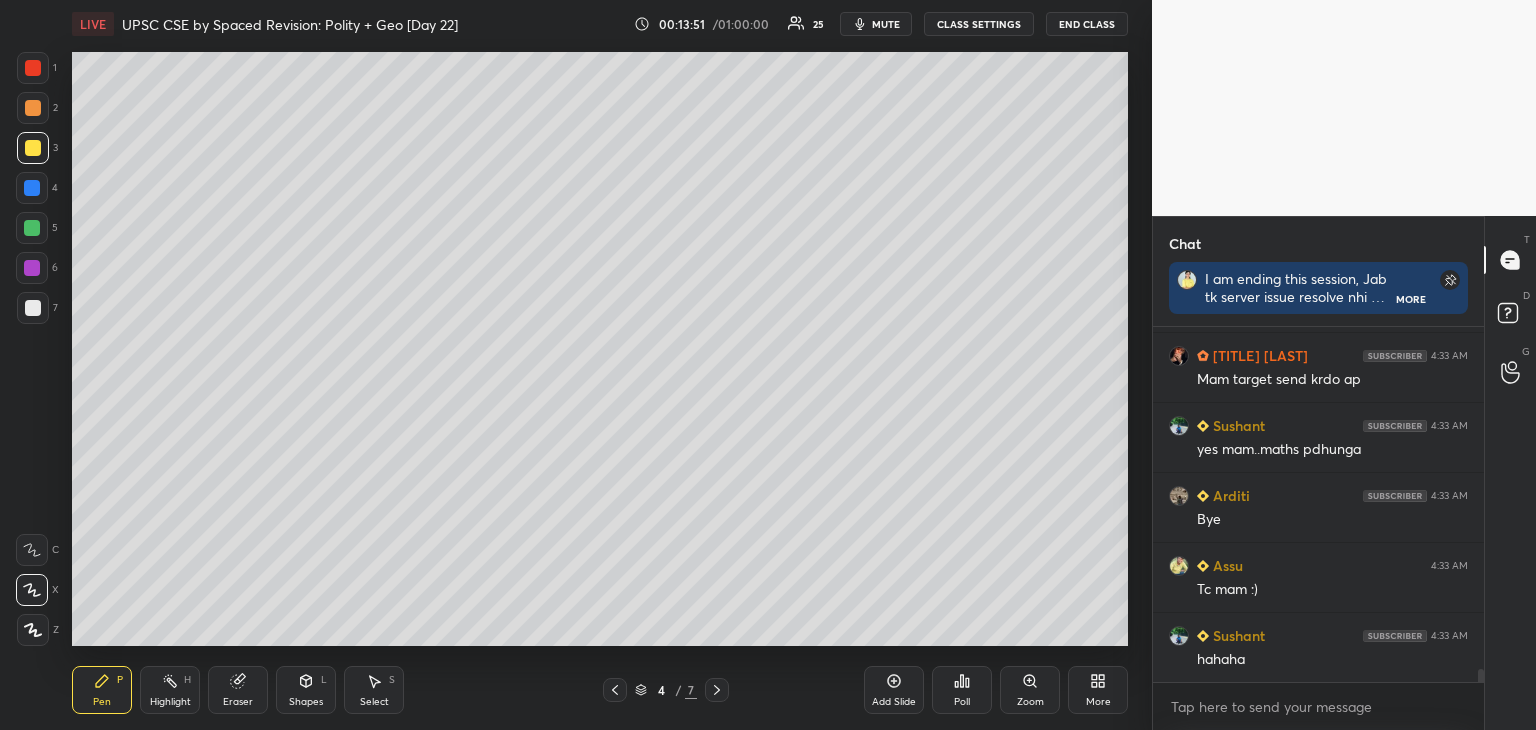 click on "End Class" at bounding box center [1087, 24] 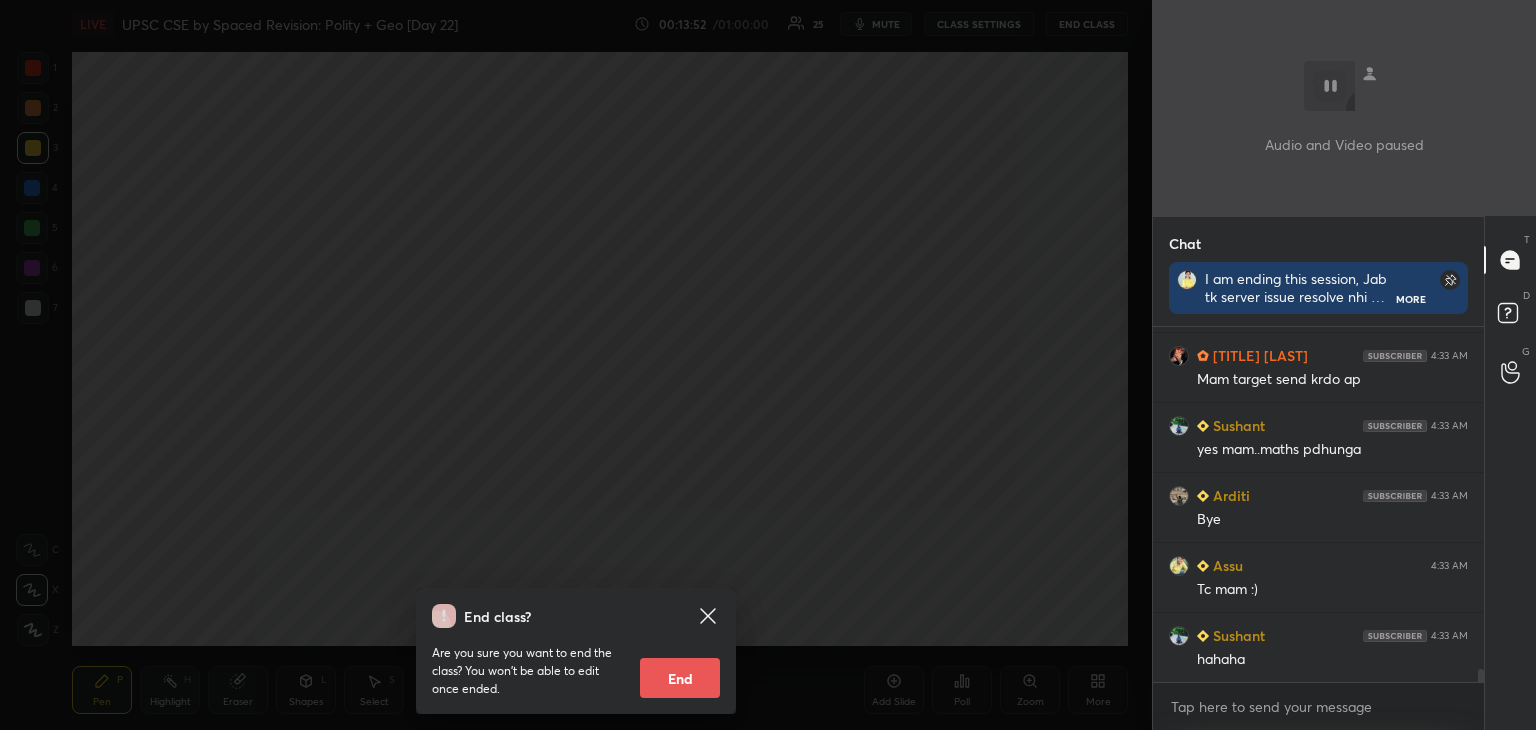 scroll, scrollTop: 9378, scrollLeft: 0, axis: vertical 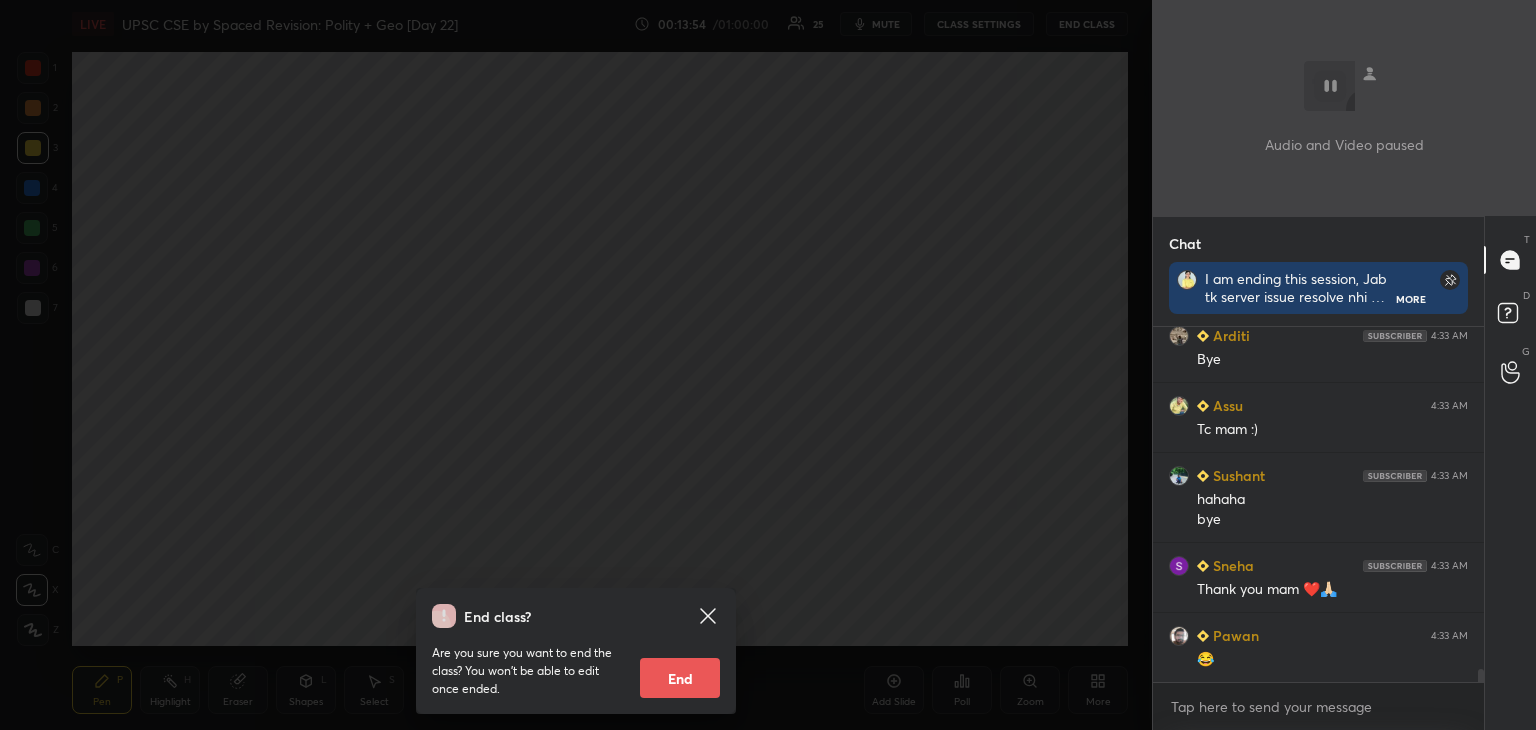 click on "End" at bounding box center [680, 678] 